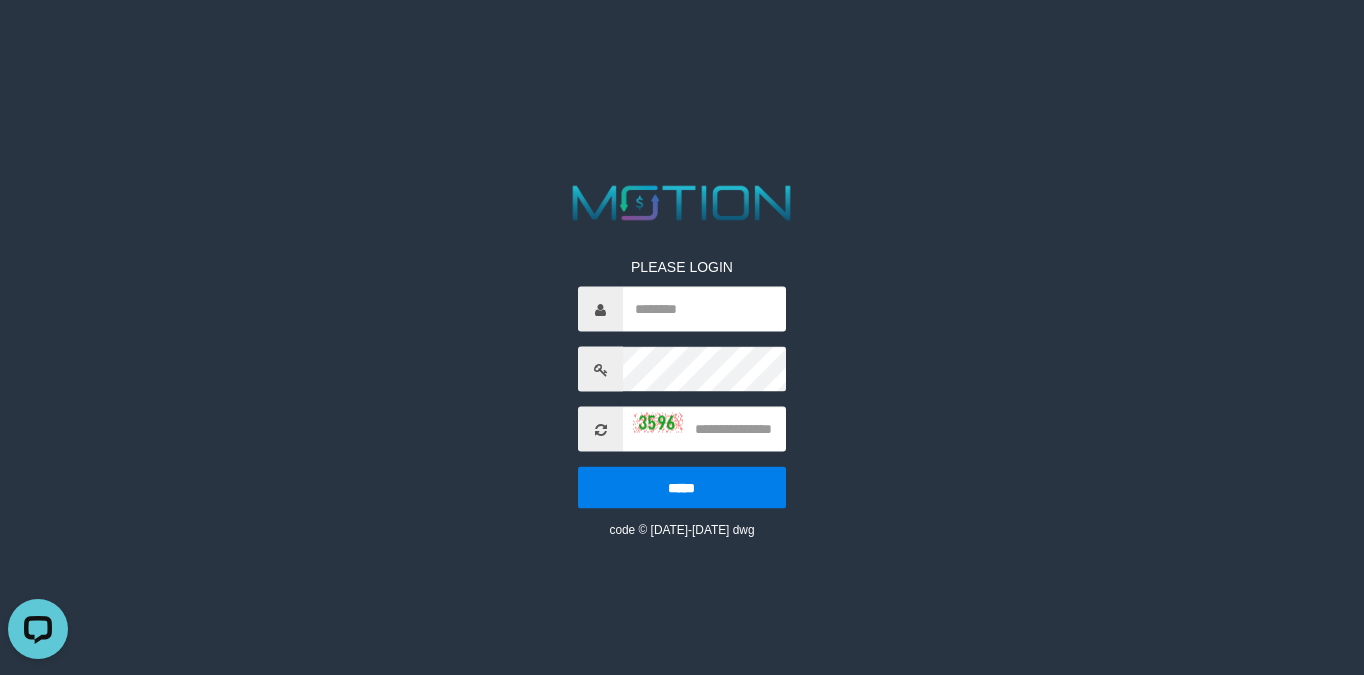 scroll, scrollTop: 0, scrollLeft: 0, axis: both 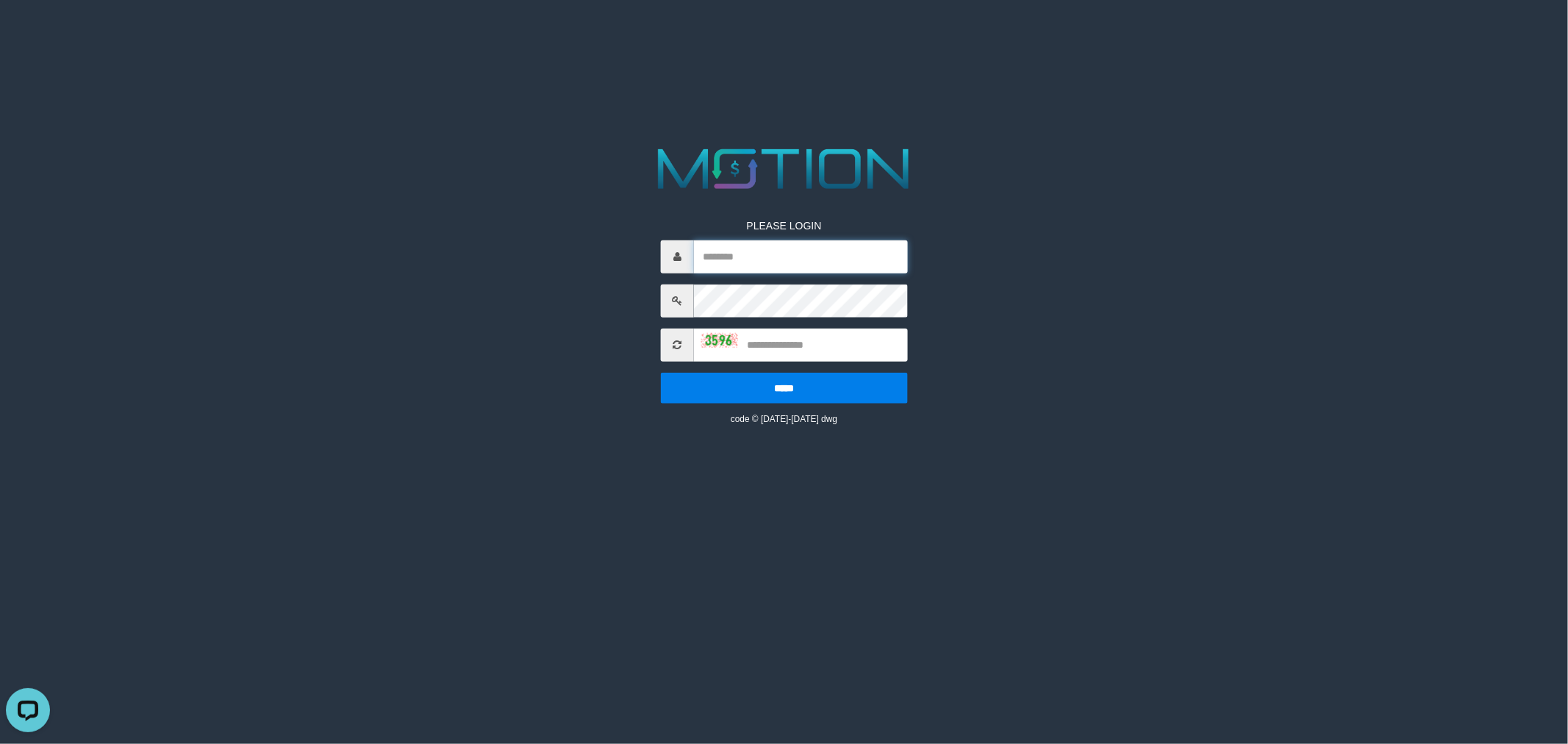 type on "**********" 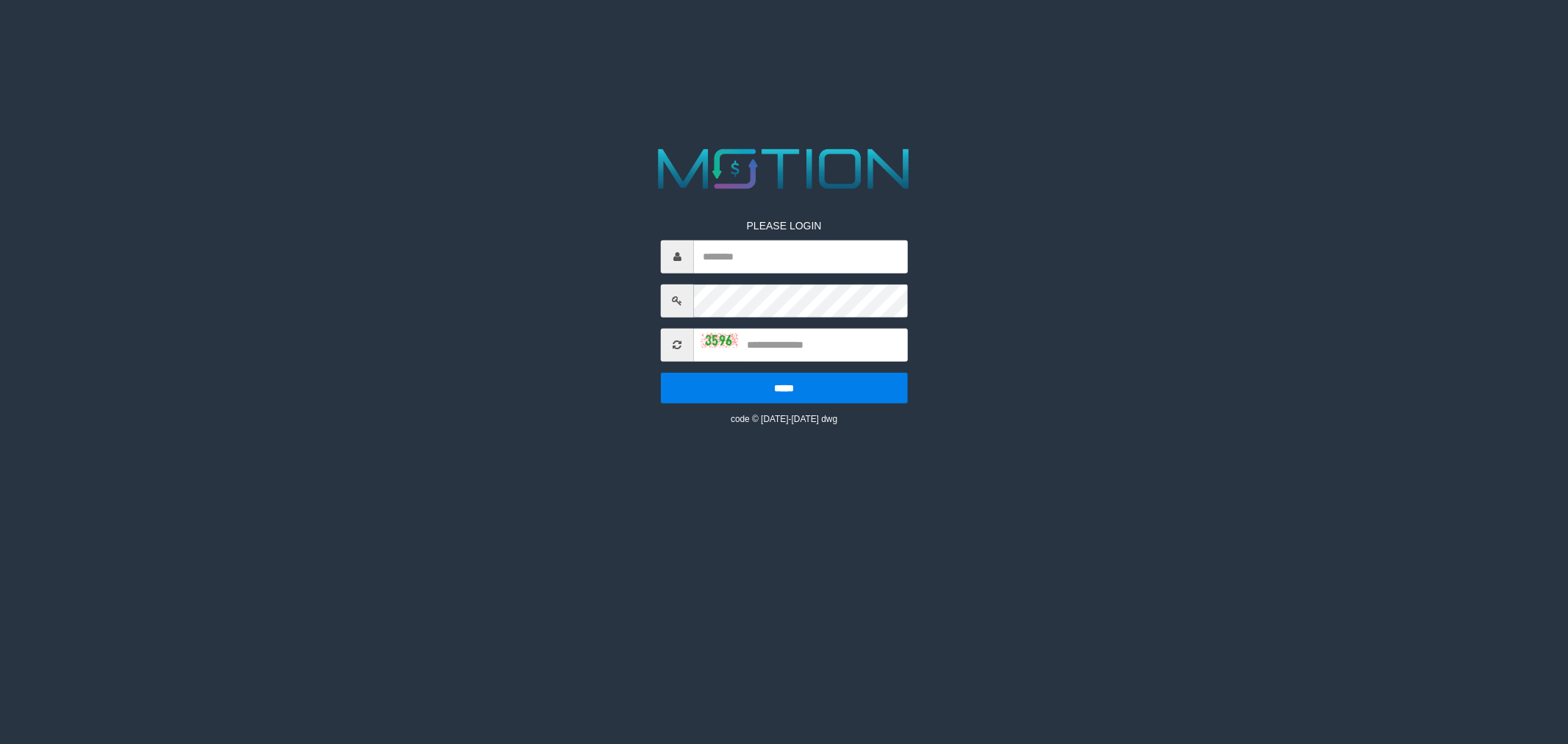 scroll, scrollTop: 0, scrollLeft: 0, axis: both 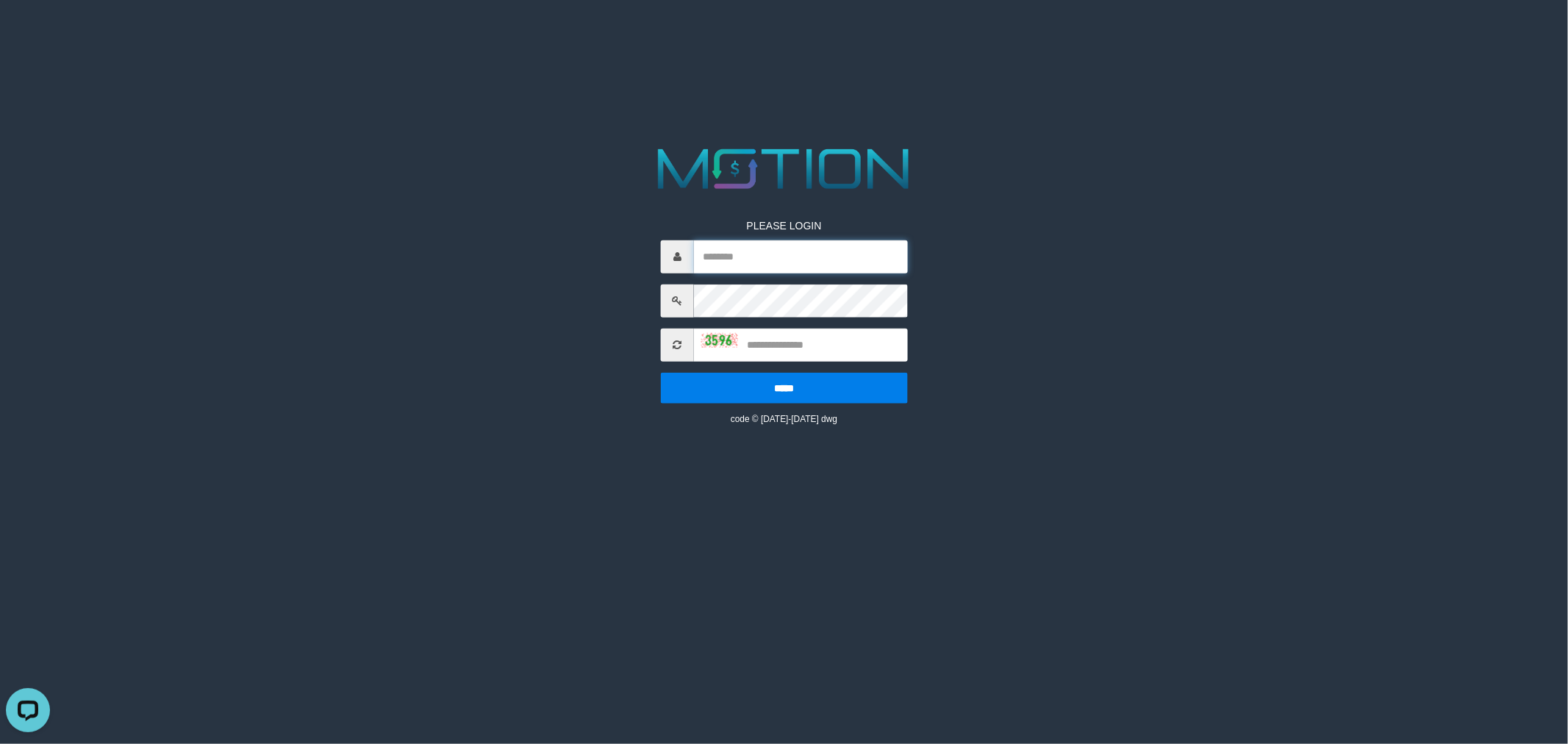 type on "**********" 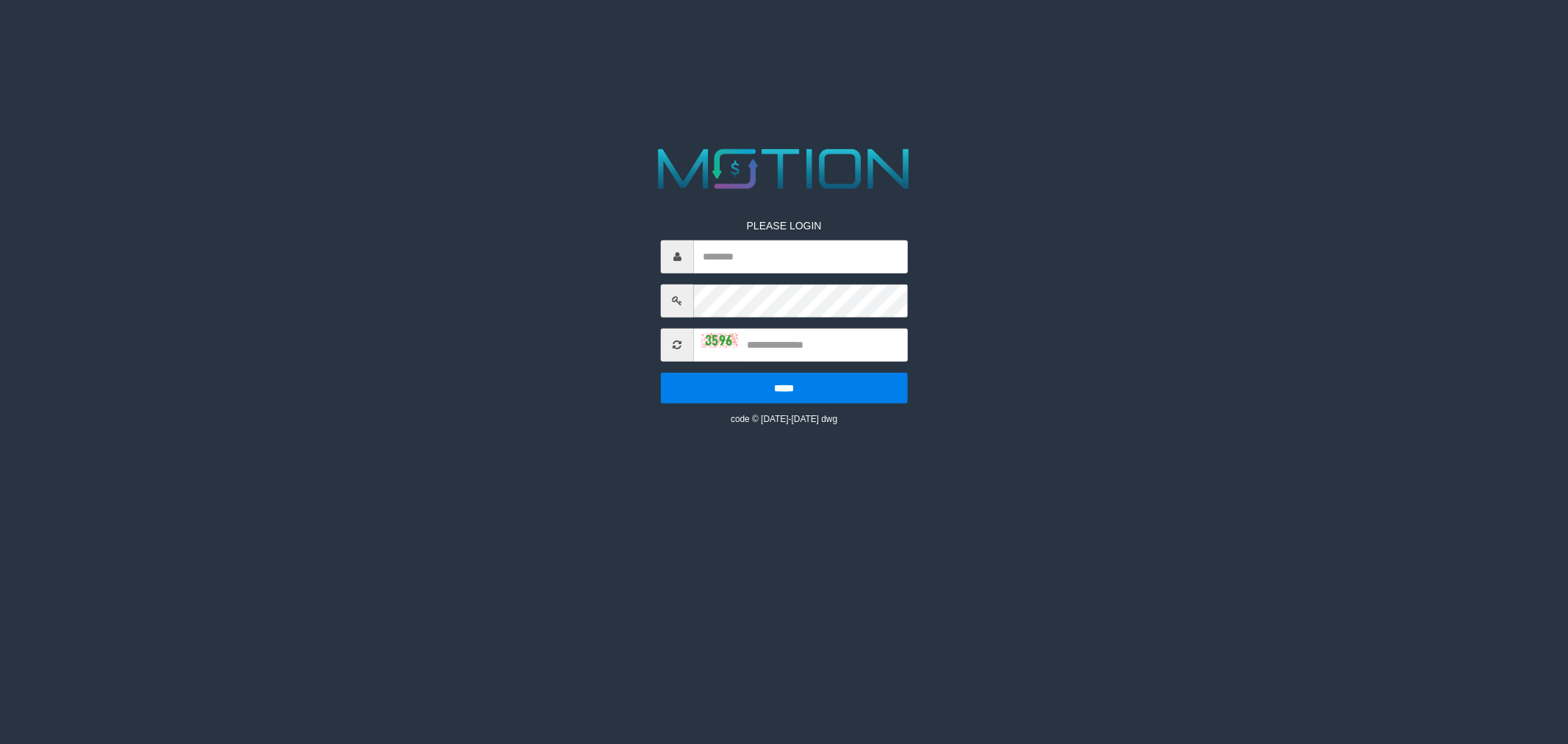 scroll, scrollTop: 0, scrollLeft: 0, axis: both 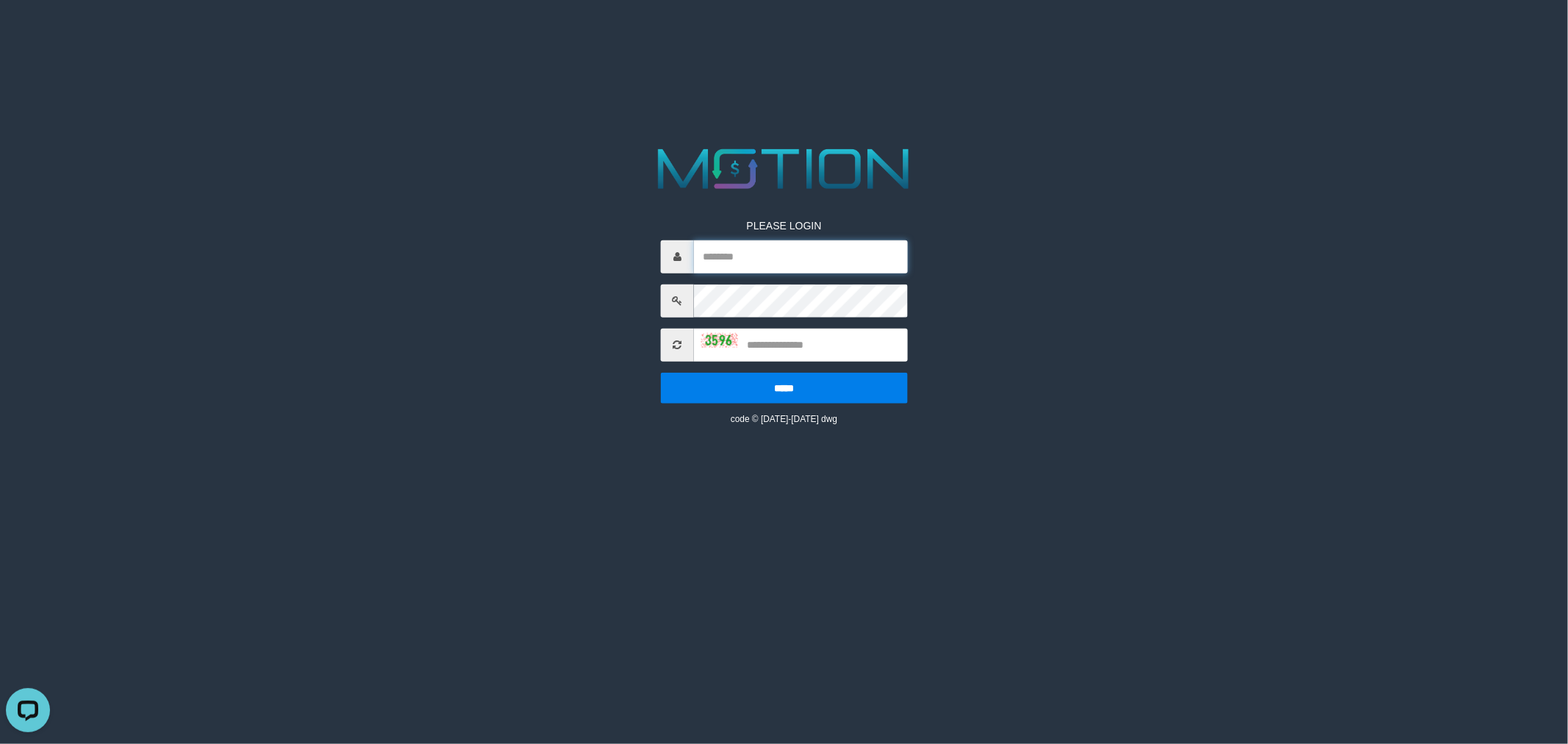 type on "**********" 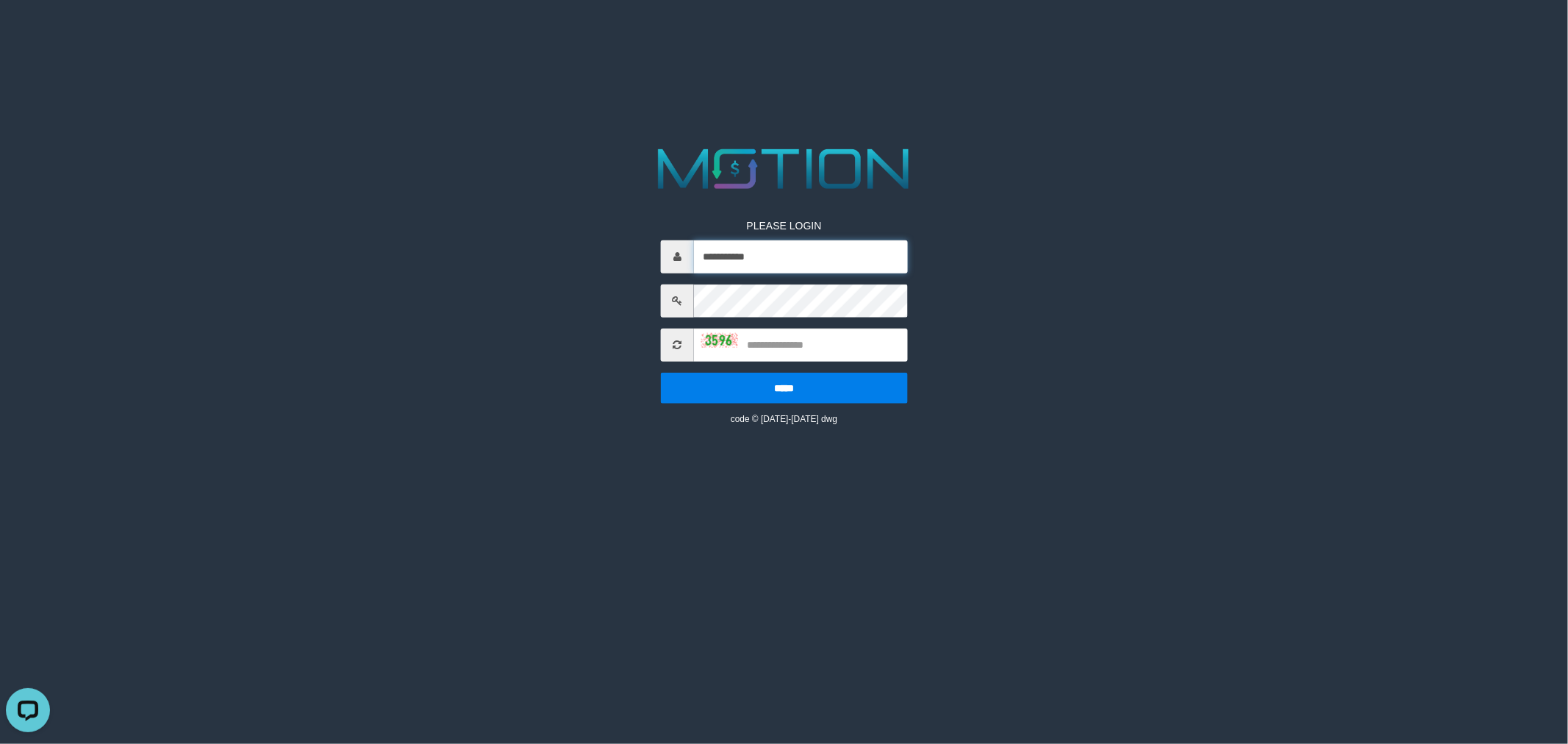 click on "**********" at bounding box center [801, 256] 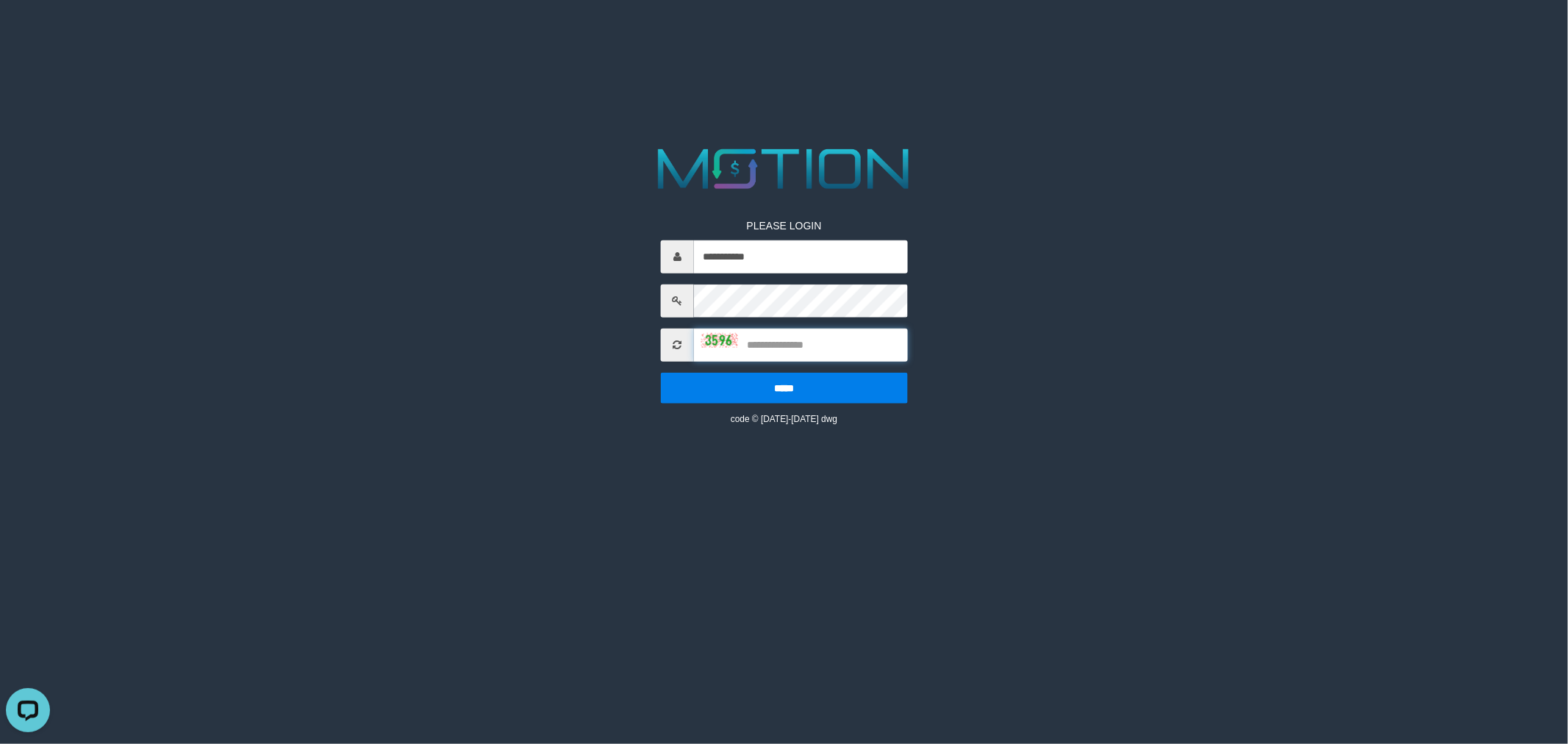 drag, startPoint x: 753, startPoint y: 338, endPoint x: 1466, endPoint y: 343, distance: 713.01753 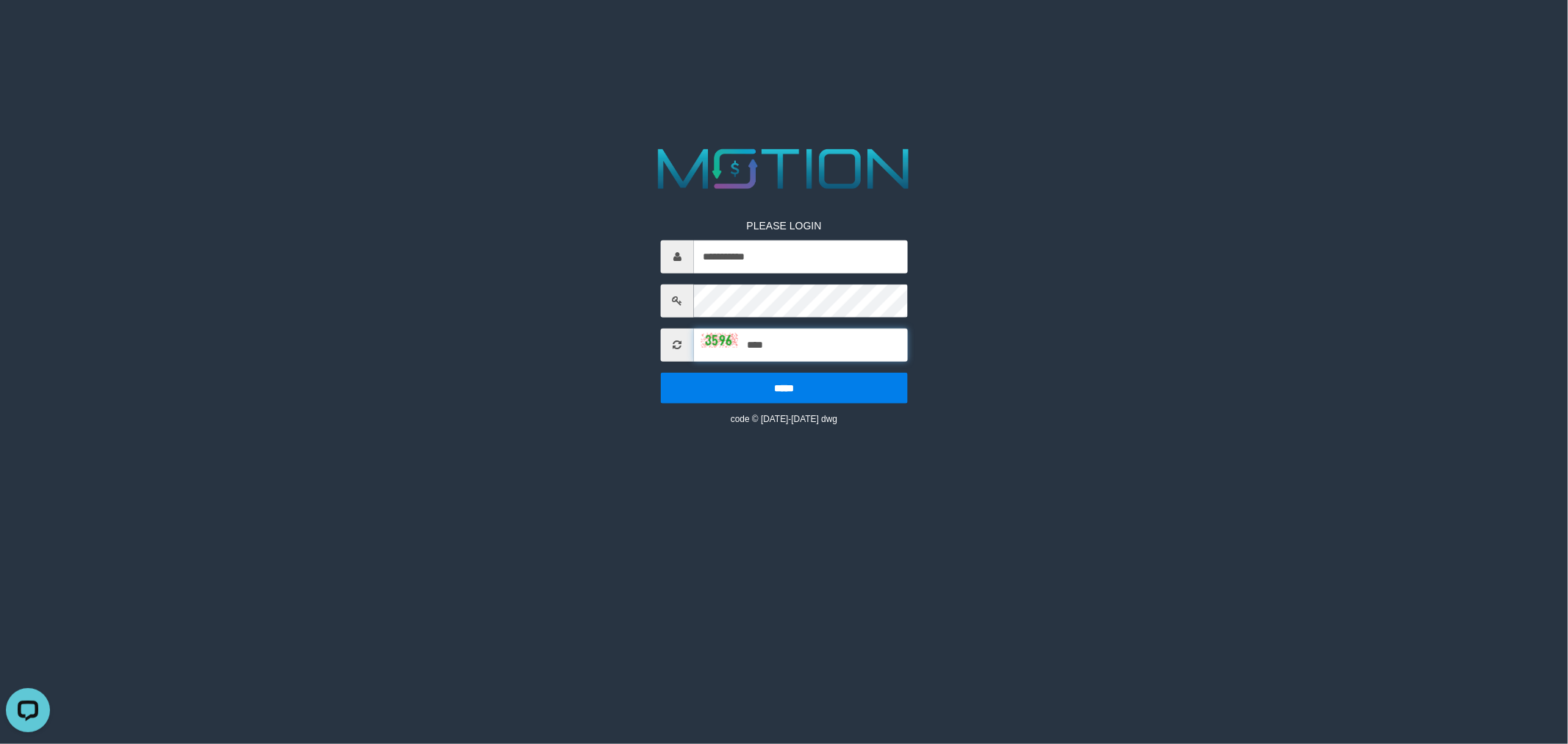 type on "****" 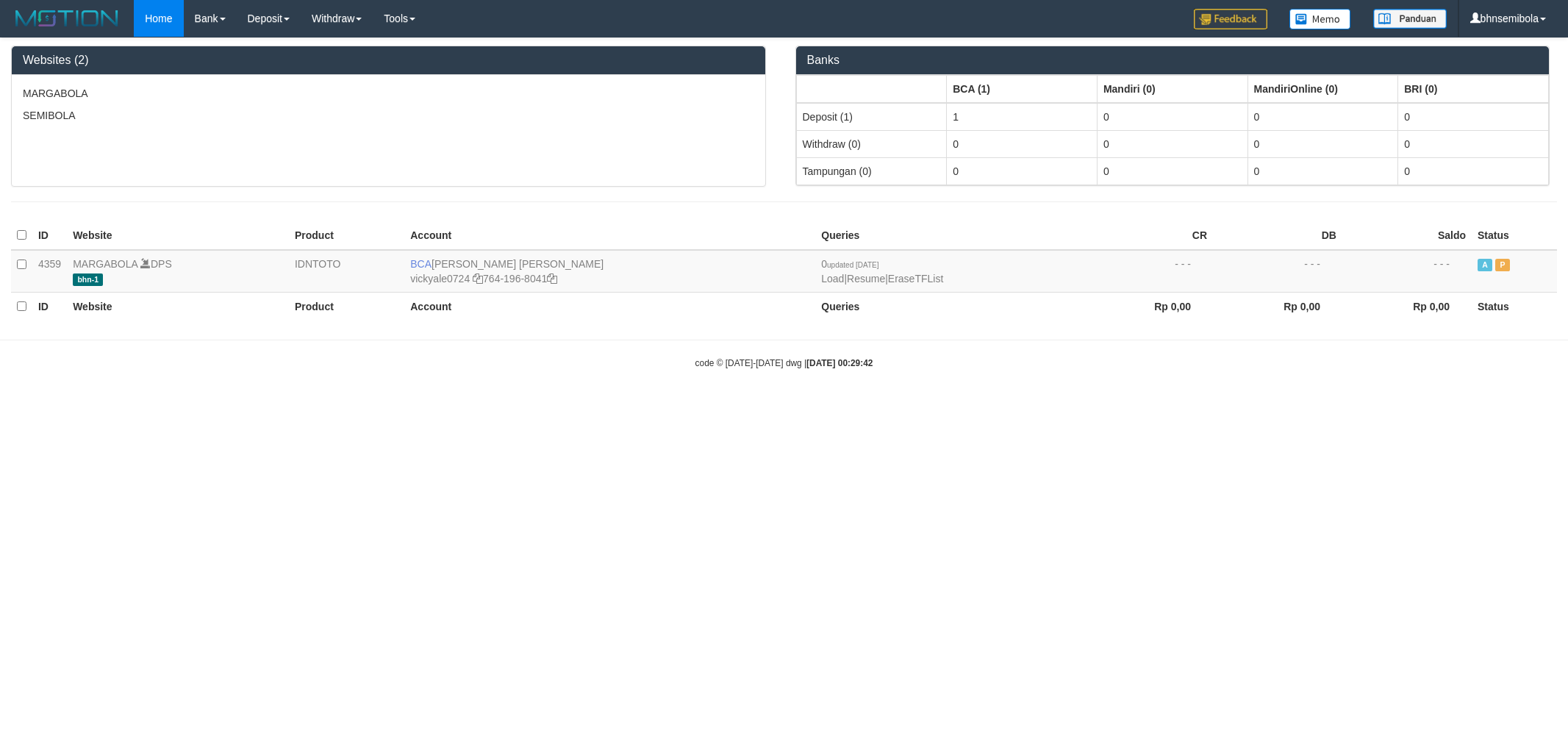 scroll, scrollTop: 0, scrollLeft: 0, axis: both 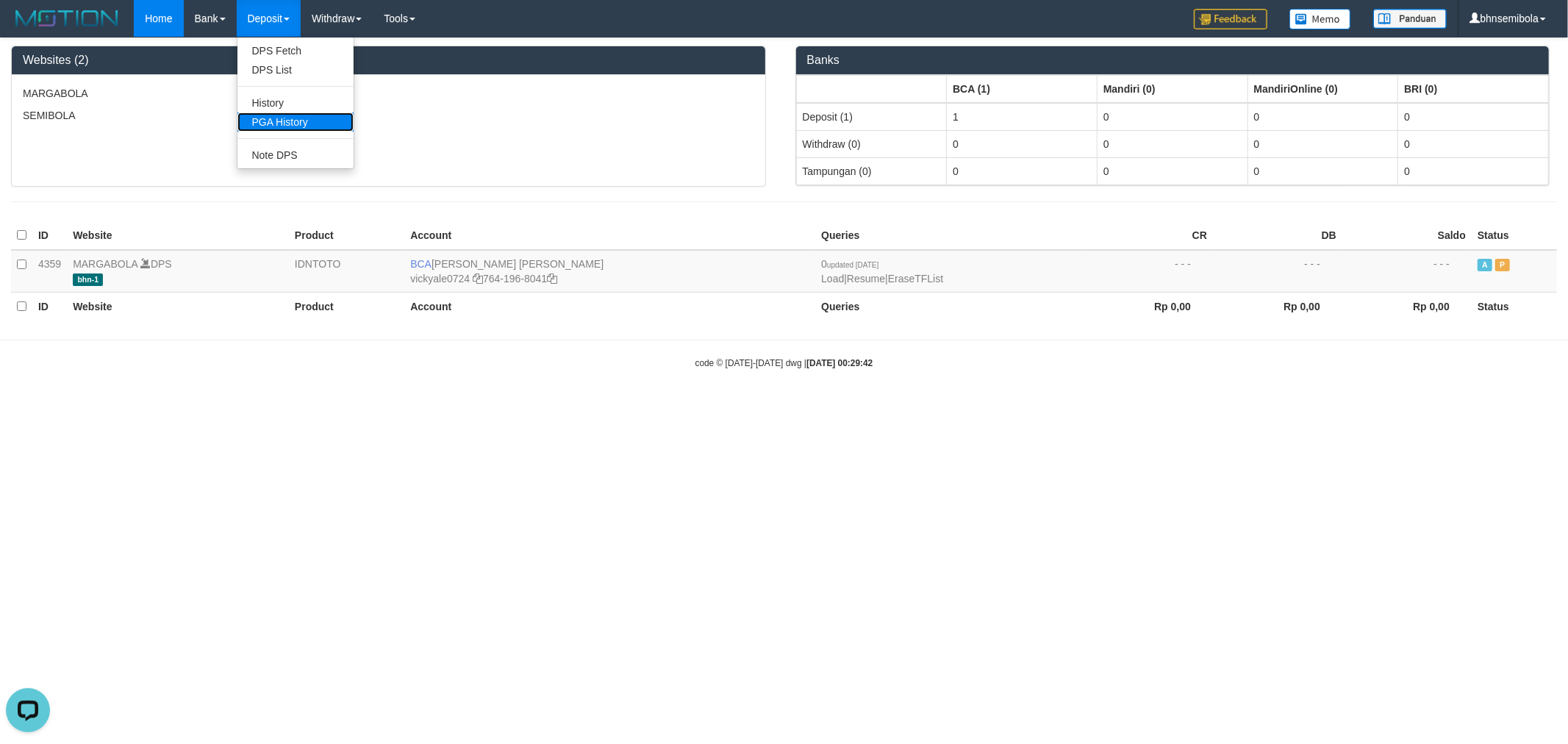 click on "PGA History" at bounding box center (296, 122) 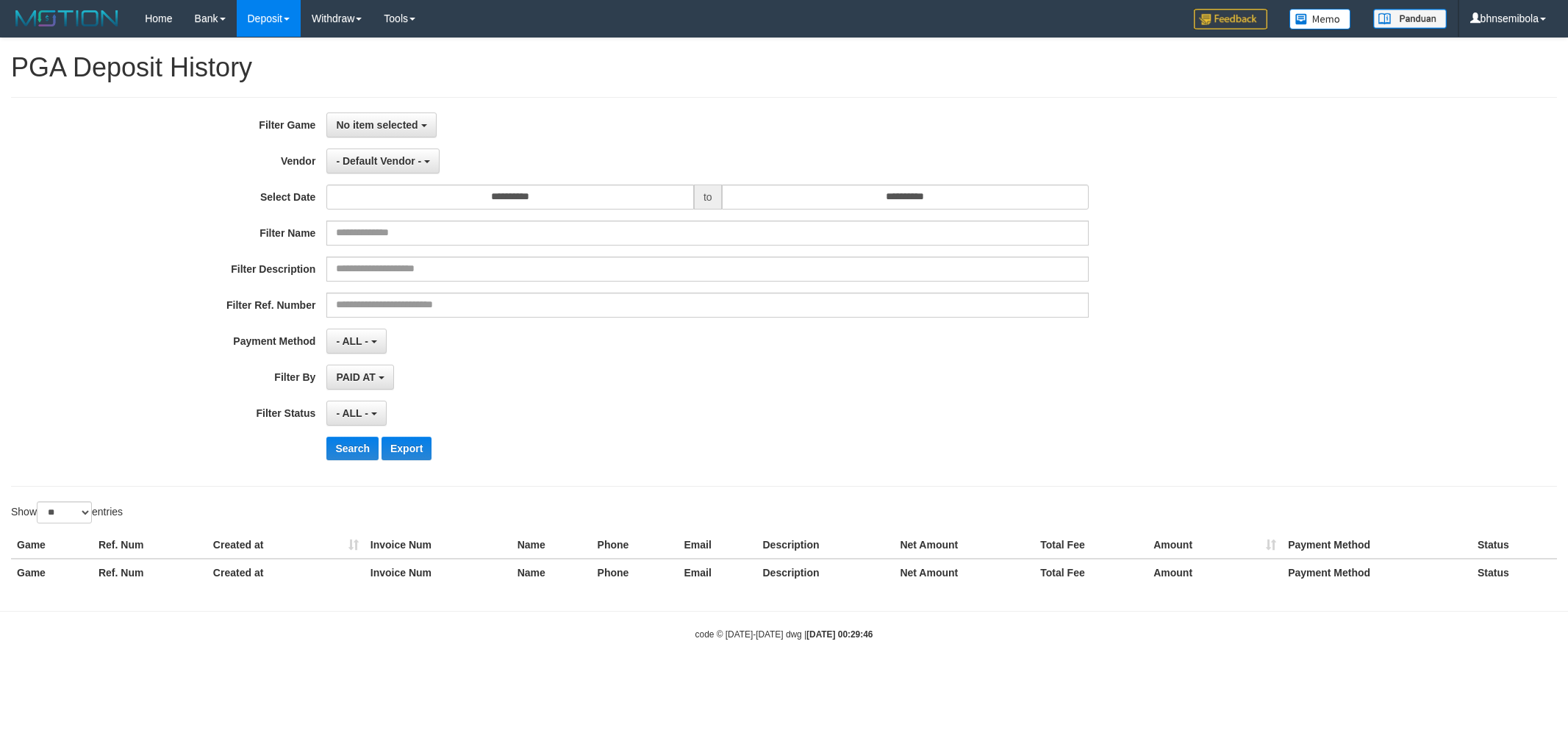 select 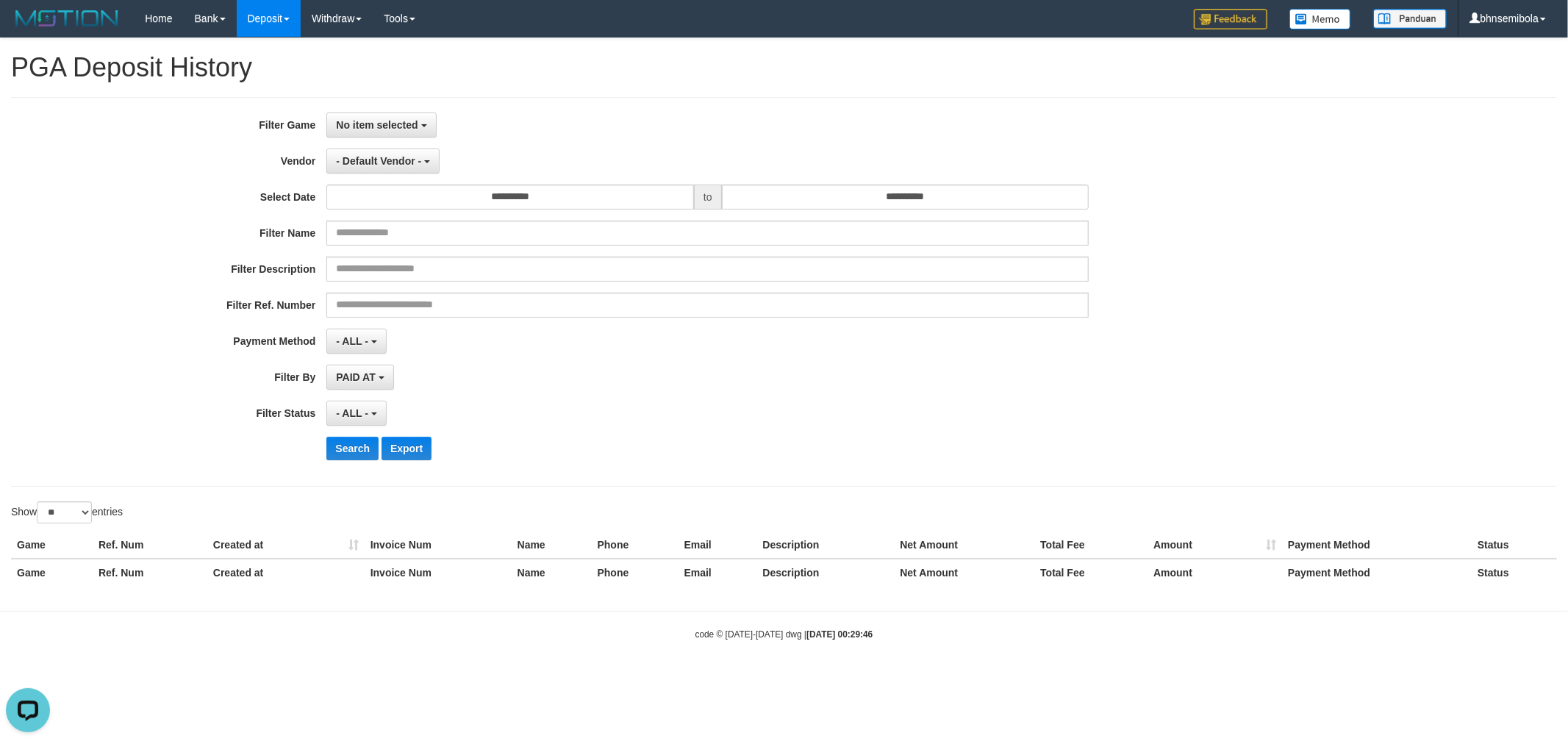 scroll, scrollTop: 0, scrollLeft: 0, axis: both 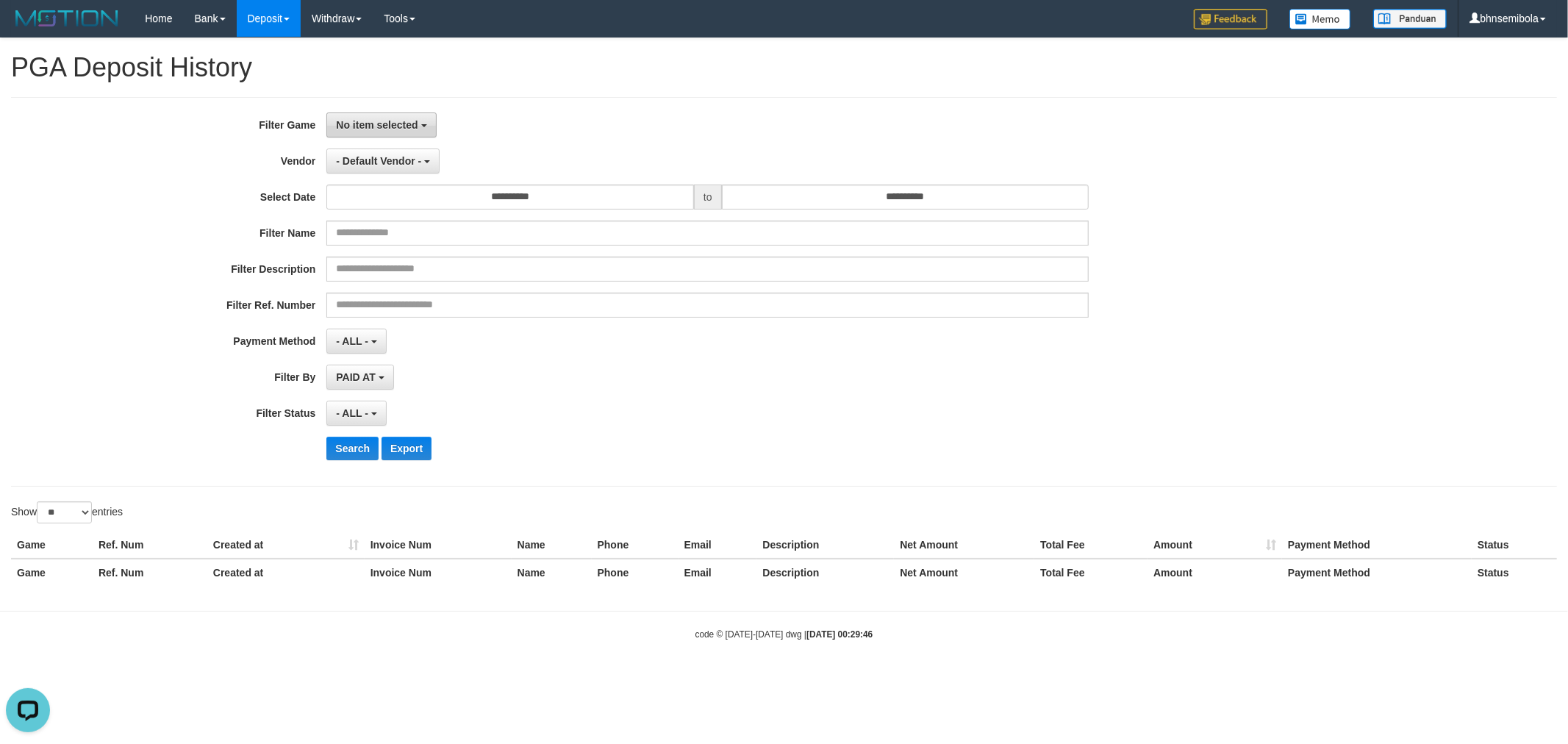 click on "No item selected" at bounding box center (376, 125) 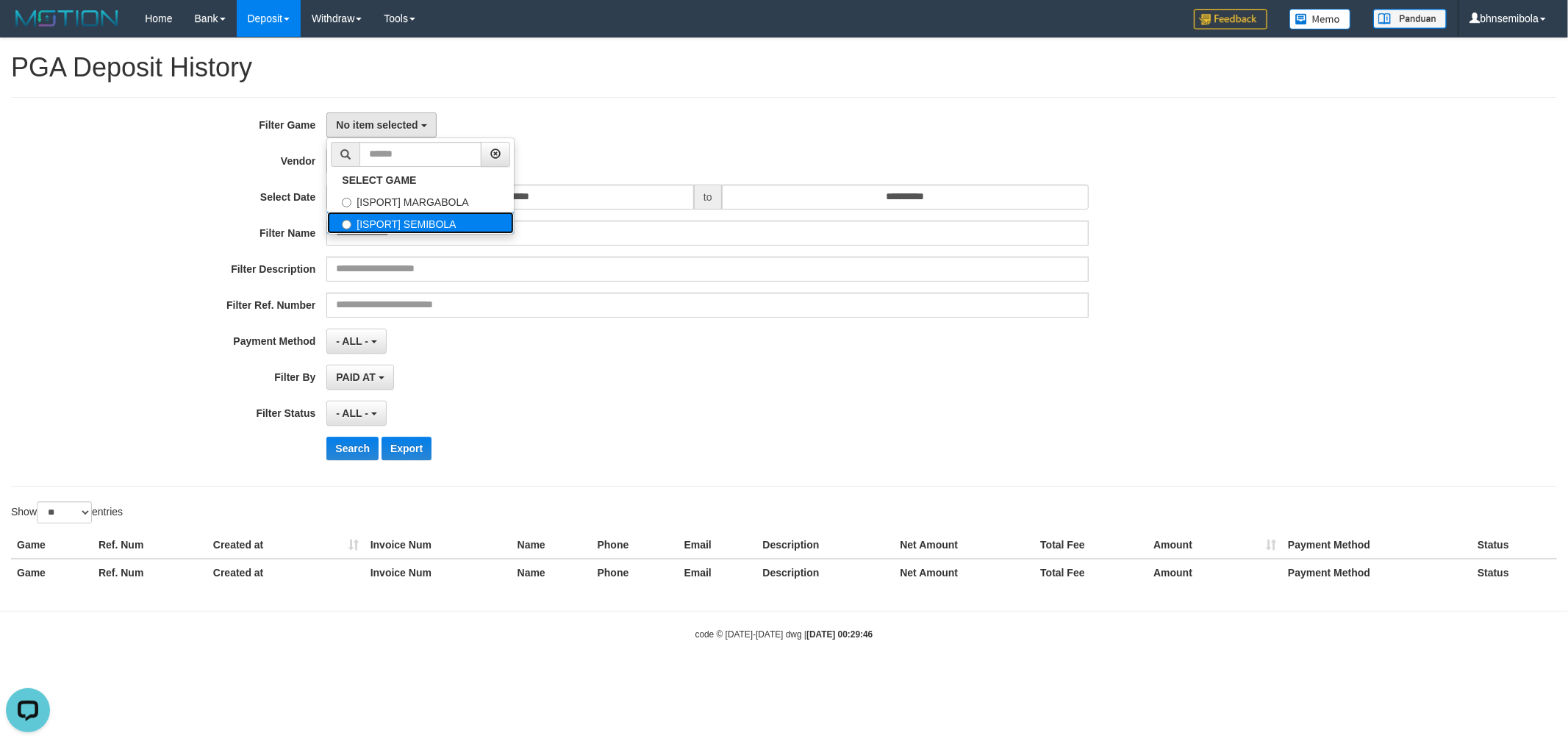 click on "[ISPORT] SEMIBOLA" at bounding box center (420, 223) 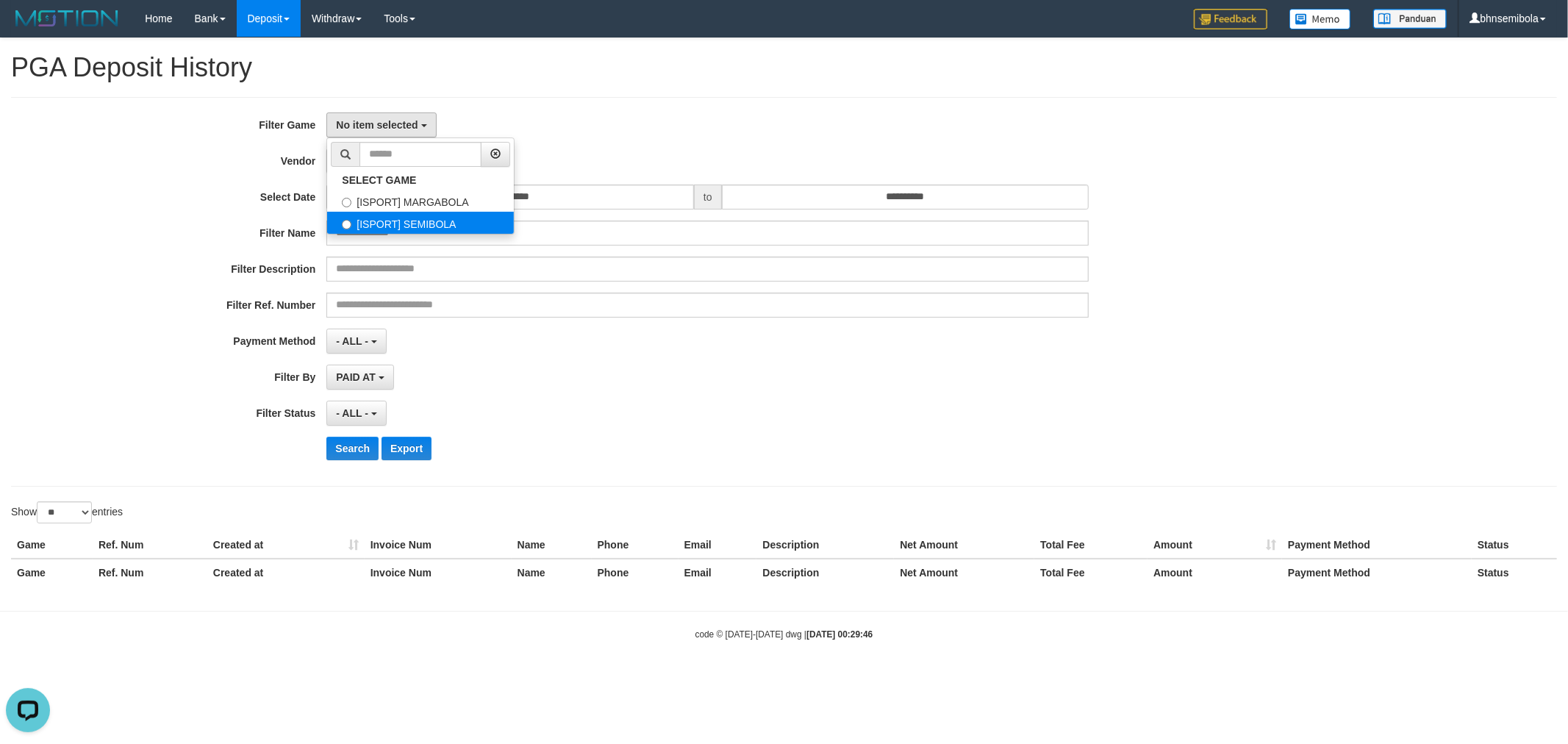 select on "****" 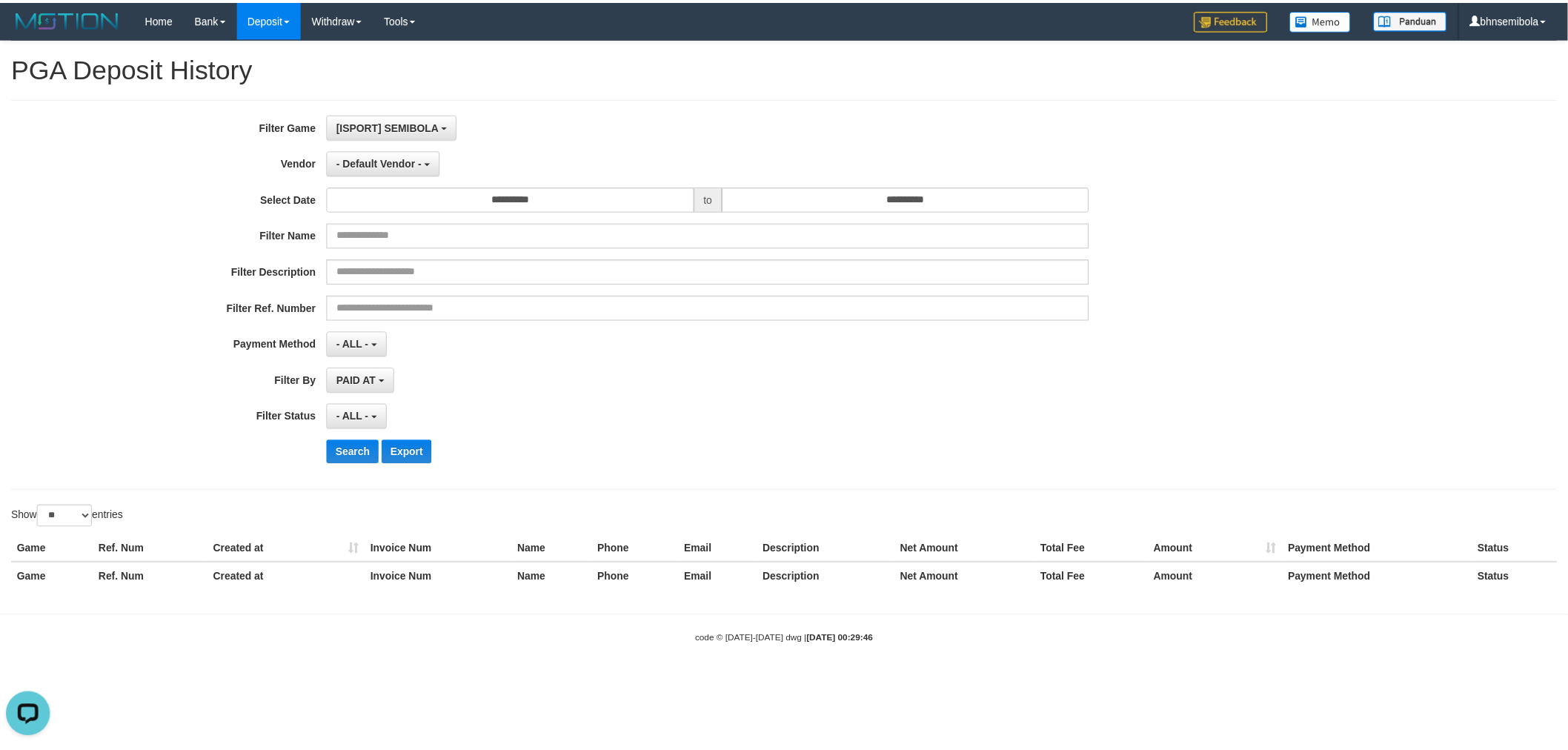scroll, scrollTop: 25, scrollLeft: 0, axis: vertical 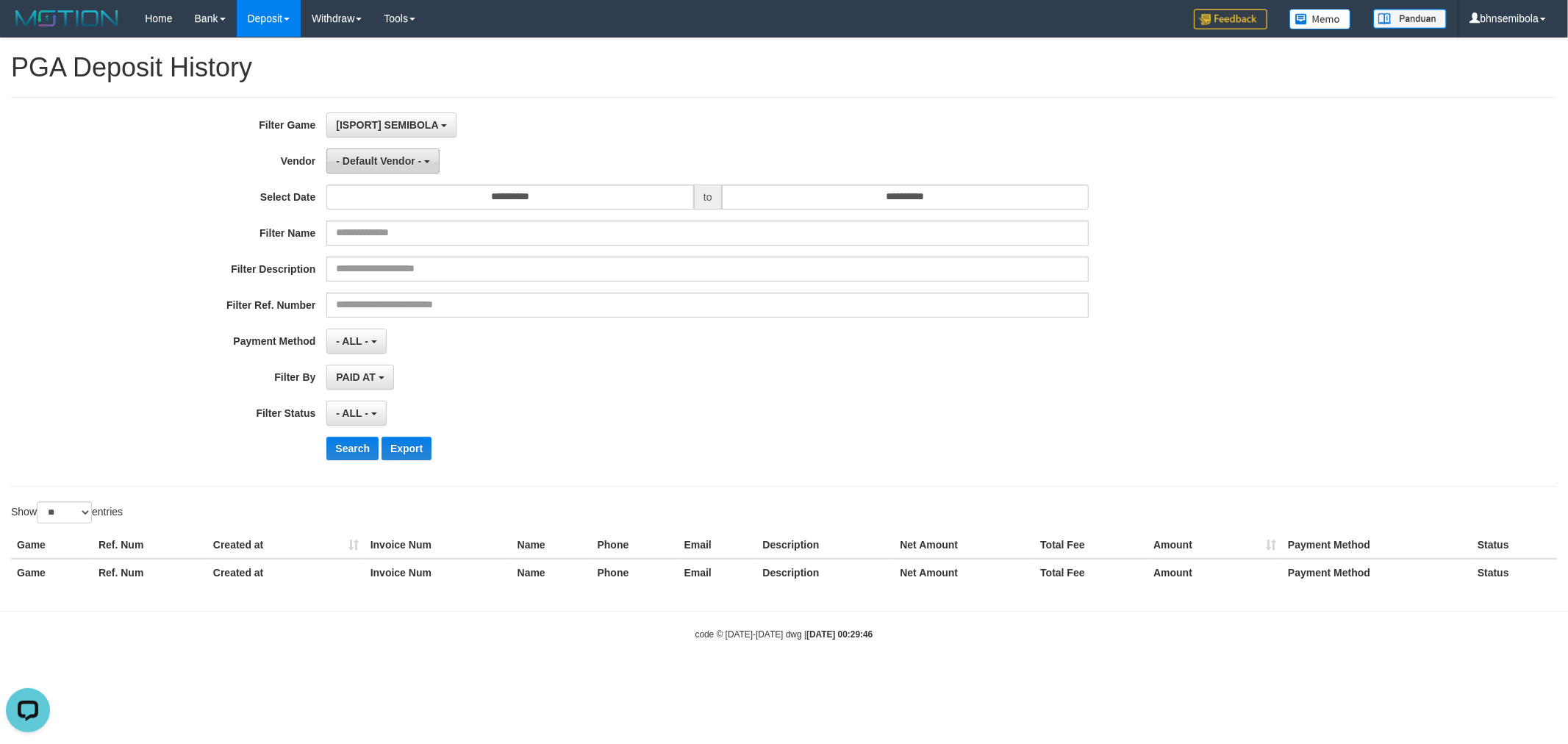 click on "- Default Vendor -" at bounding box center (379, 161) 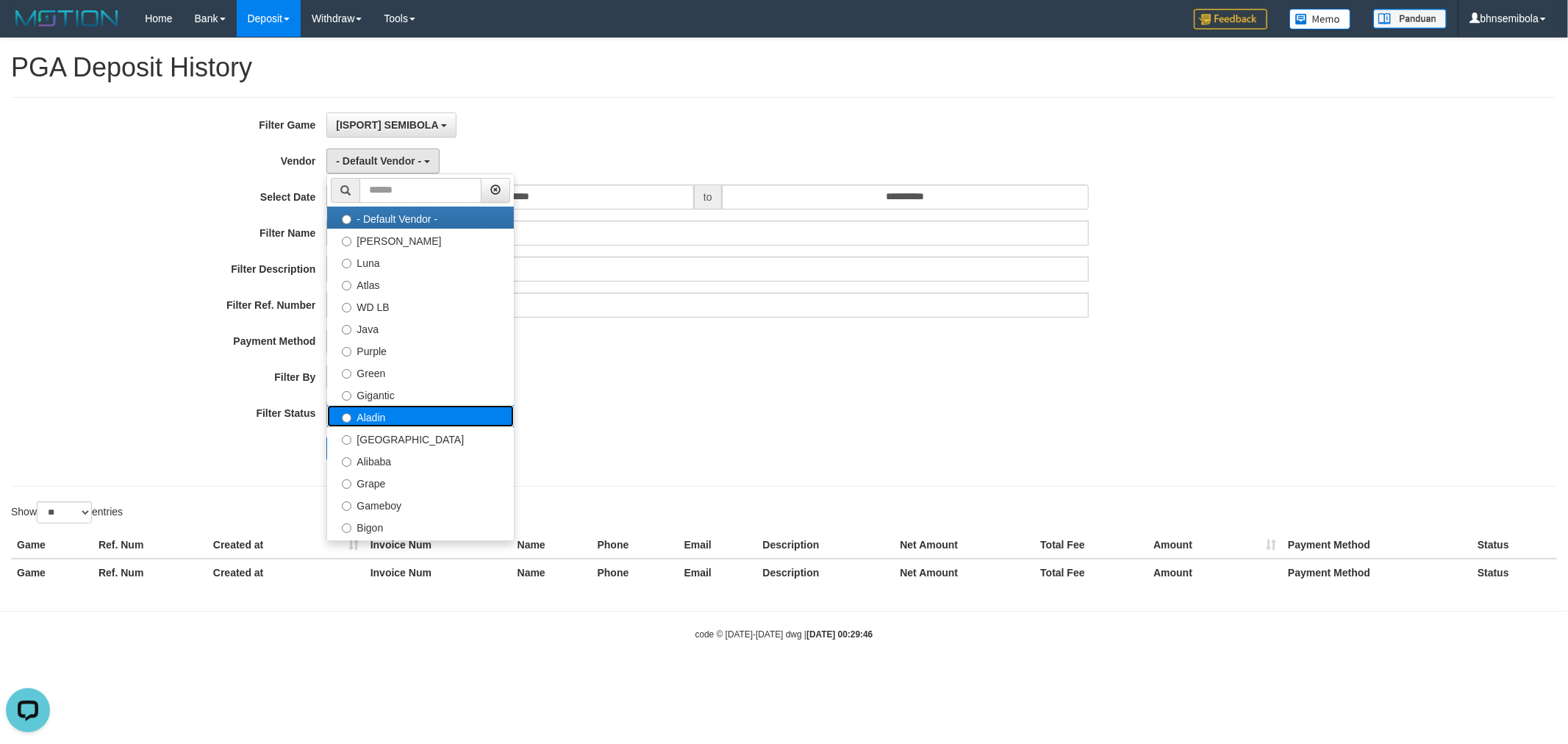 click on "Aladin" at bounding box center (420, 416) 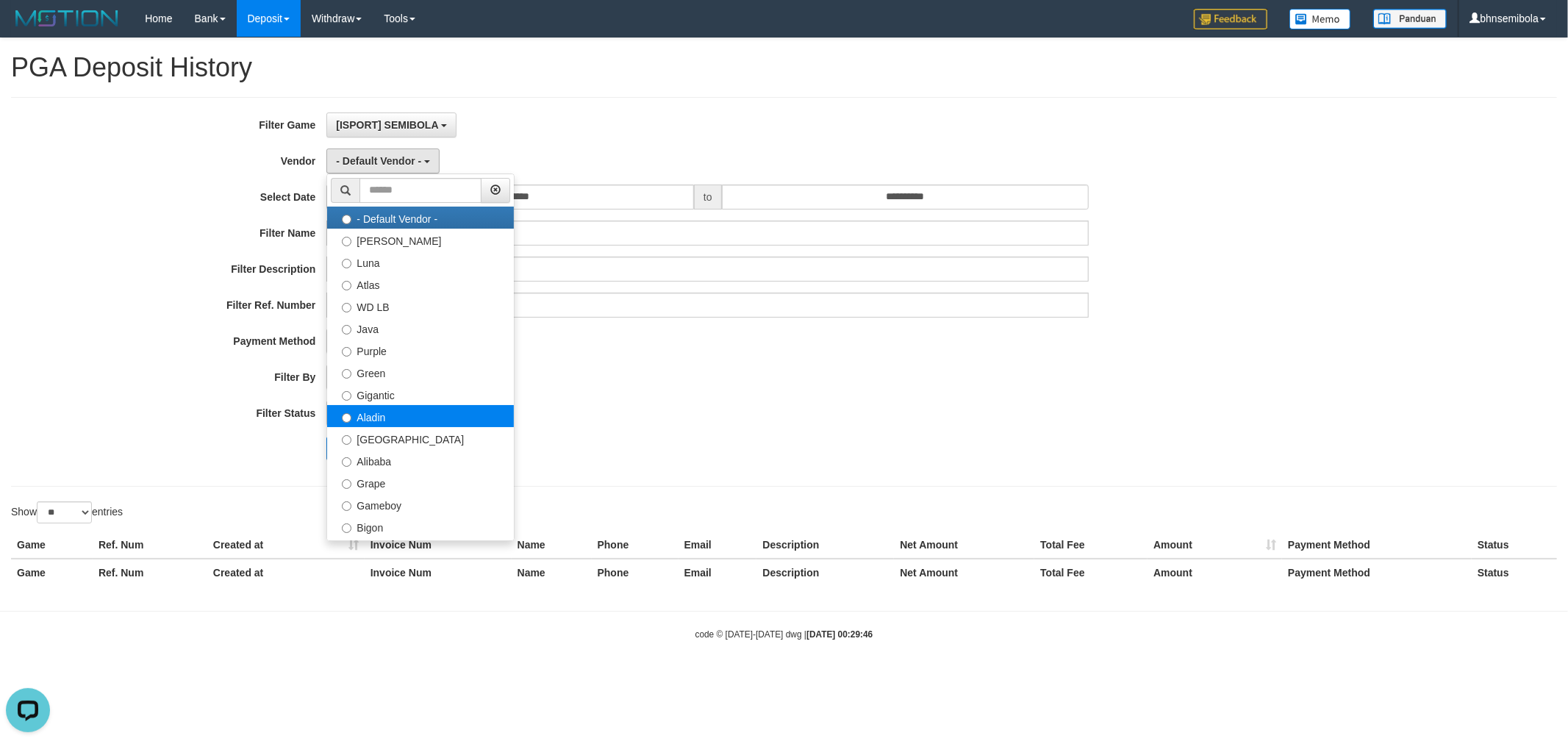 select on "**********" 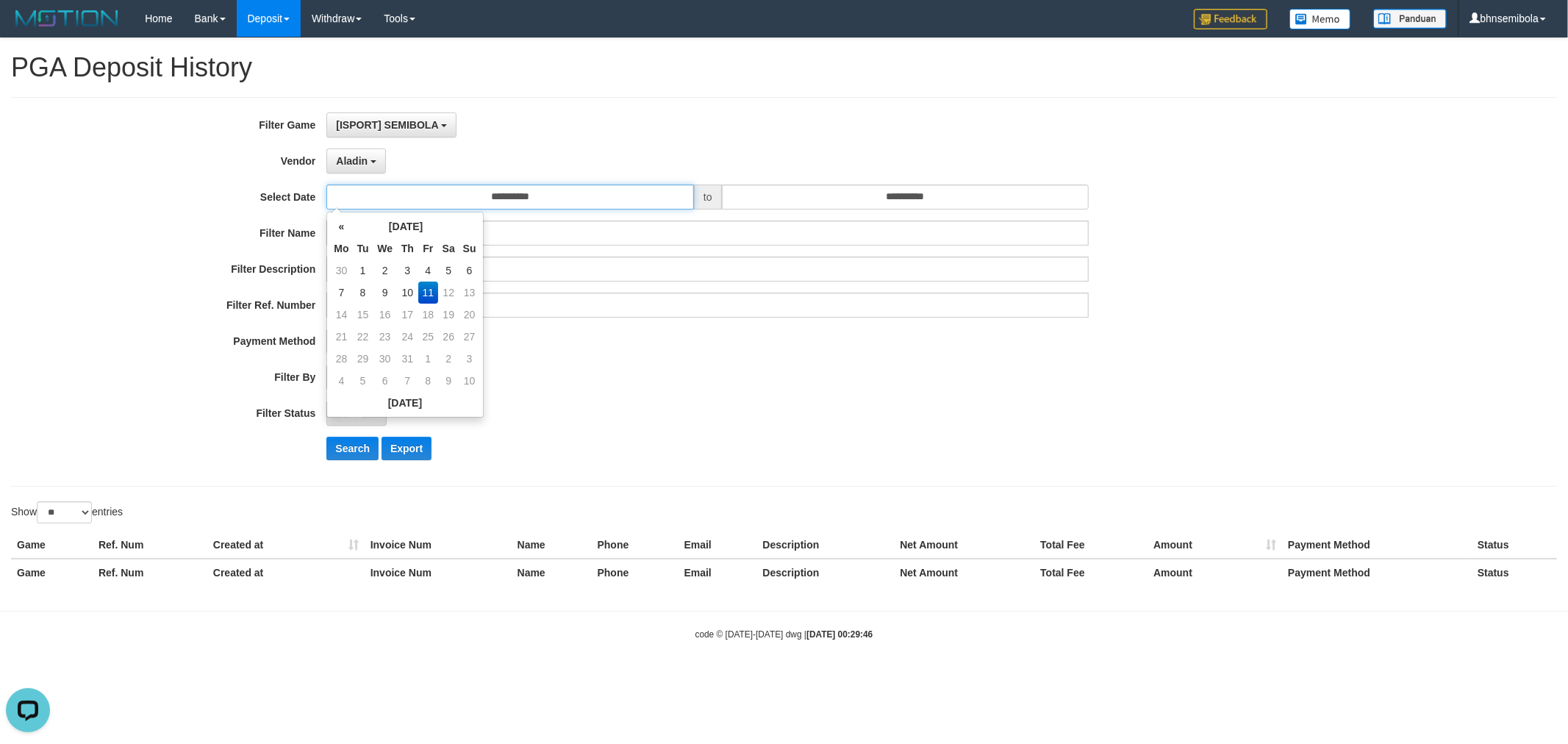 click on "**********" at bounding box center [510, 197] 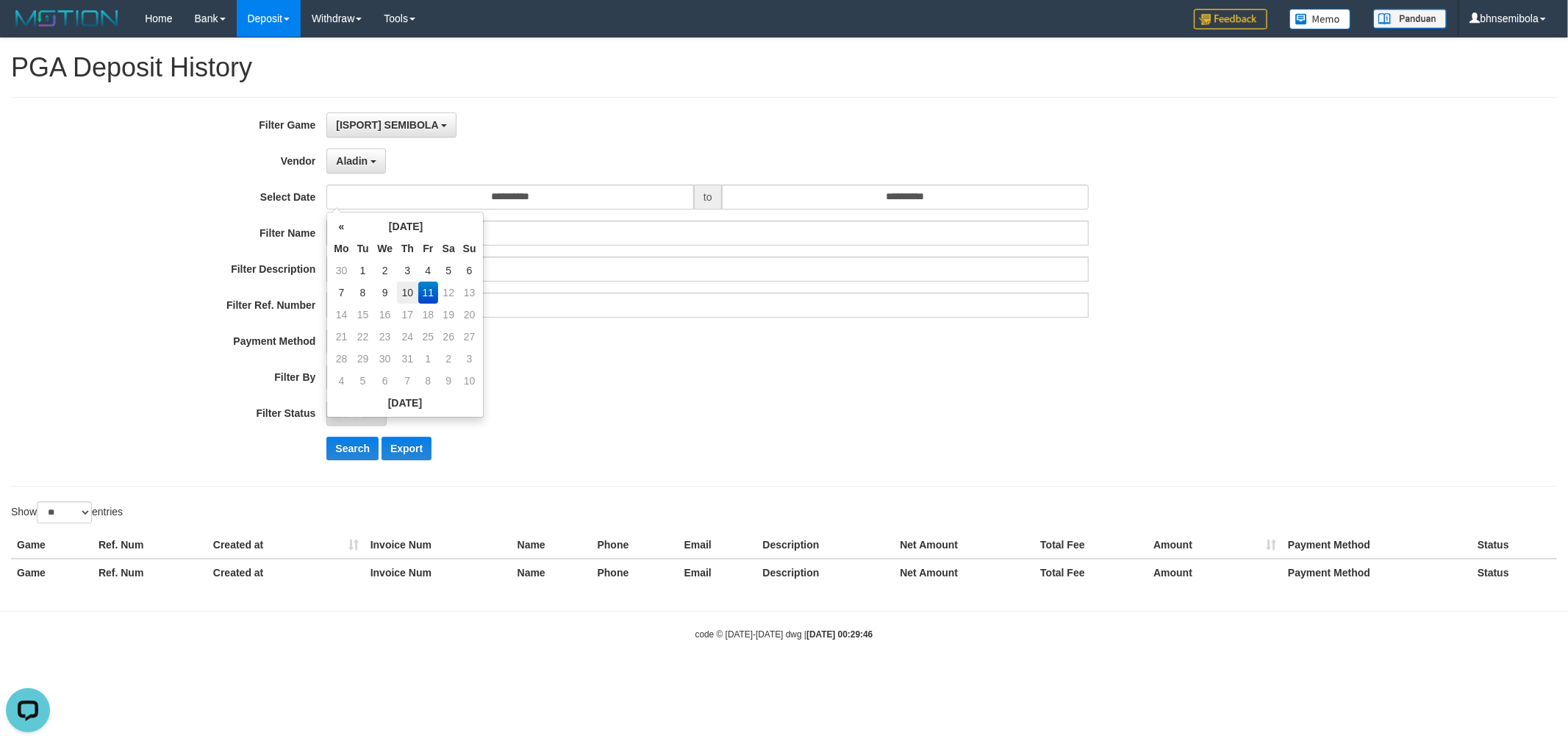 click on "10" at bounding box center (407, 293) 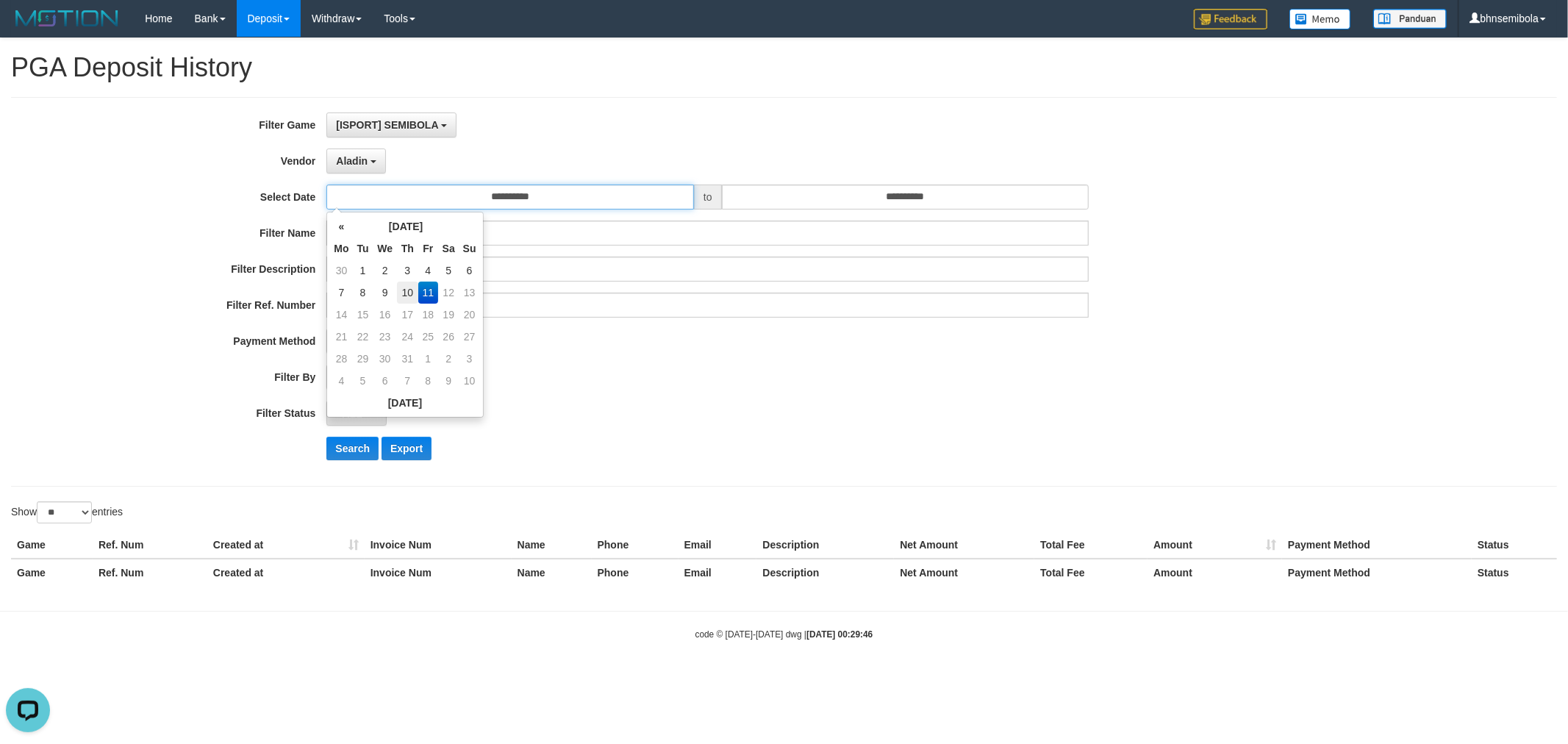 type on "**********" 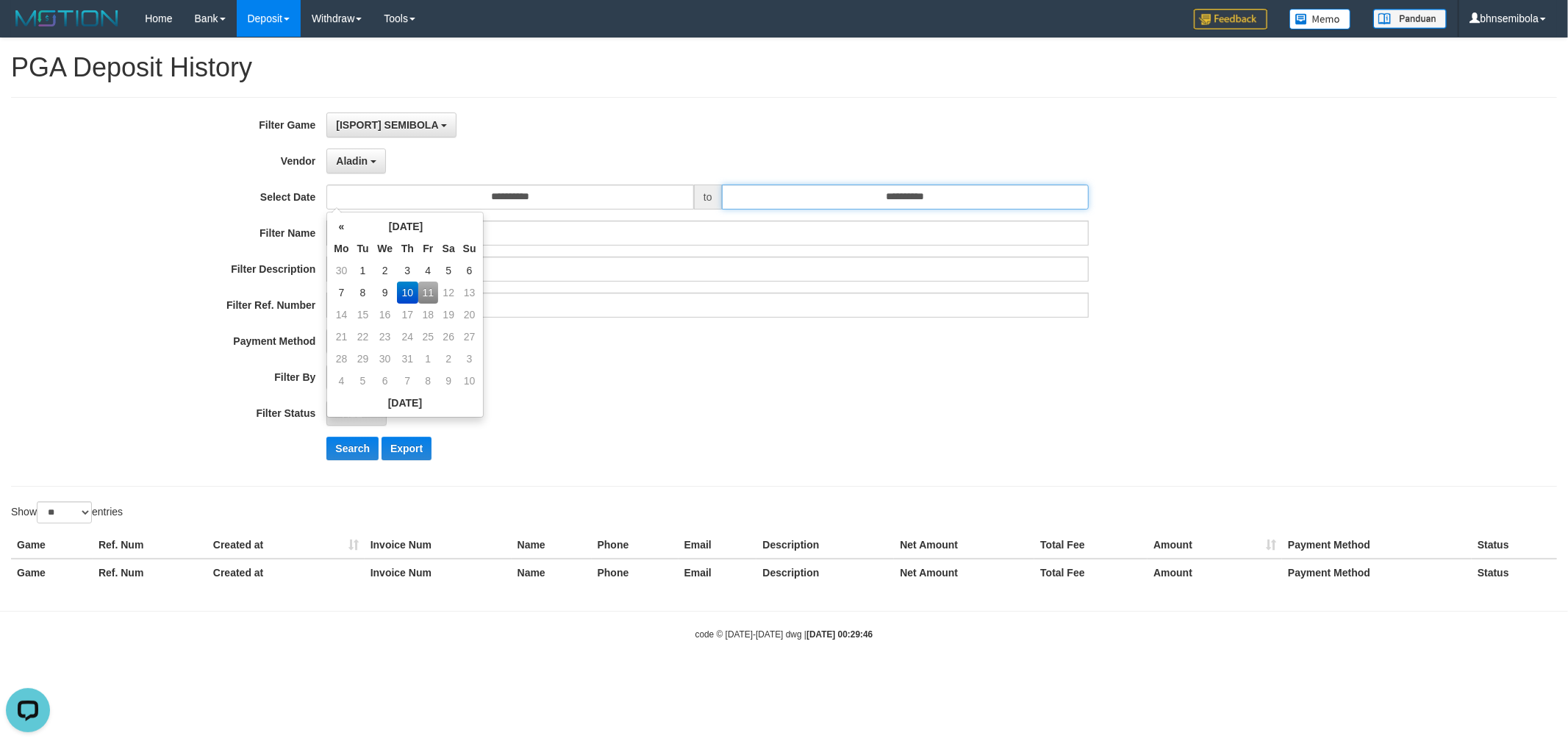 click on "**********" at bounding box center (906, 197) 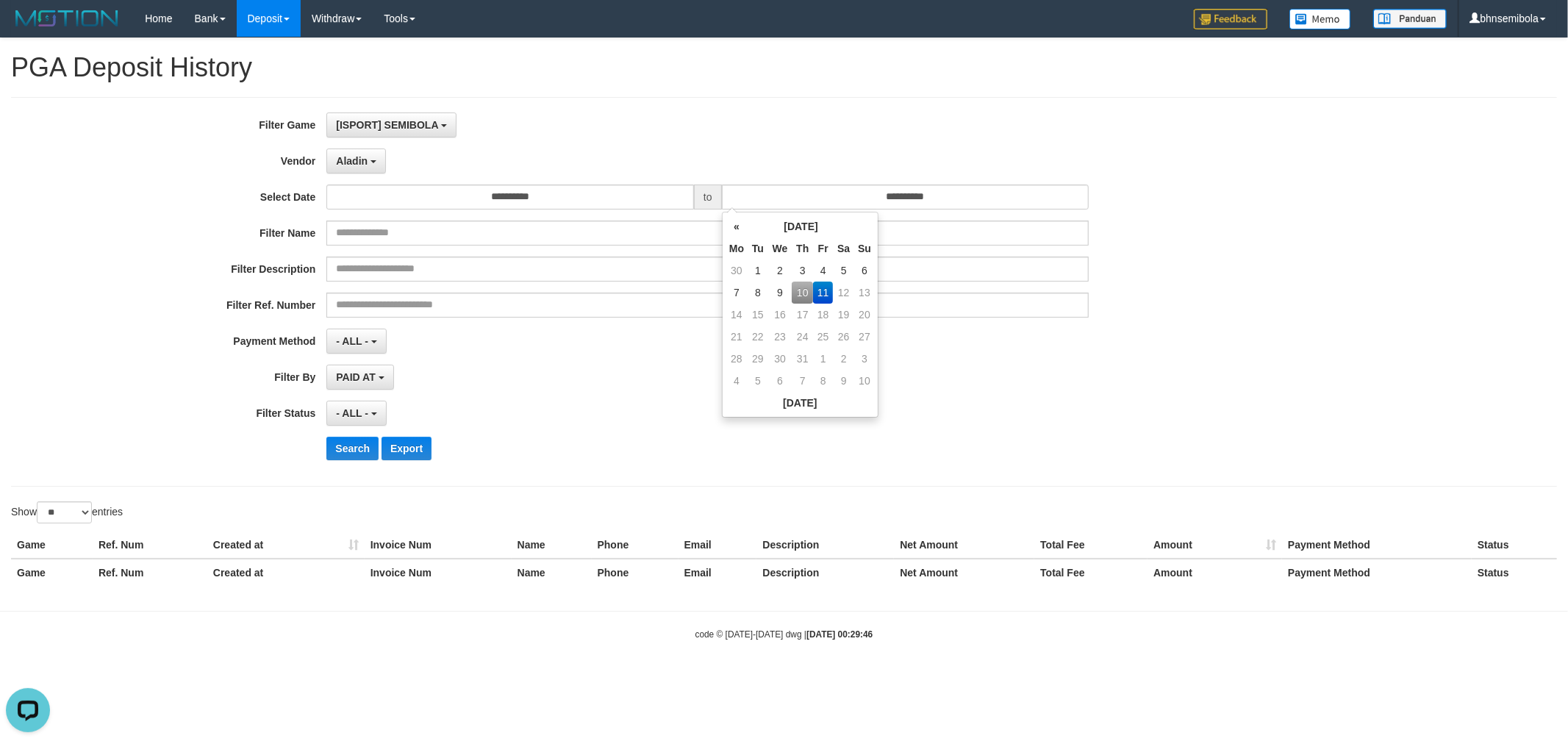 click on "10" at bounding box center (802, 293) 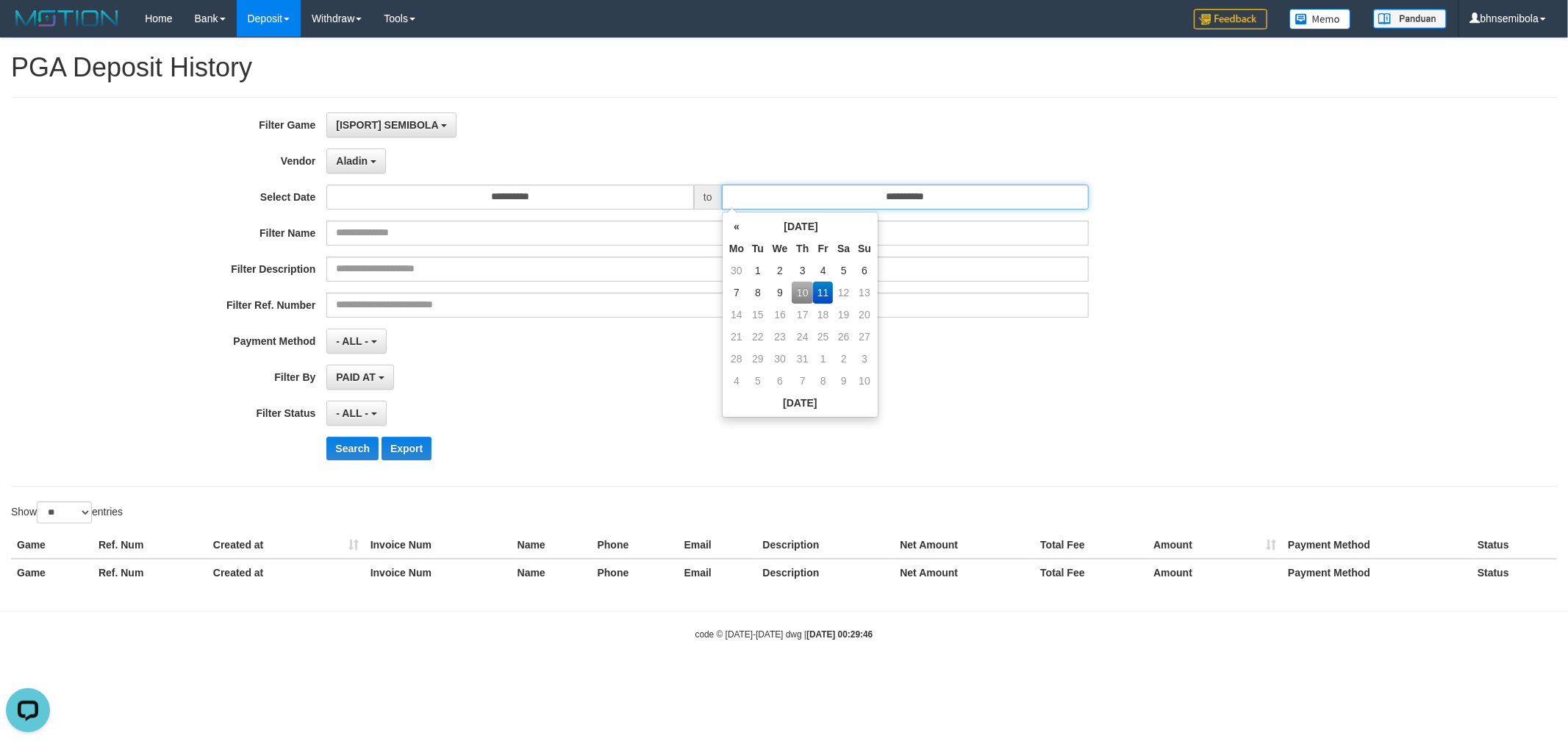 type on "**********" 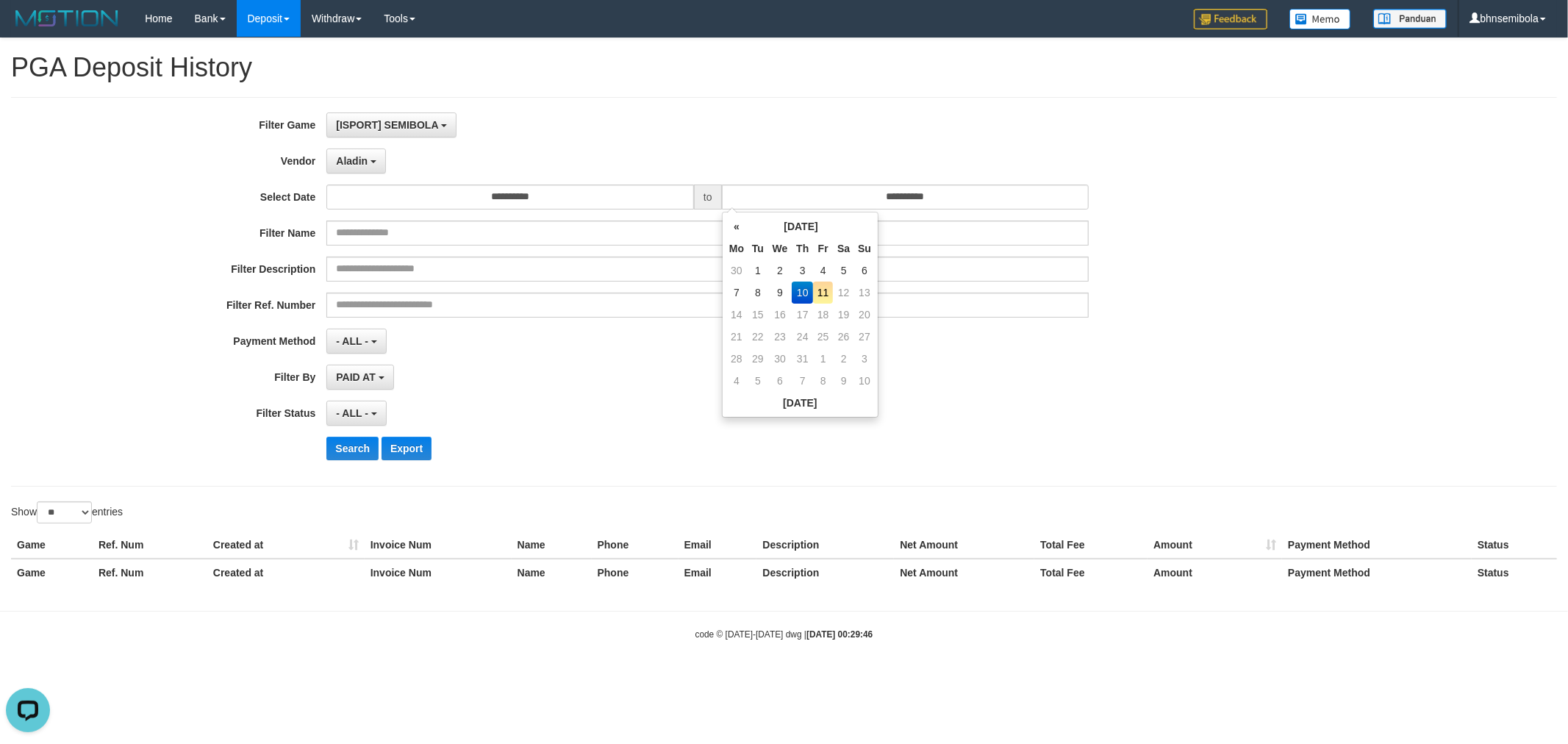 click on "10" at bounding box center (802, 293) 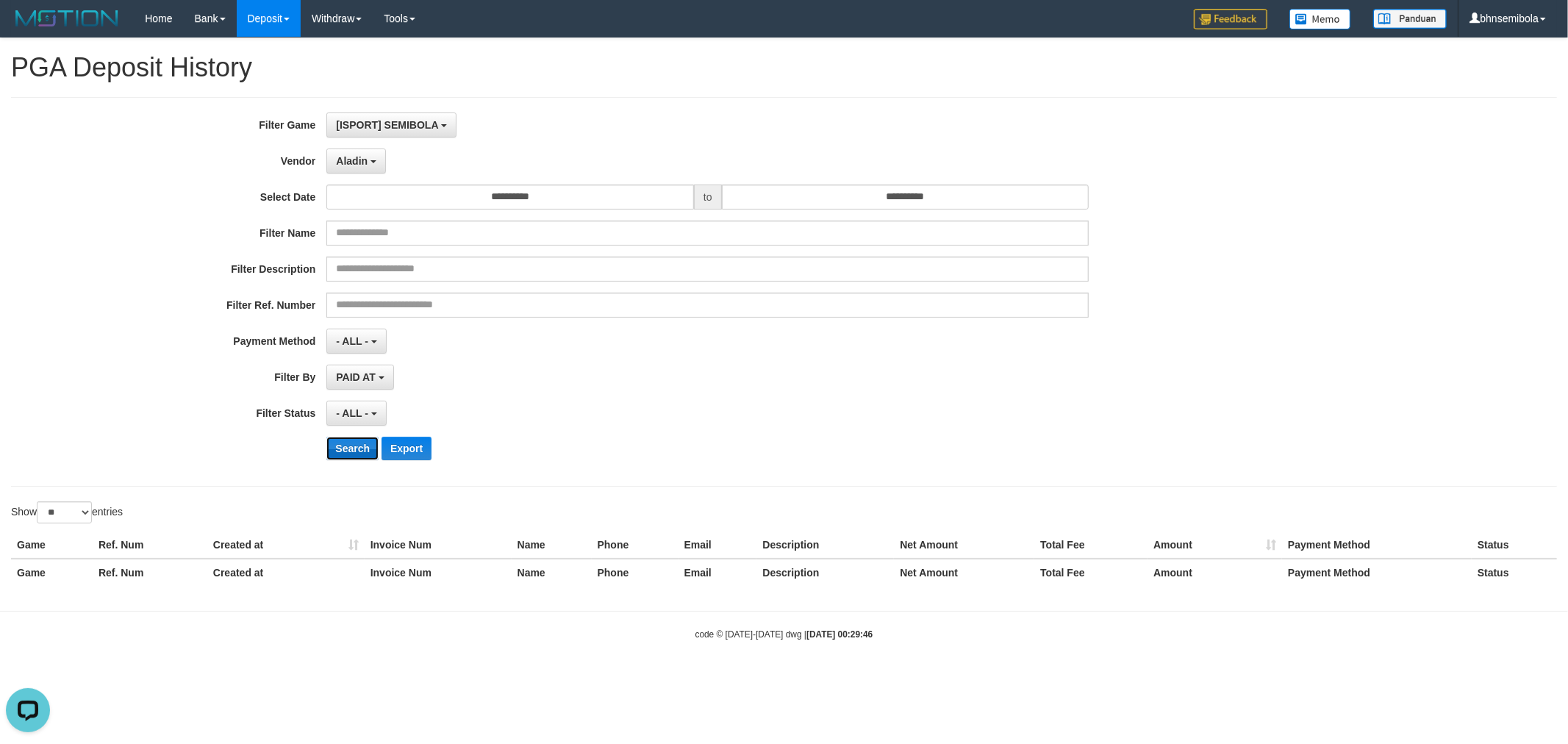 click on "Search" at bounding box center (352, 448) 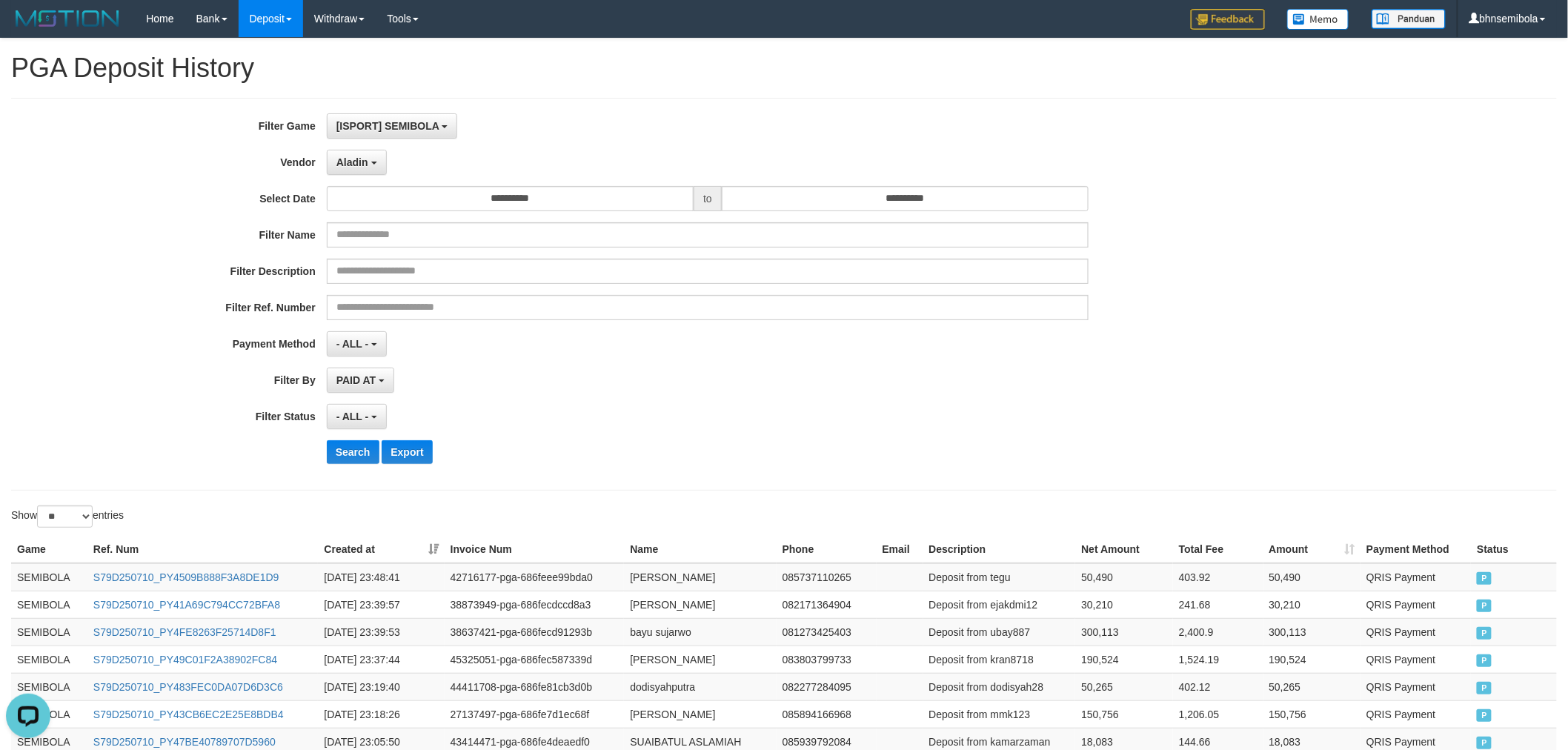 click on "PAID AT
PAID AT
CREATED AT" at bounding box center [708, 380] 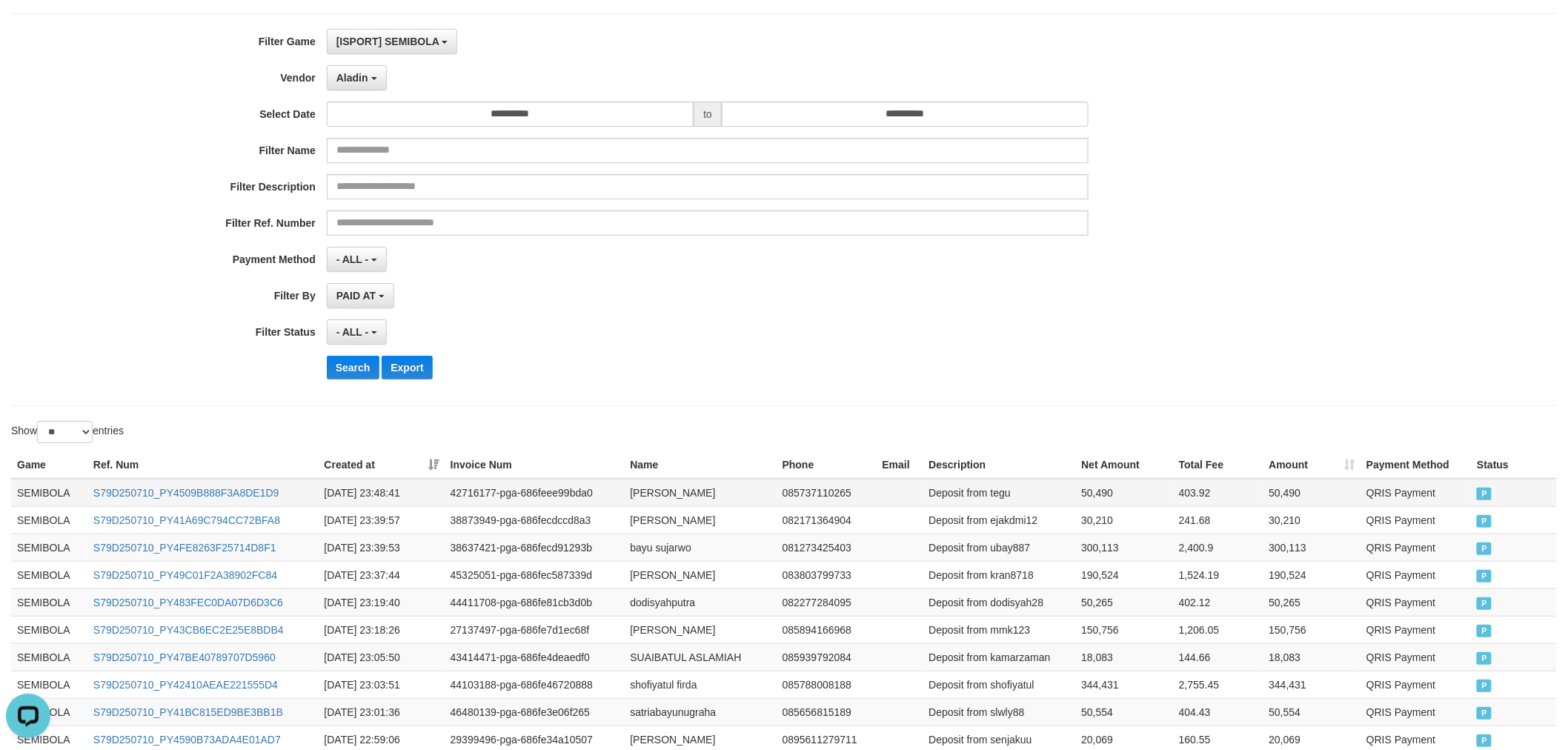 scroll, scrollTop: 0, scrollLeft: 0, axis: both 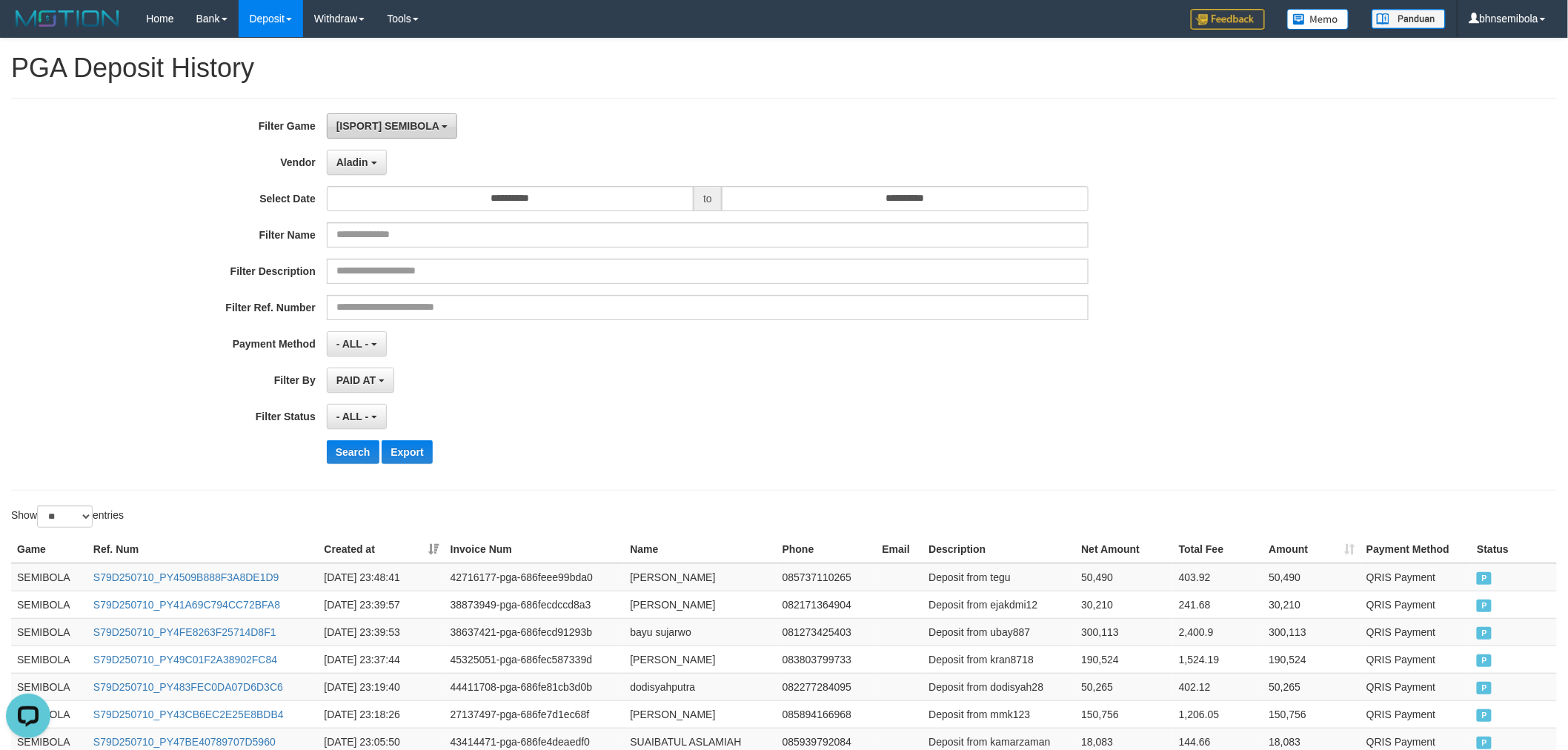 click on "[ISPORT] SEMIBOLA" at bounding box center (388, 126) 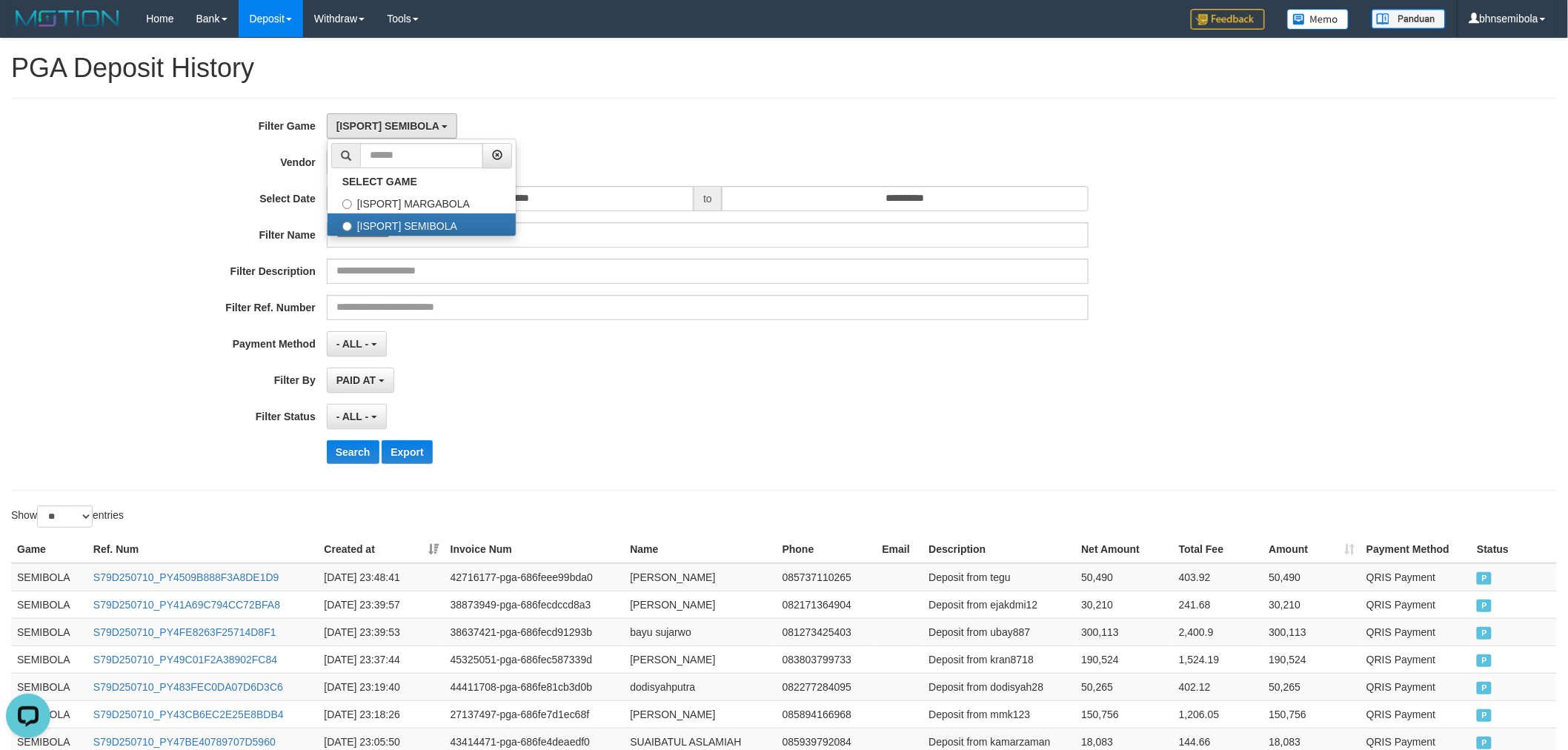 click on "[ISPORT] SEMIBOLA
SELECT GAME
[ISPORT] MARGABOLA
[ISPORT] SEMIBOLA" at bounding box center (708, 126) 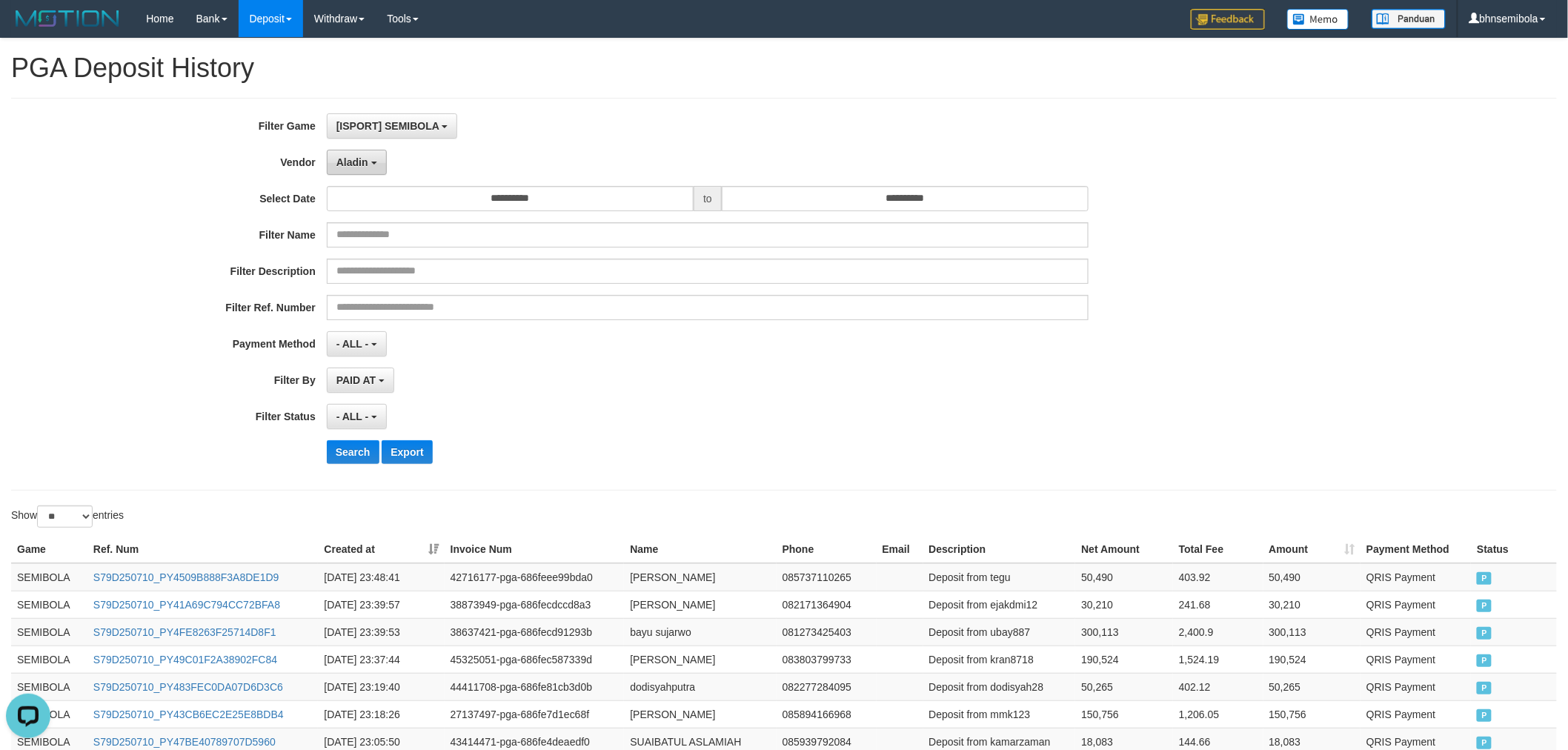click on "Aladin" at bounding box center [352, 162] 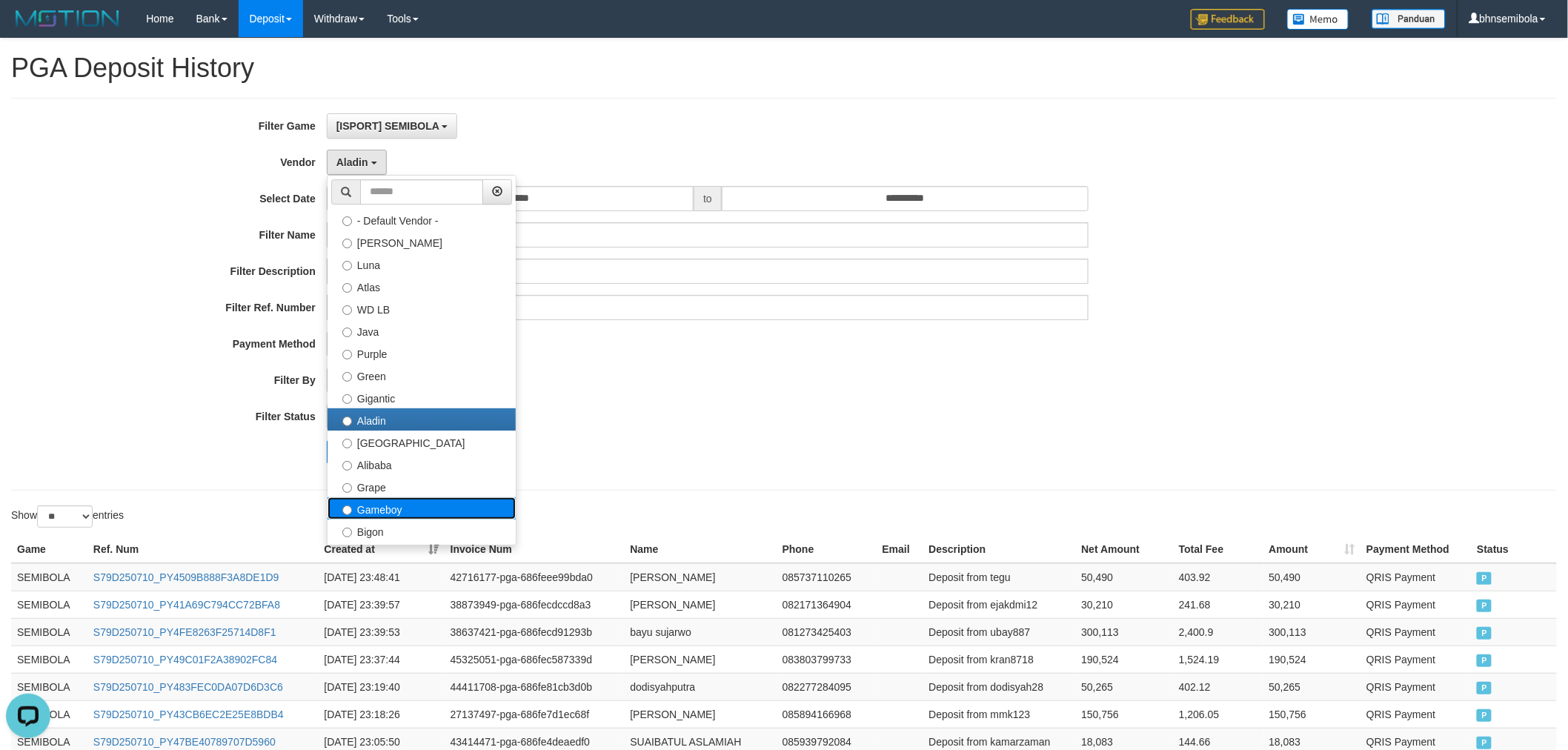 click on "Gameboy" at bounding box center (422, 508) 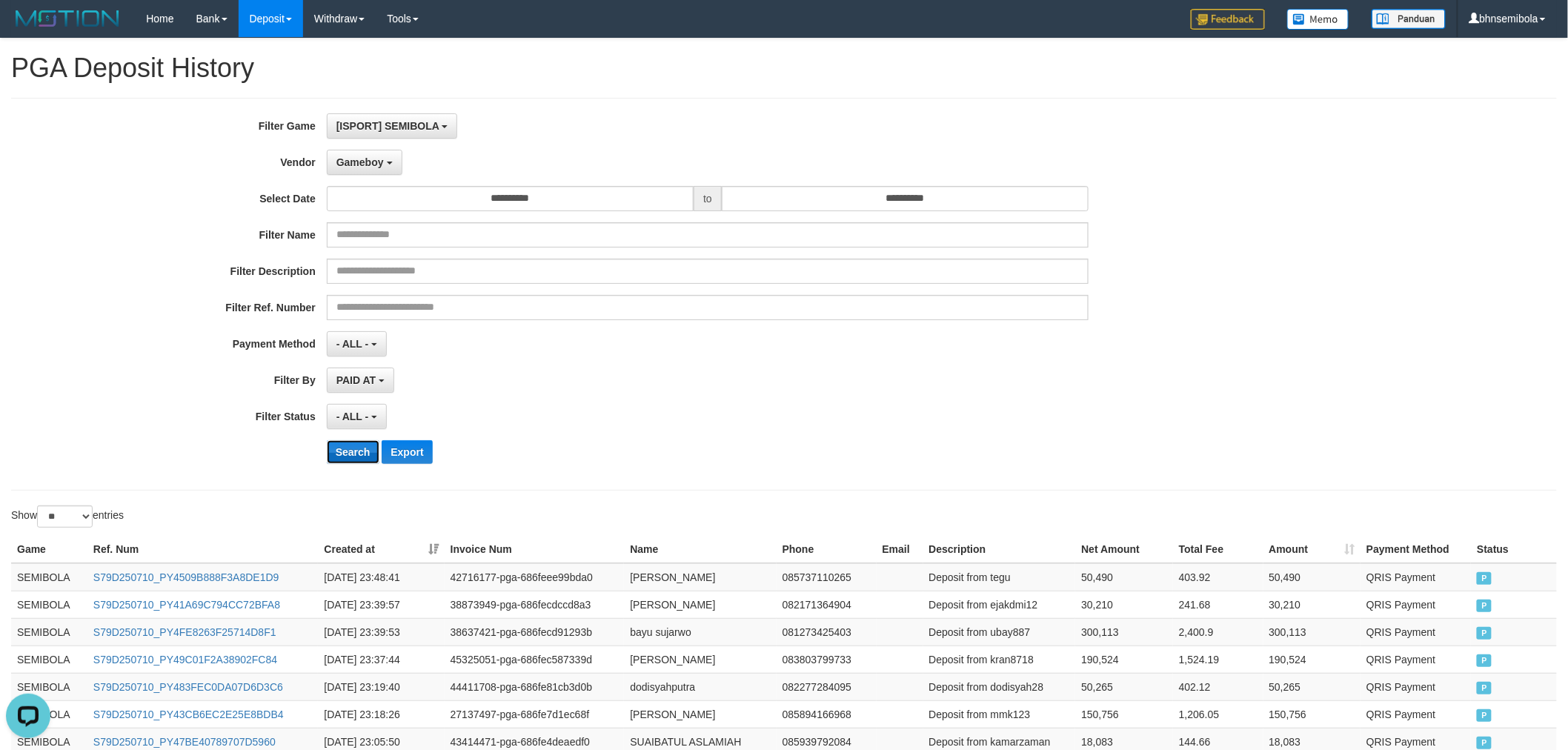 click on "Search" at bounding box center (353, 452) 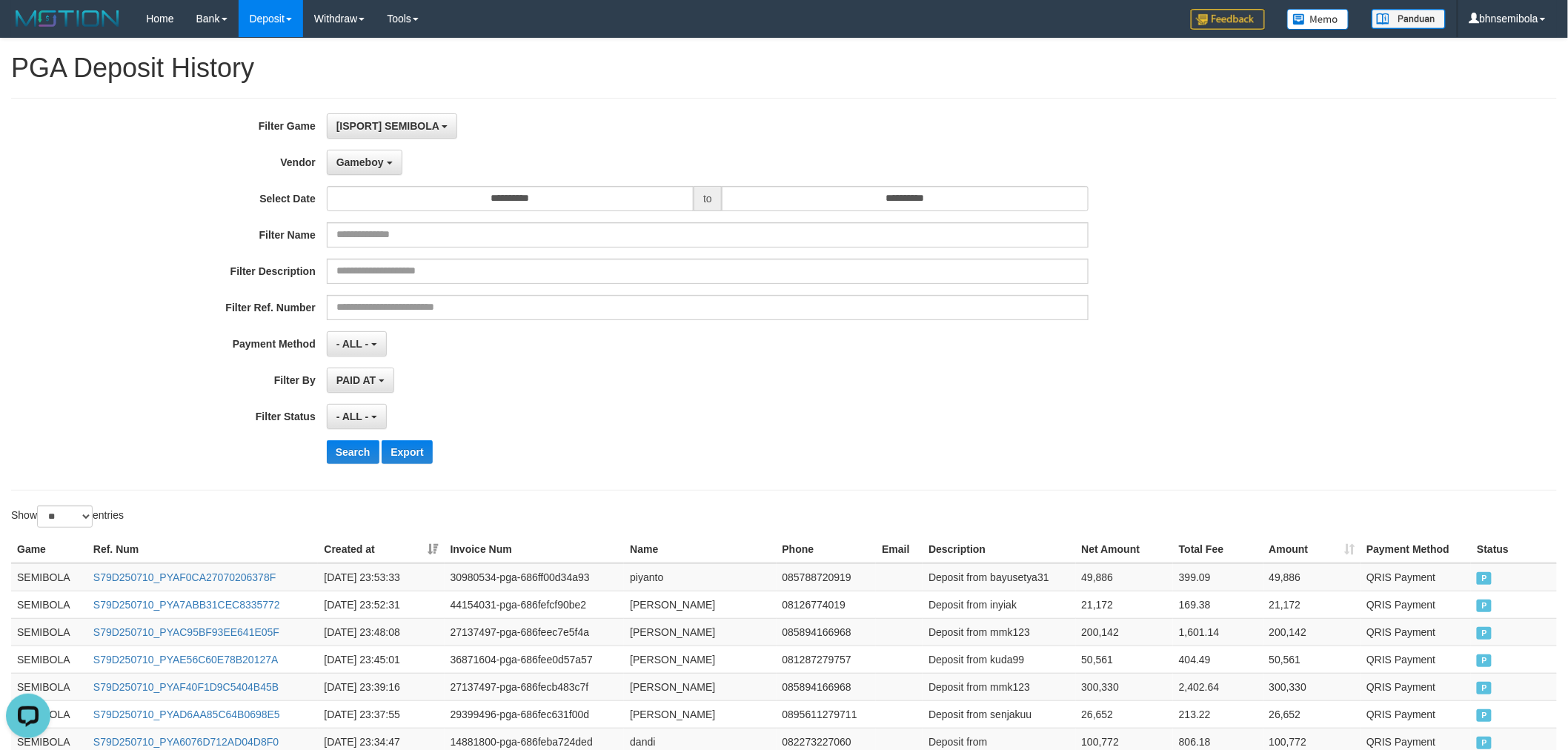 click on "- ALL -    SELECT ALL  - ALL -  SELECT STATUS
PENDING/UNPAID
PAID
CANCELED
EXPIRED" at bounding box center (708, 417) 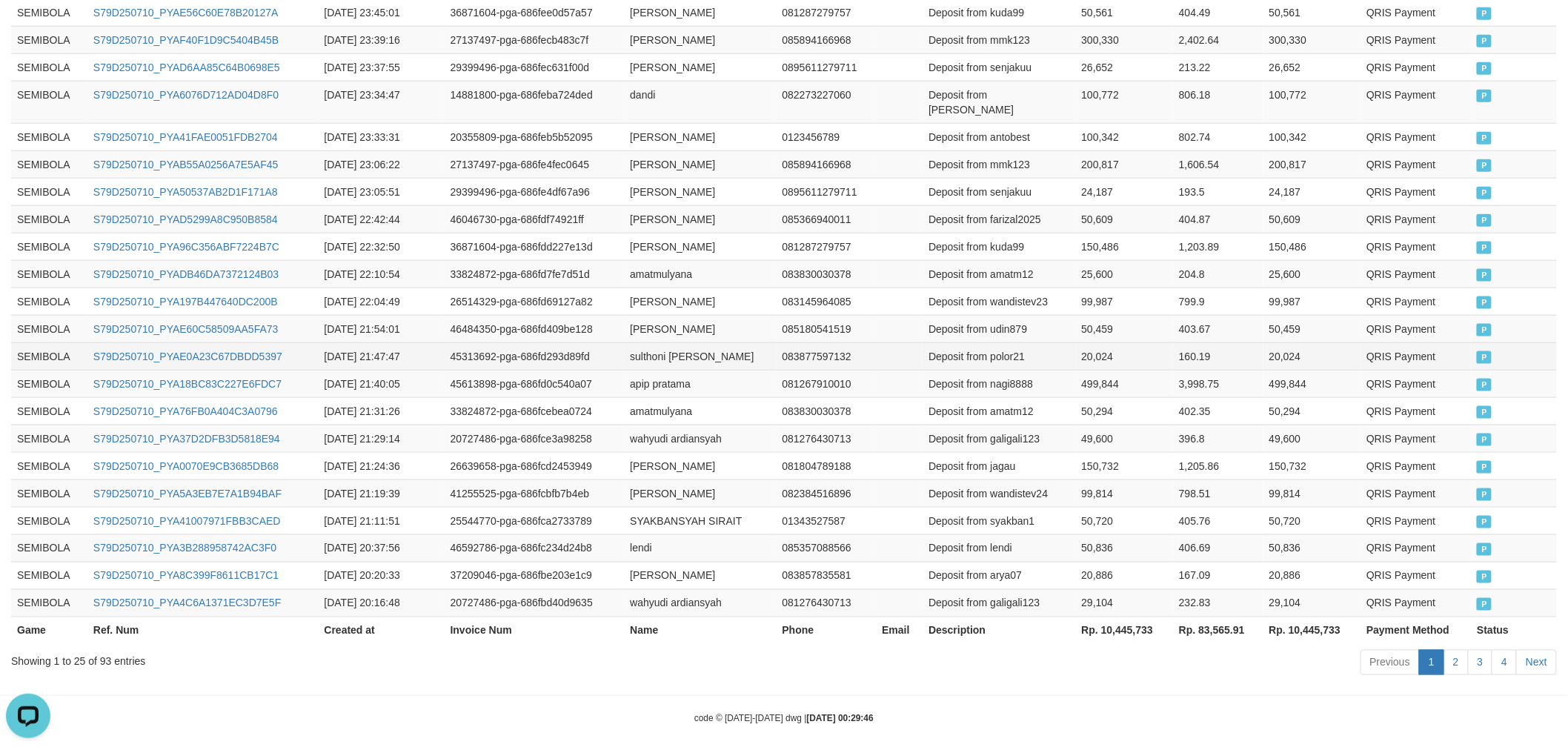 scroll, scrollTop: 0, scrollLeft: 0, axis: both 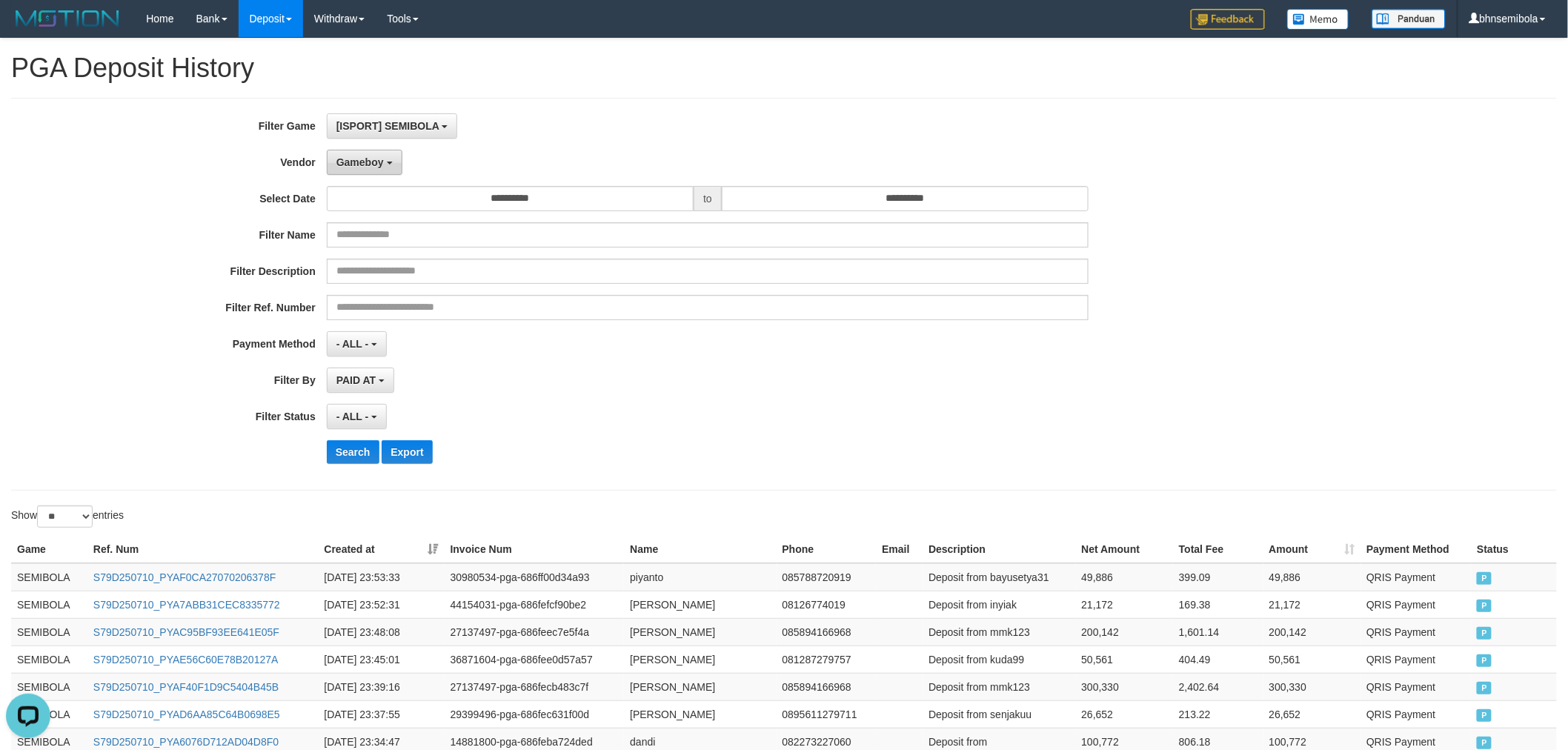 click on "Gameboy" at bounding box center (360, 162) 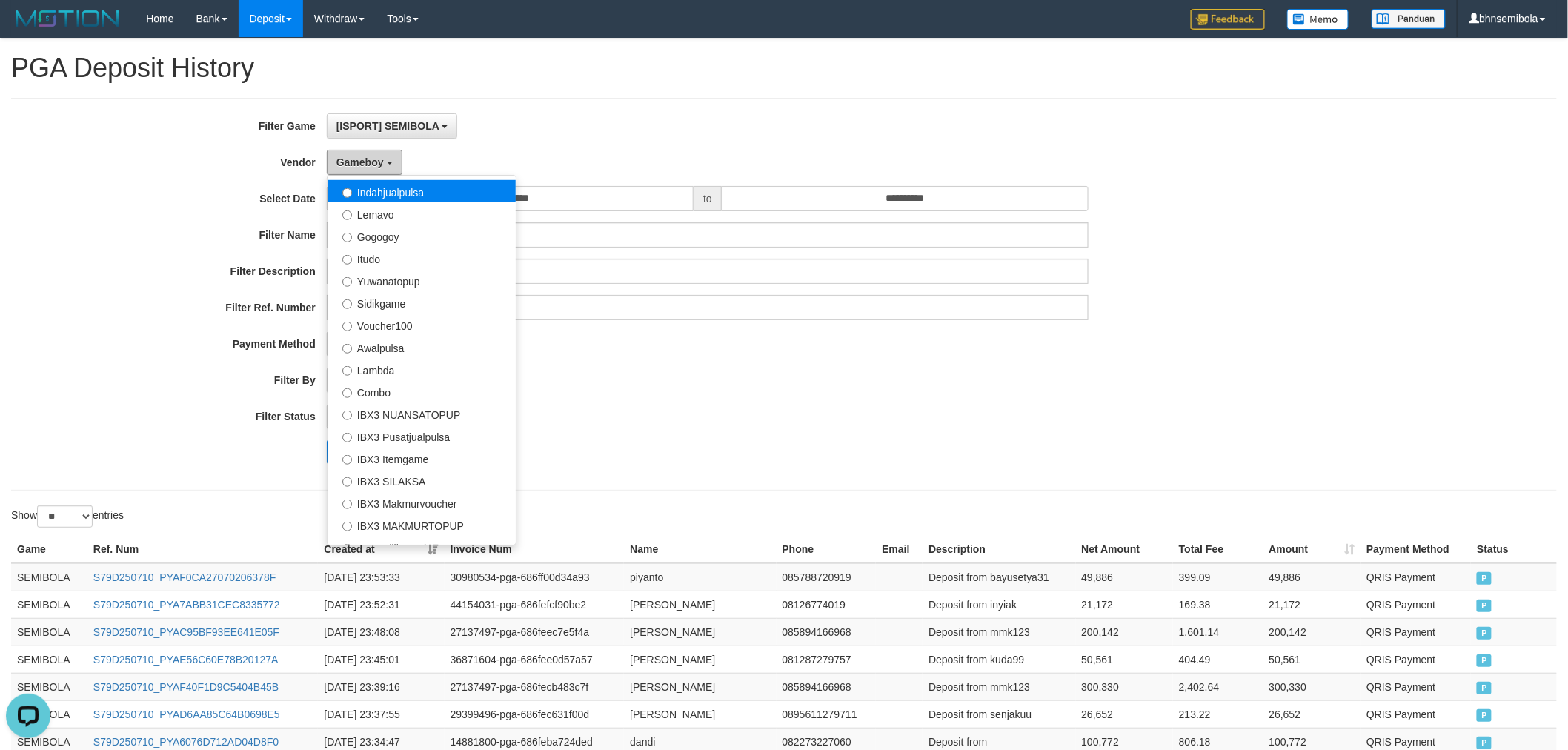 scroll, scrollTop: 507, scrollLeft: 0, axis: vertical 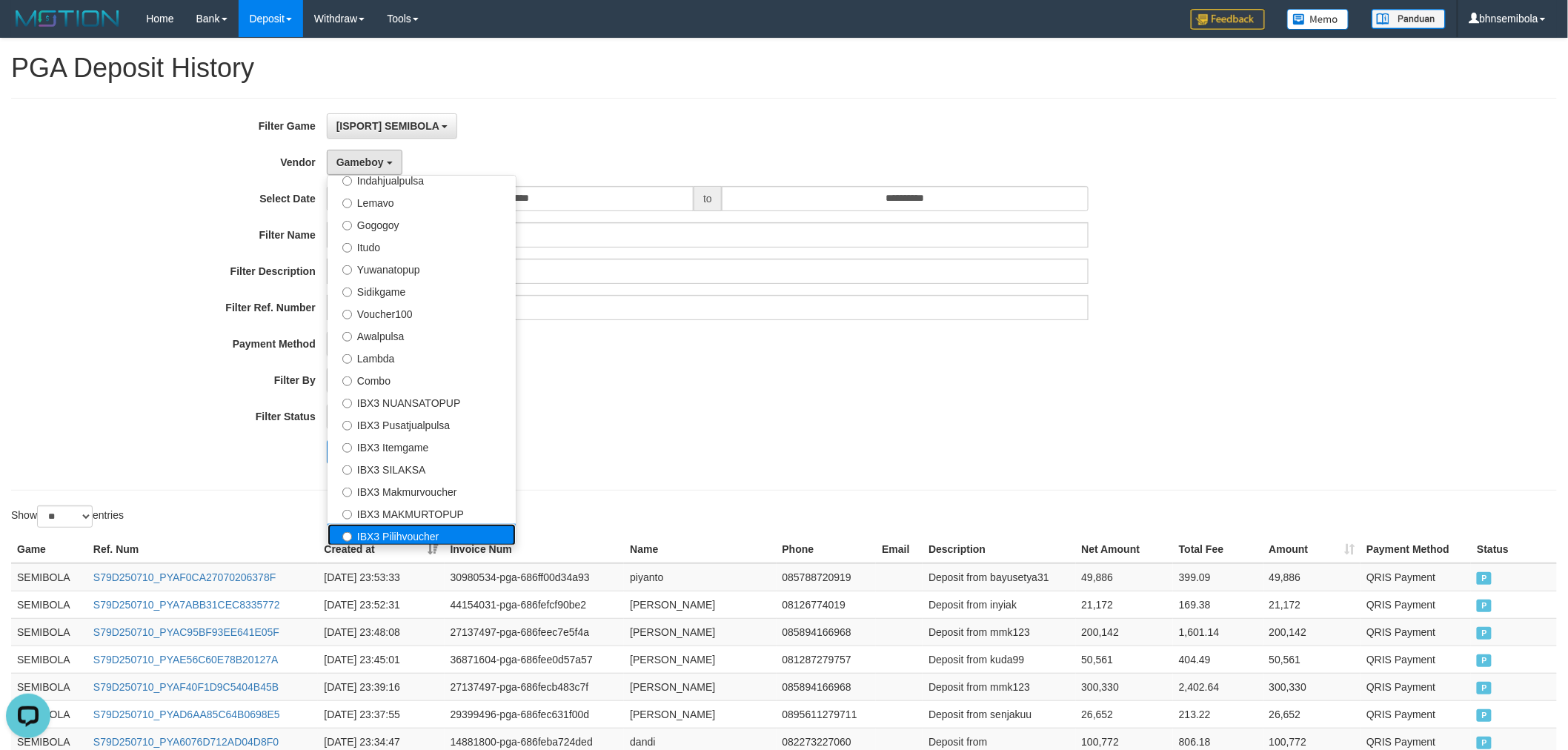 click on "IBX3 Pilihvoucher" at bounding box center (422, 535) 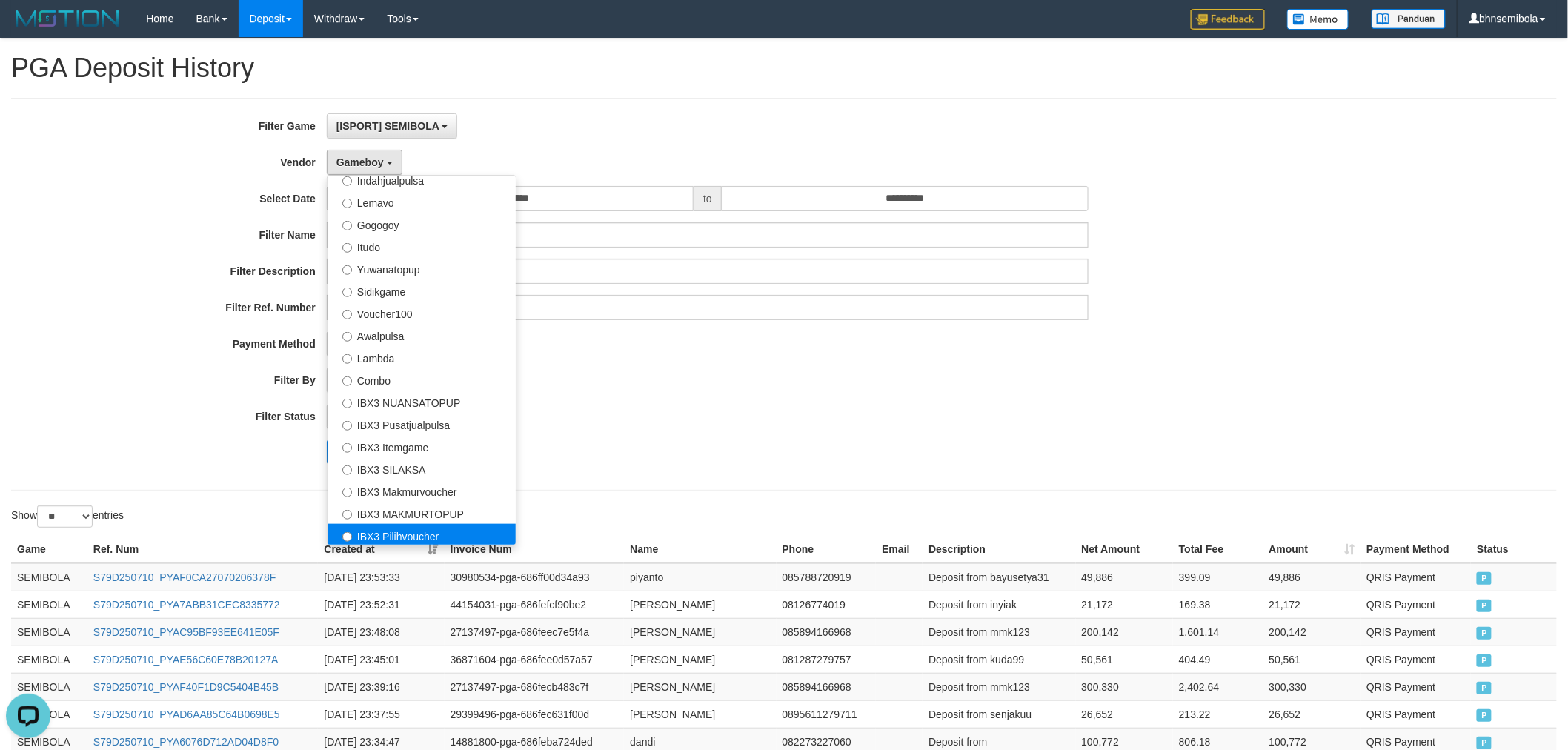 select on "**********" 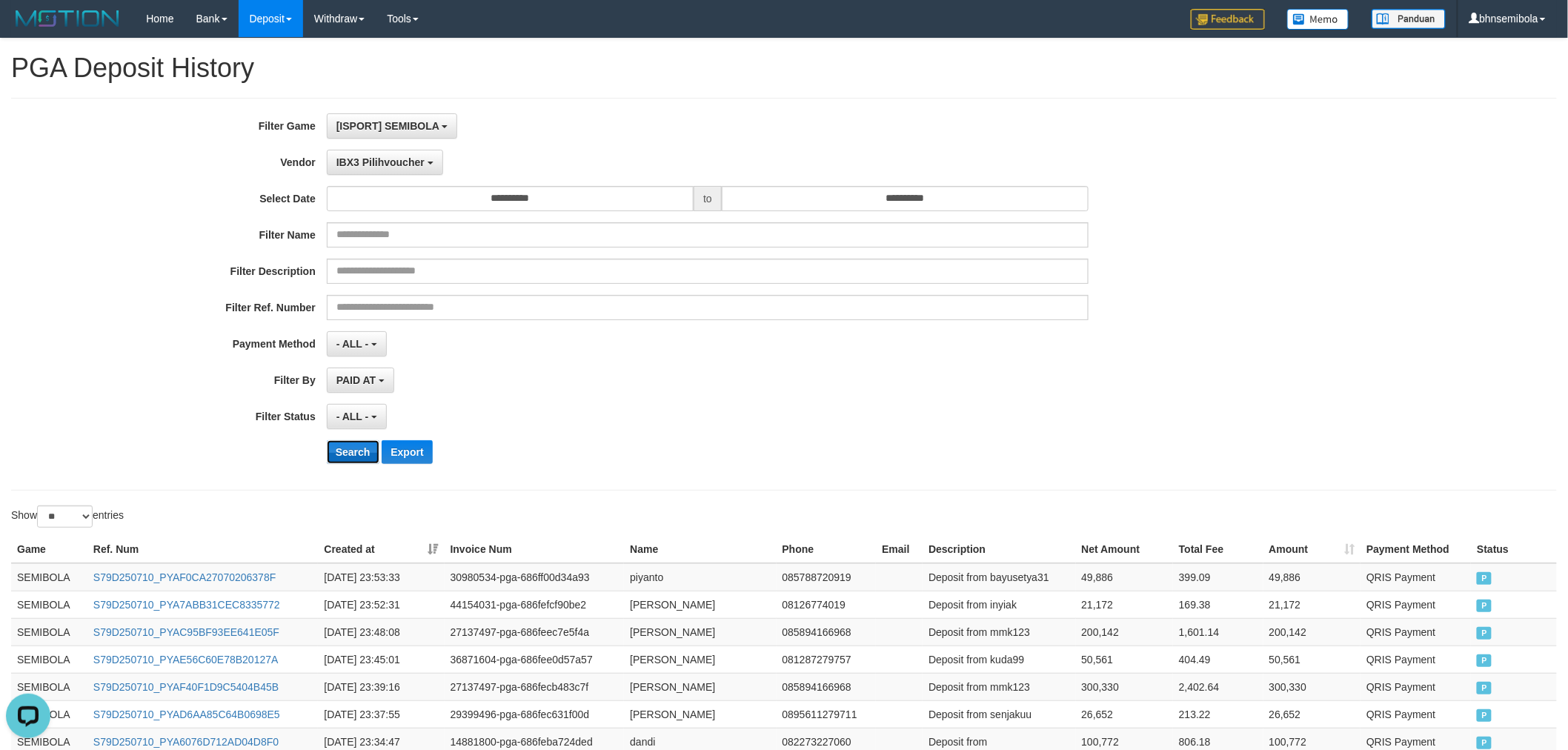 click on "Search" at bounding box center [353, 452] 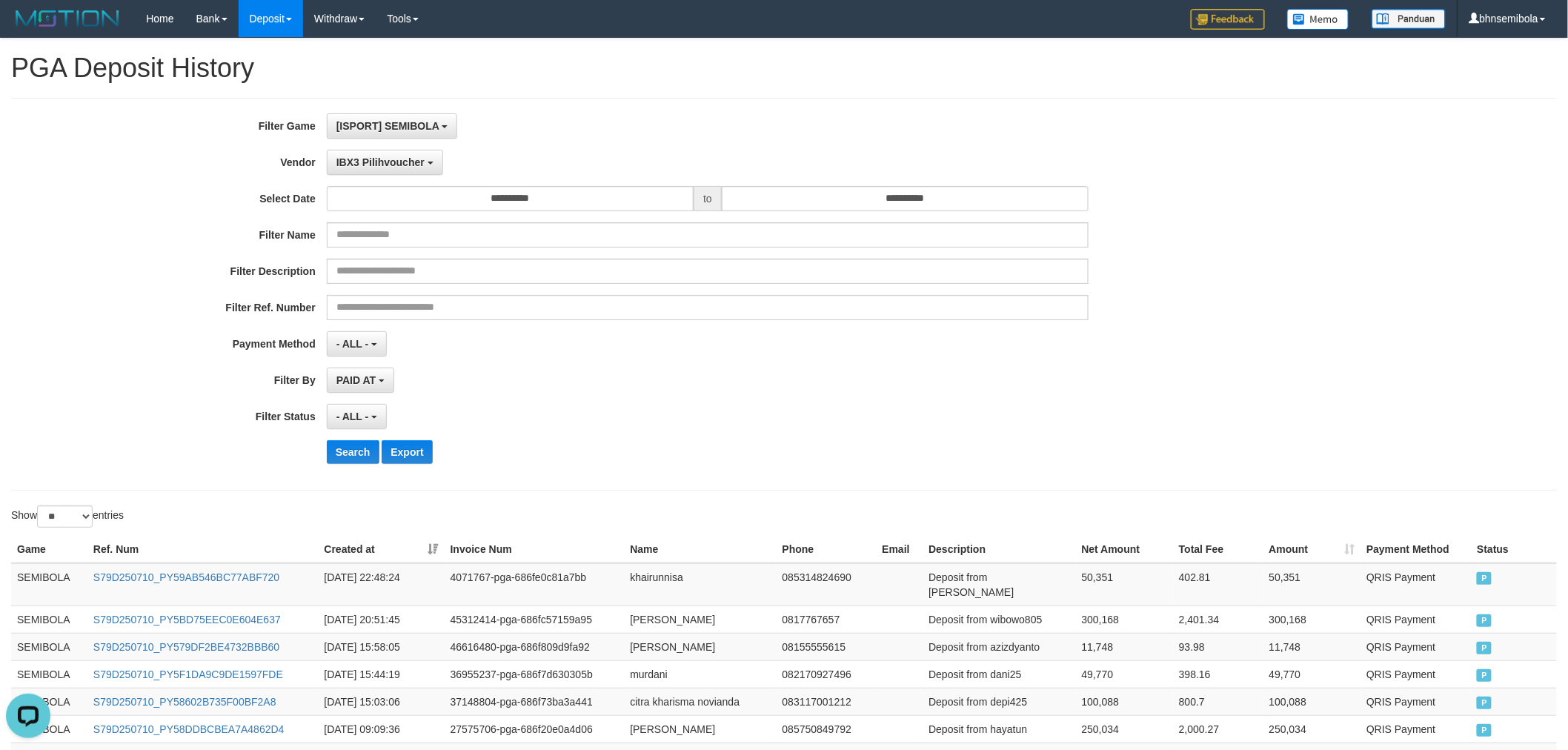 click on "- ALL -    SELECT ALL  - ALL -  SELECT STATUS
PENDING/UNPAID
PAID
CANCELED
EXPIRED" at bounding box center [708, 417] 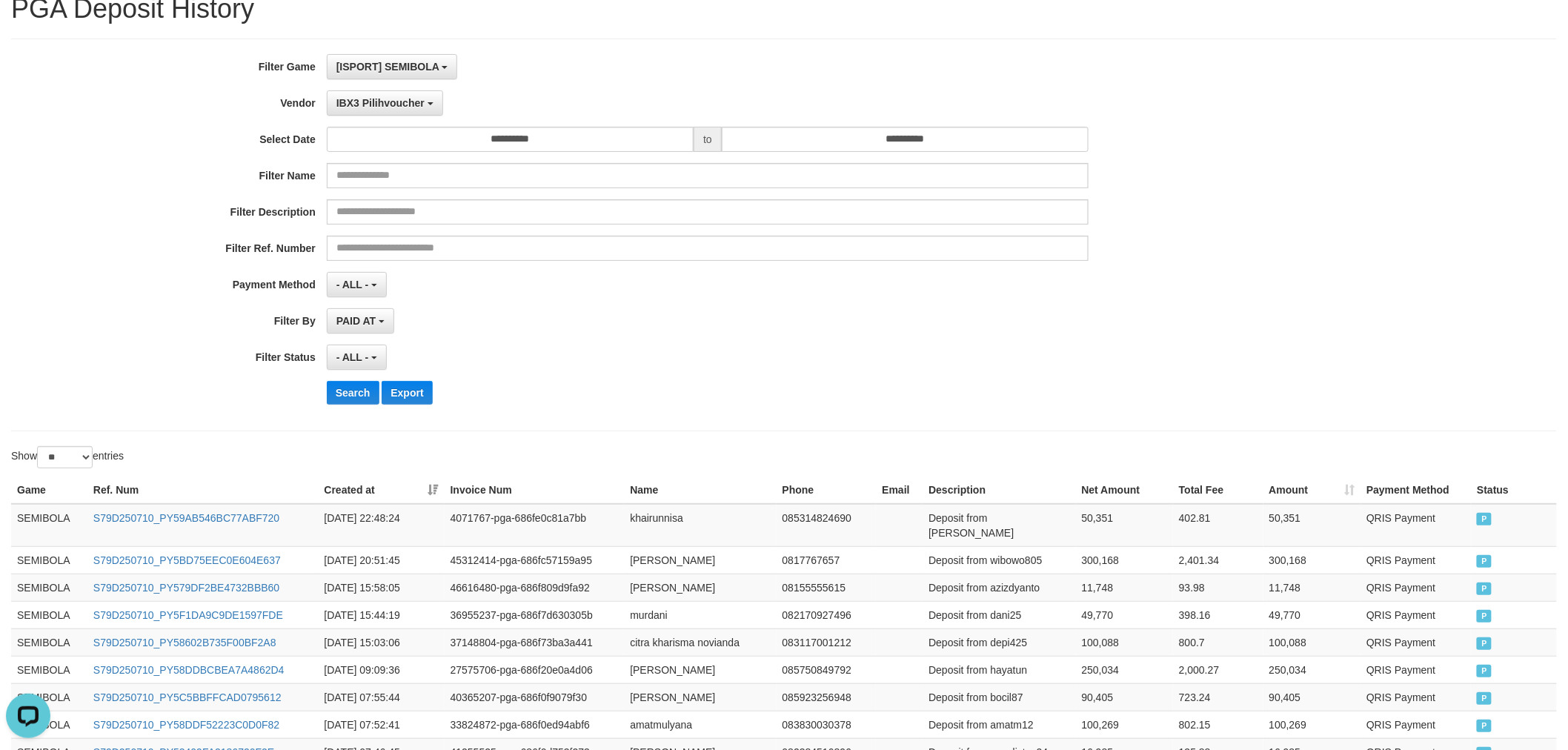 scroll, scrollTop: 0, scrollLeft: 0, axis: both 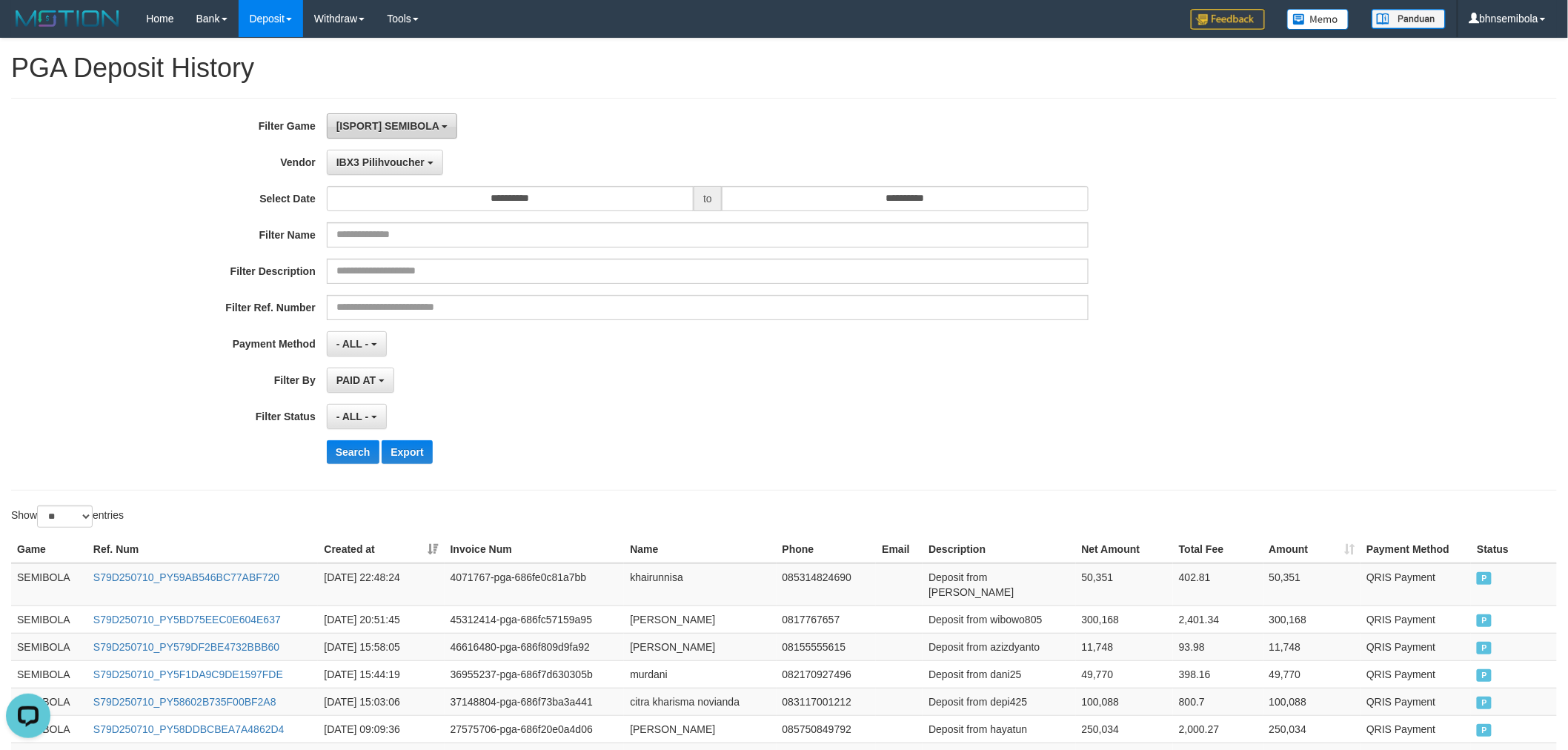 click on "[ISPORT] SEMIBOLA" at bounding box center (388, 126) 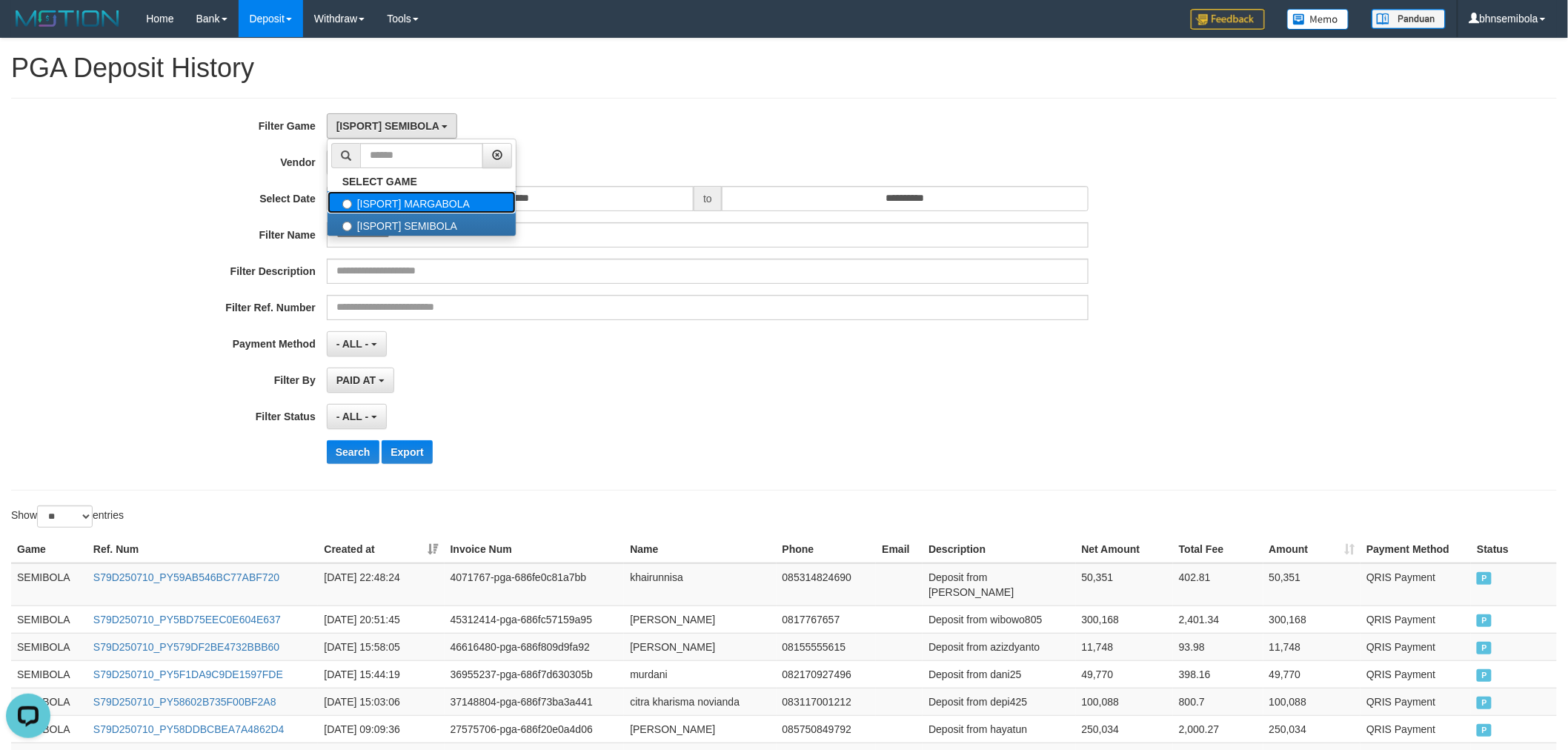 click on "[ISPORT] MARGABOLA" at bounding box center (422, 202) 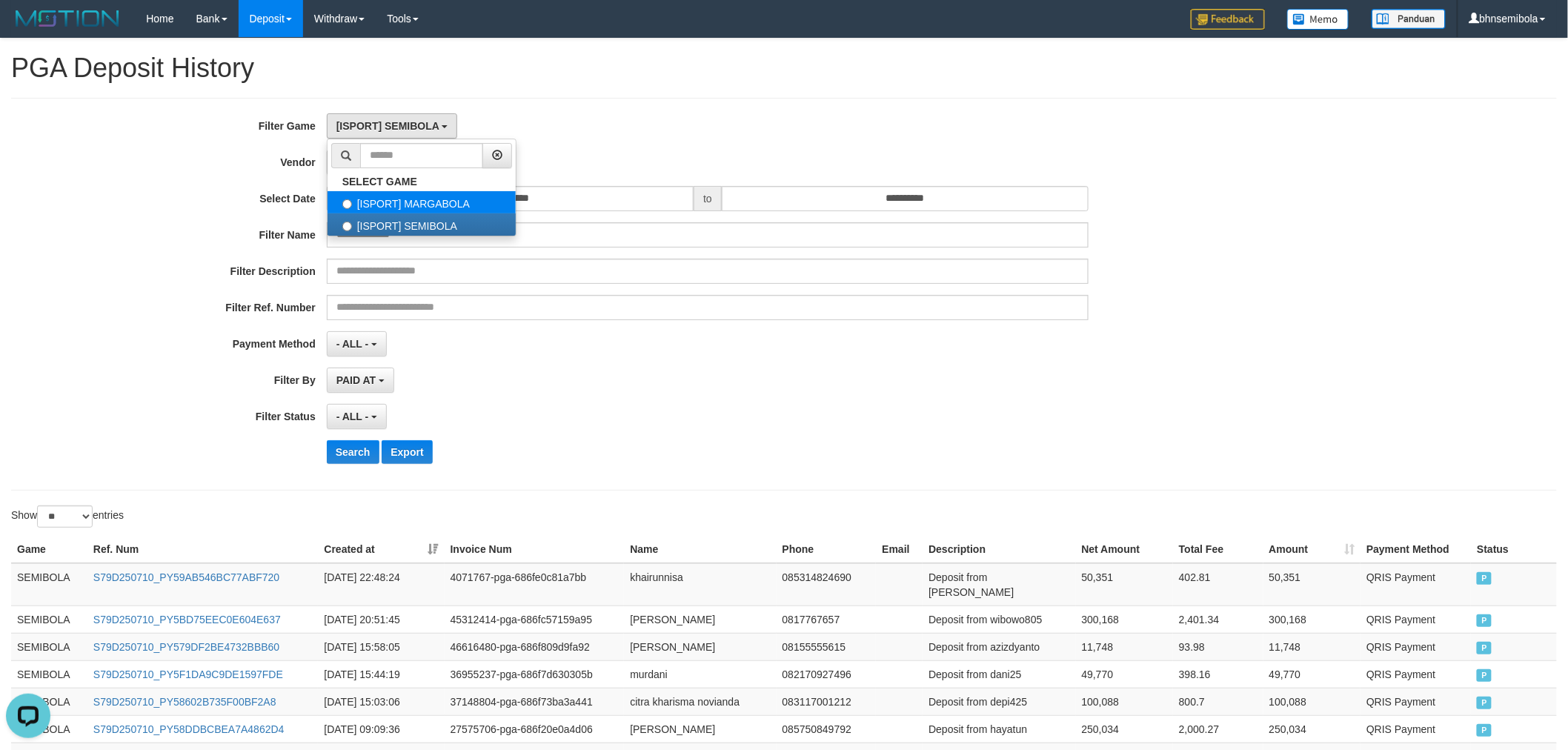 select on "****" 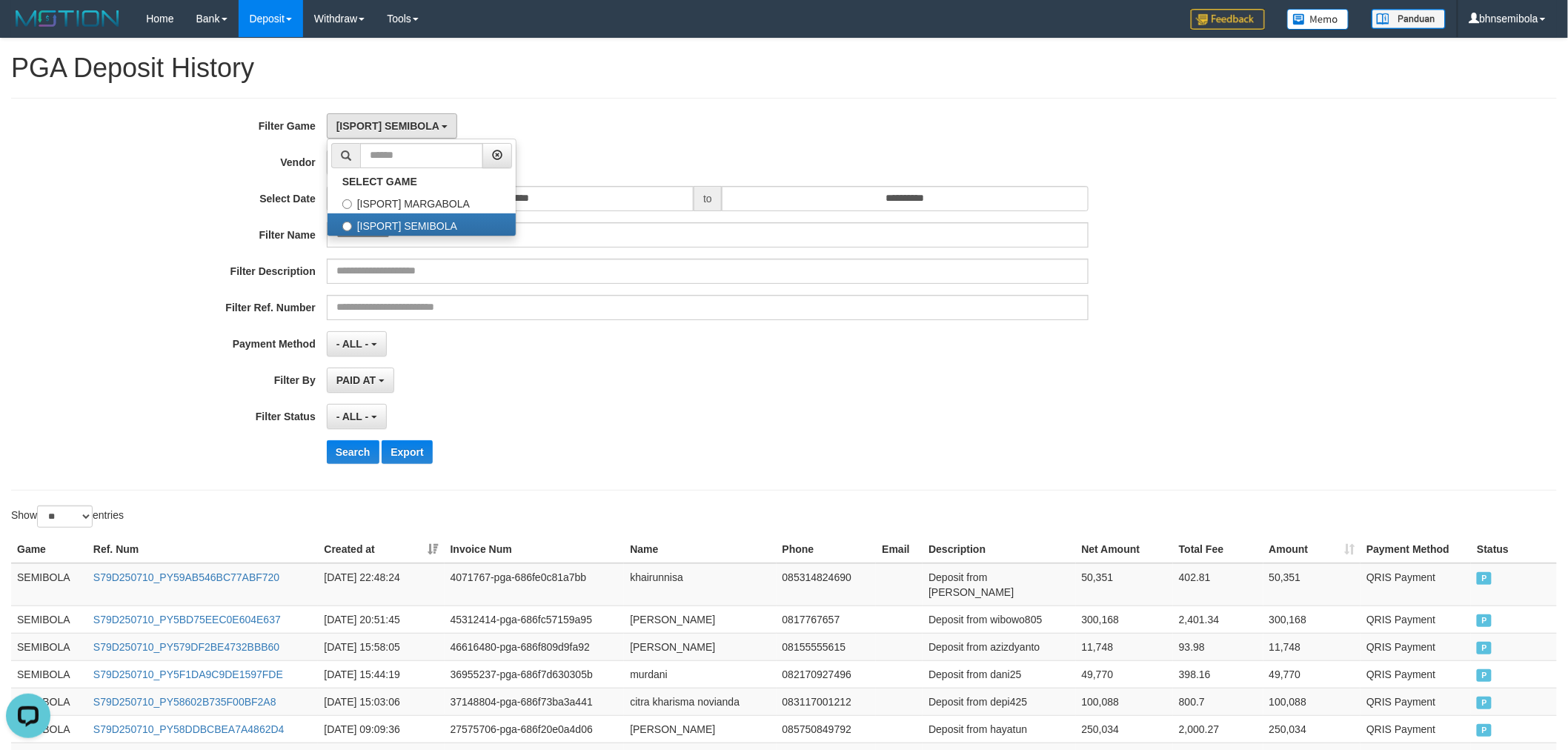 scroll, scrollTop: 24, scrollLeft: 0, axis: vertical 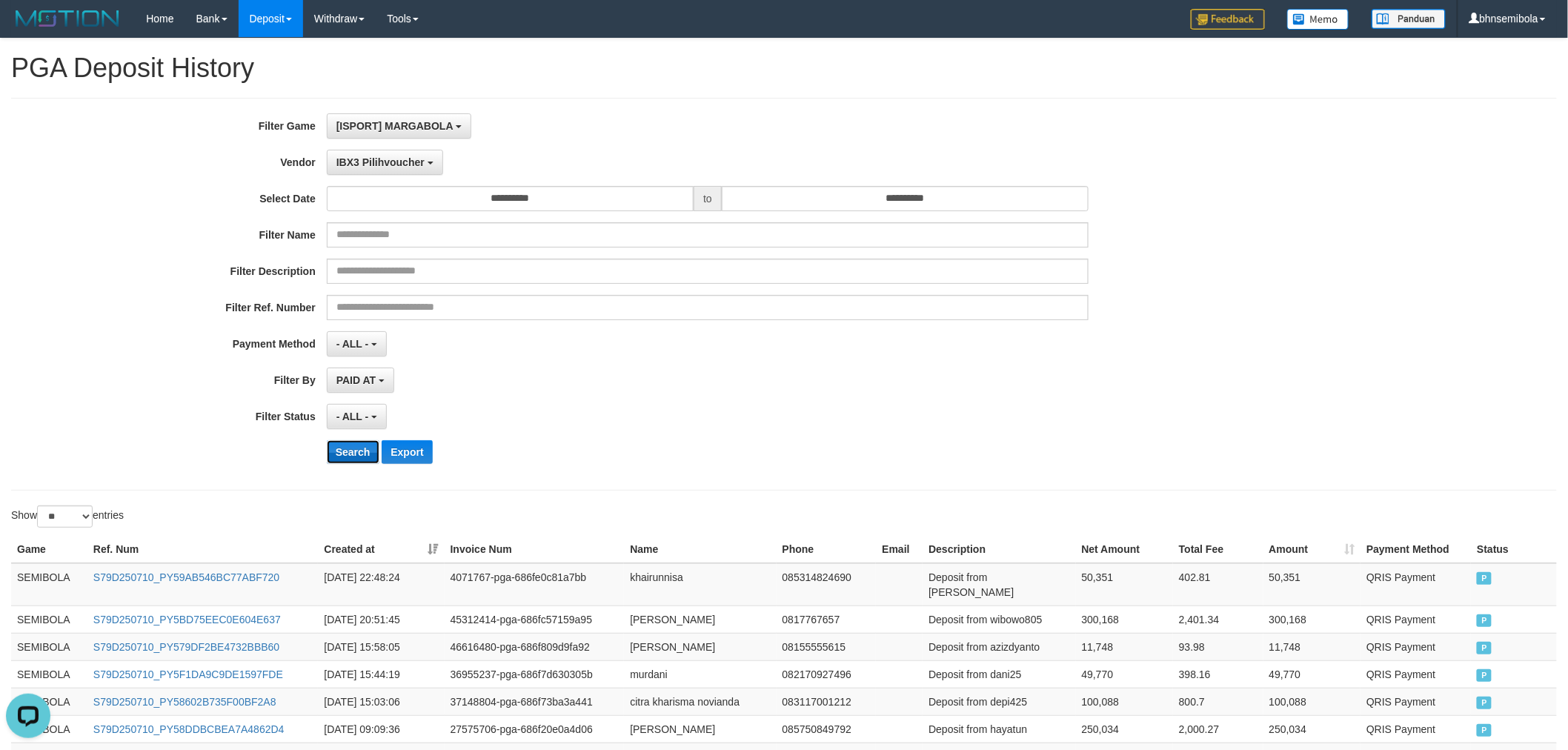 click on "Search" at bounding box center [353, 452] 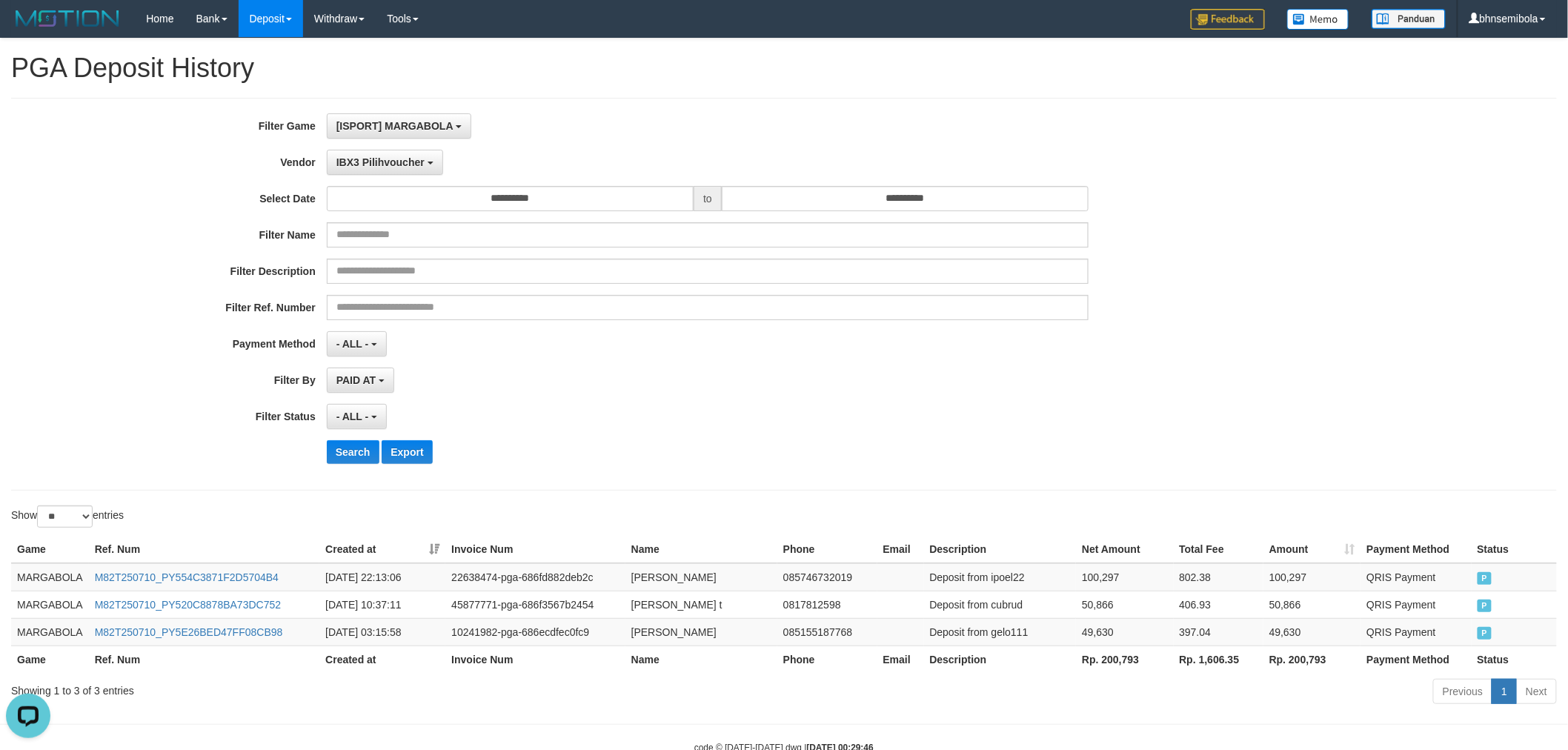 click on "- ALL -    SELECT ALL  - ALL -  SELECT STATUS
PENDING/UNPAID
PAID
CANCELED
EXPIRED" at bounding box center [708, 417] 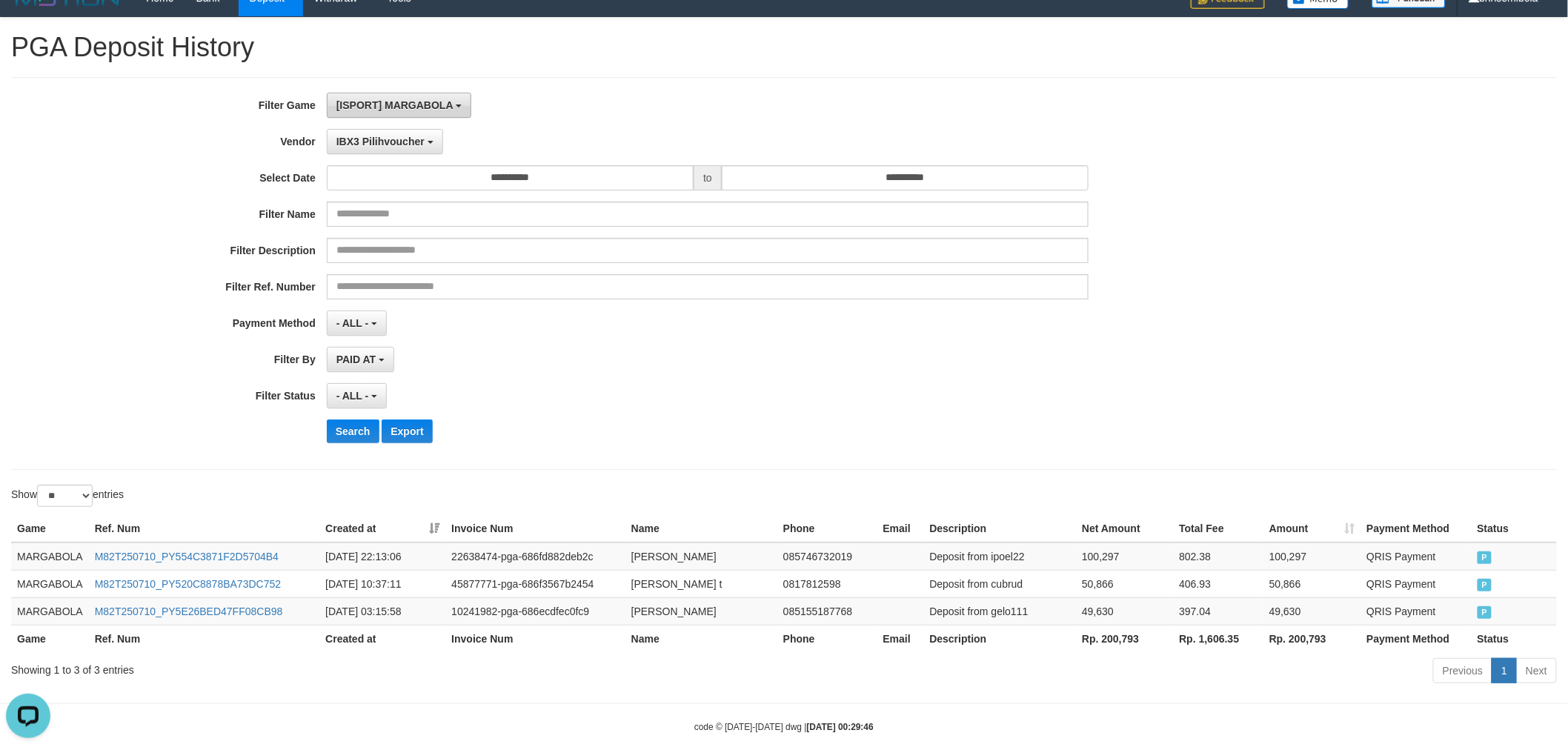 scroll, scrollTop: 0, scrollLeft: 0, axis: both 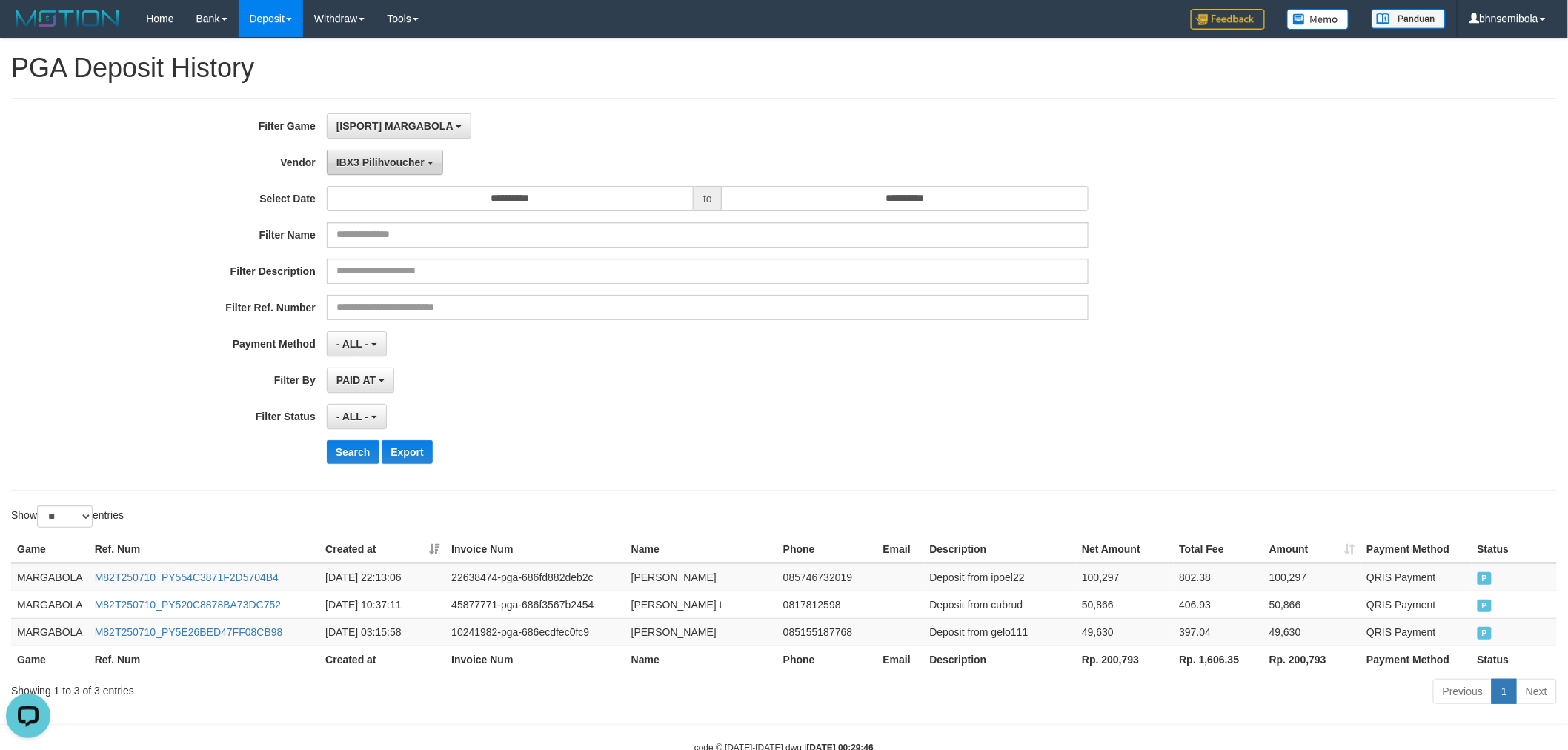 drag, startPoint x: 393, startPoint y: 181, endPoint x: 398, endPoint y: 166, distance: 15.811388 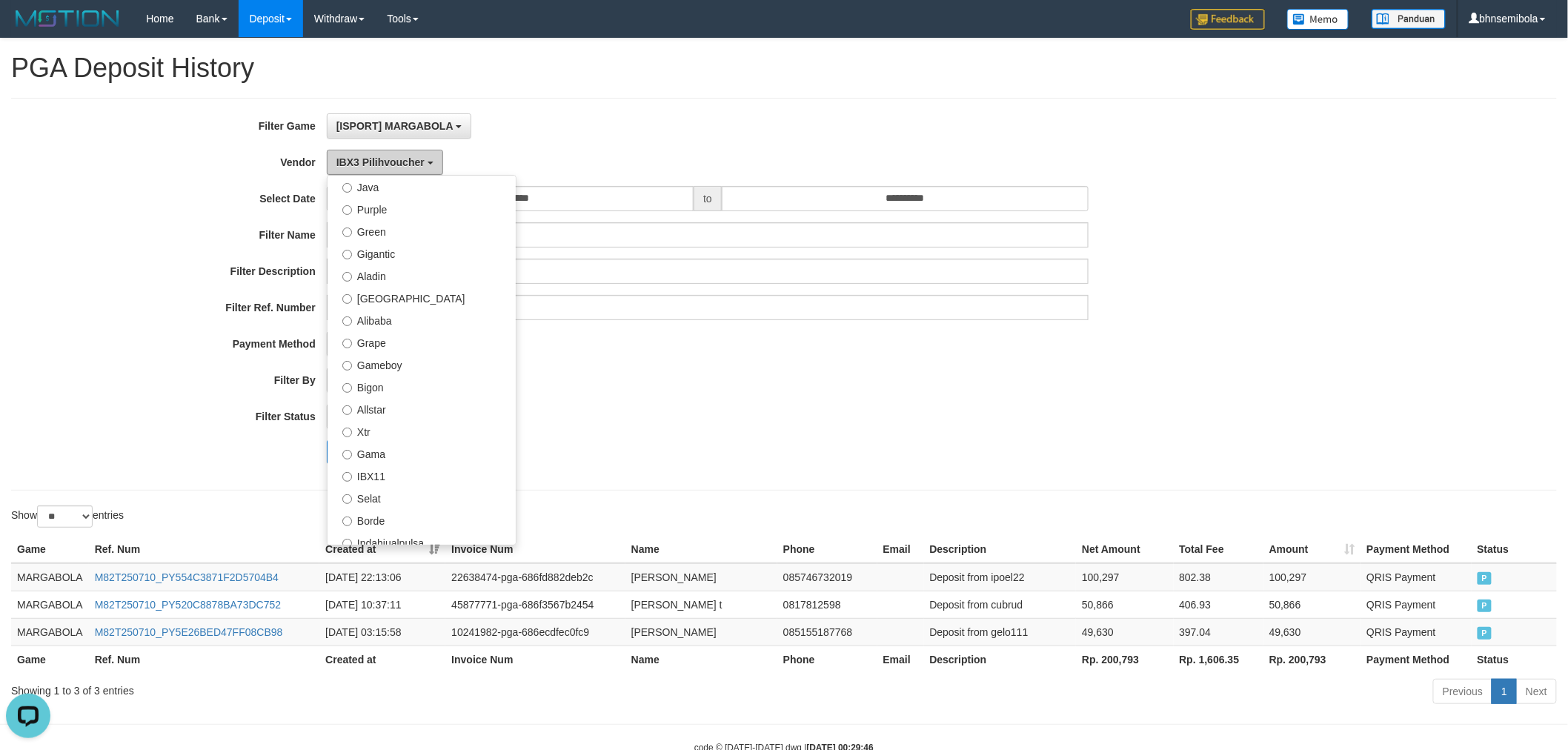 scroll, scrollTop: 0, scrollLeft: 0, axis: both 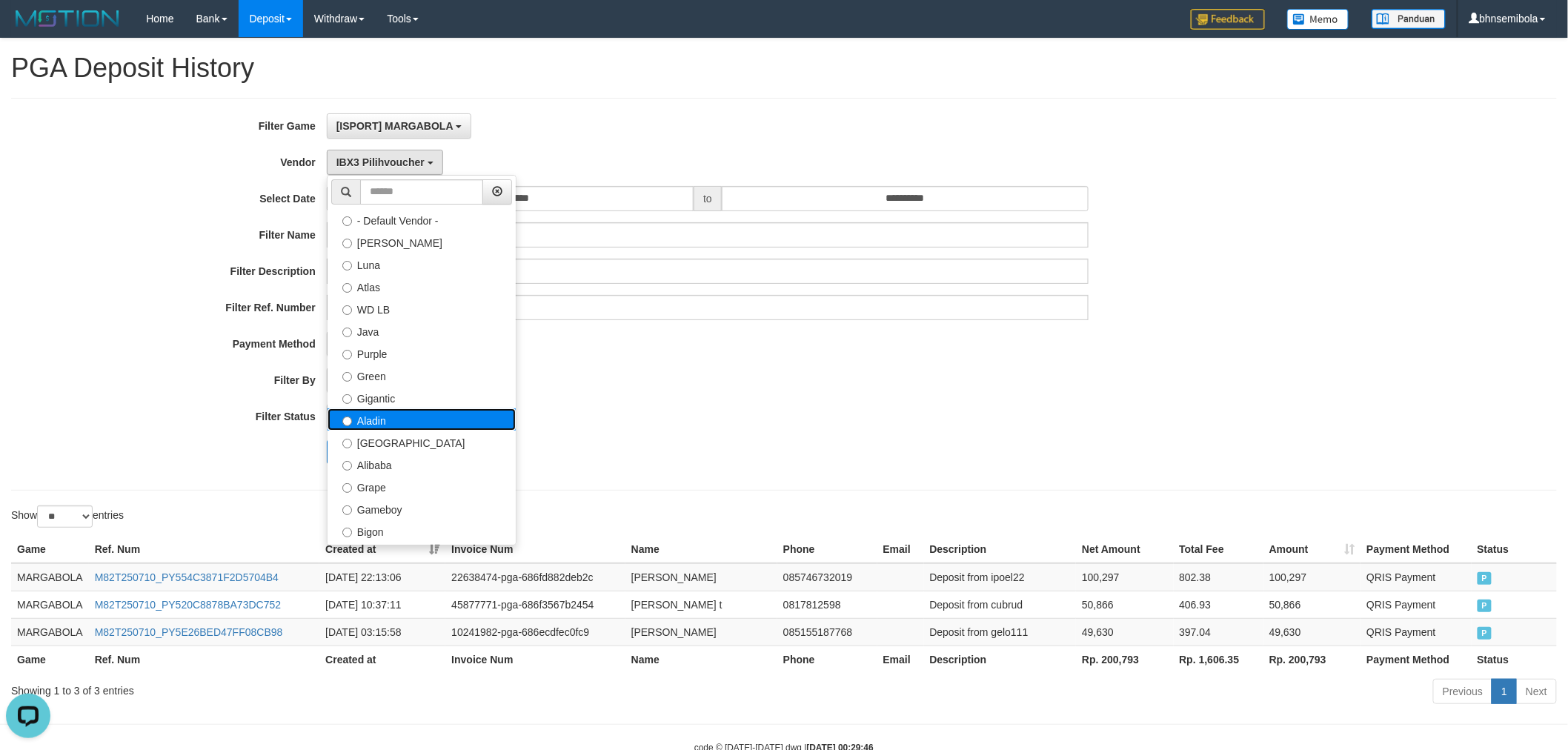 click on "Aladin" at bounding box center [422, 419] 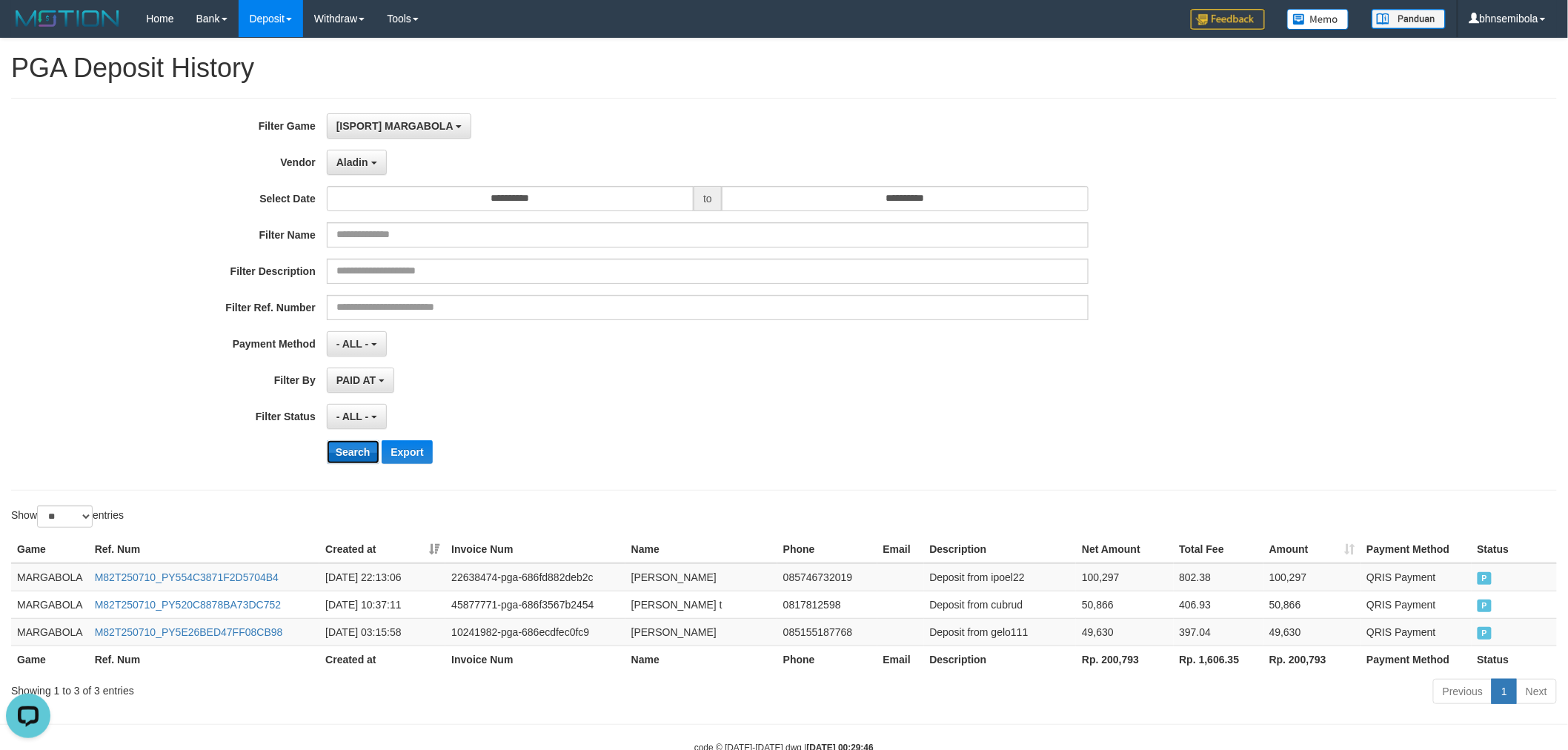 click on "Search" at bounding box center (353, 452) 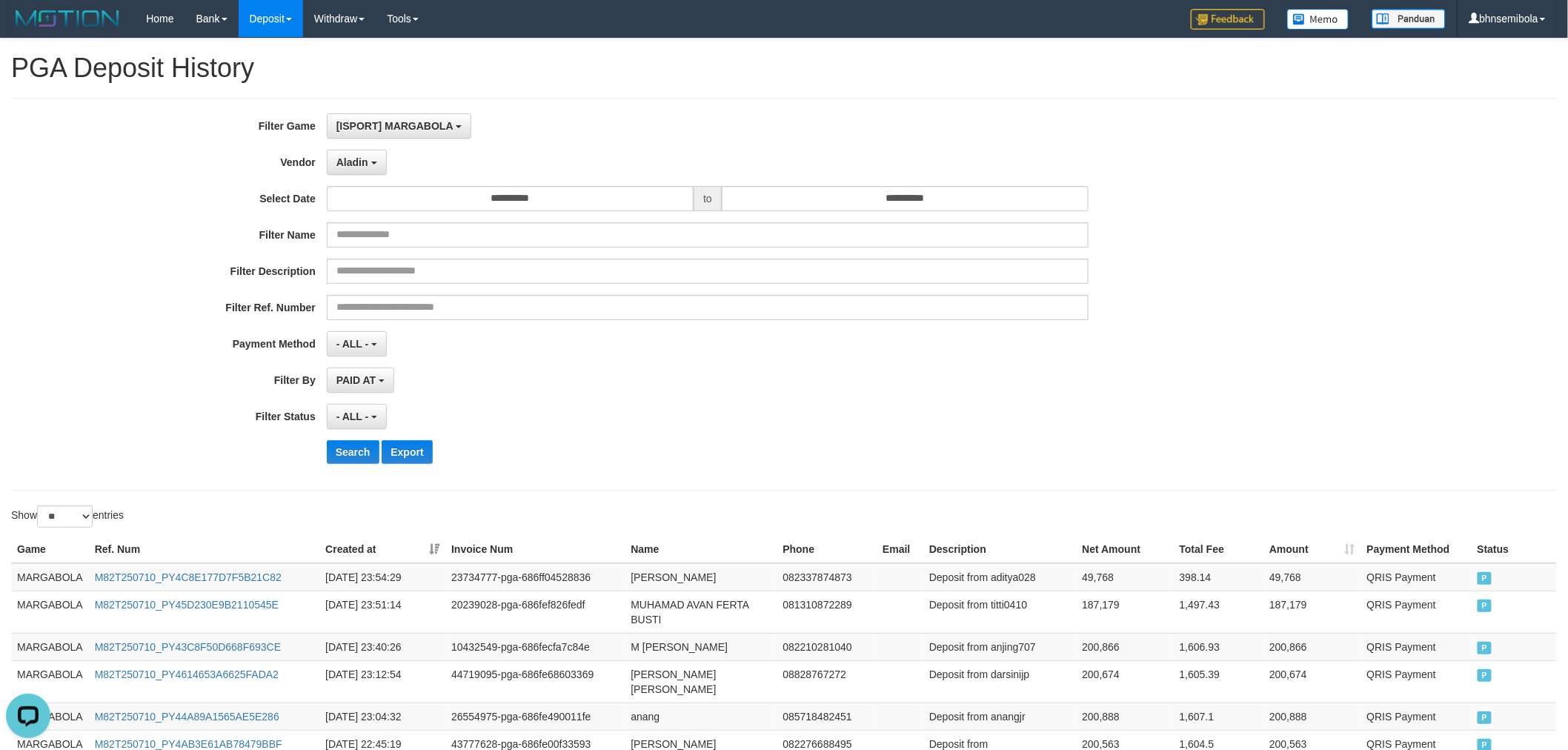 click on "- ALL -    SELECT ALL  - ALL -  SELECT STATUS
PENDING/UNPAID
PAID
CANCELED
EXPIRED" at bounding box center [708, 417] 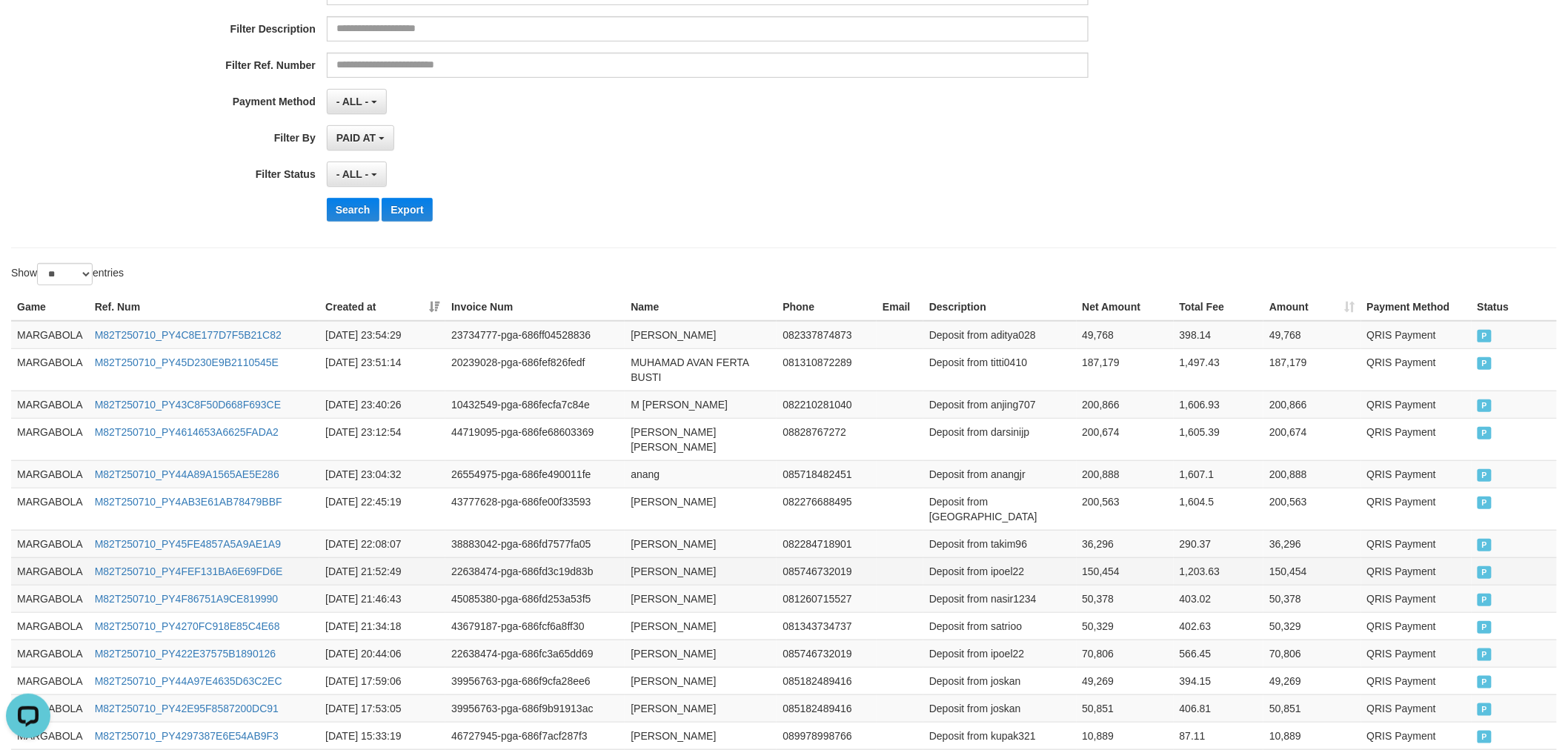 scroll, scrollTop: 0, scrollLeft: 0, axis: both 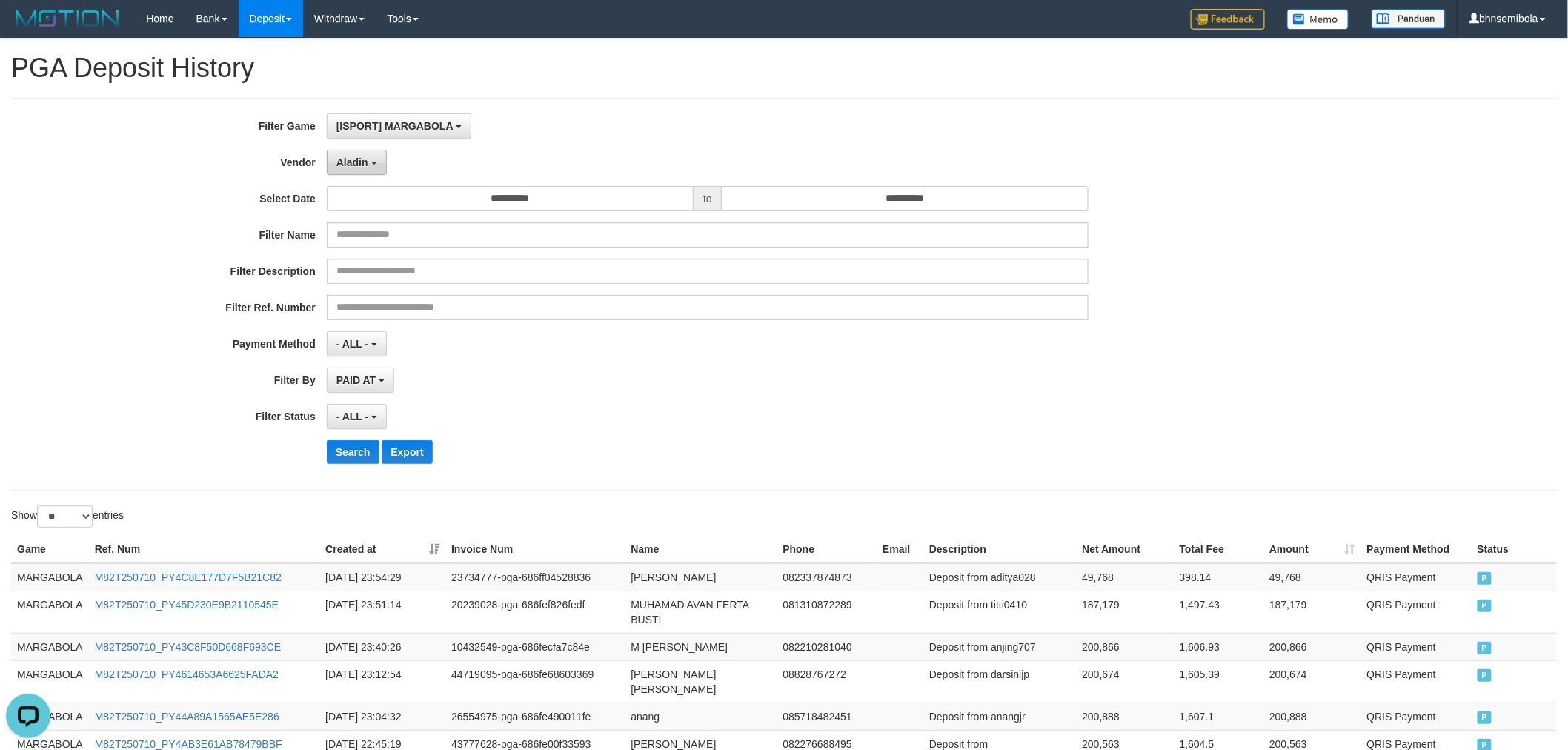 click on "Aladin" at bounding box center [352, 162] 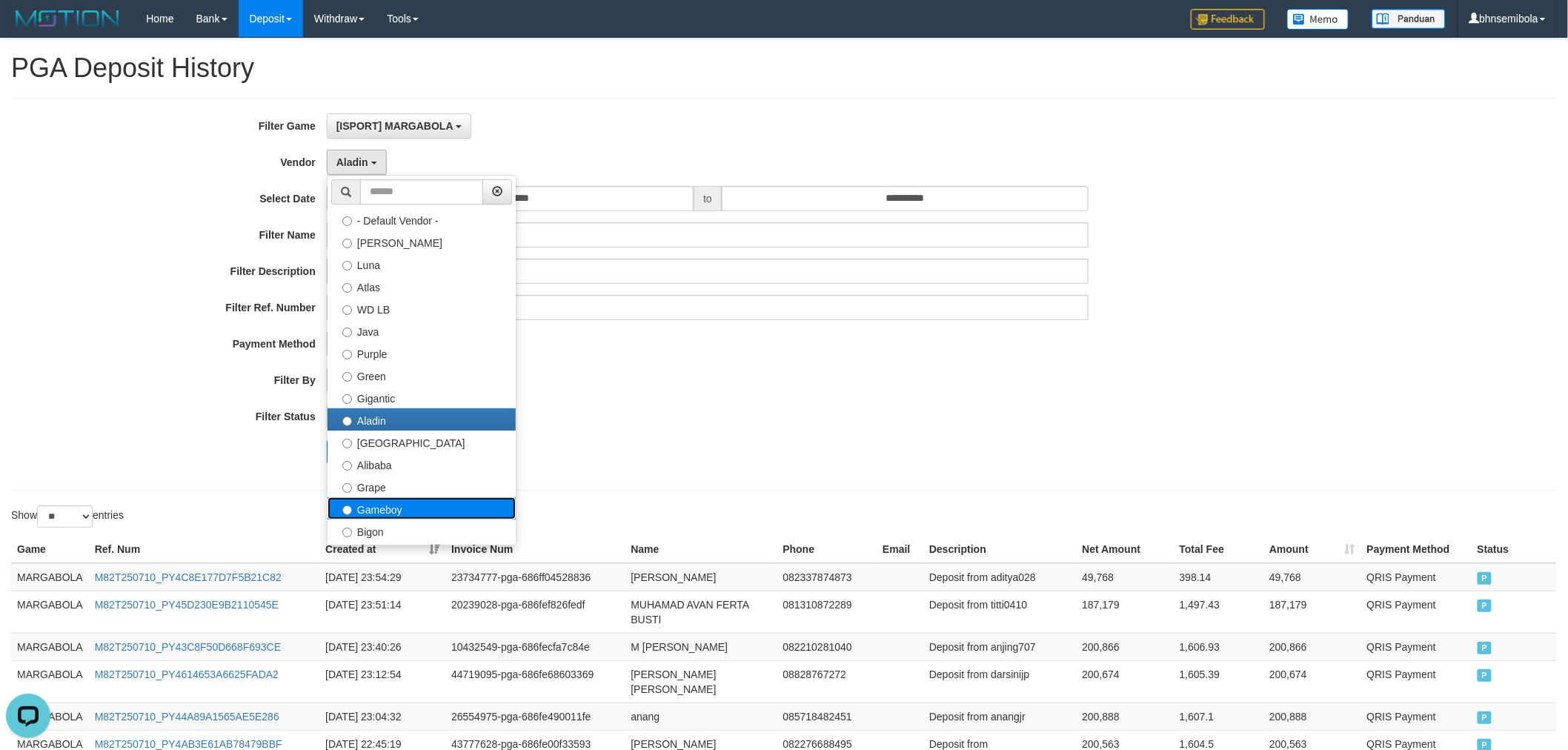click on "Gameboy" at bounding box center (422, 508) 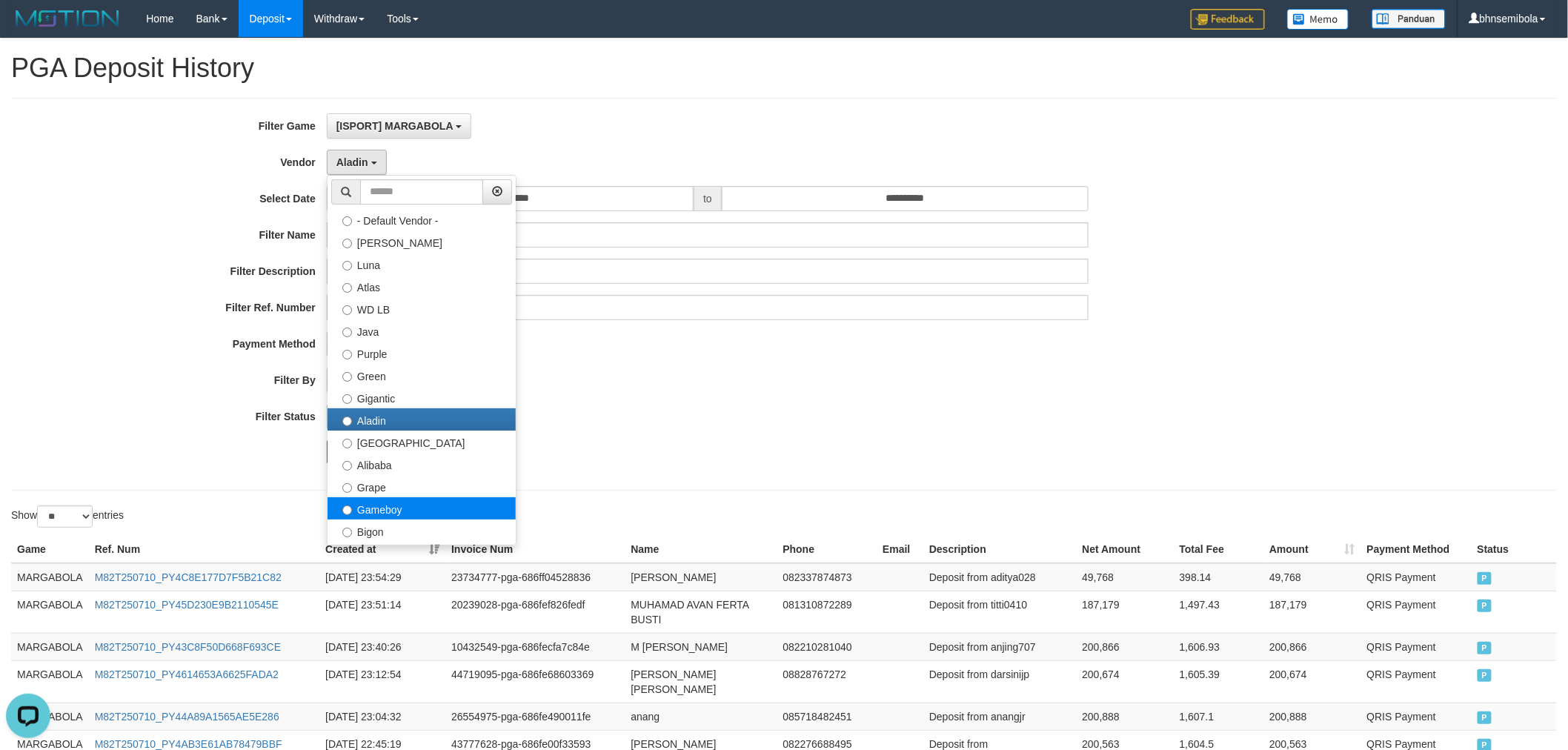 select on "**********" 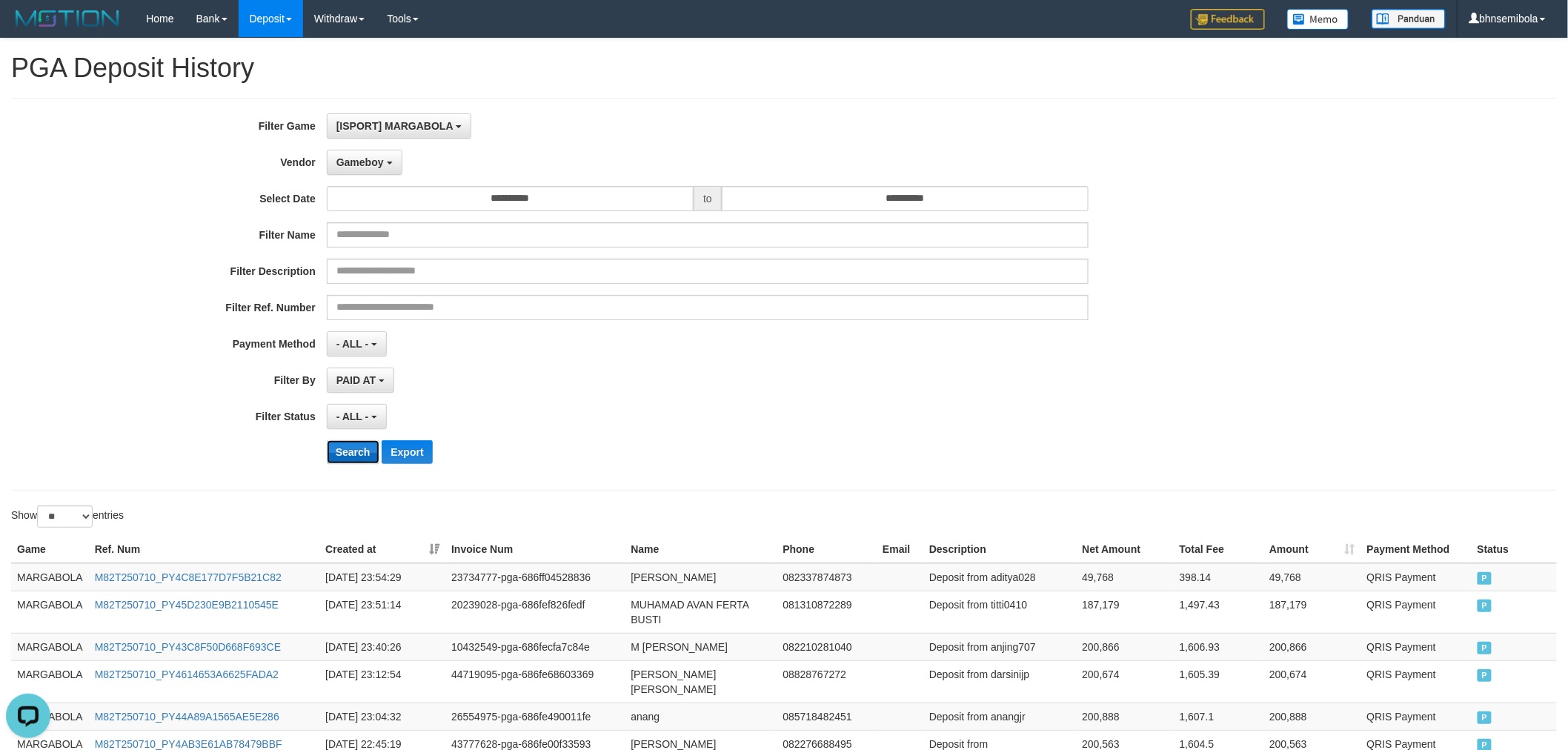click on "Search" at bounding box center [353, 452] 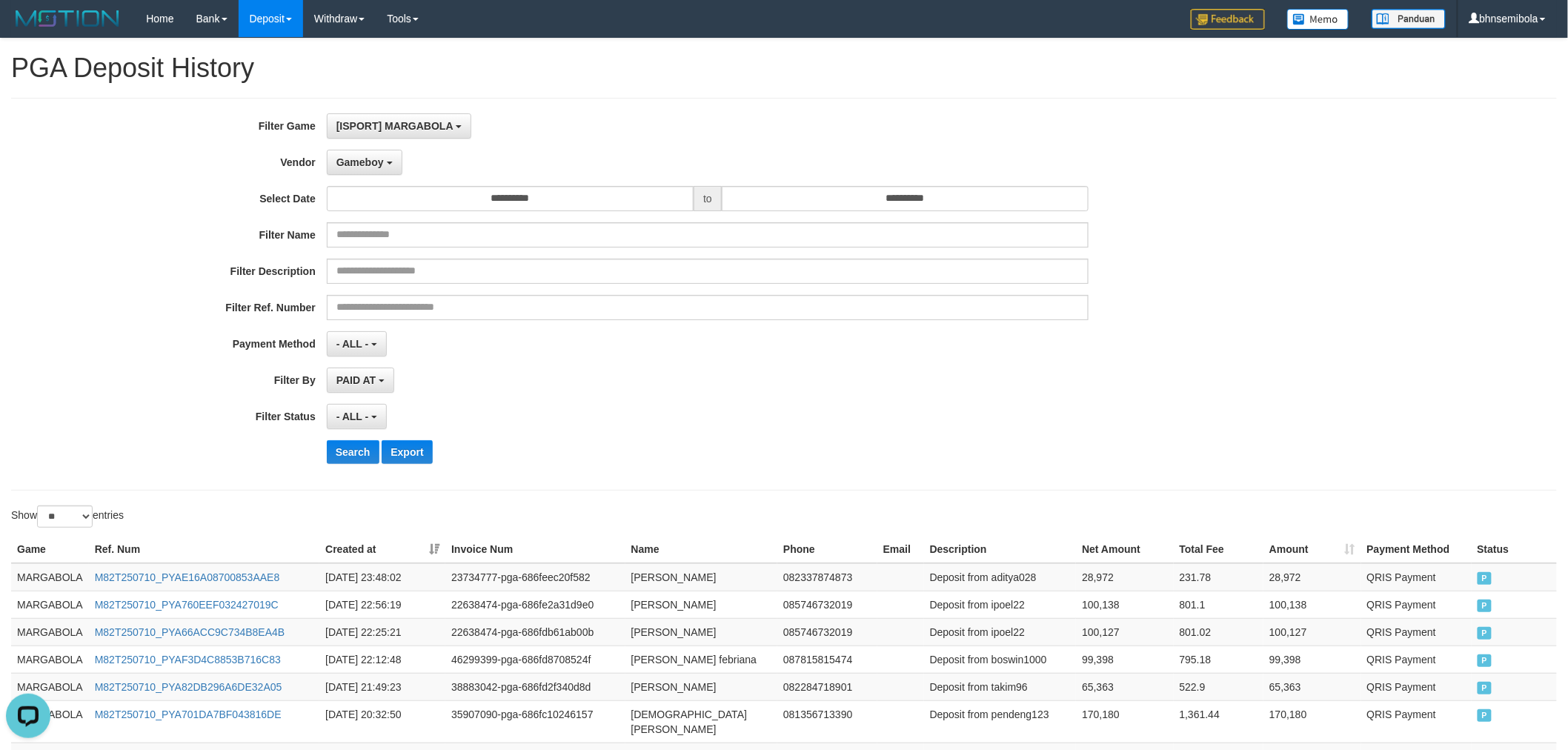 click on "PAID AT
PAID AT
CREATED AT" at bounding box center [708, 380] 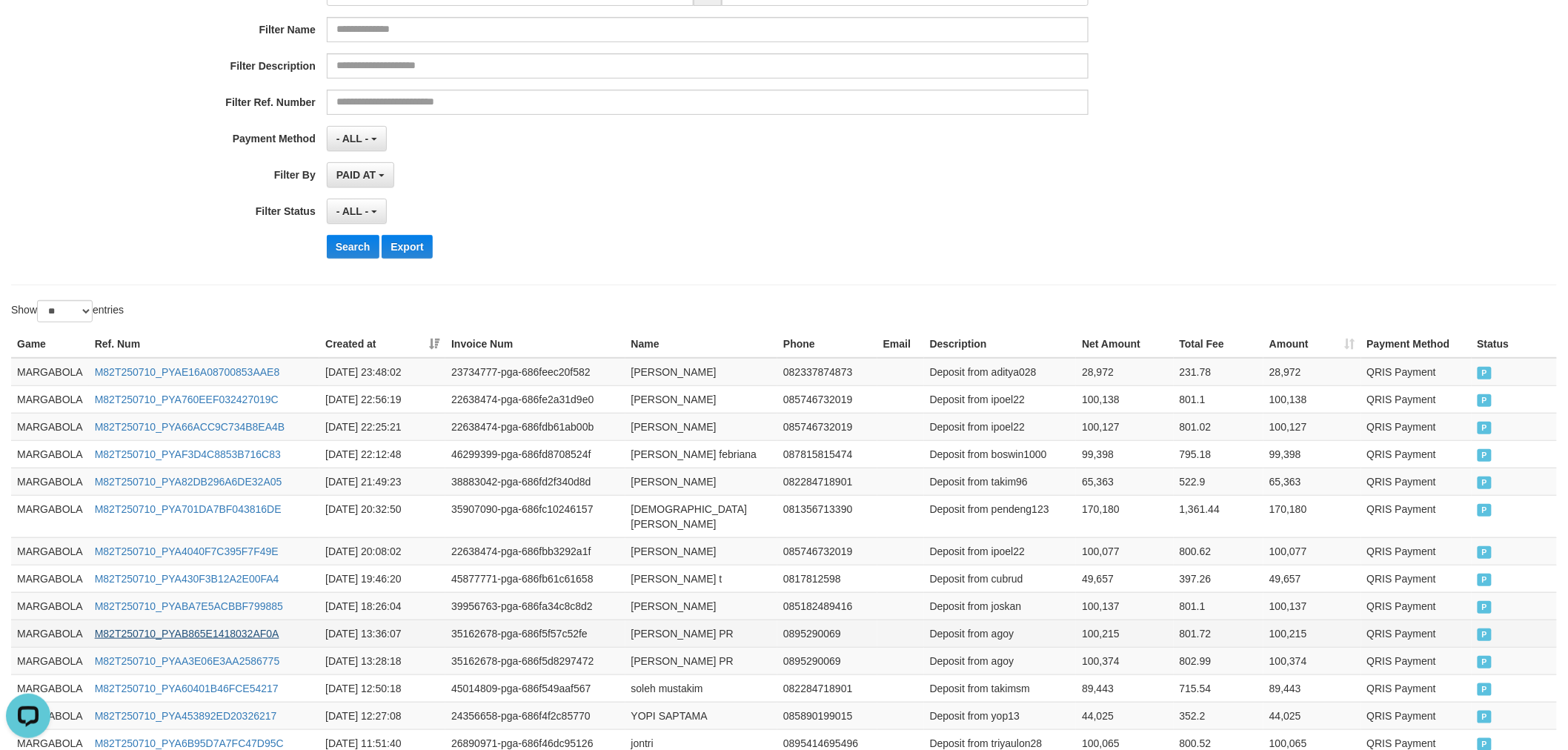 scroll, scrollTop: 0, scrollLeft: 0, axis: both 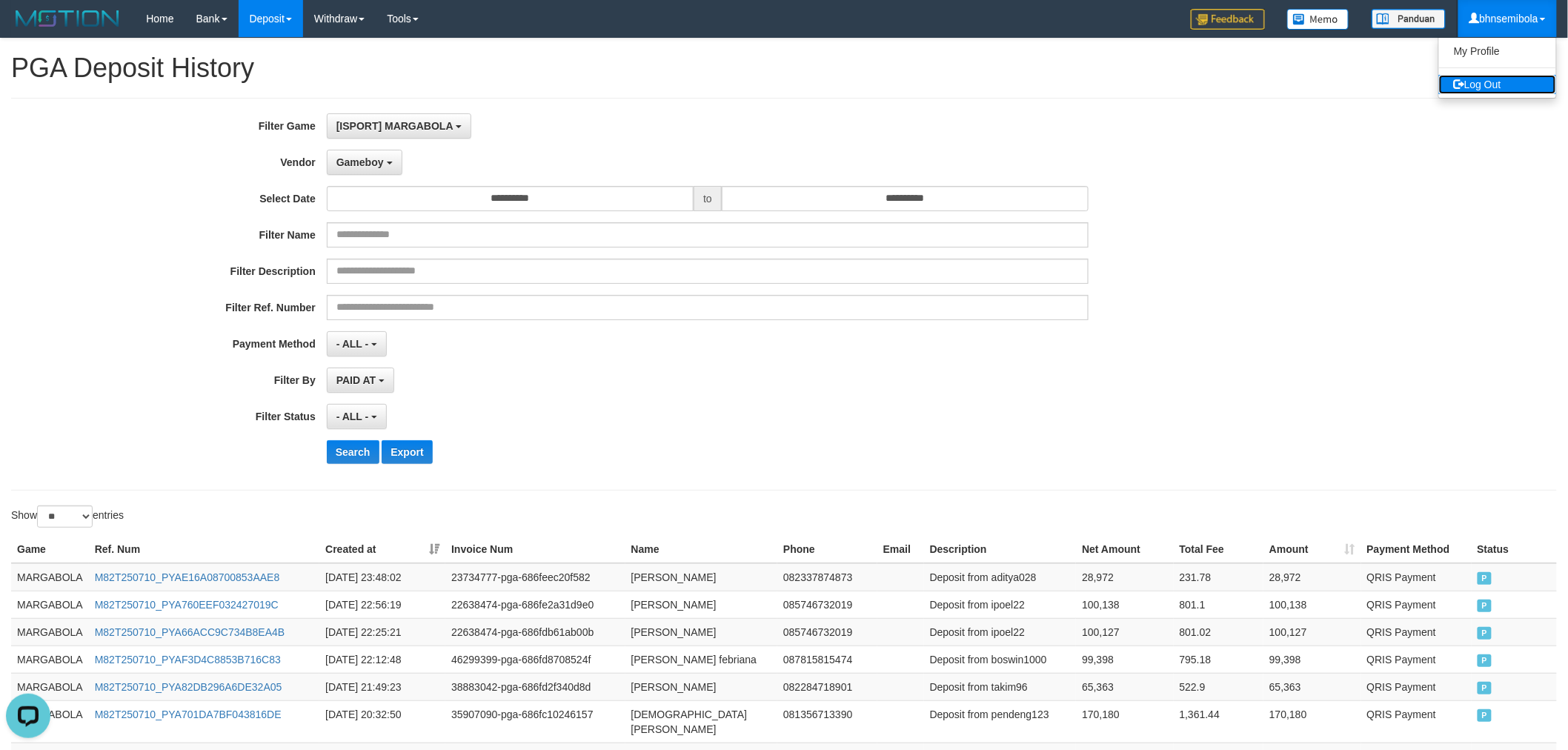 click on "Log Out" at bounding box center (1498, 84) 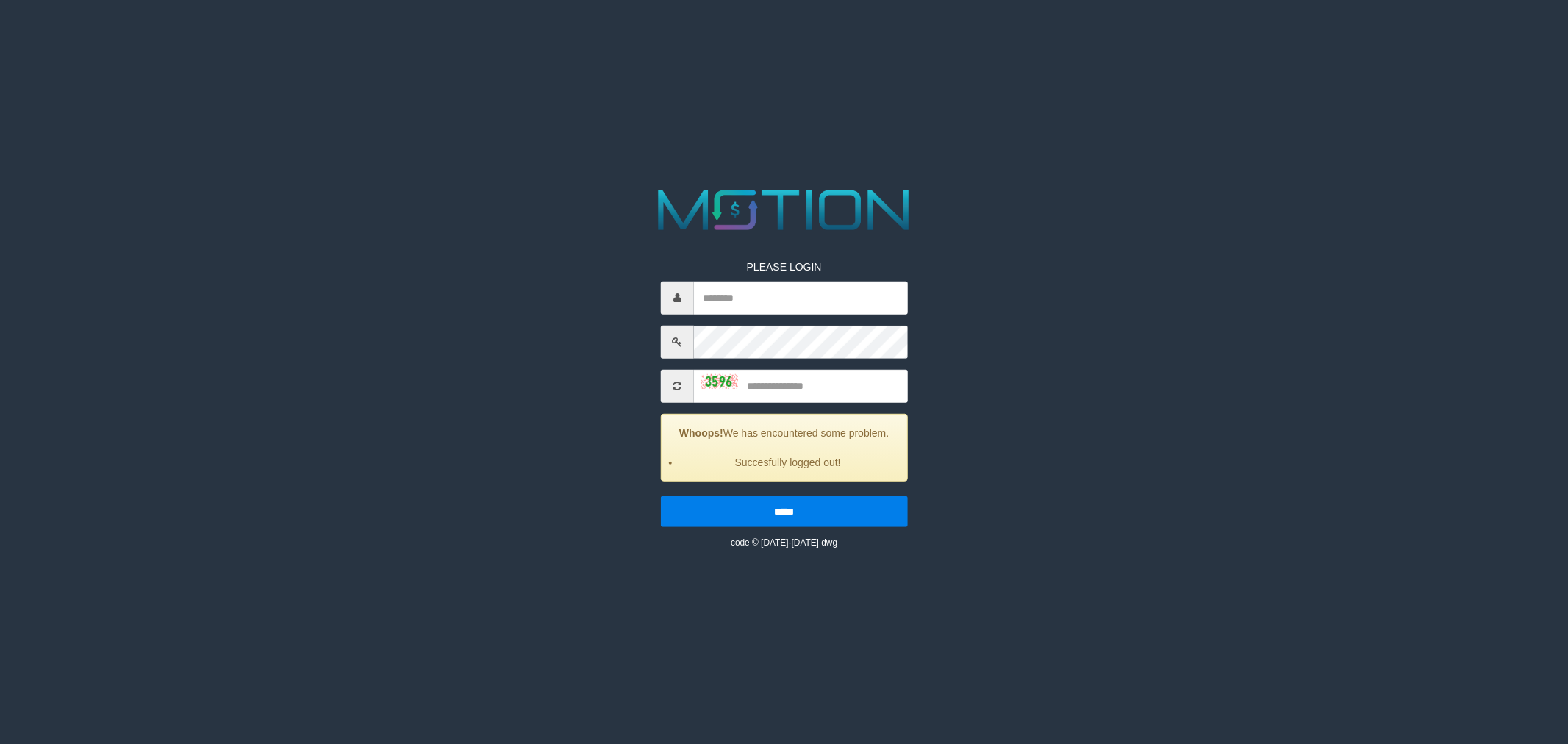 scroll, scrollTop: 0, scrollLeft: 0, axis: both 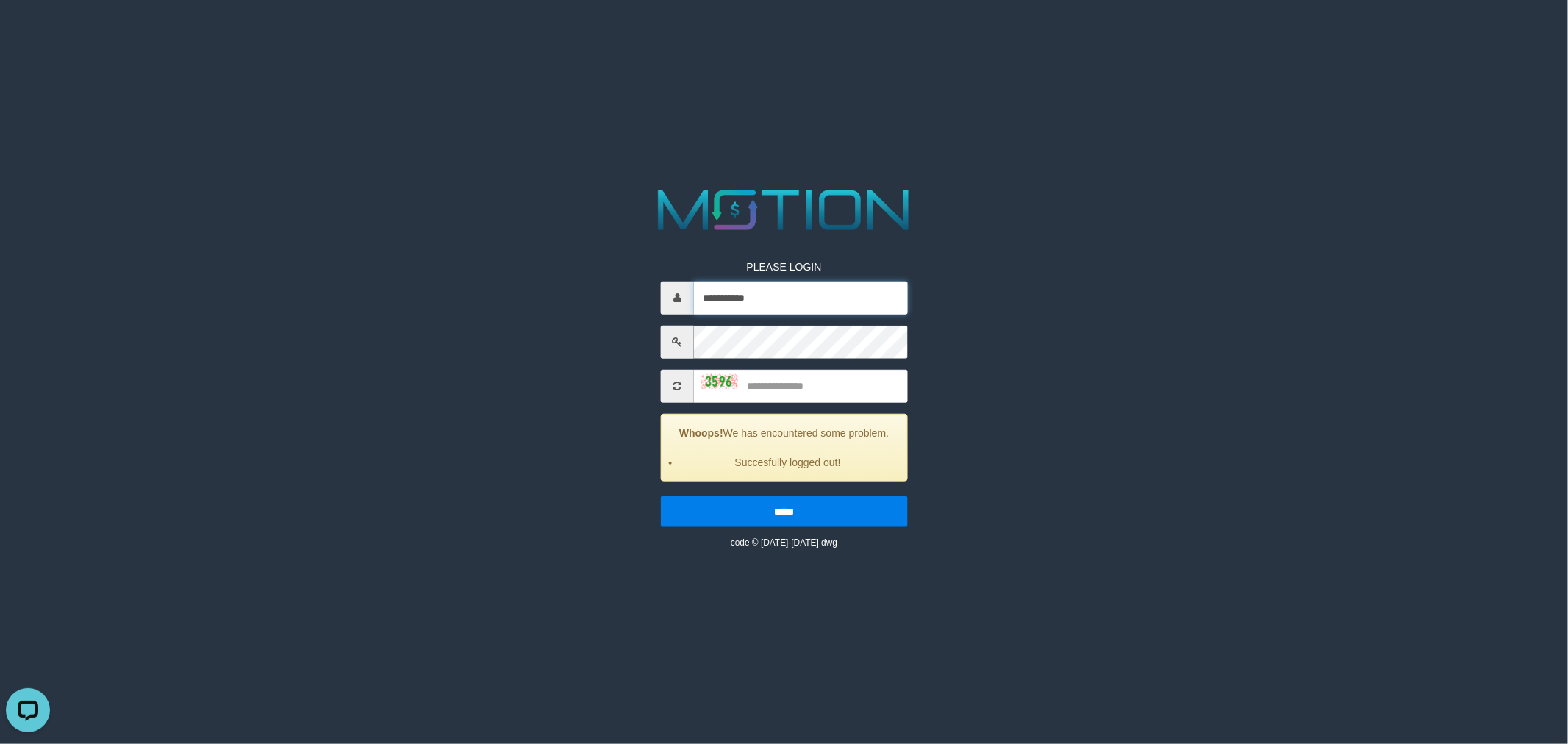 click on "**********" at bounding box center [801, 297] 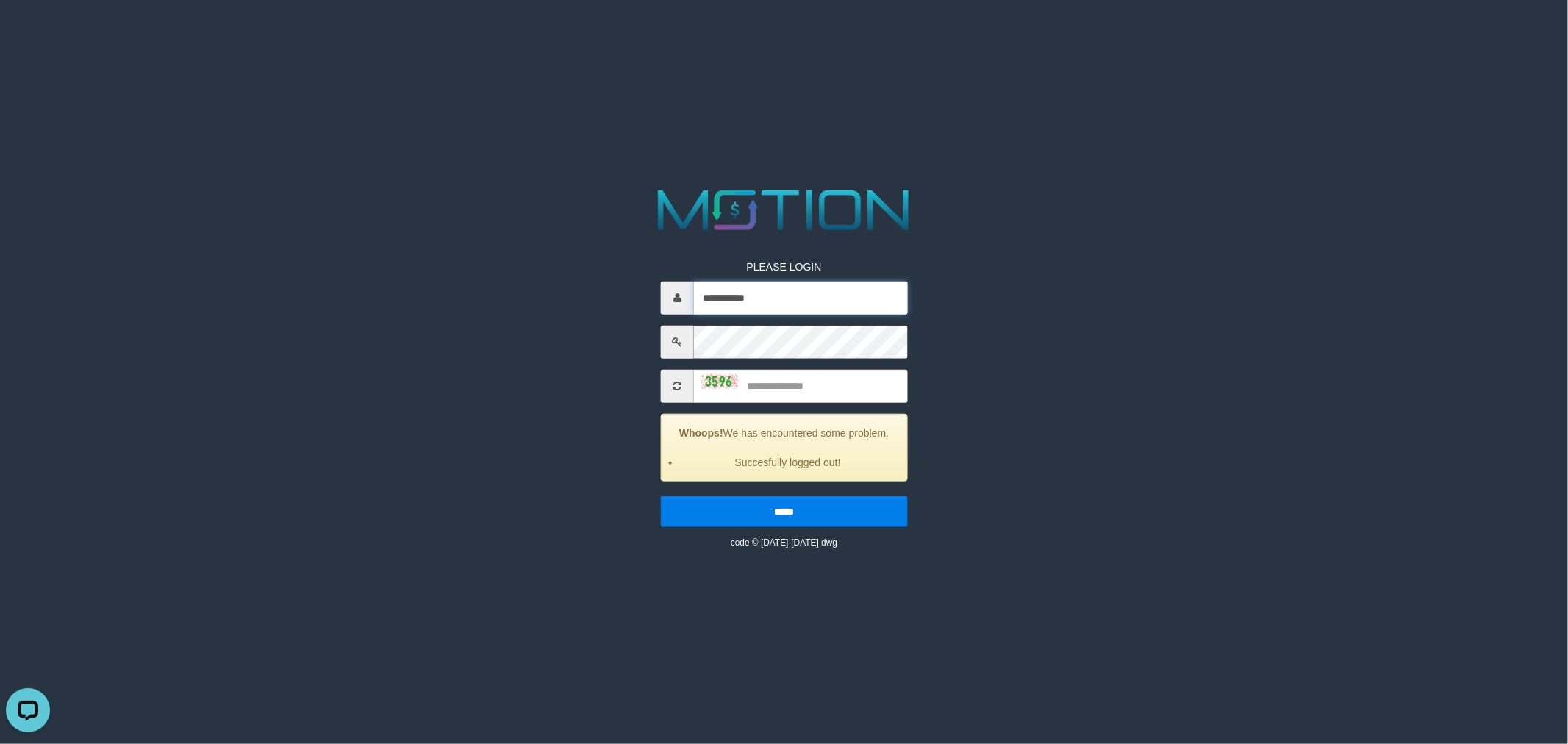 type on "*********" 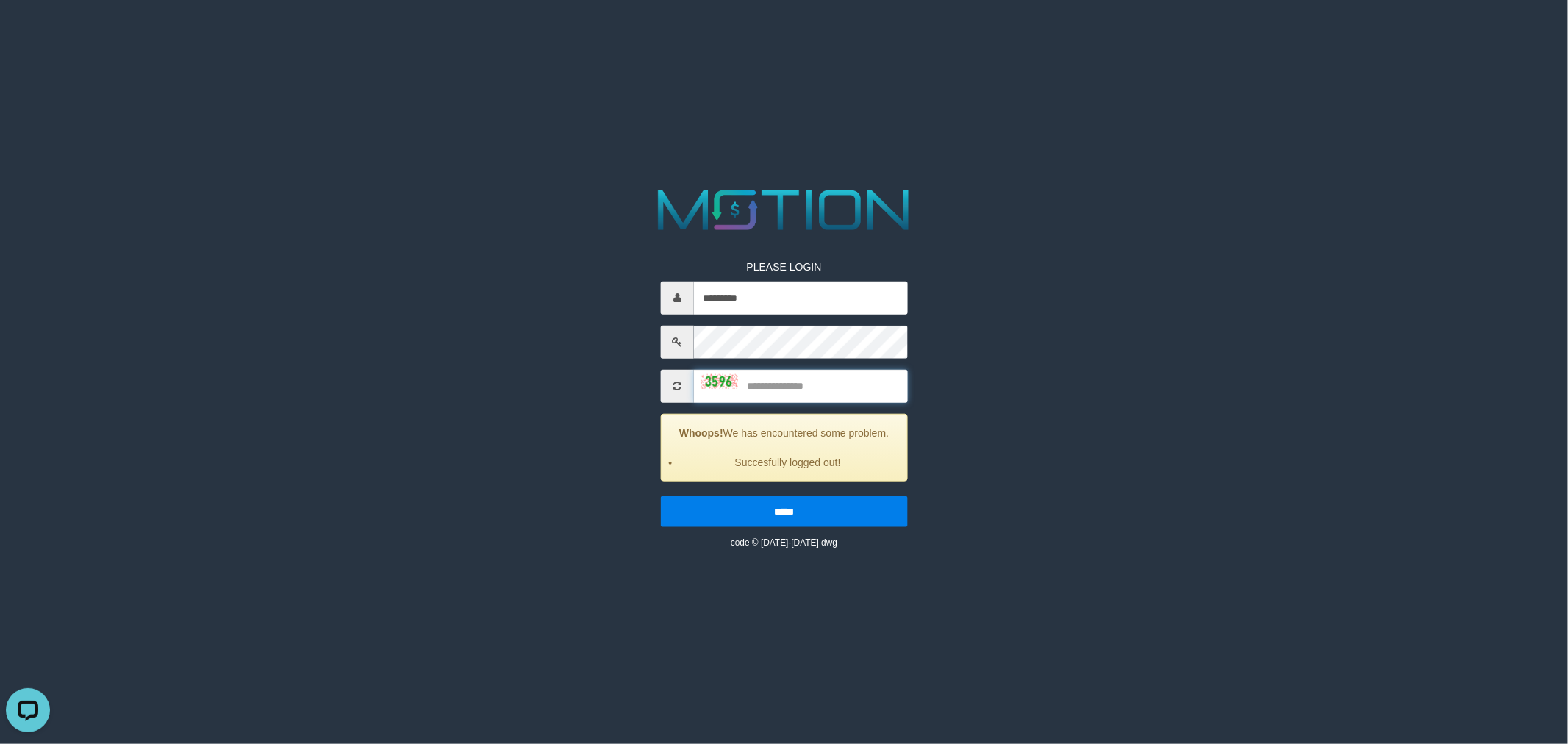 click at bounding box center (801, 385) 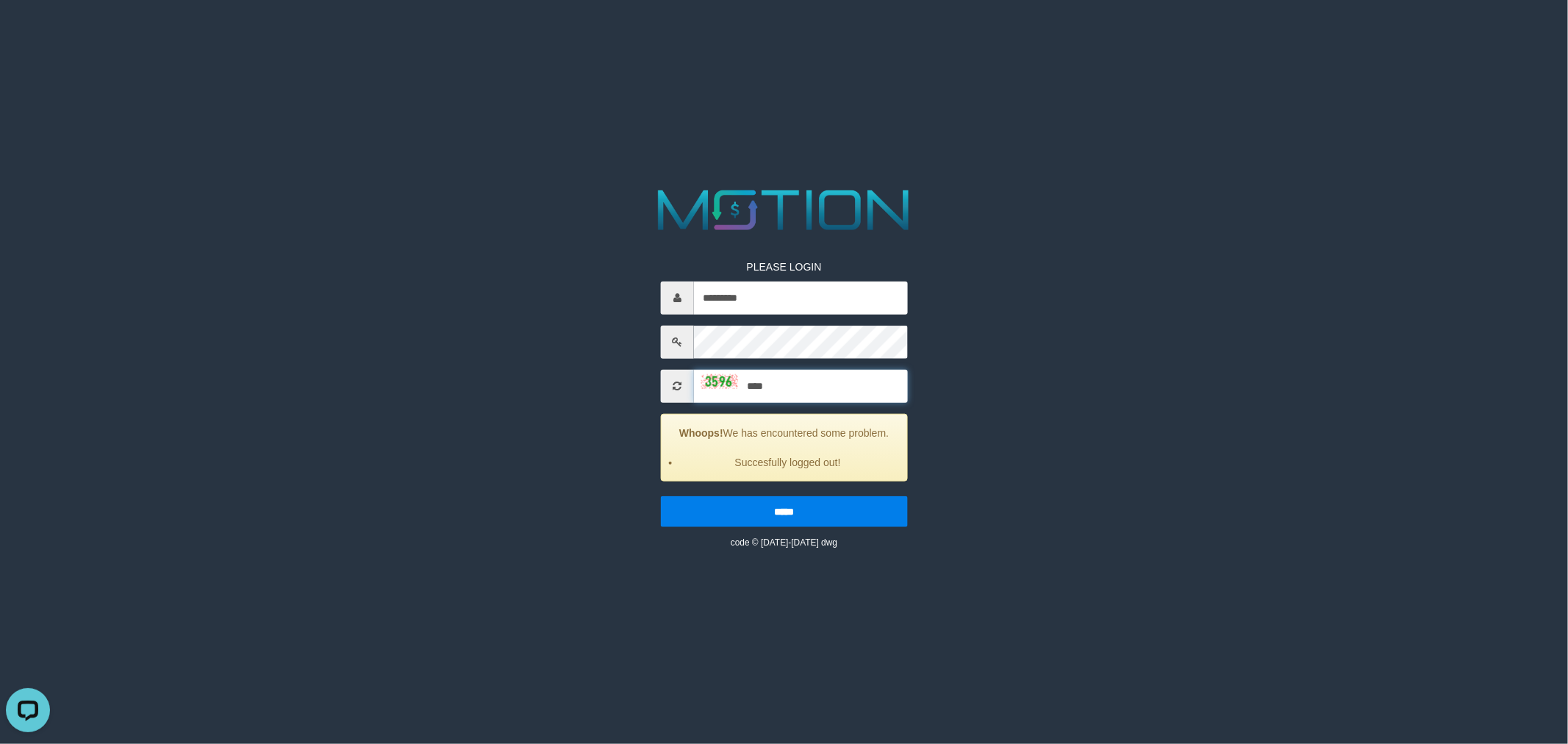 type on "****" 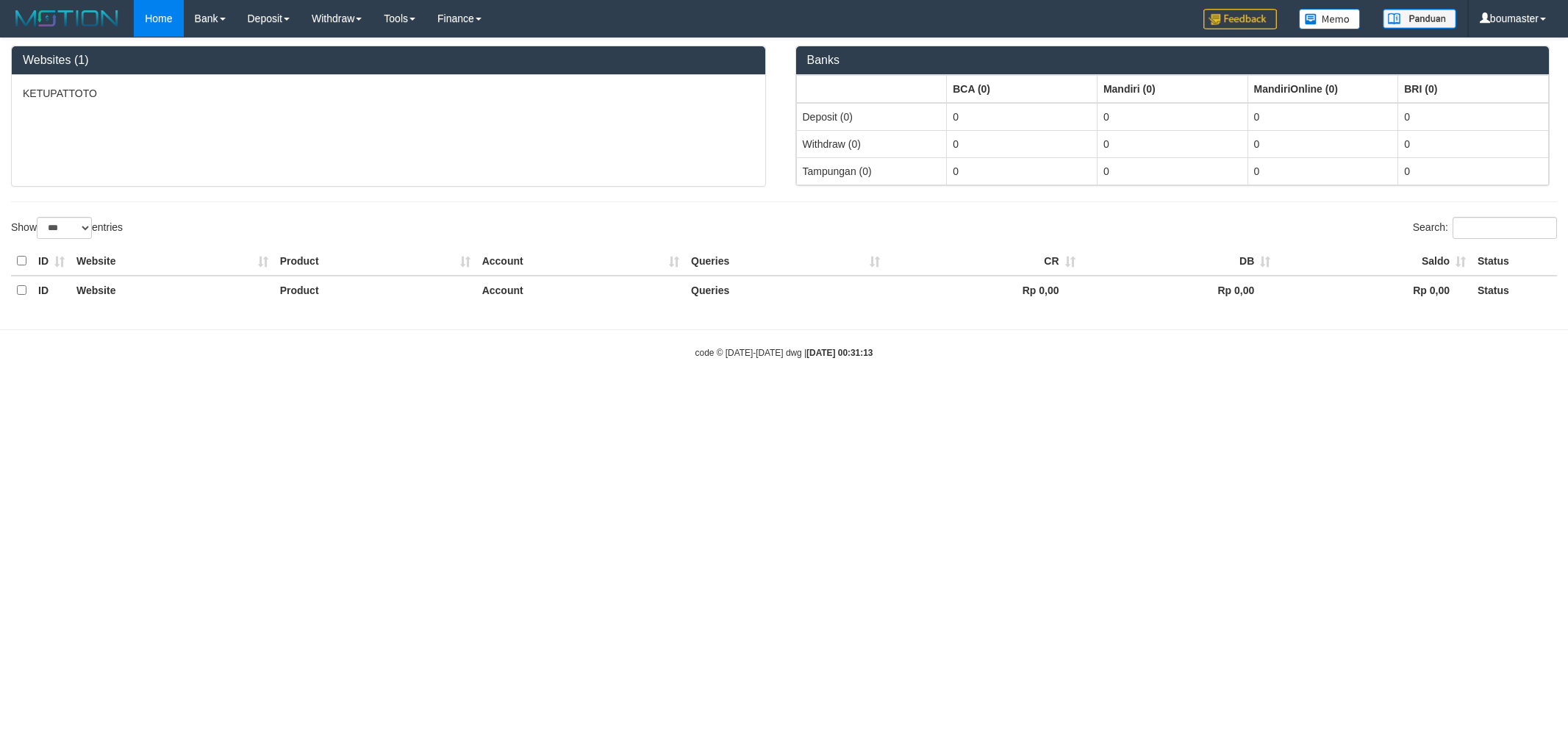 select on "***" 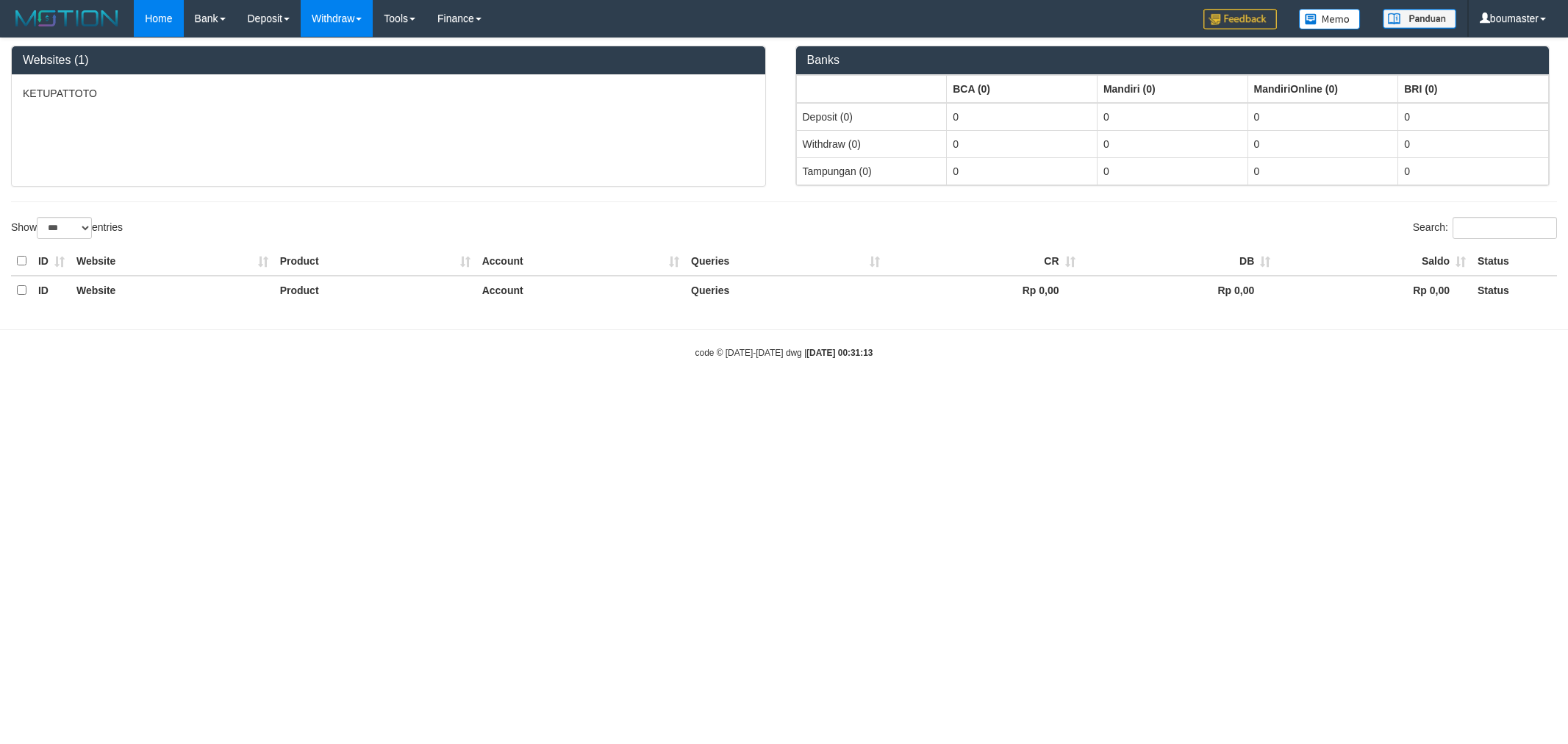 scroll, scrollTop: 0, scrollLeft: 0, axis: both 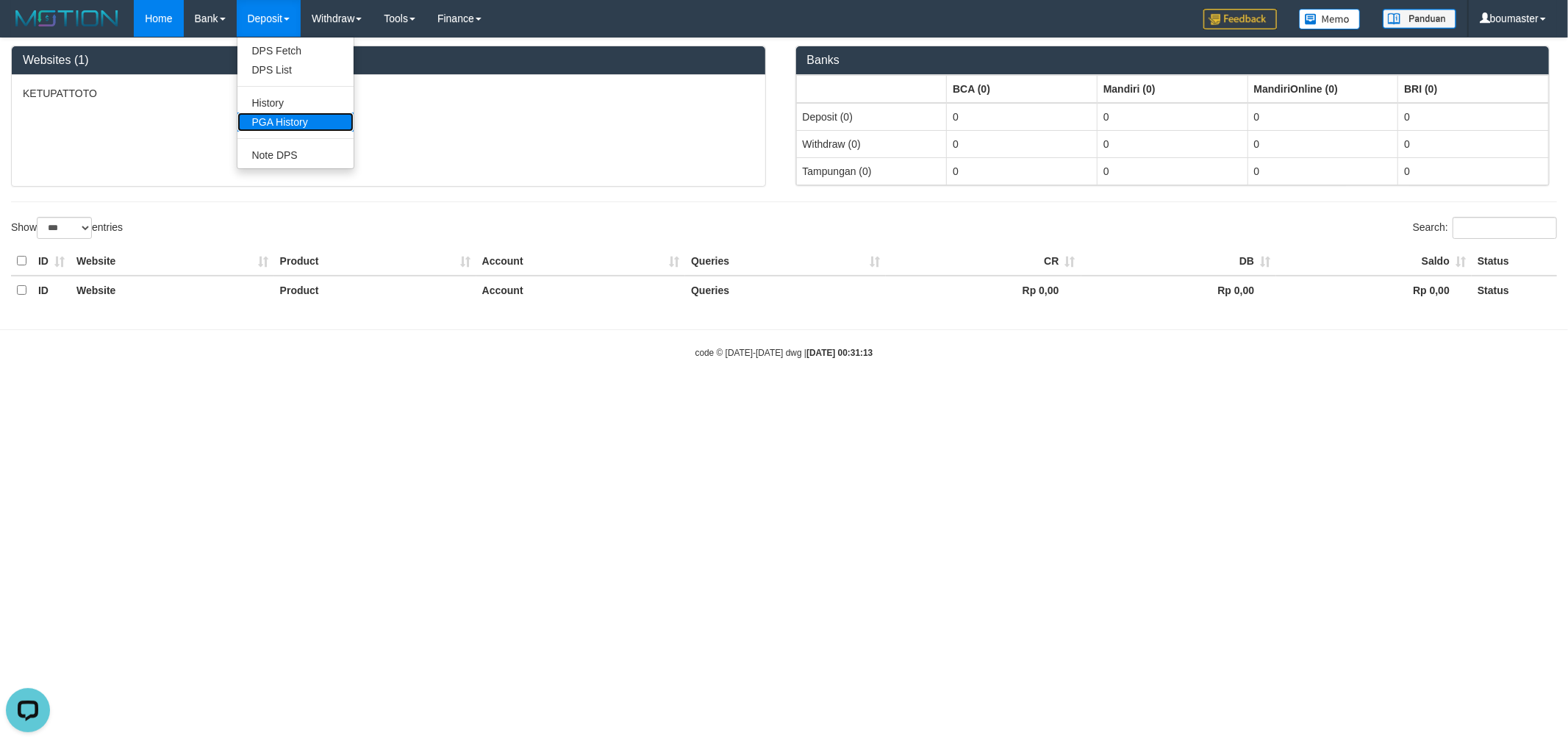 click on "PGA History" at bounding box center (296, 122) 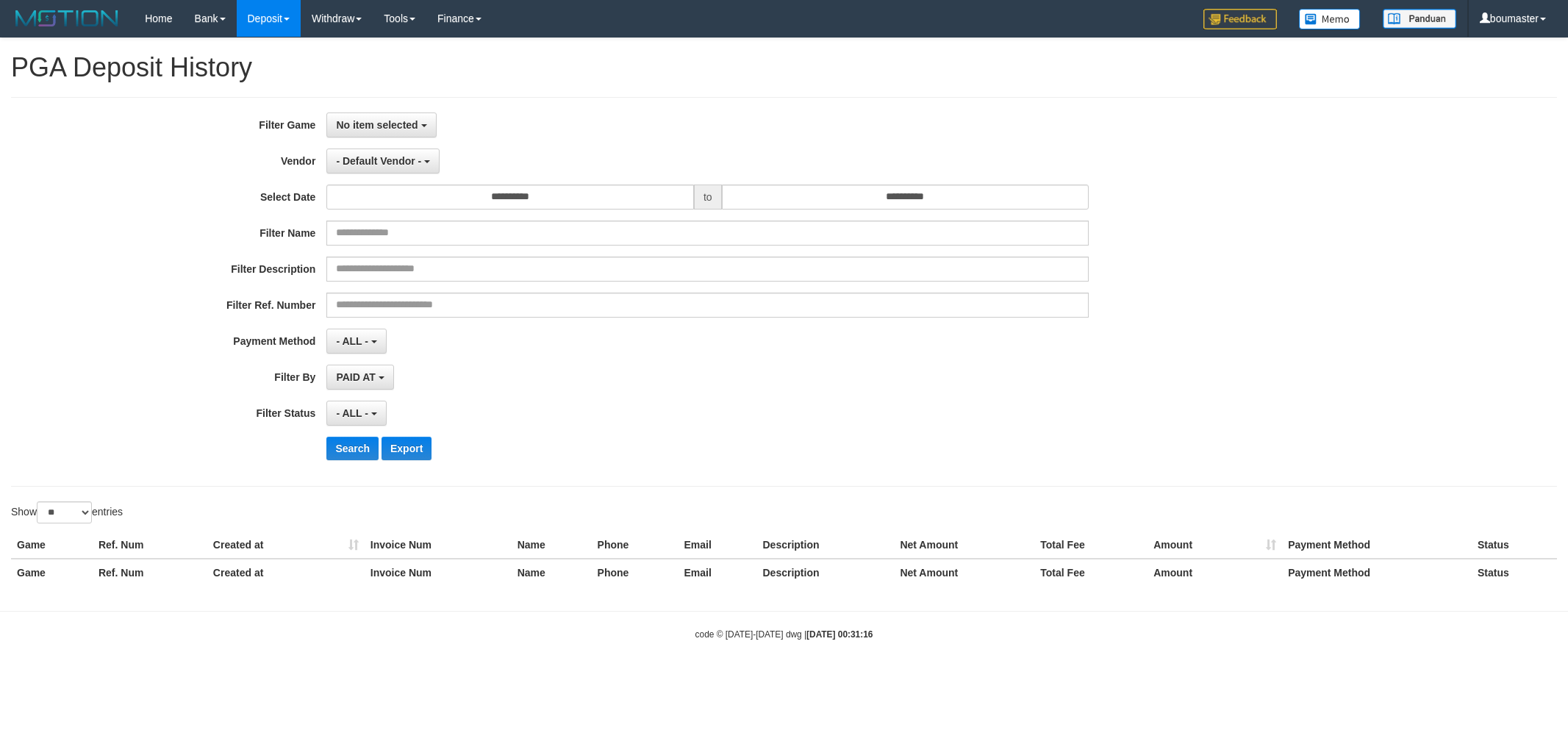 select 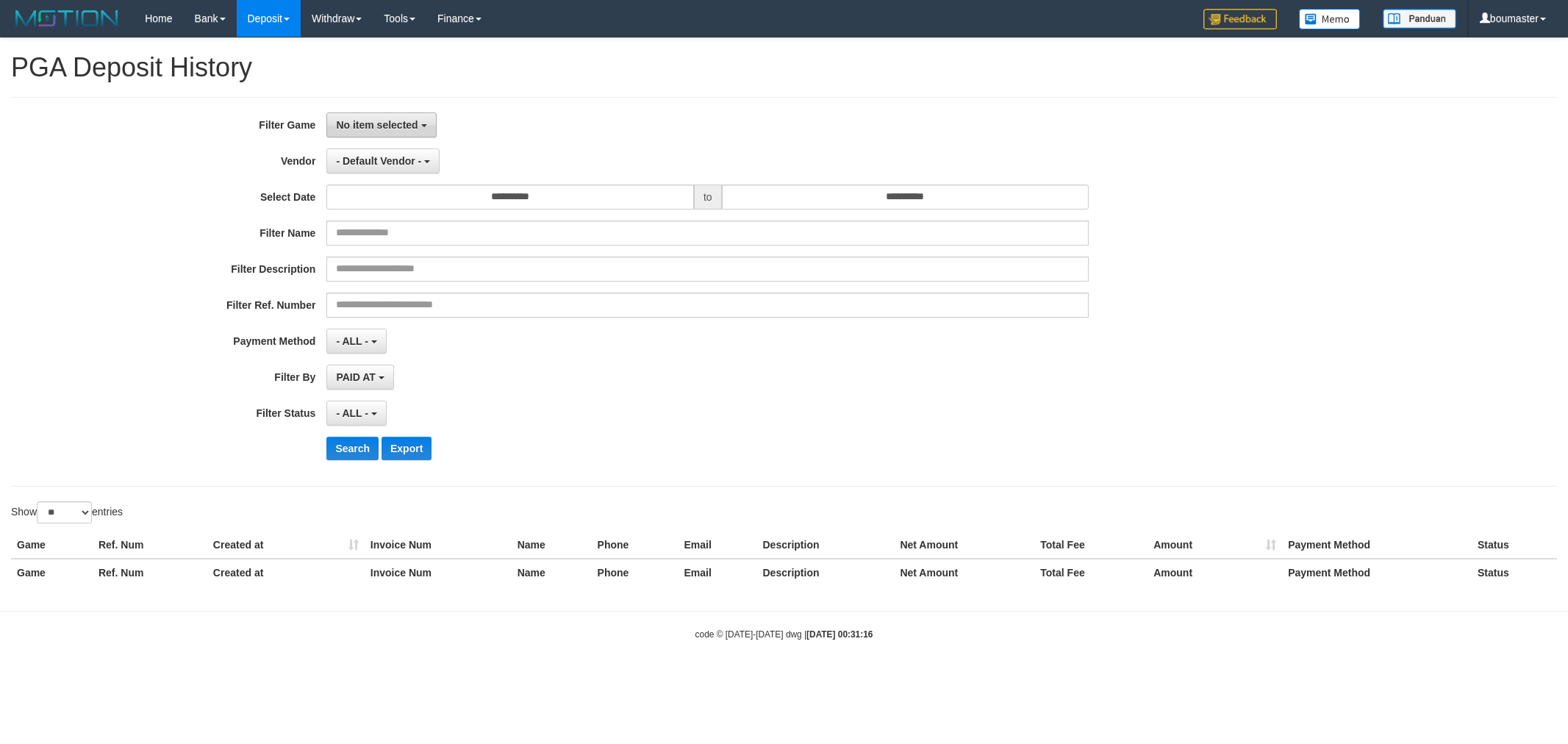 scroll, scrollTop: 0, scrollLeft: 0, axis: both 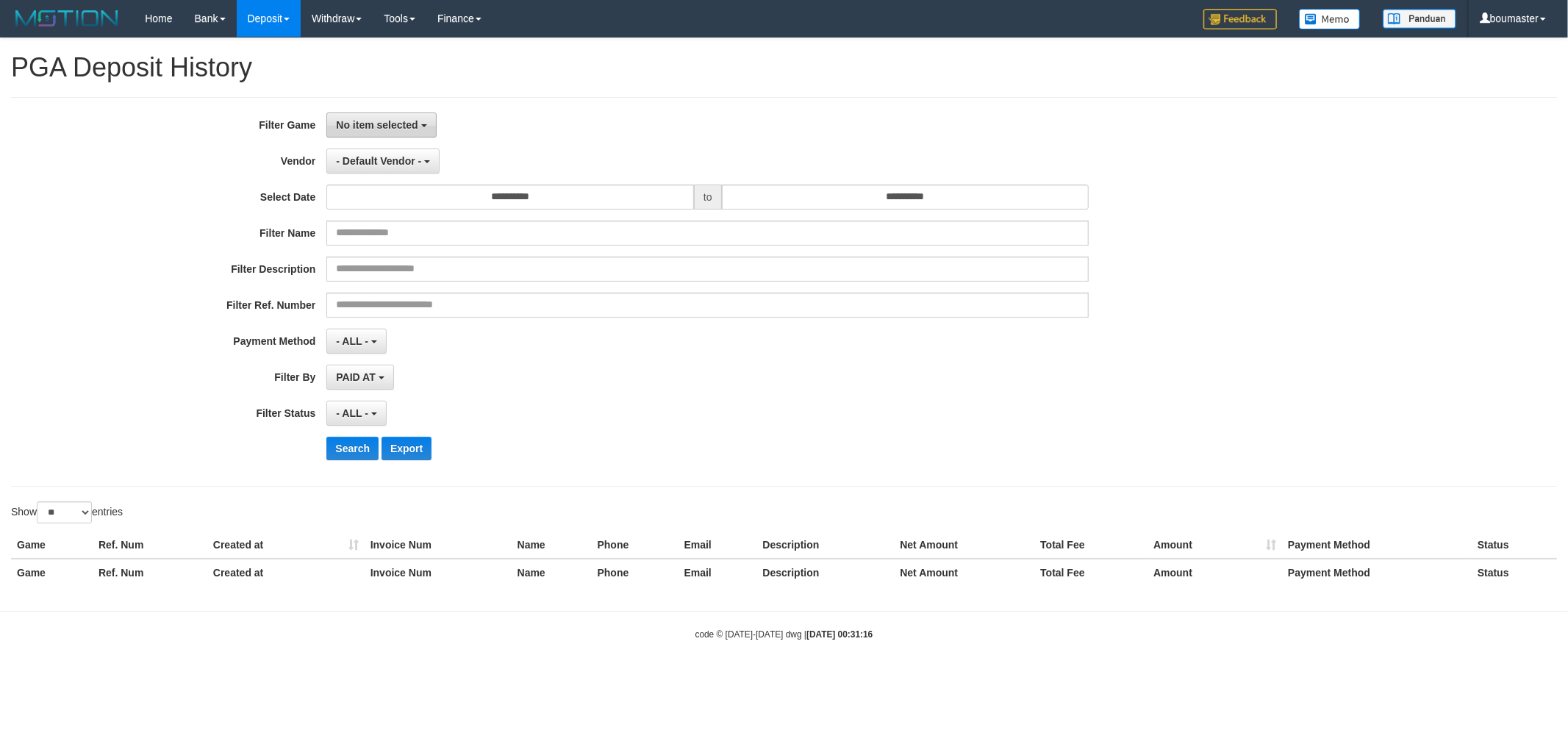 click on "No item selected" at bounding box center (376, 125) 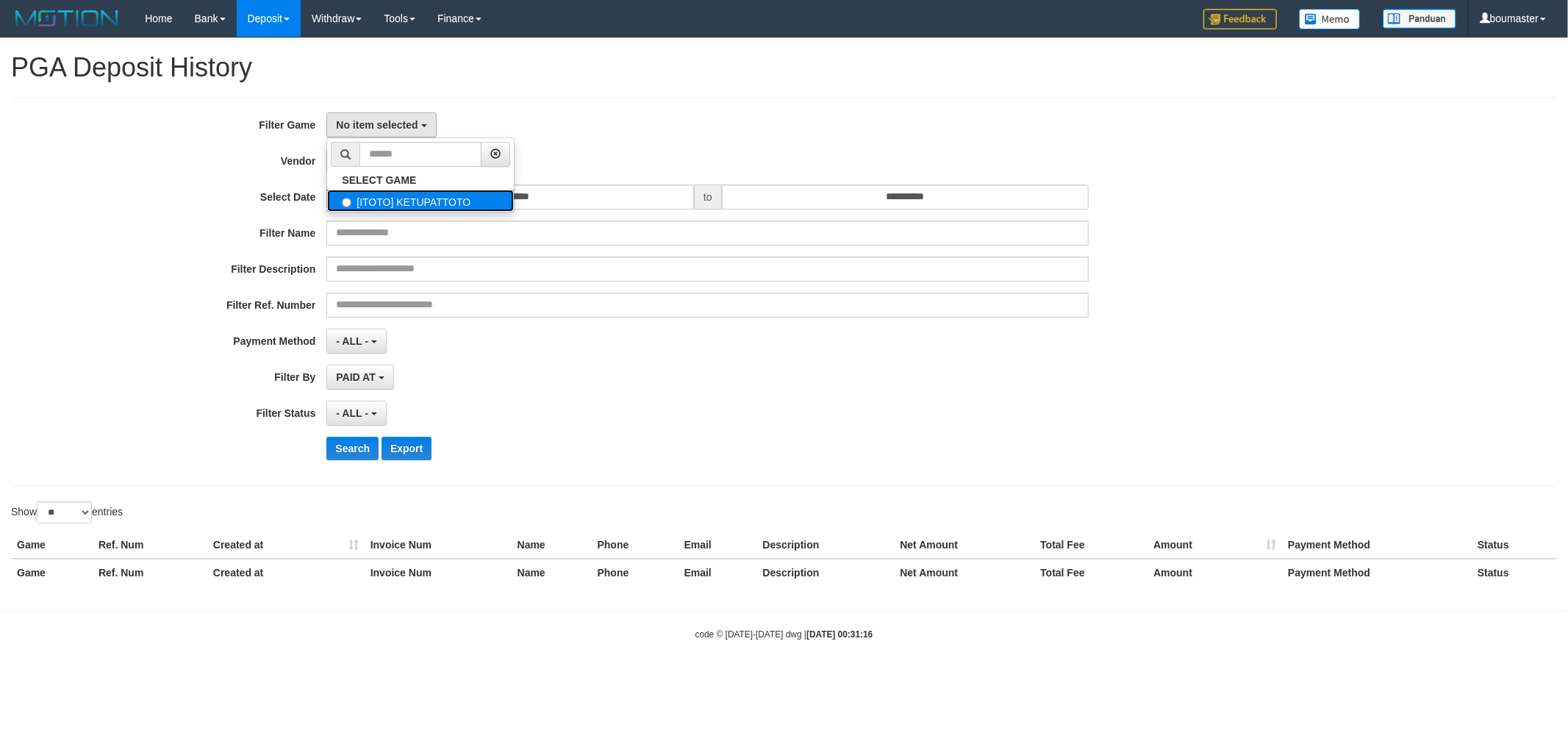 click on "[ITOTO] KETUPATTOTO" at bounding box center (420, 201) 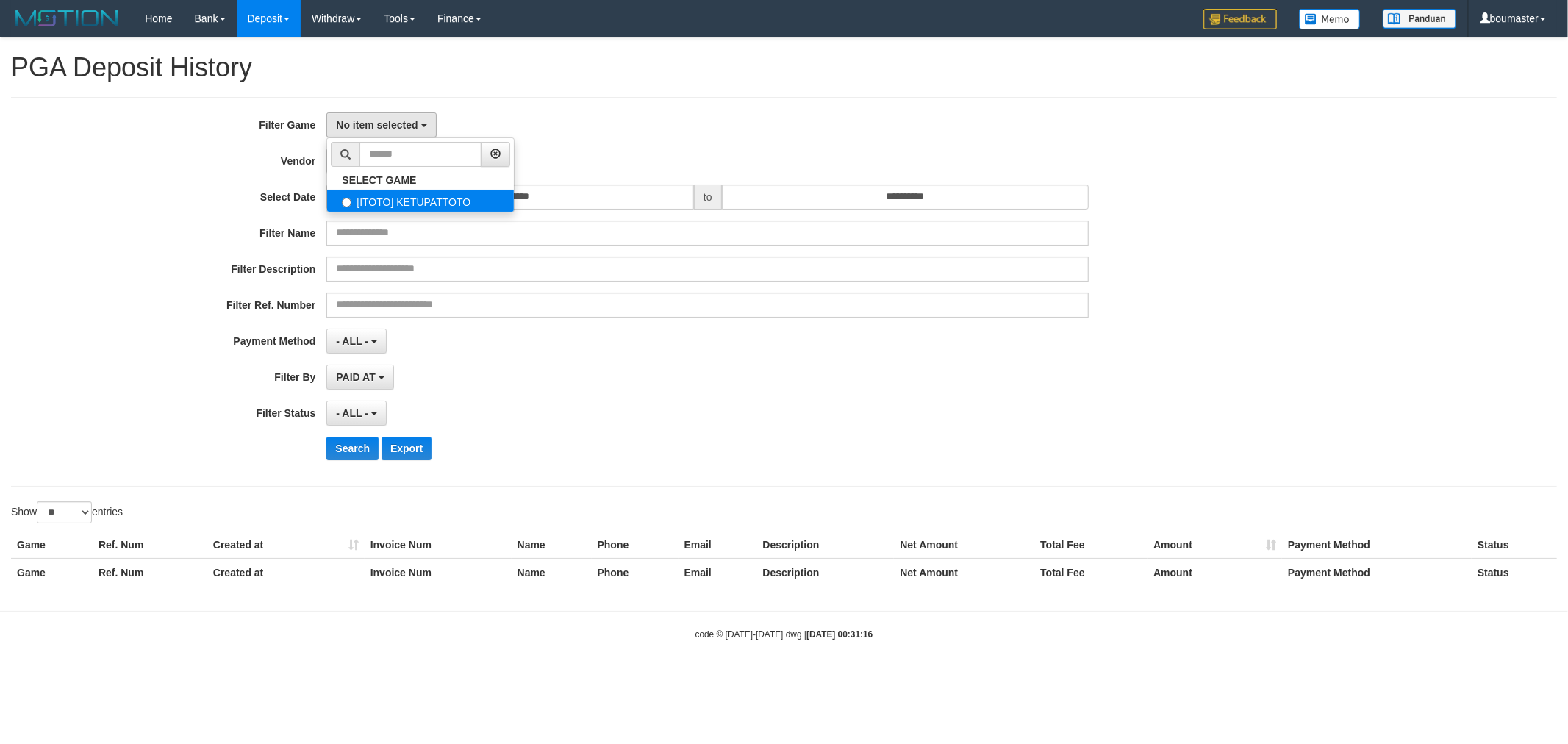 select on "****" 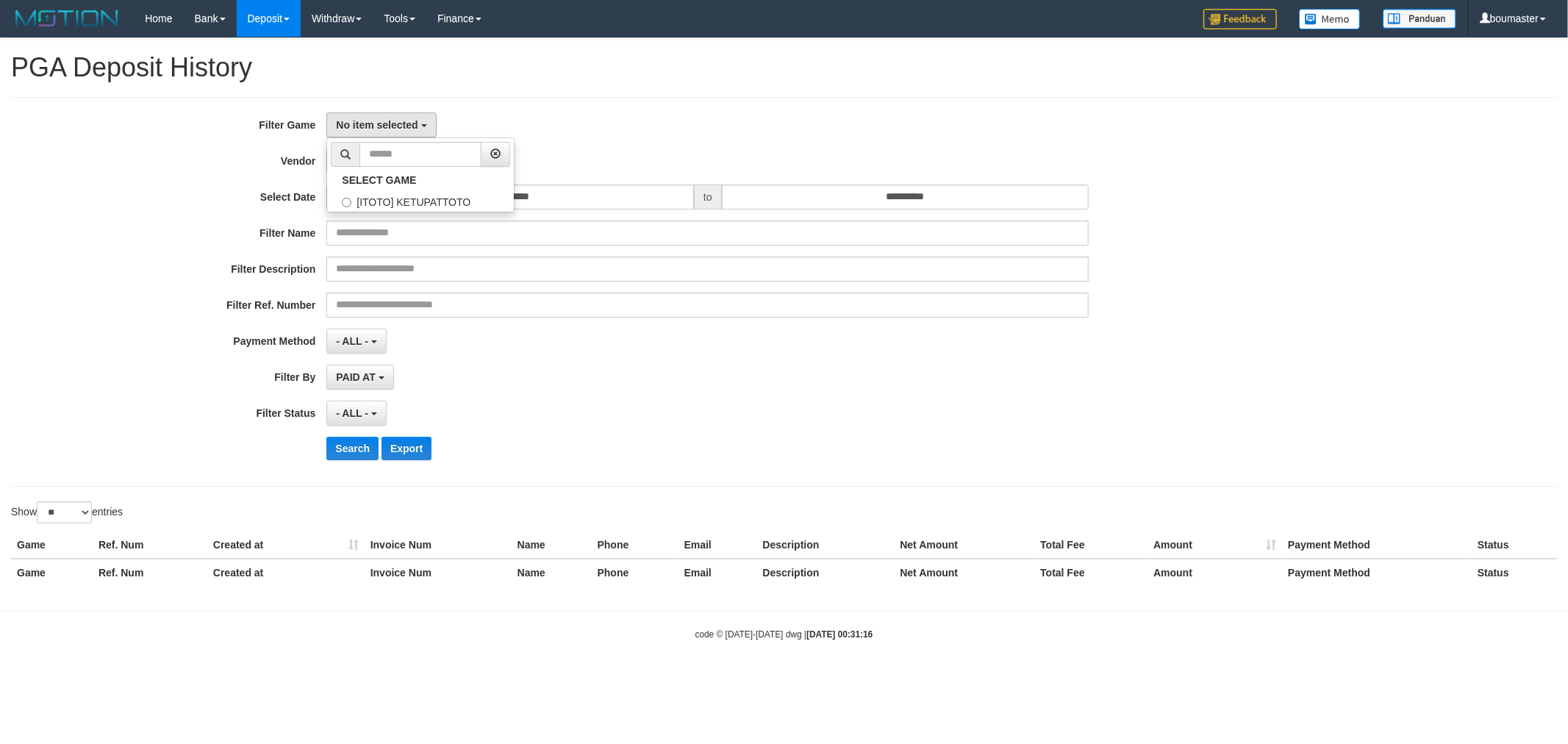 scroll, scrollTop: 12, scrollLeft: 0, axis: vertical 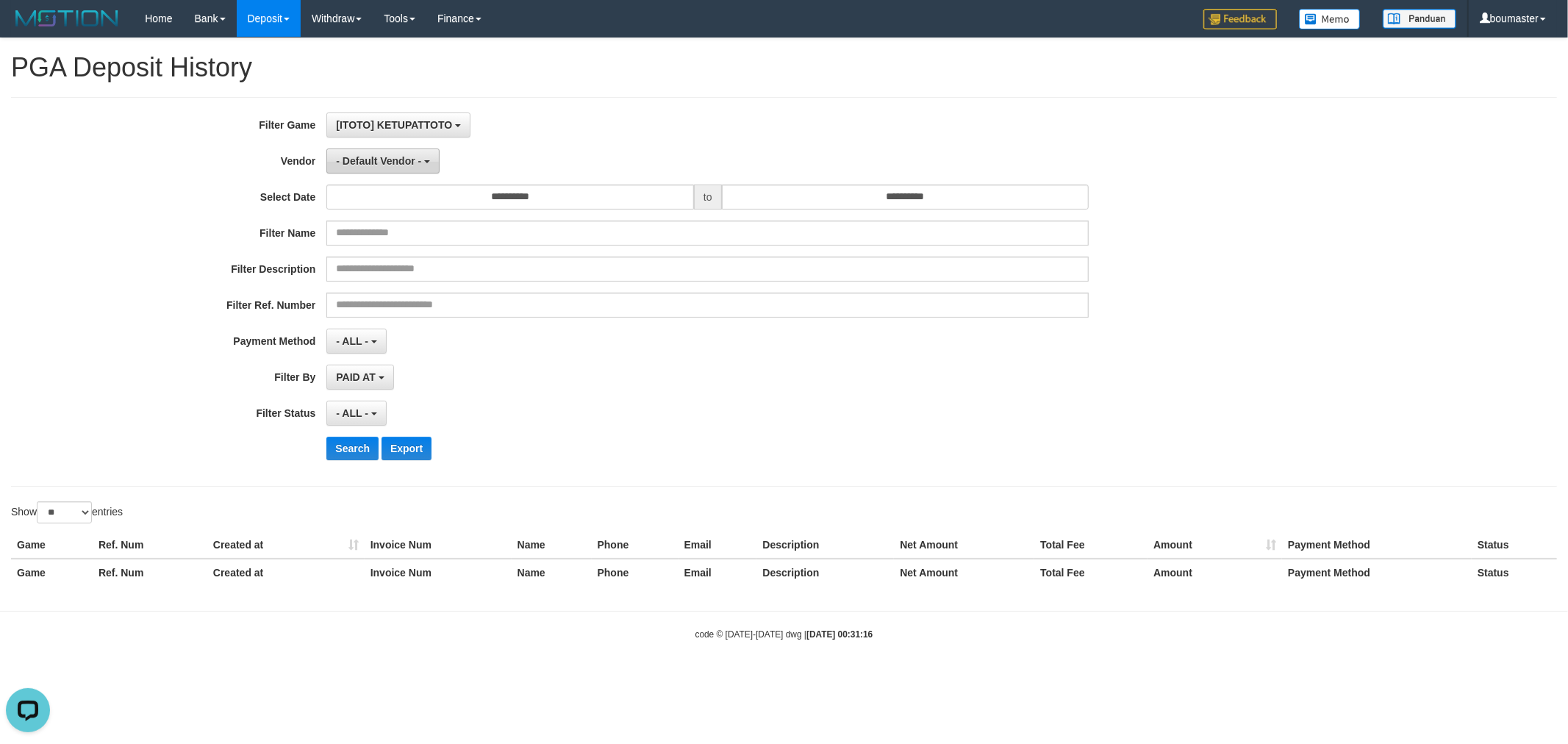 click on "- Default Vendor -" at bounding box center [379, 161] 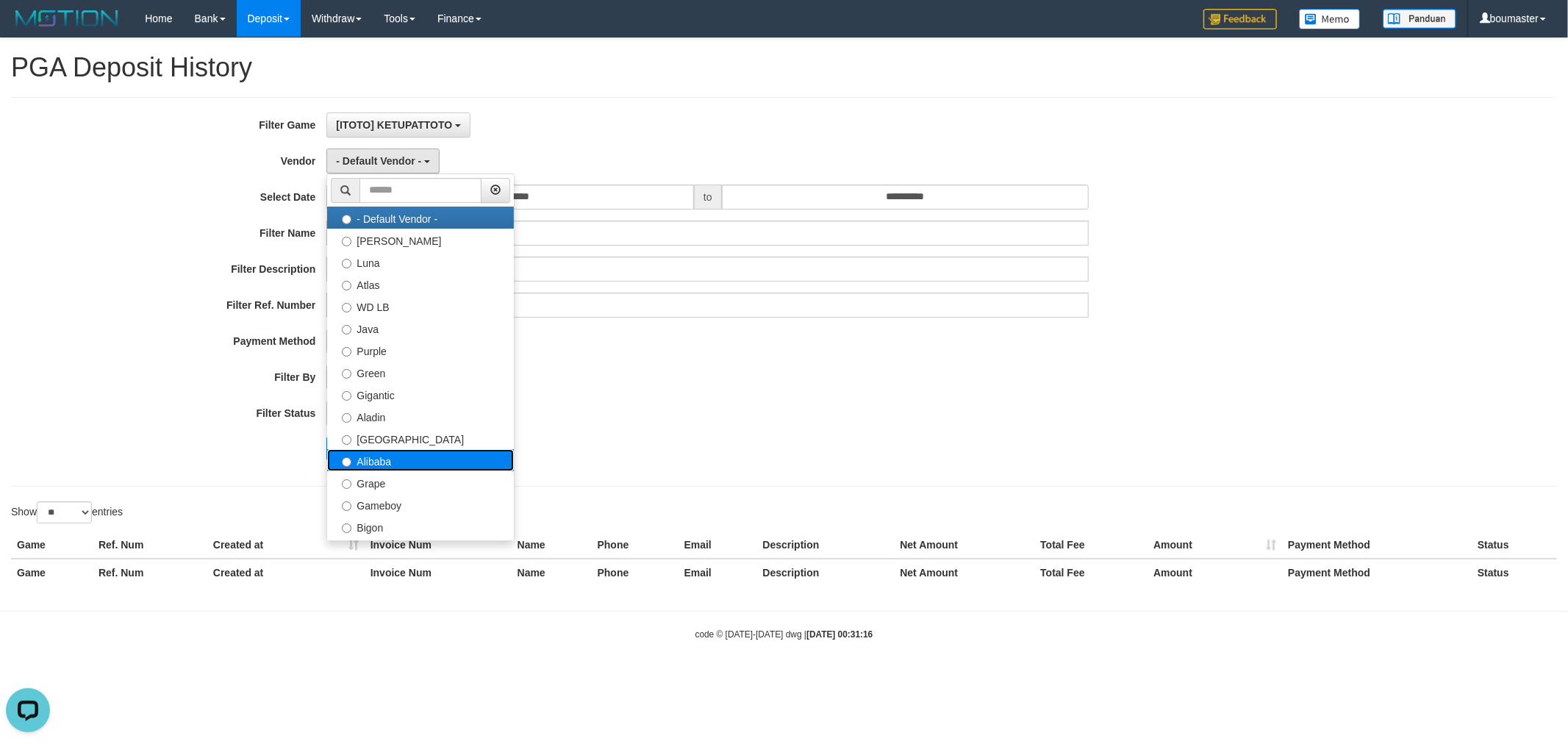 click on "Alibaba" at bounding box center [420, 460] 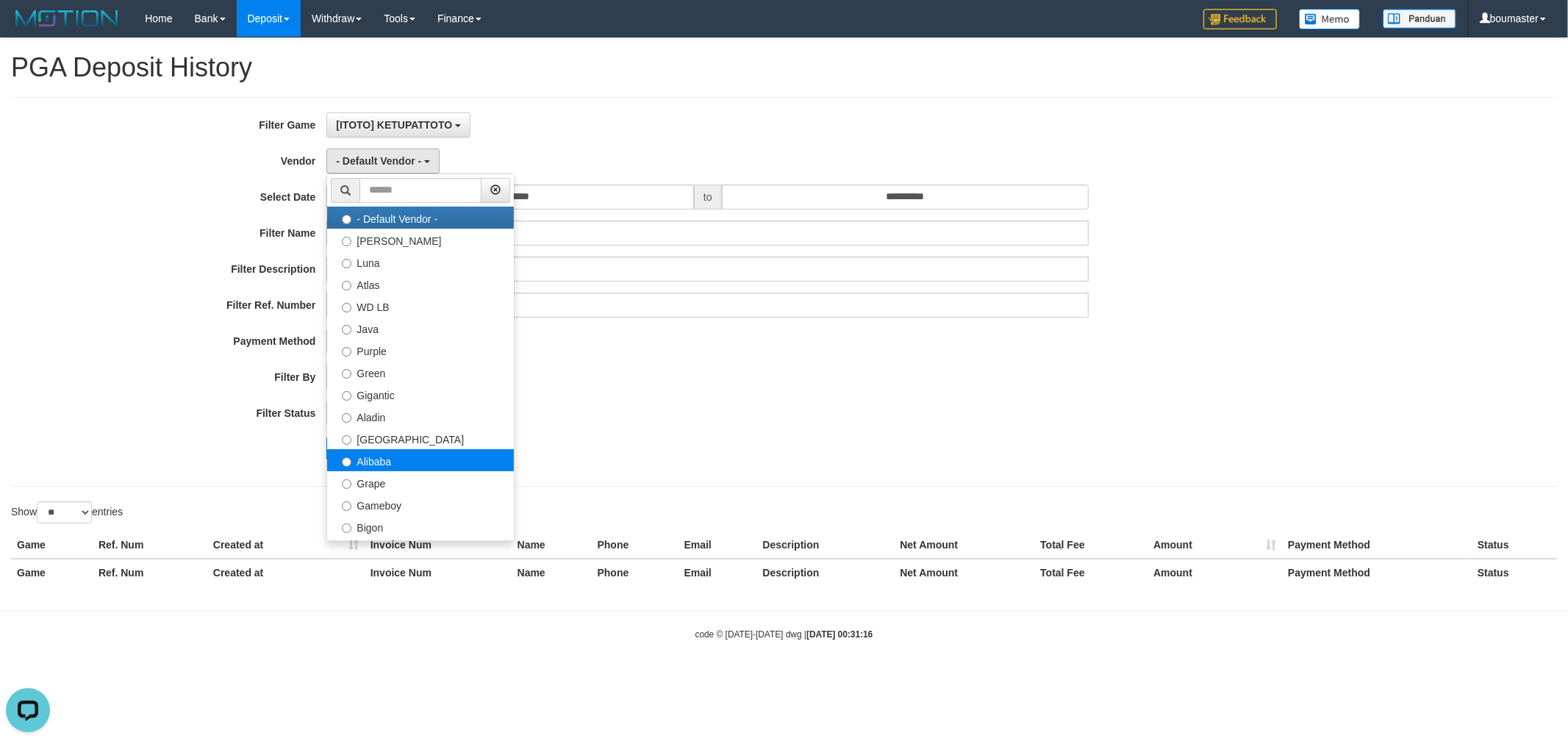select on "**********" 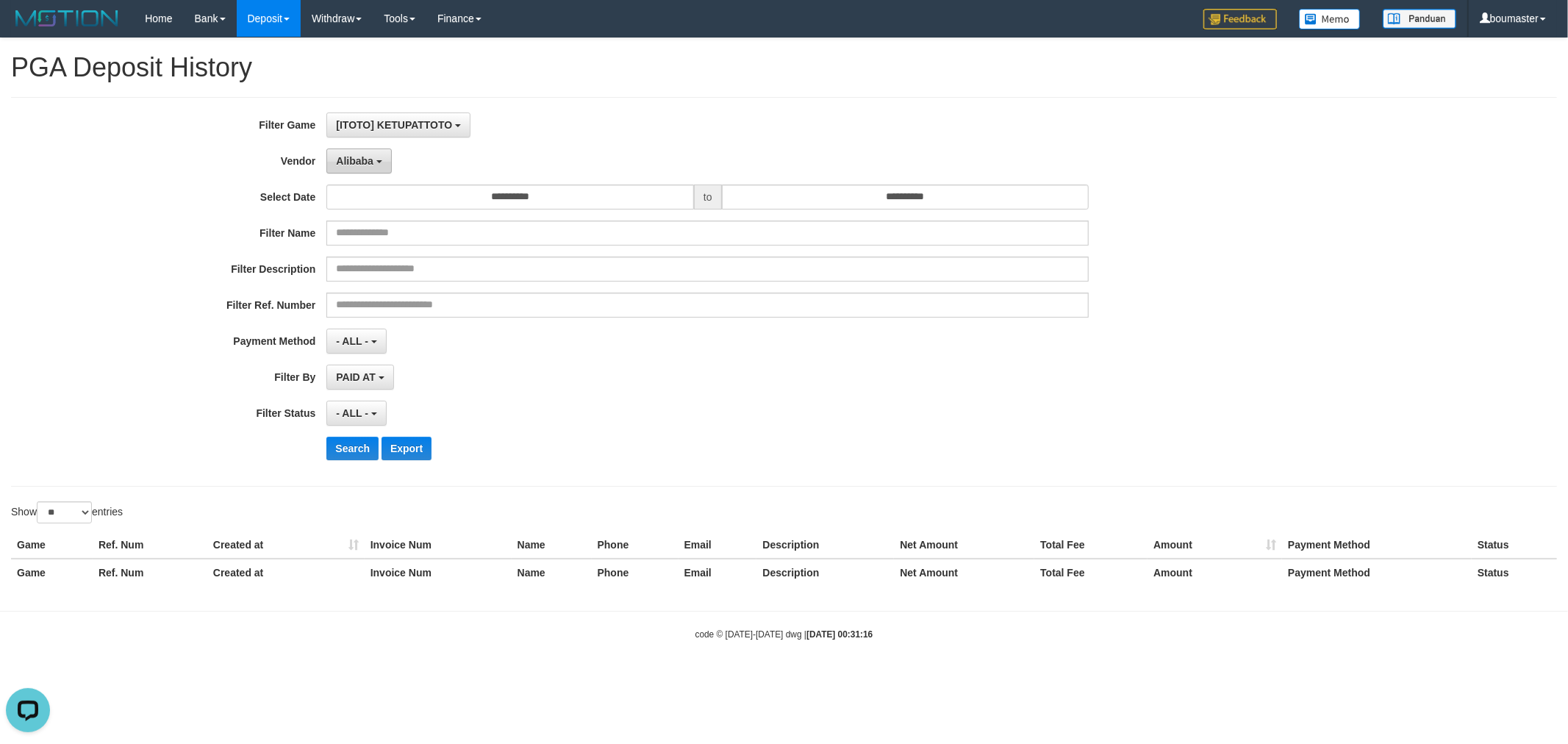 click on "Alibaba" at bounding box center [359, 161] 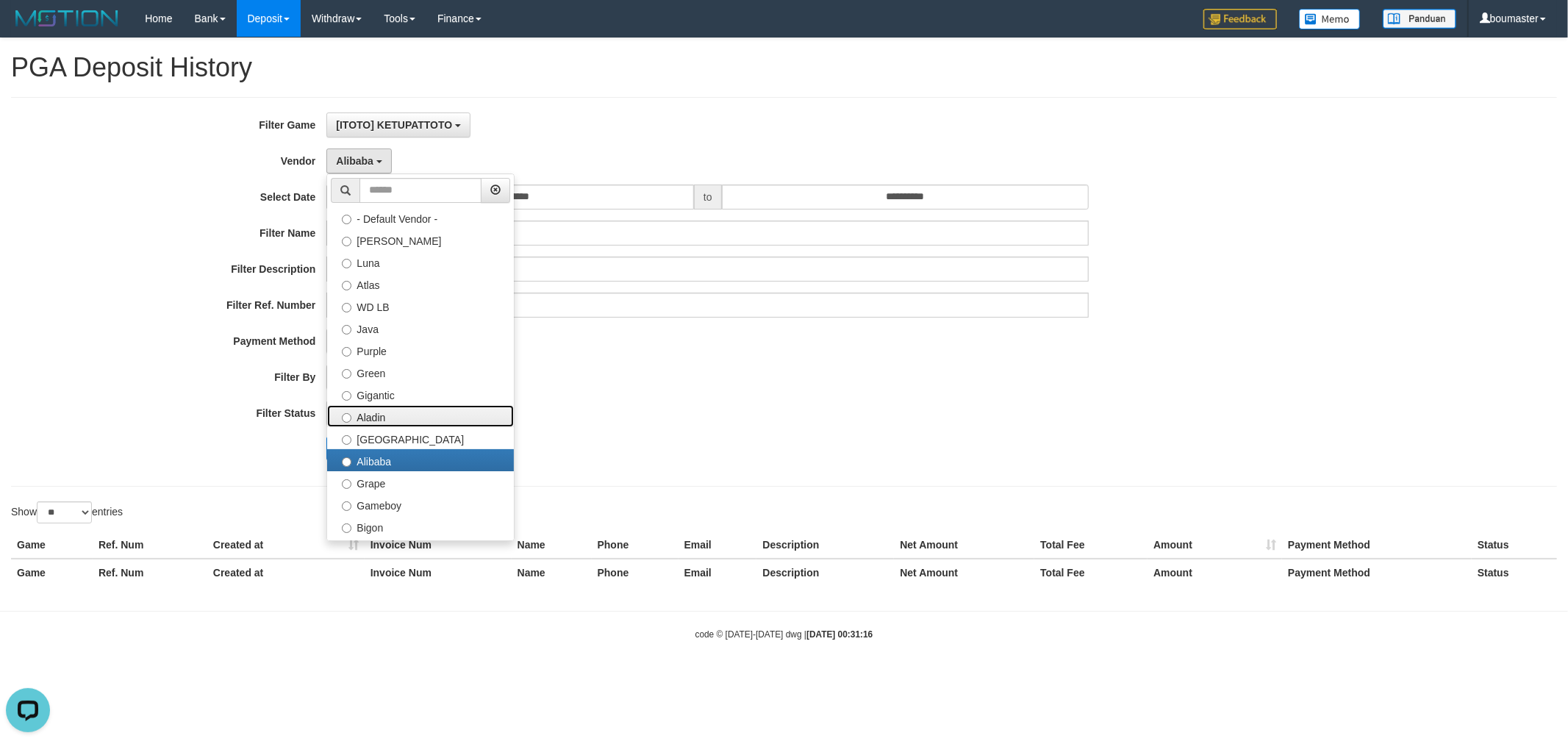 drag, startPoint x: 379, startPoint y: 414, endPoint x: 395, endPoint y: 397, distance: 23.345235 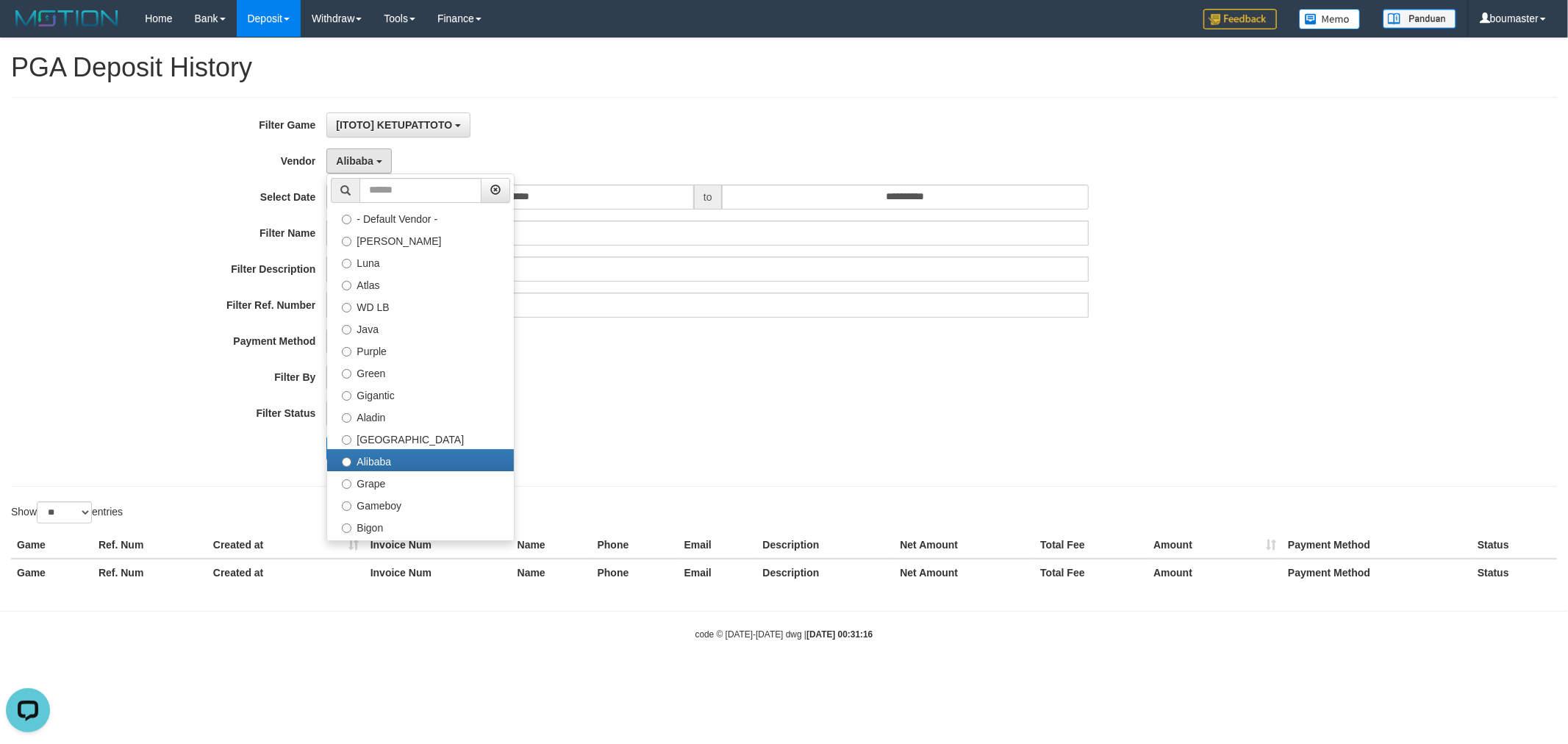 select on "**********" 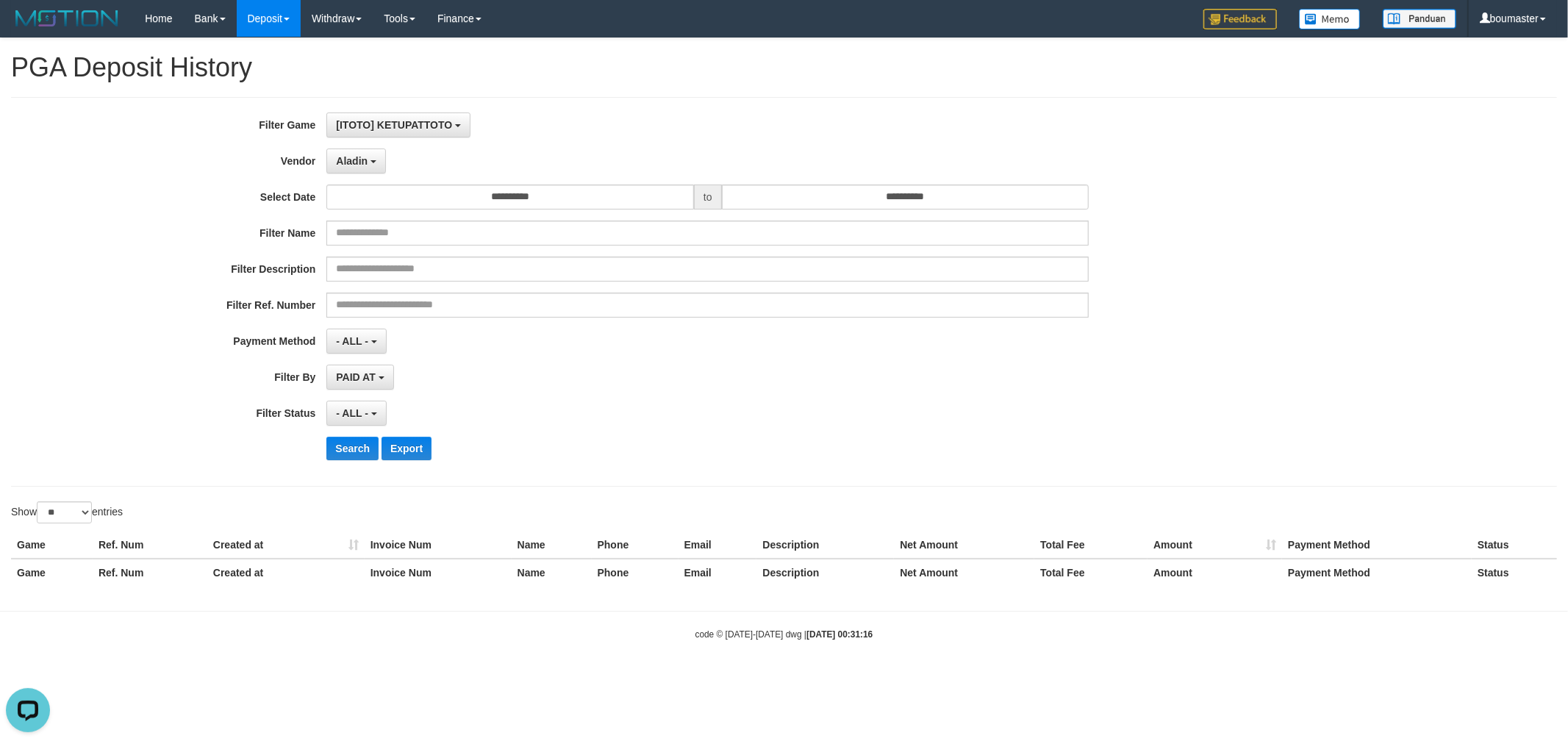 click on "**********" at bounding box center [654, 292] 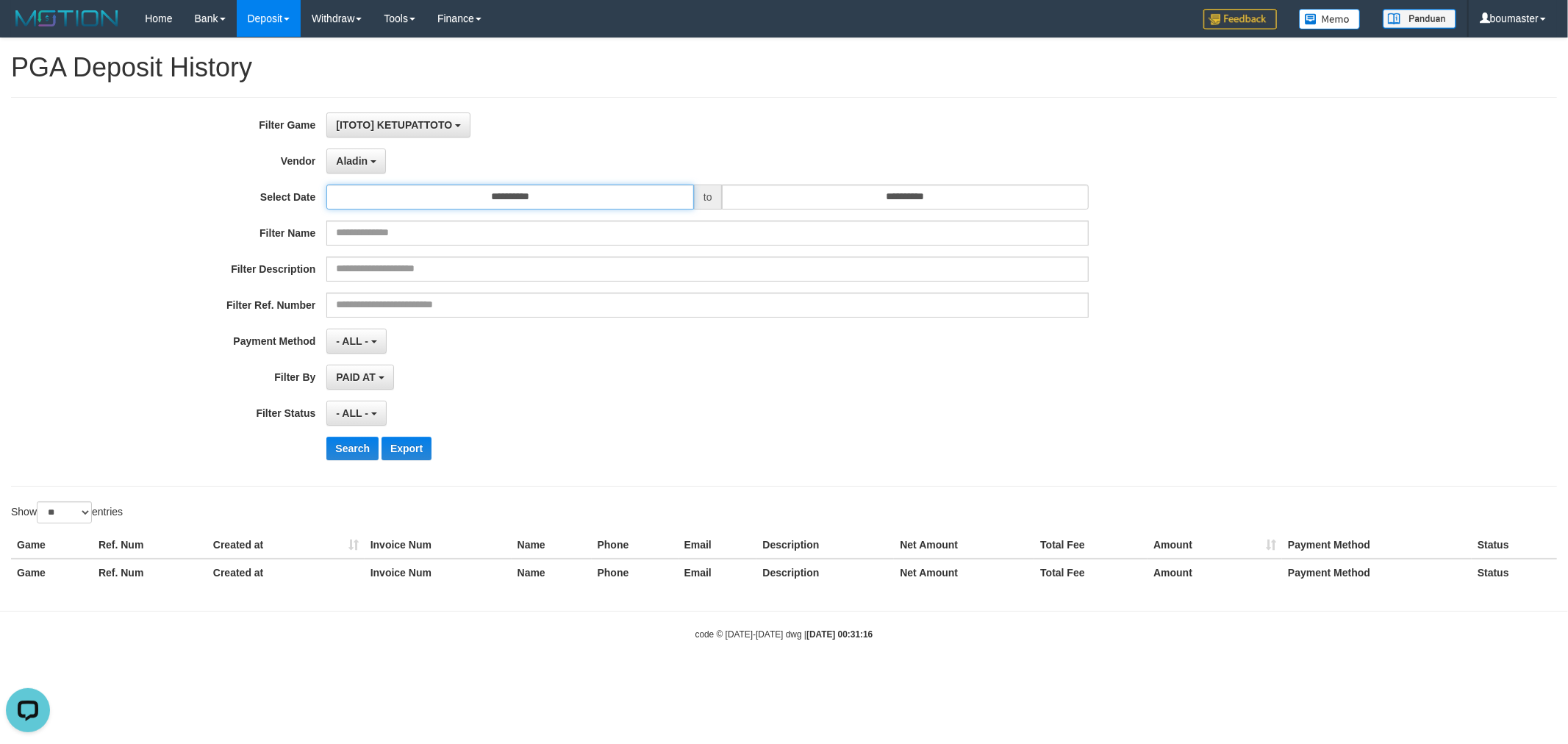 click on "**********" at bounding box center (510, 197) 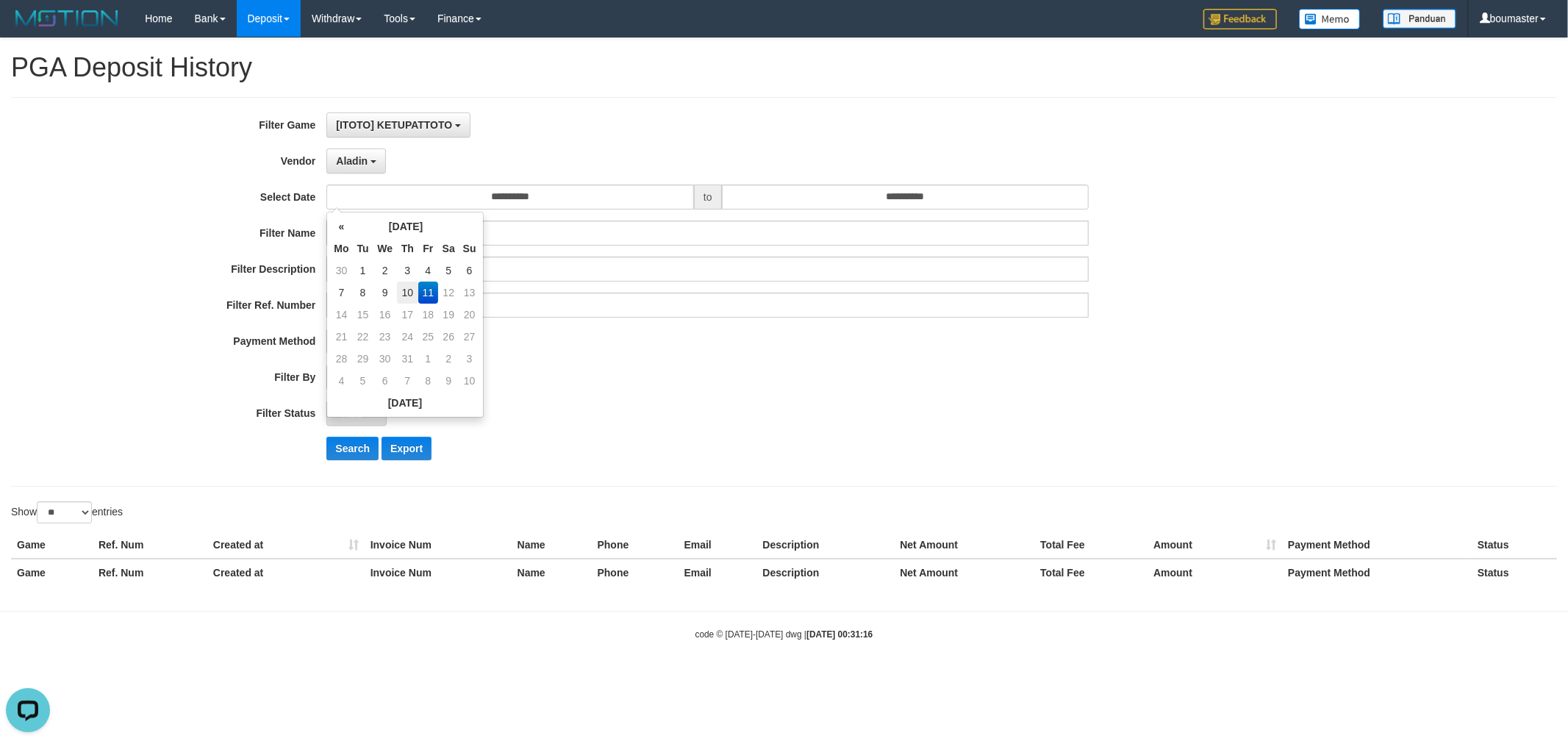click on "10" at bounding box center [407, 293] 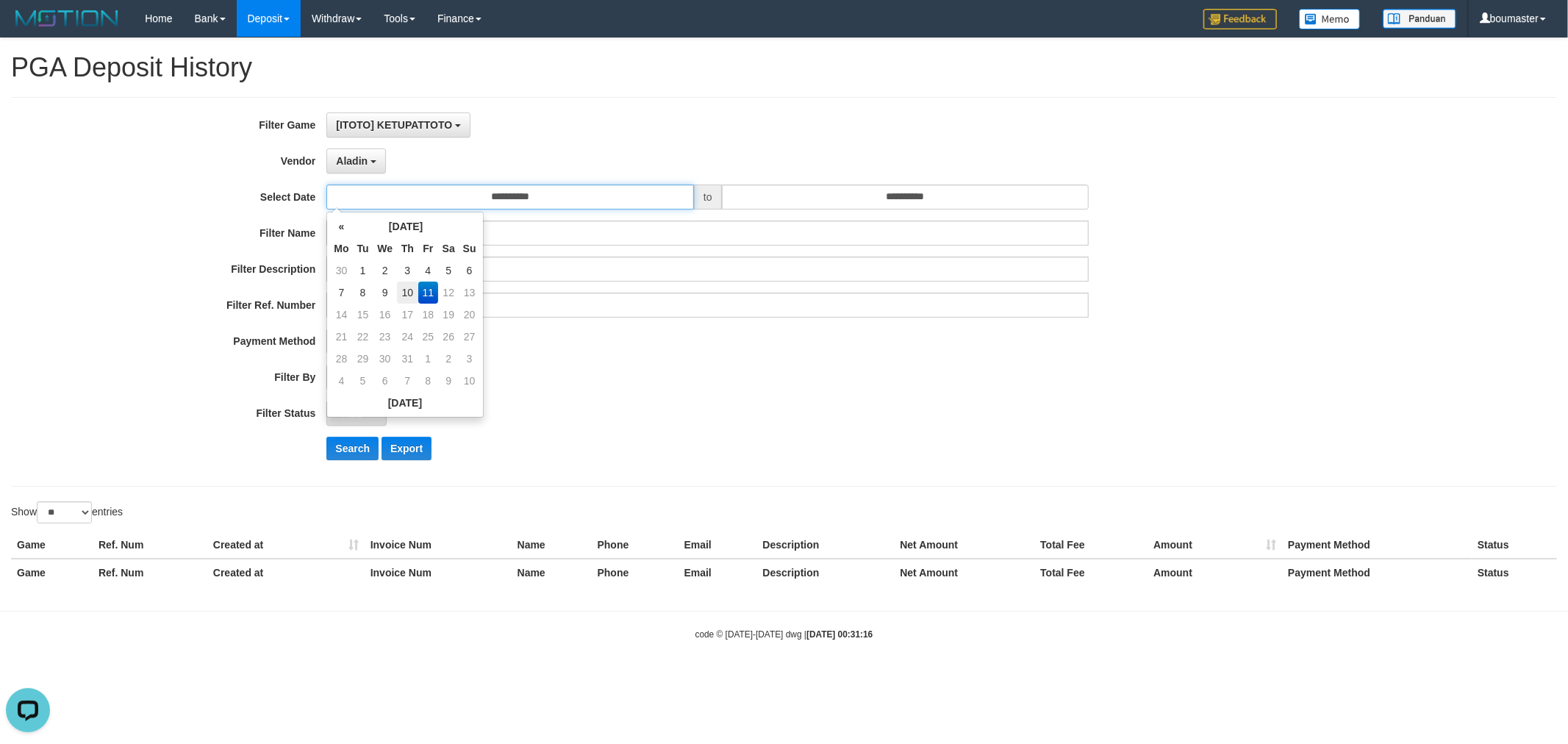 type on "**********" 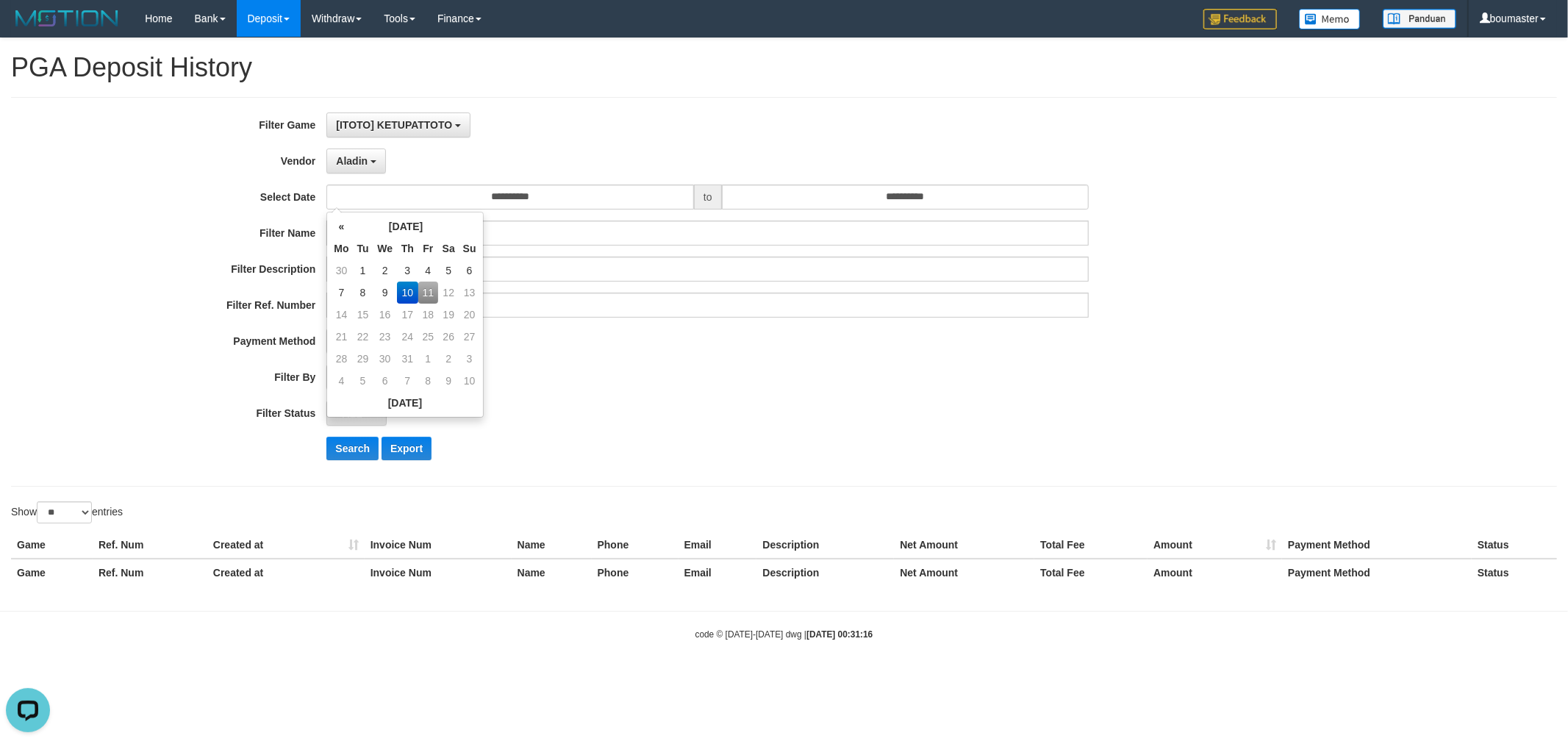 click on "10" at bounding box center [407, 293] 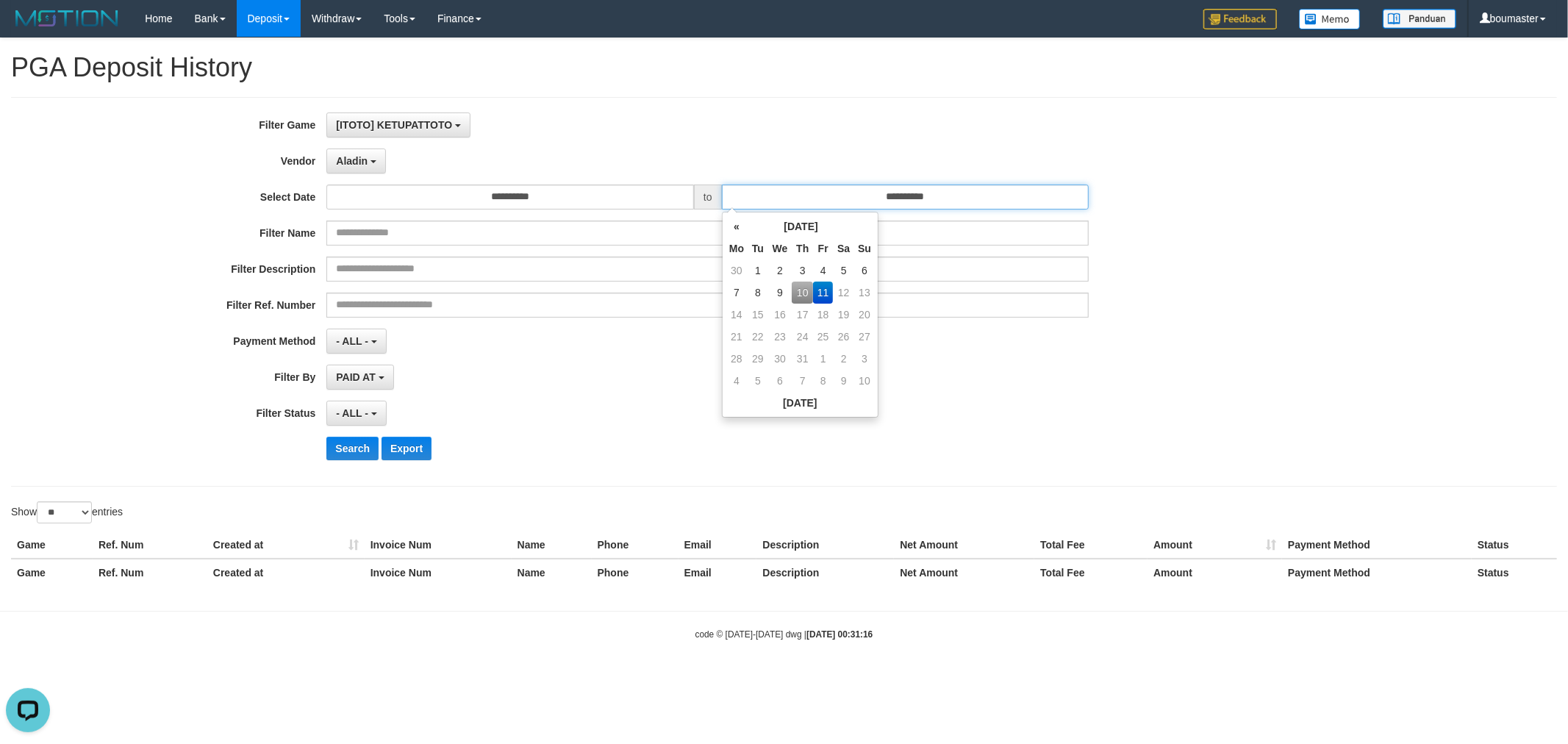 drag, startPoint x: 817, startPoint y: 188, endPoint x: 810, endPoint y: 196, distance: 10.63015 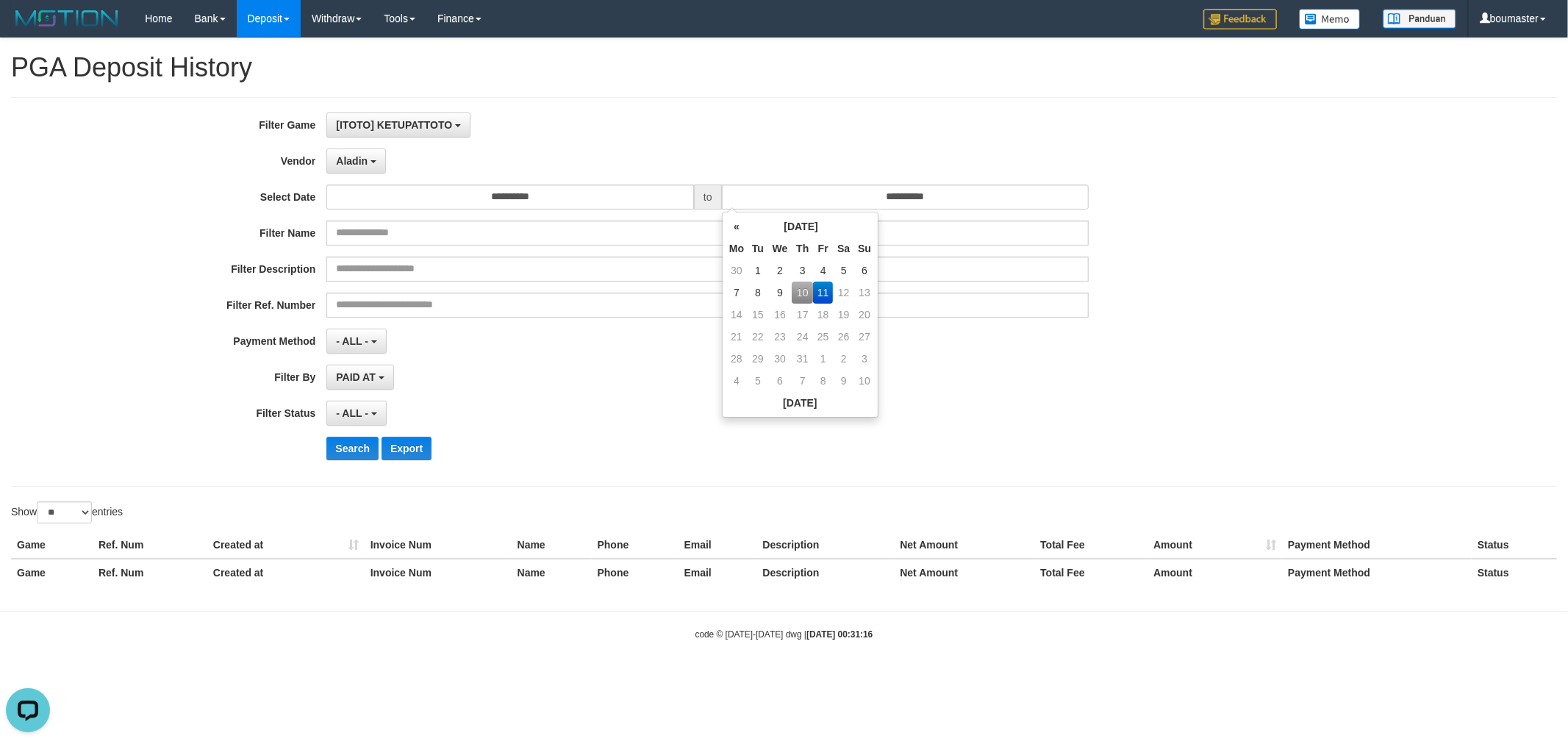 click on "10" at bounding box center (802, 293) 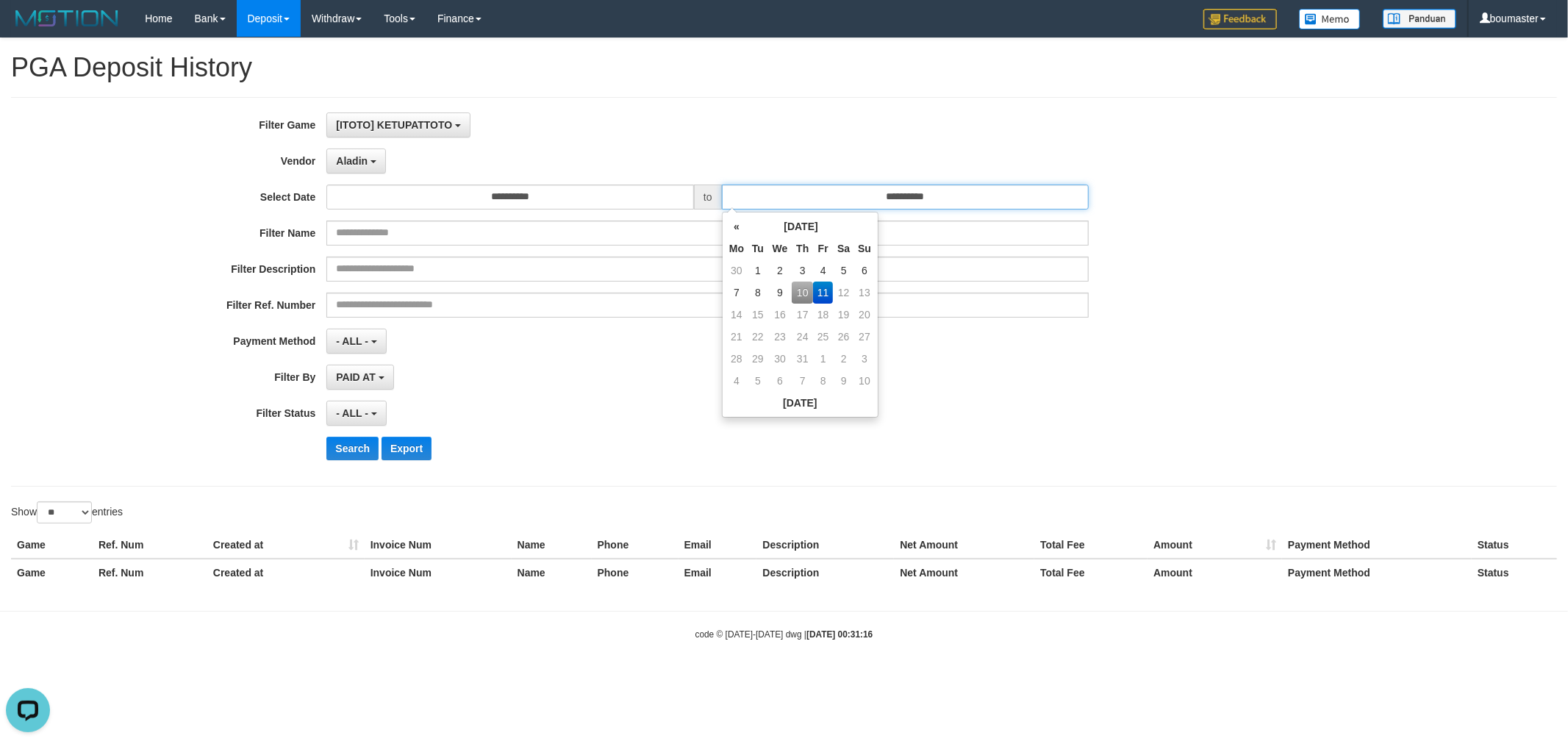 type on "**********" 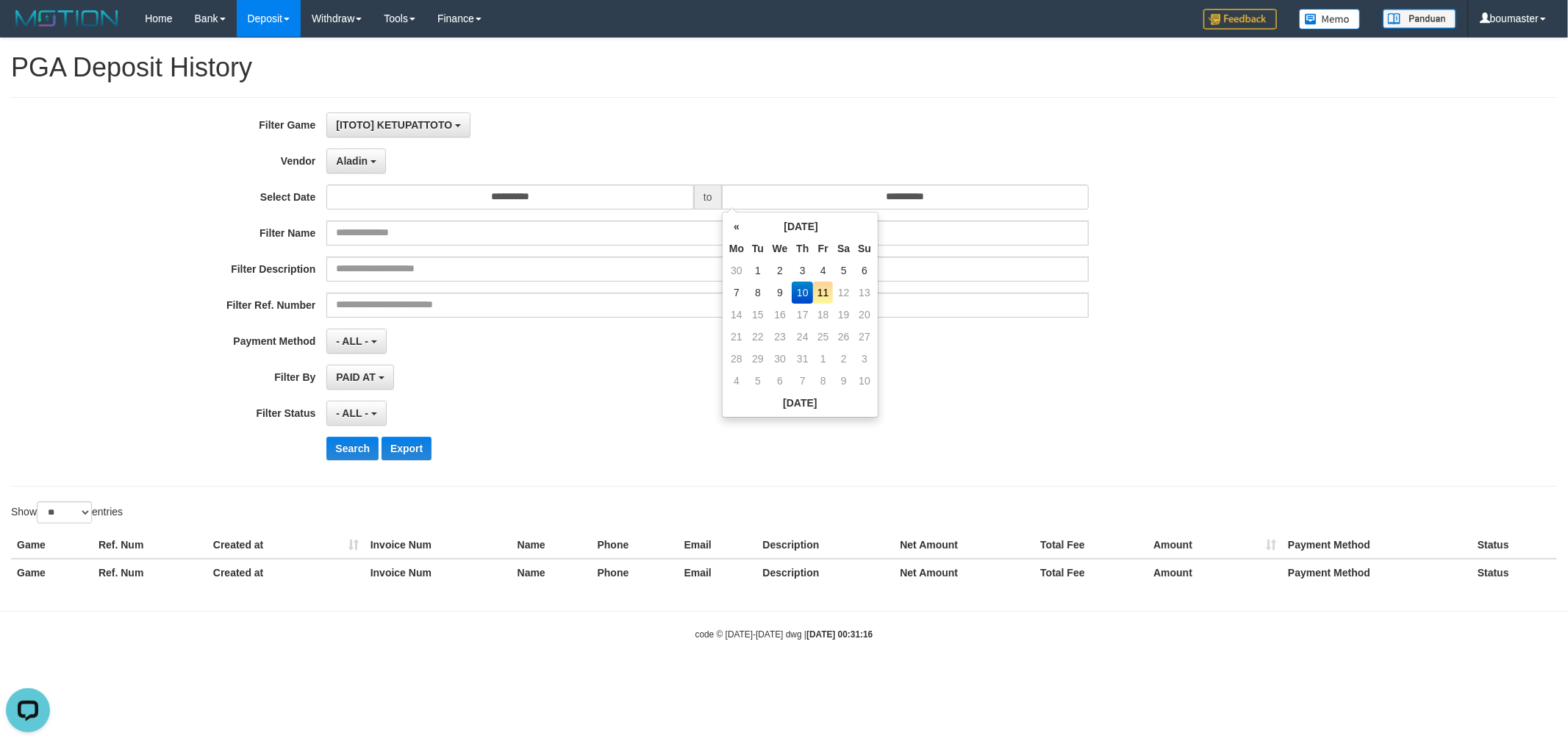 click on "- ALL -    SELECT ALL  - ALL -  SELECT STATUS
PENDING/UNPAID
PAID
CANCELED
EXPIRED" at bounding box center (707, 413) 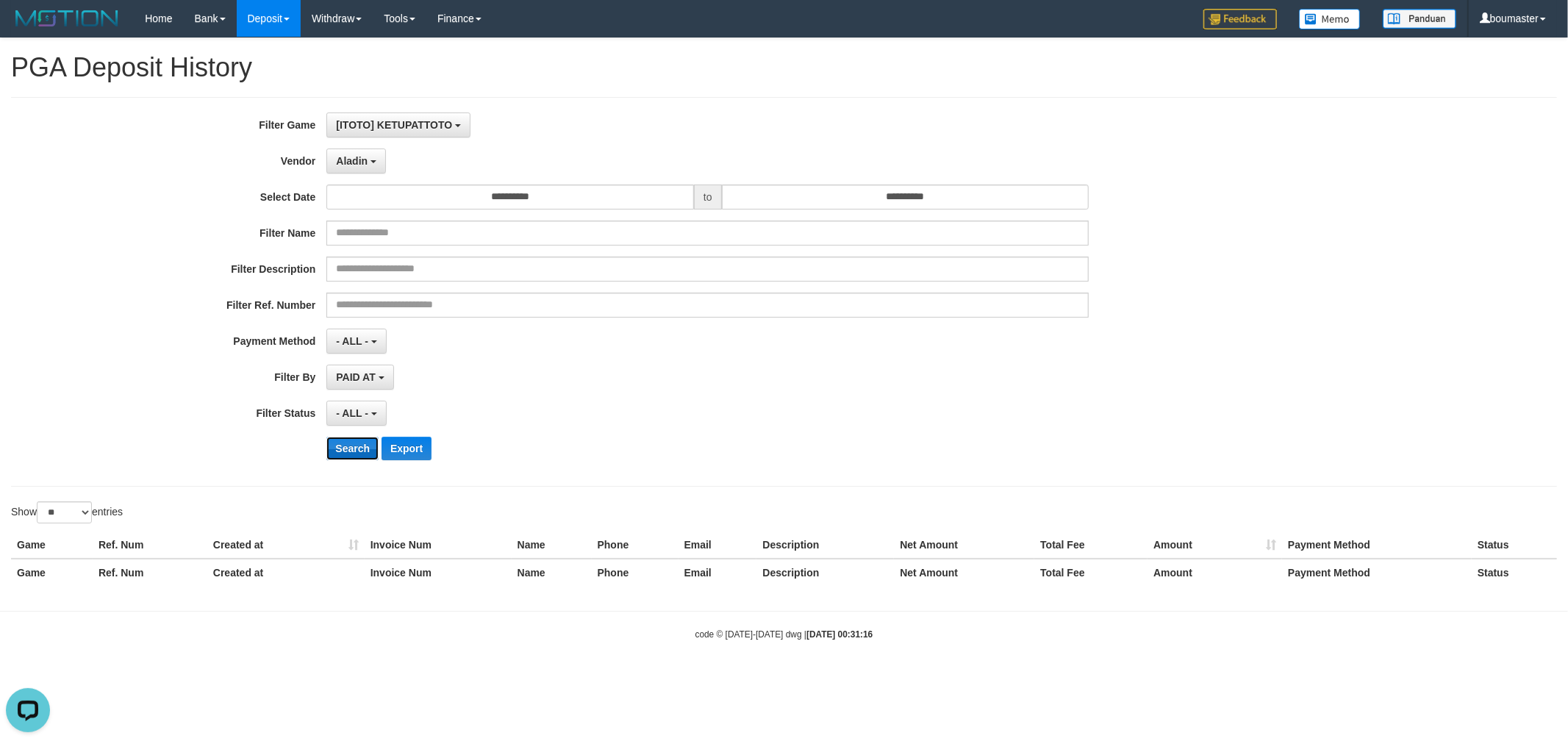 click on "Search" at bounding box center [352, 448] 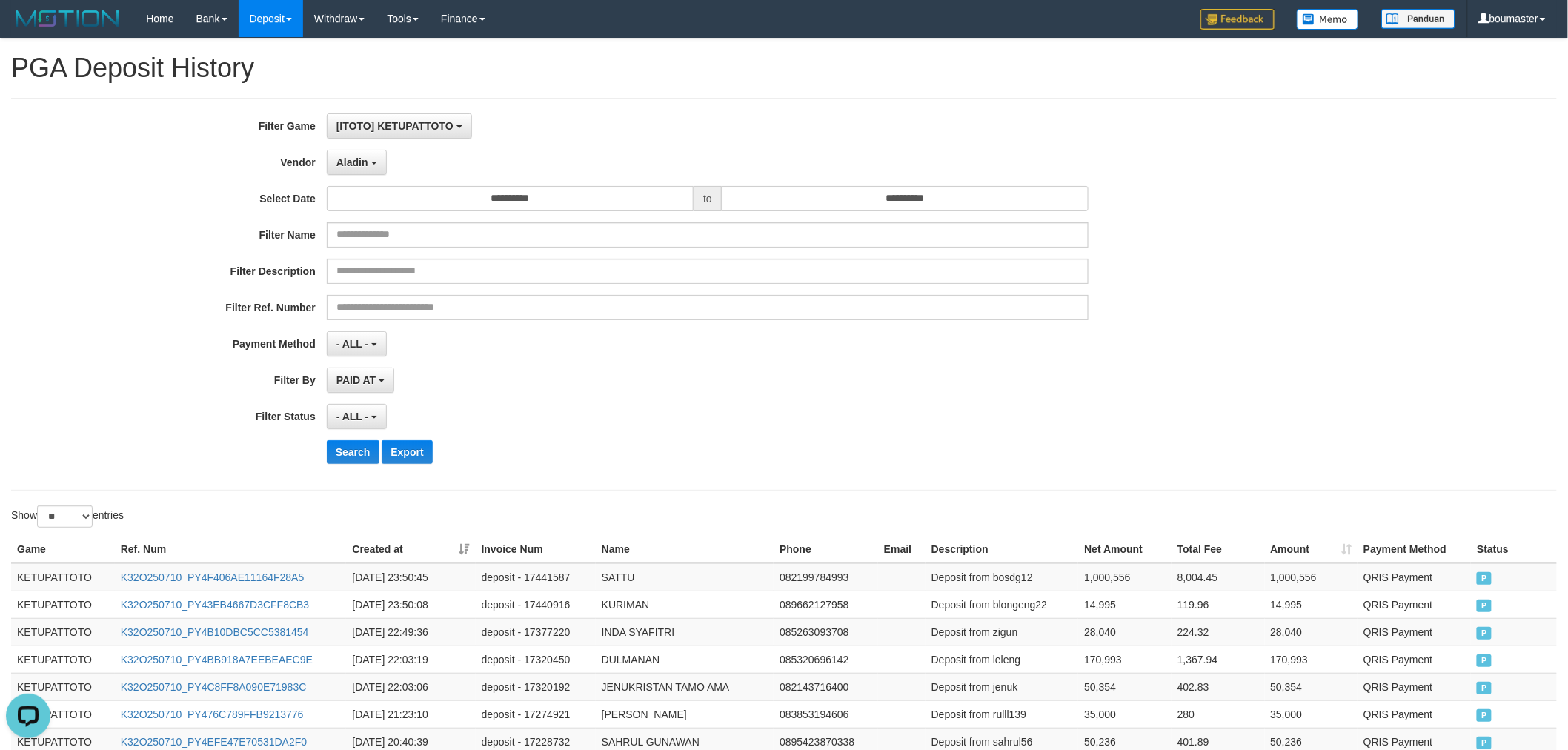 click on "**********" at bounding box center (653, 294) 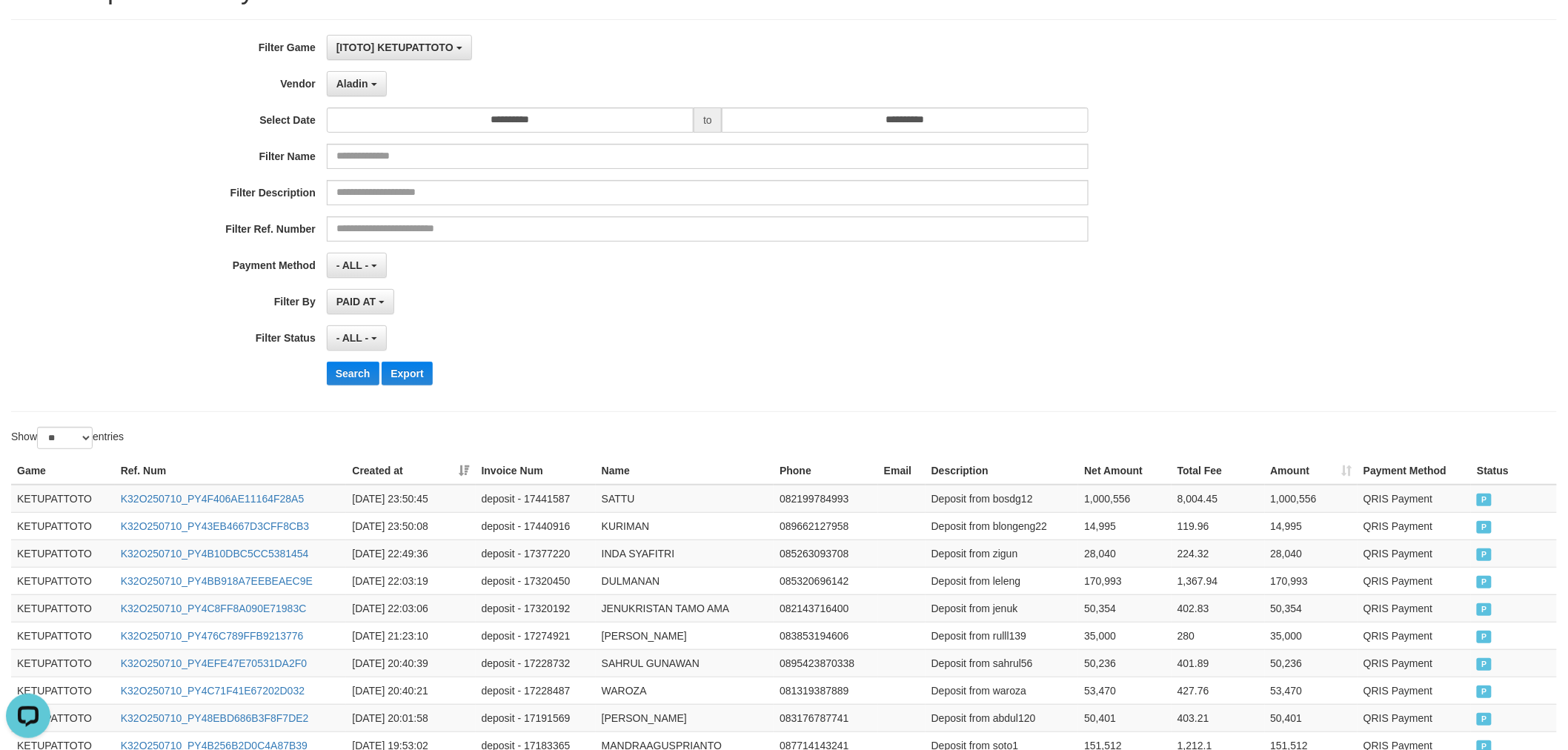scroll, scrollTop: 0, scrollLeft: 0, axis: both 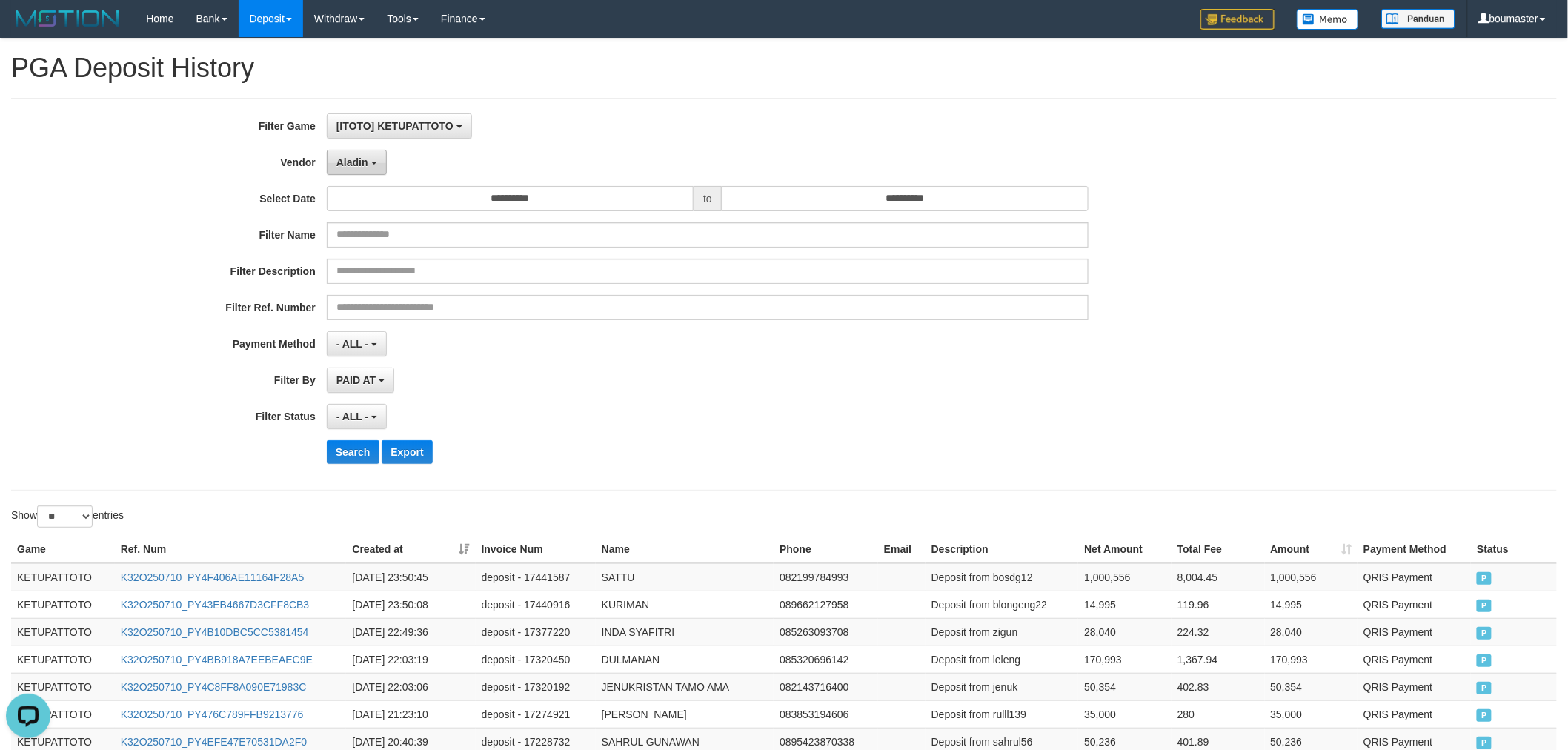 click on "Aladin" at bounding box center (352, 162) 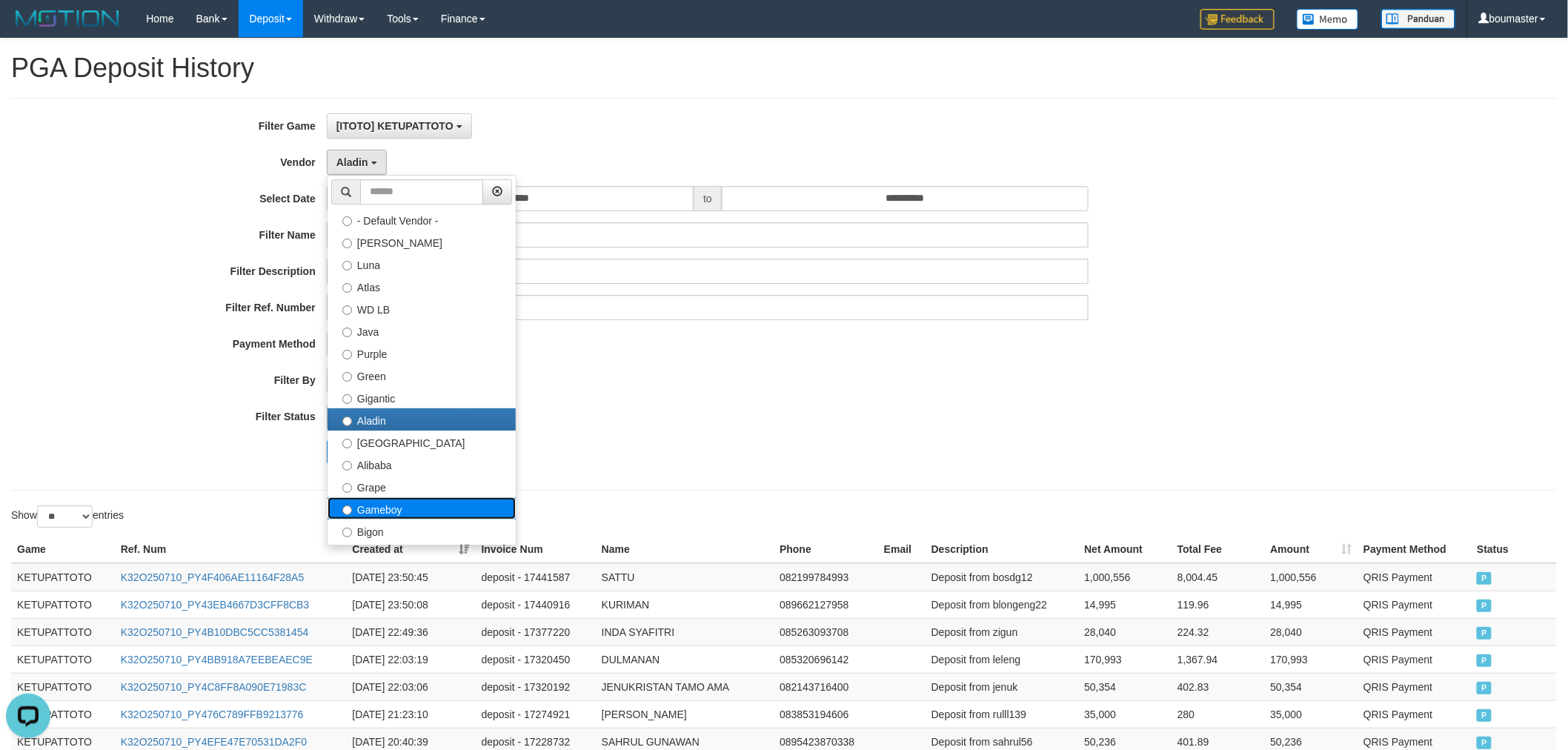 click on "Gameboy" at bounding box center [422, 508] 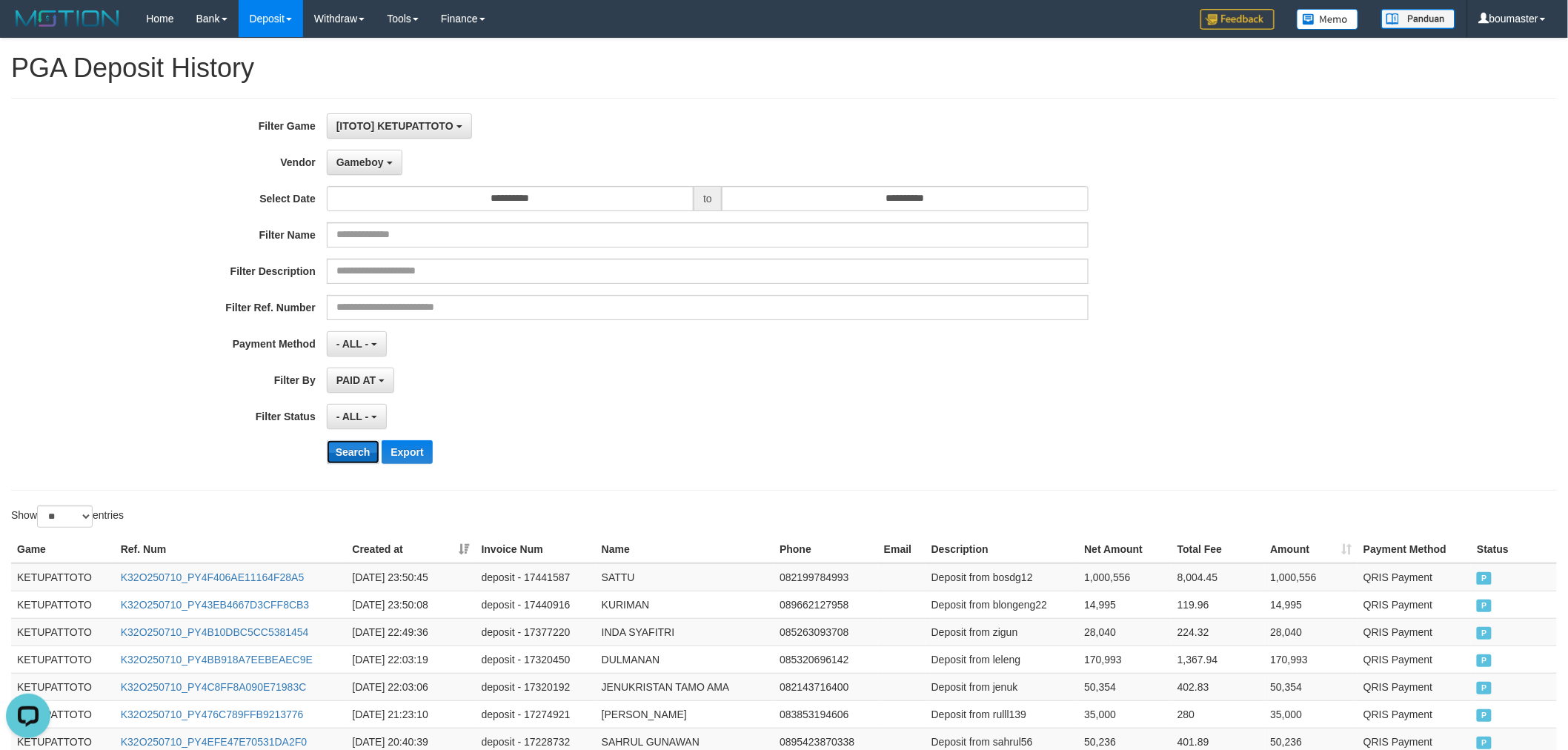 click on "Search" at bounding box center (353, 452) 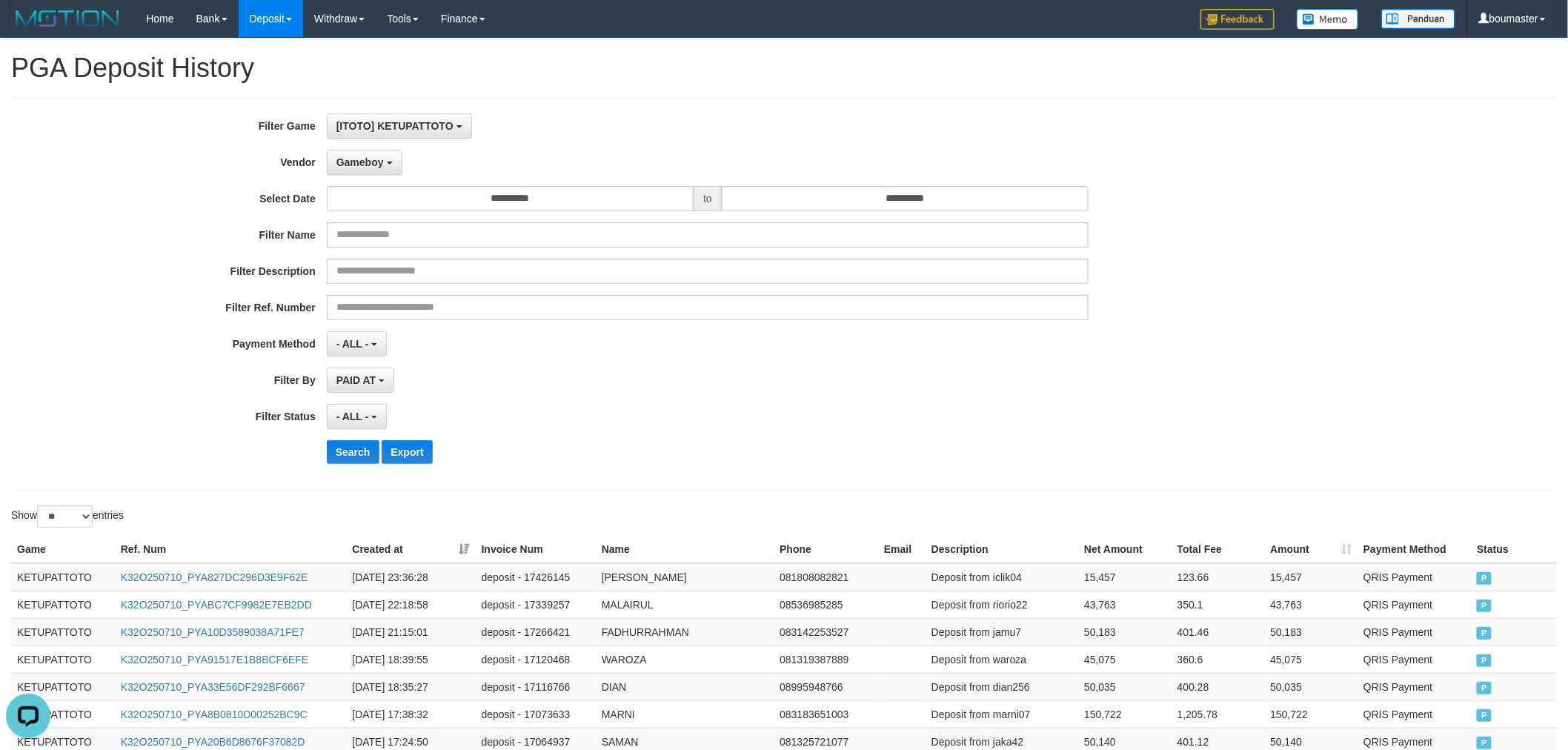 click on "- ALL -    SELECT ALL  - ALL -  SELECT STATUS
PENDING/UNPAID
PAID
CANCELED
EXPIRED" at bounding box center (708, 417) 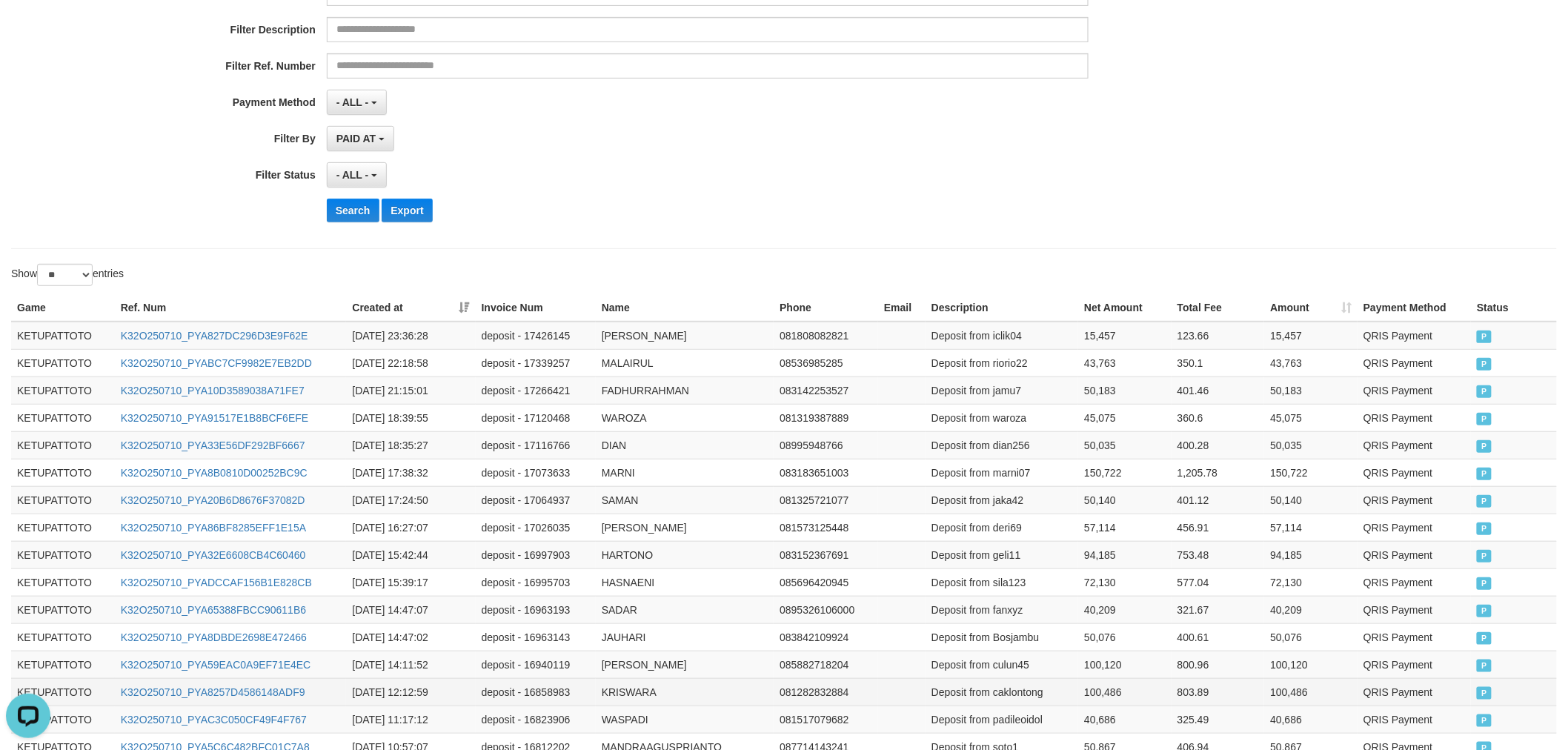 scroll, scrollTop: 0, scrollLeft: 0, axis: both 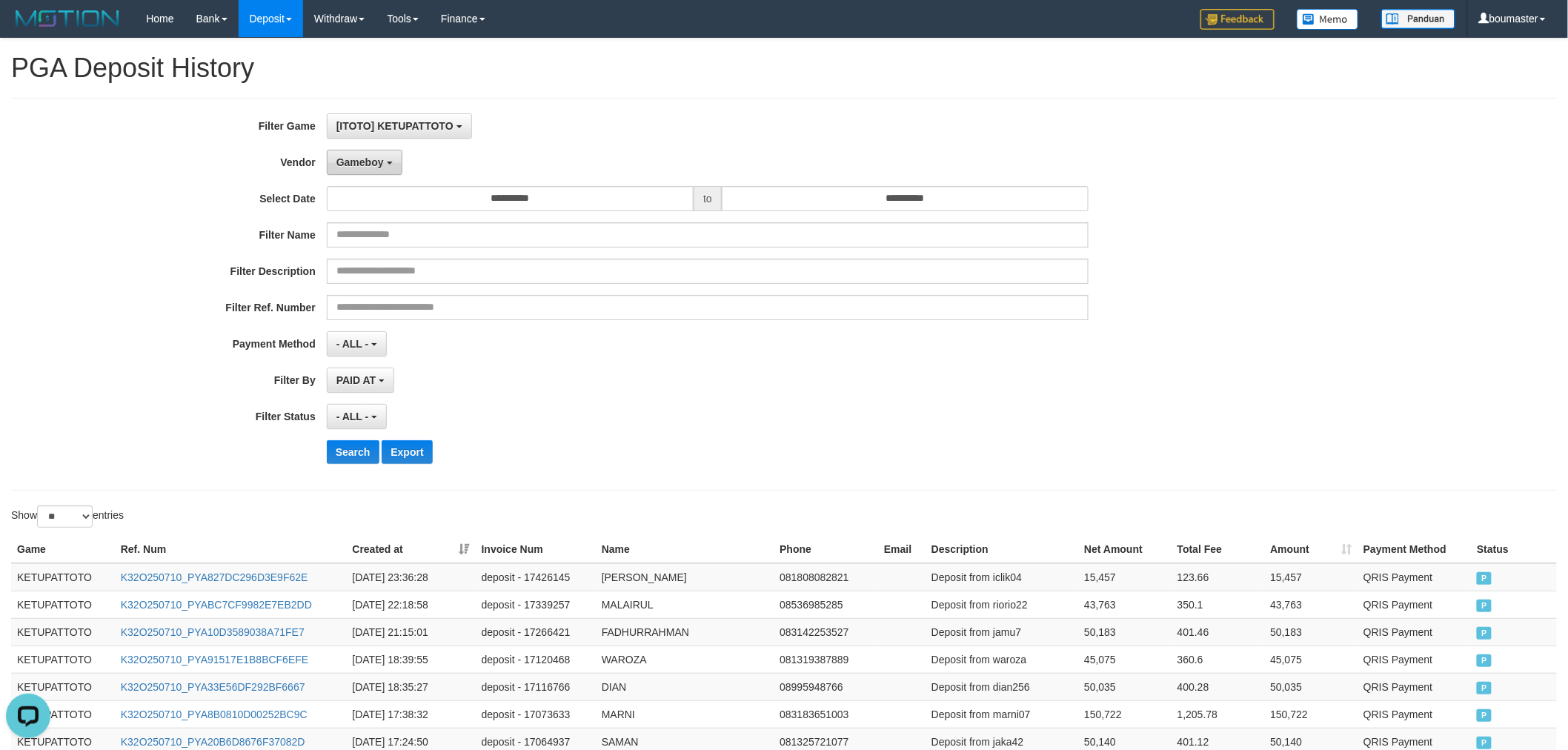 click on "Gameboy" at bounding box center (360, 162) 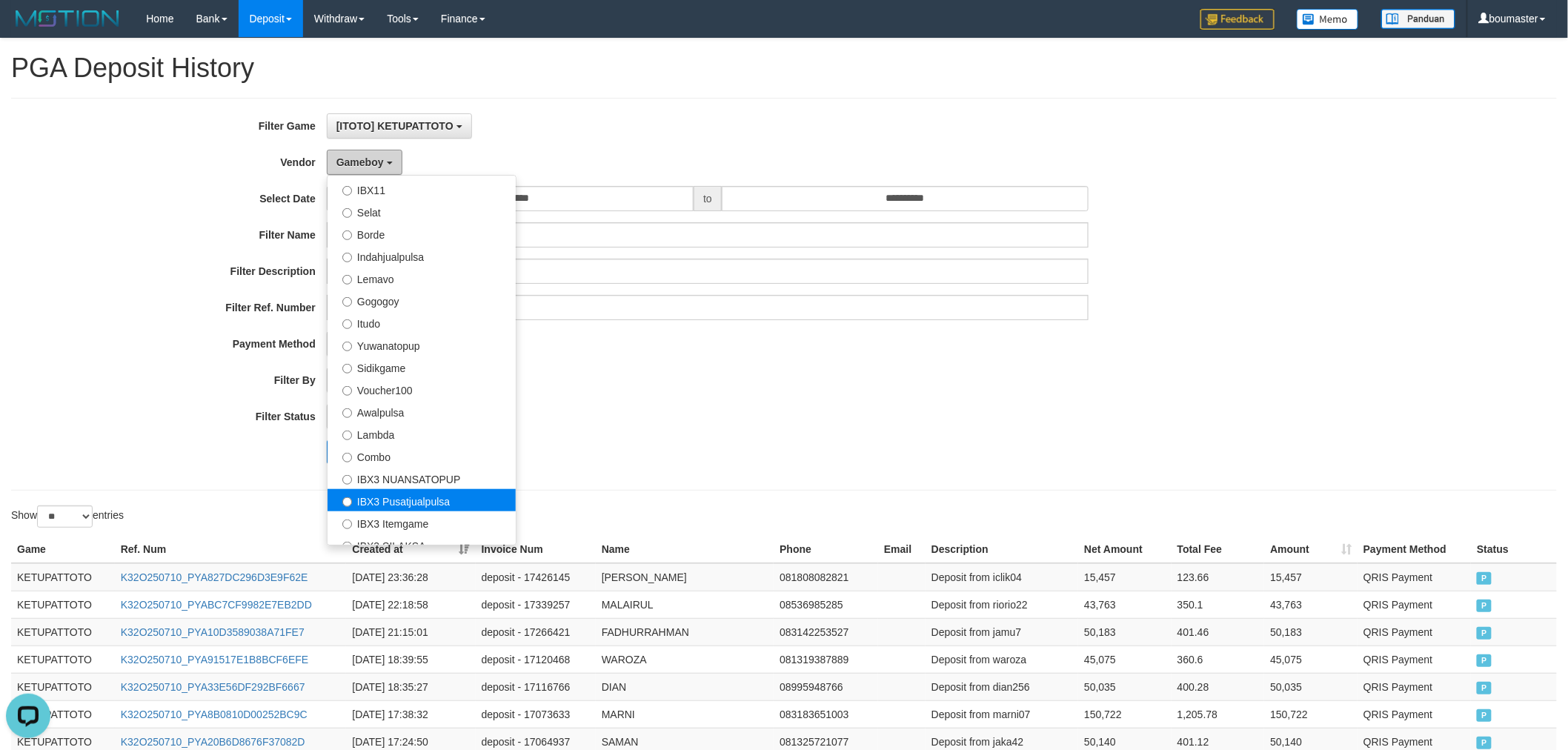scroll, scrollTop: 507, scrollLeft: 0, axis: vertical 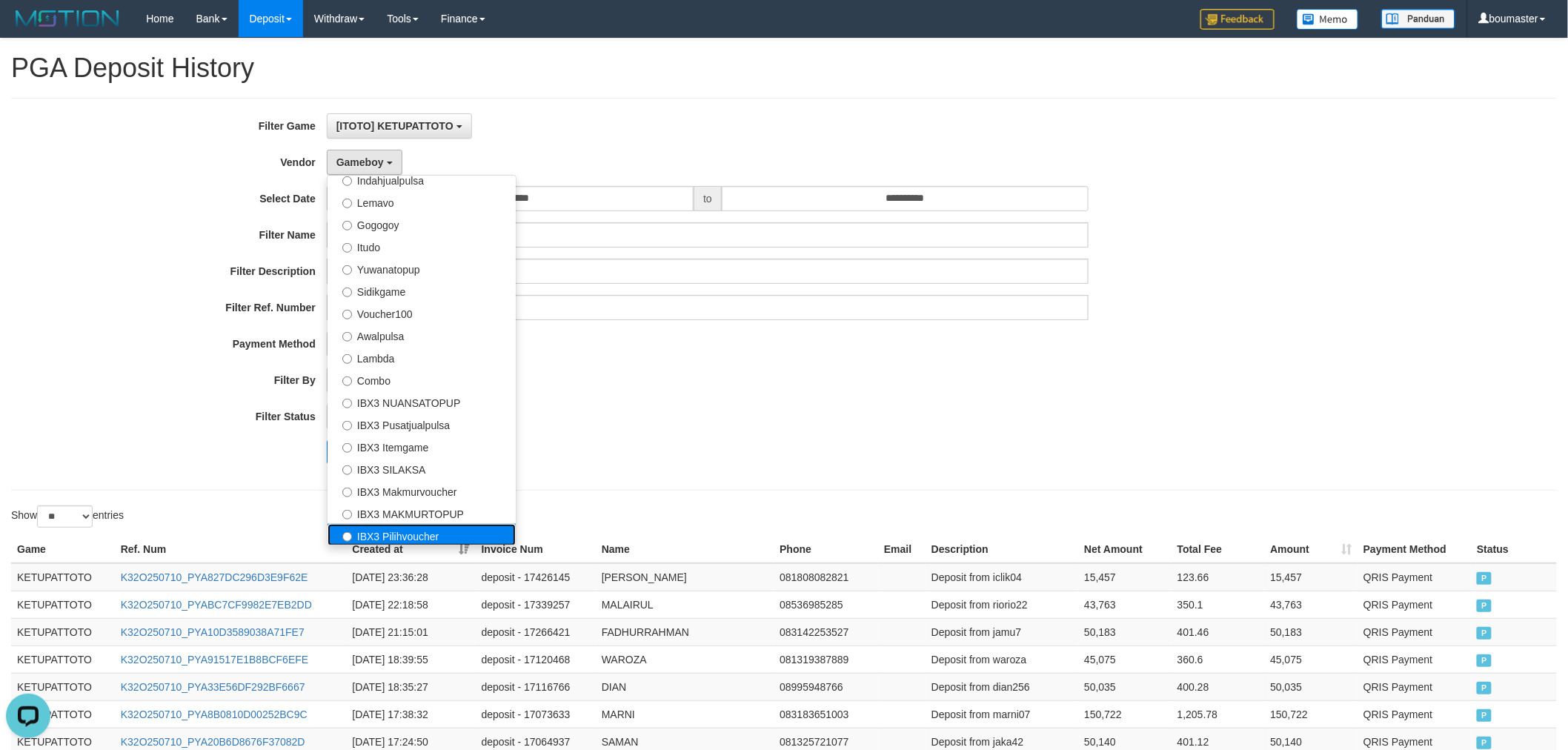 click on "IBX3 Pilihvoucher" at bounding box center (422, 535) 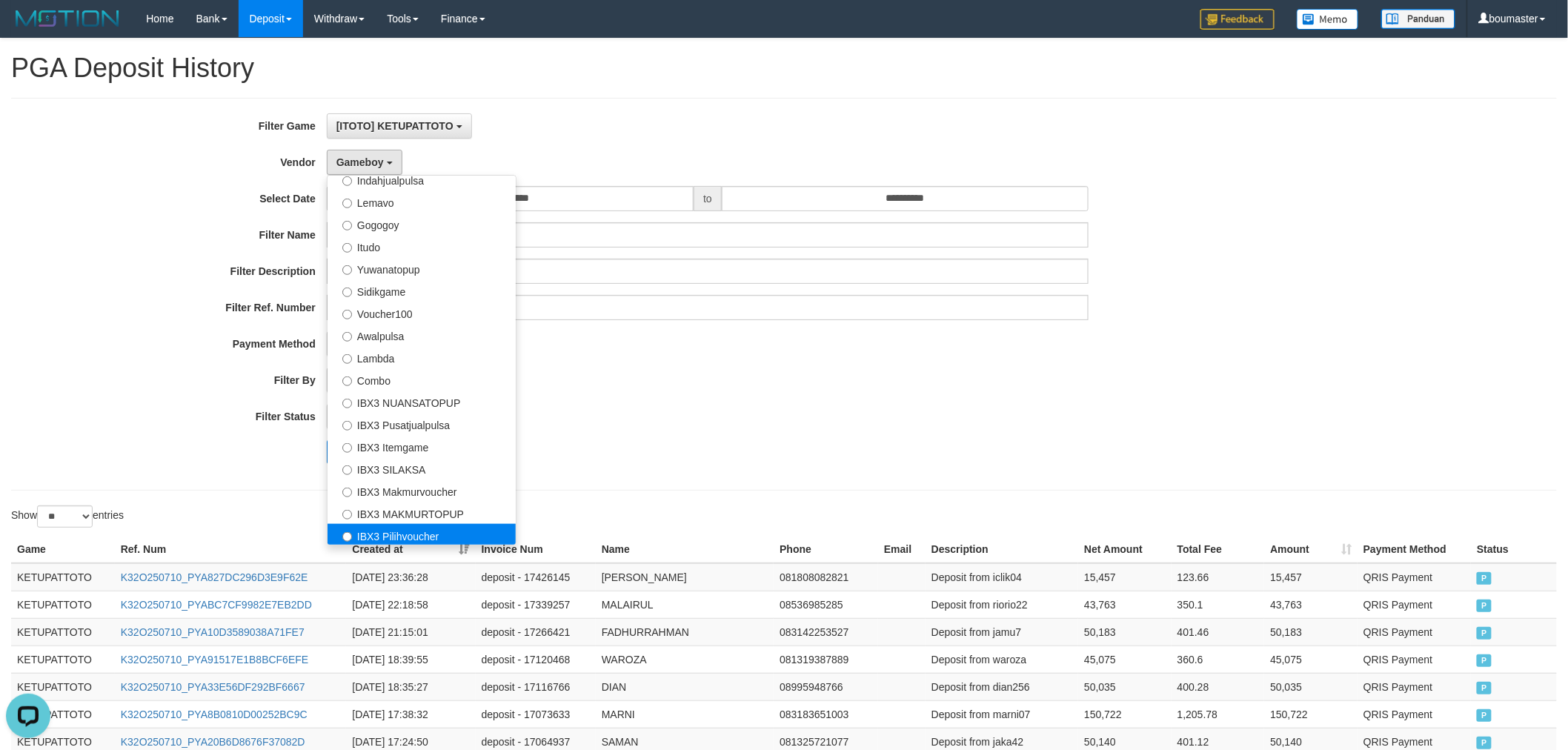 select on "**********" 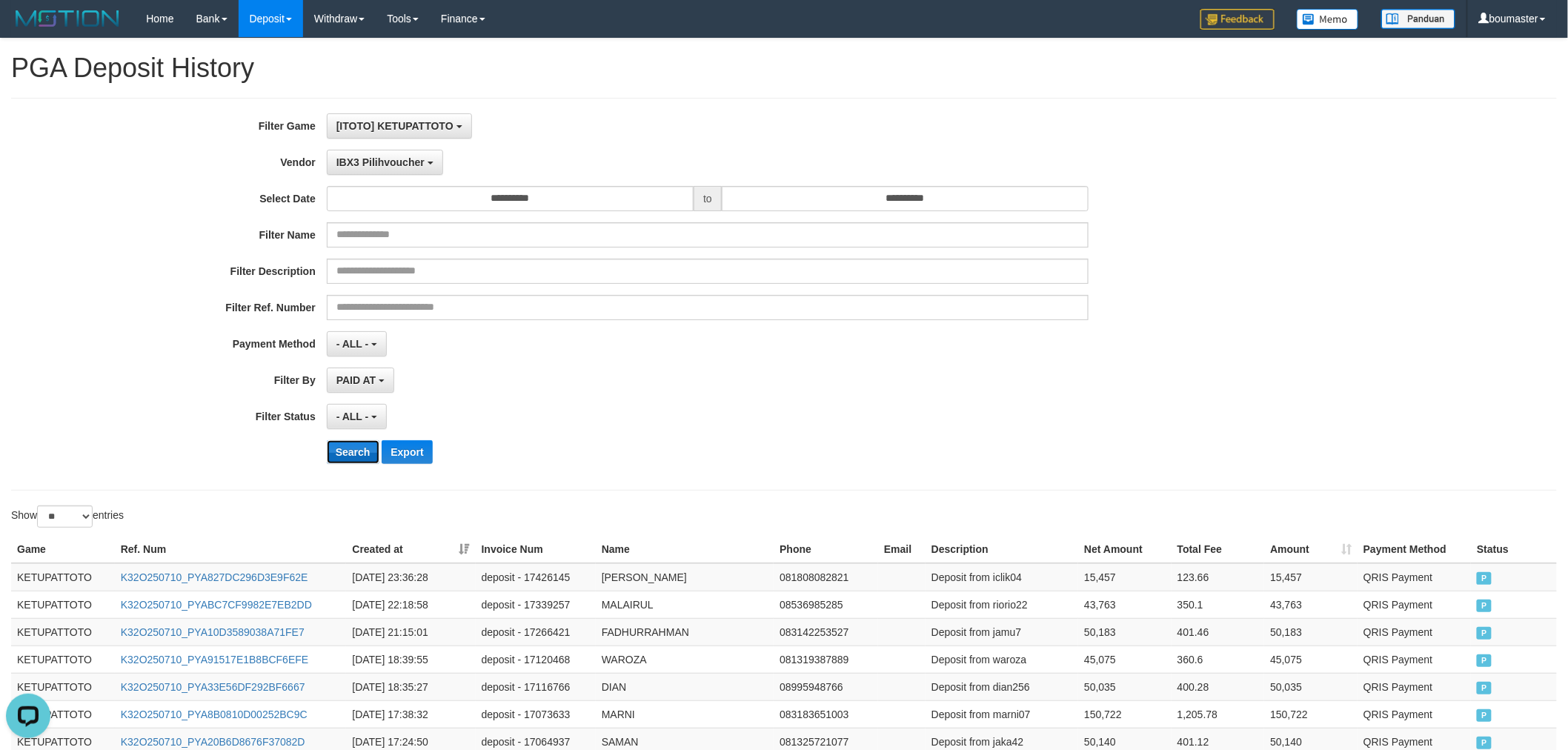 click on "Search" at bounding box center (353, 452) 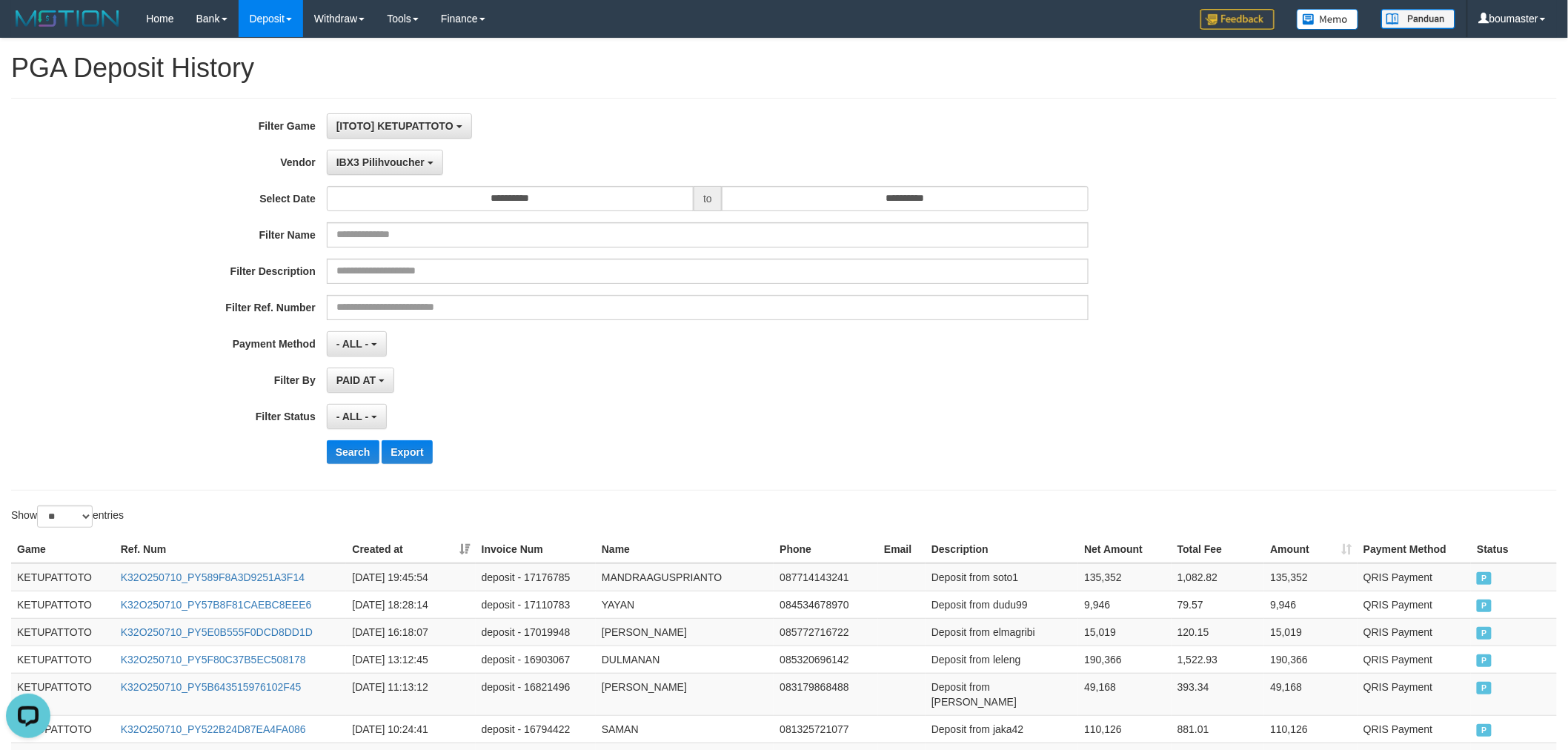 click on "**********" at bounding box center [653, 294] 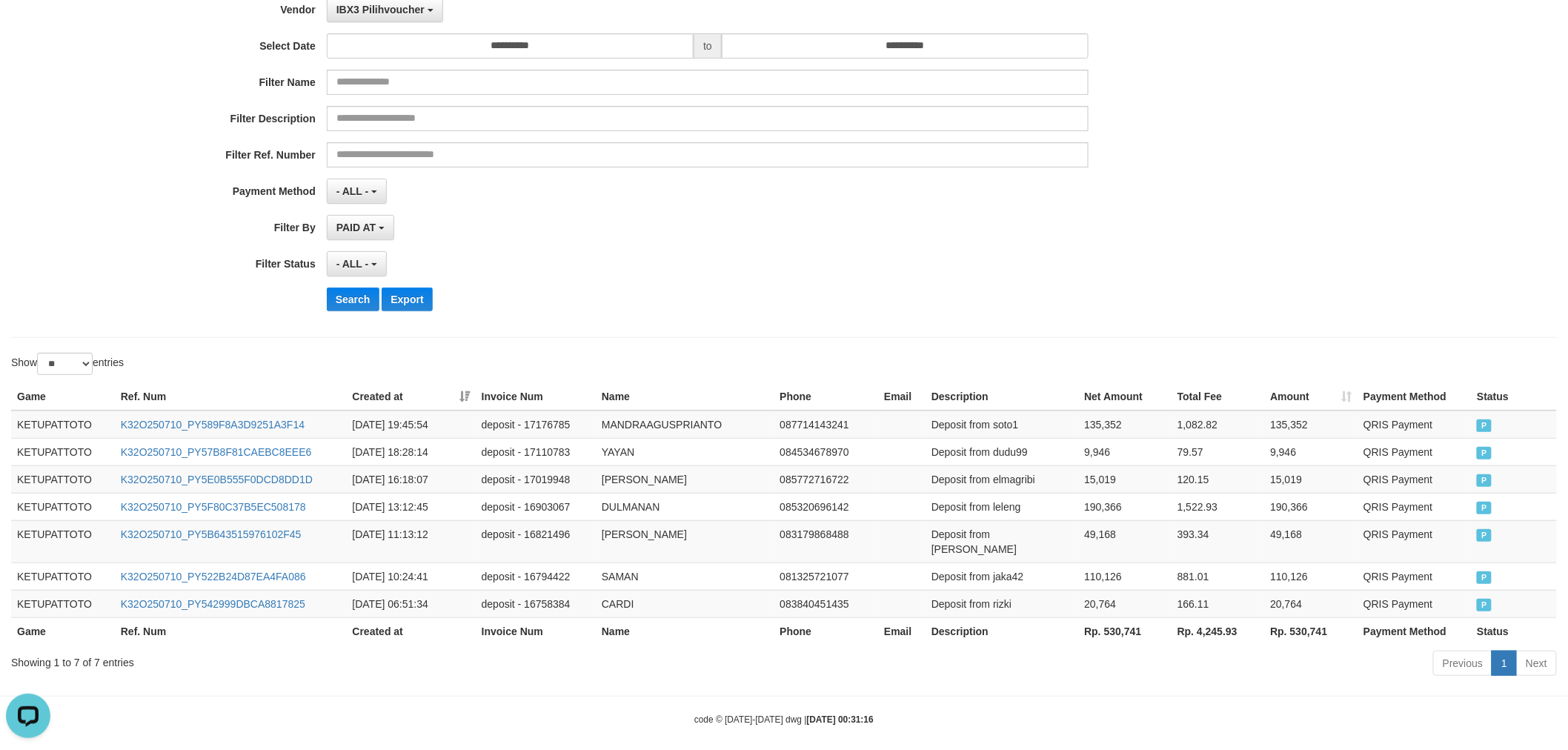 scroll, scrollTop: 0, scrollLeft: 0, axis: both 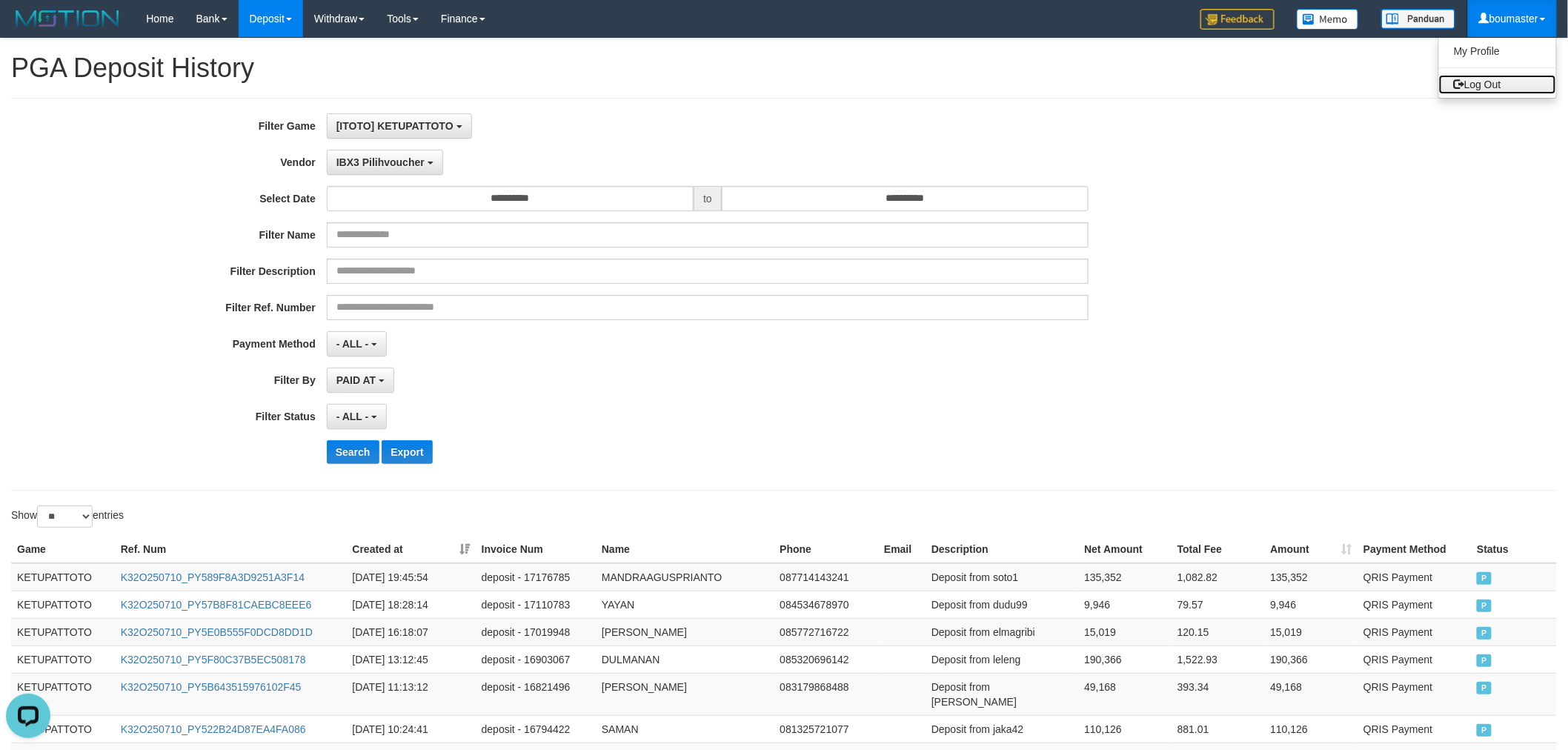 click on "Log Out" at bounding box center (1498, 84) 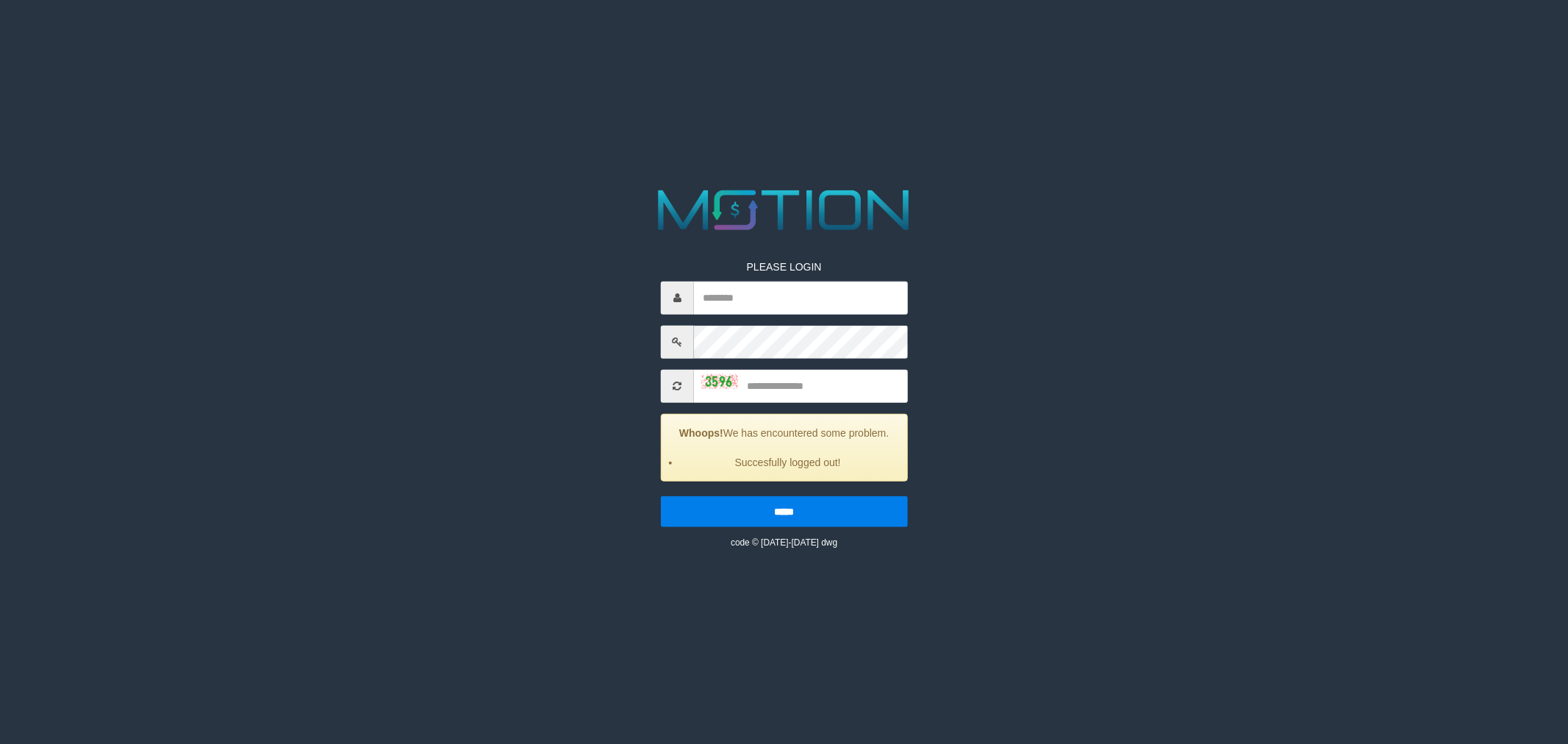 scroll, scrollTop: 0, scrollLeft: 0, axis: both 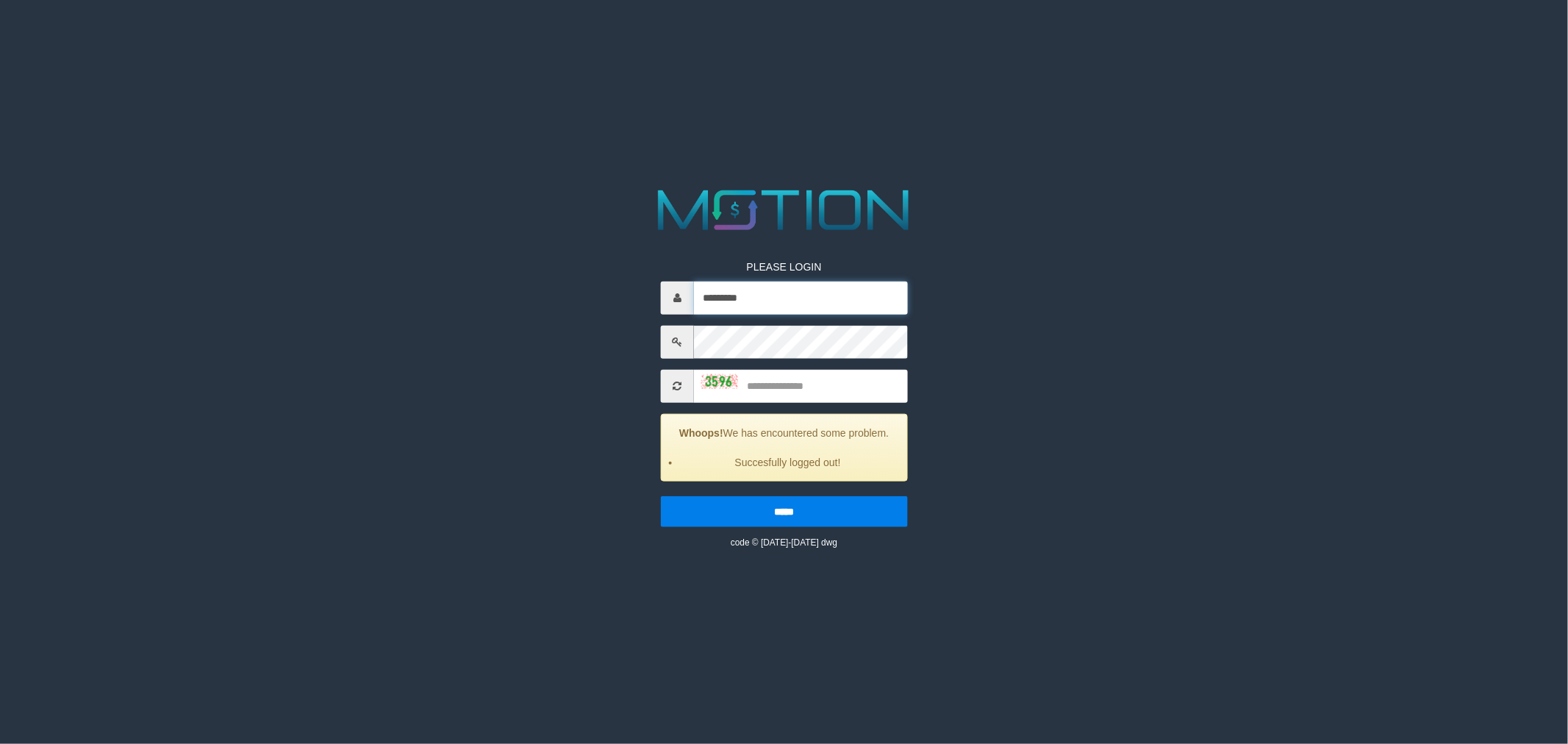 click on "*********" at bounding box center [801, 297] 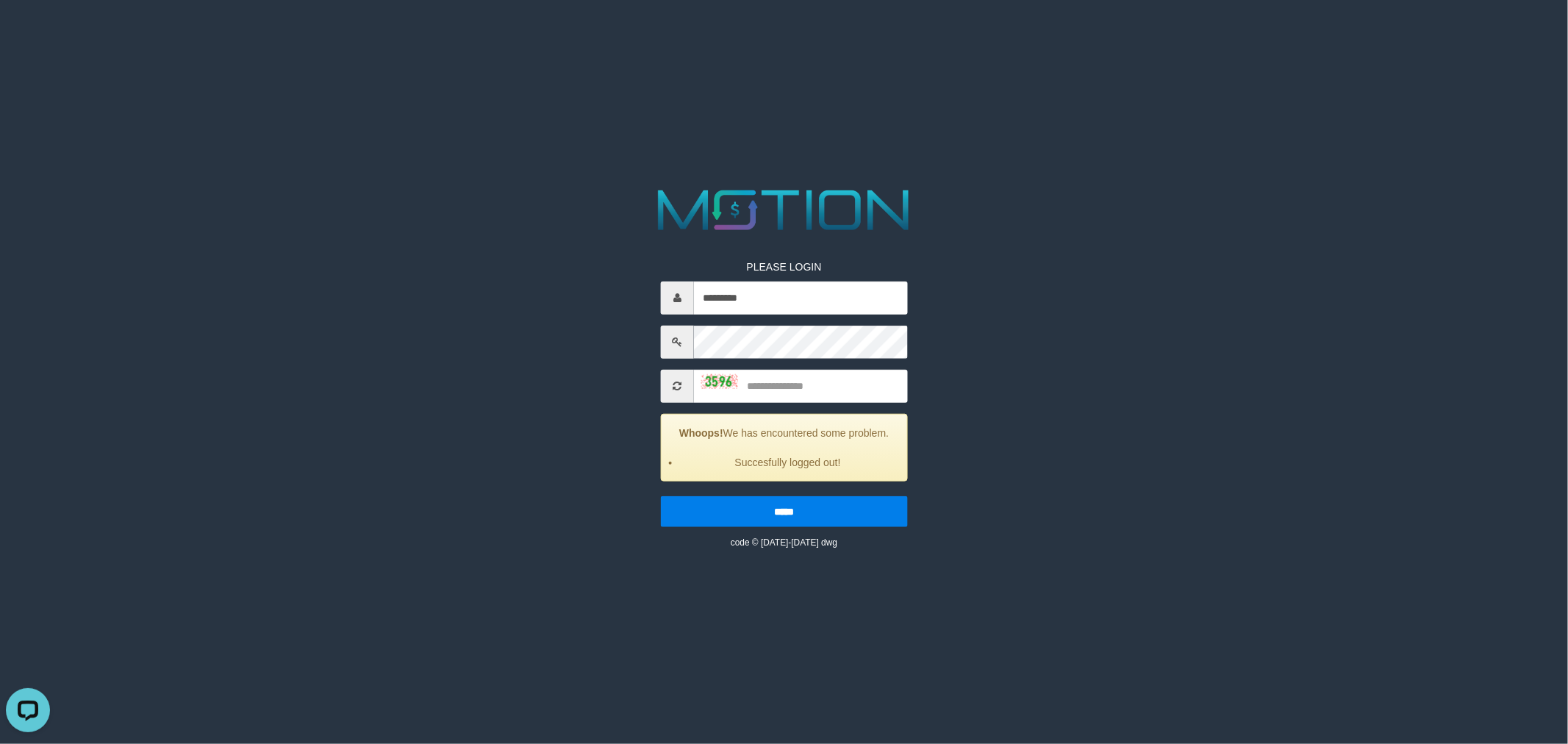 scroll, scrollTop: 0, scrollLeft: 0, axis: both 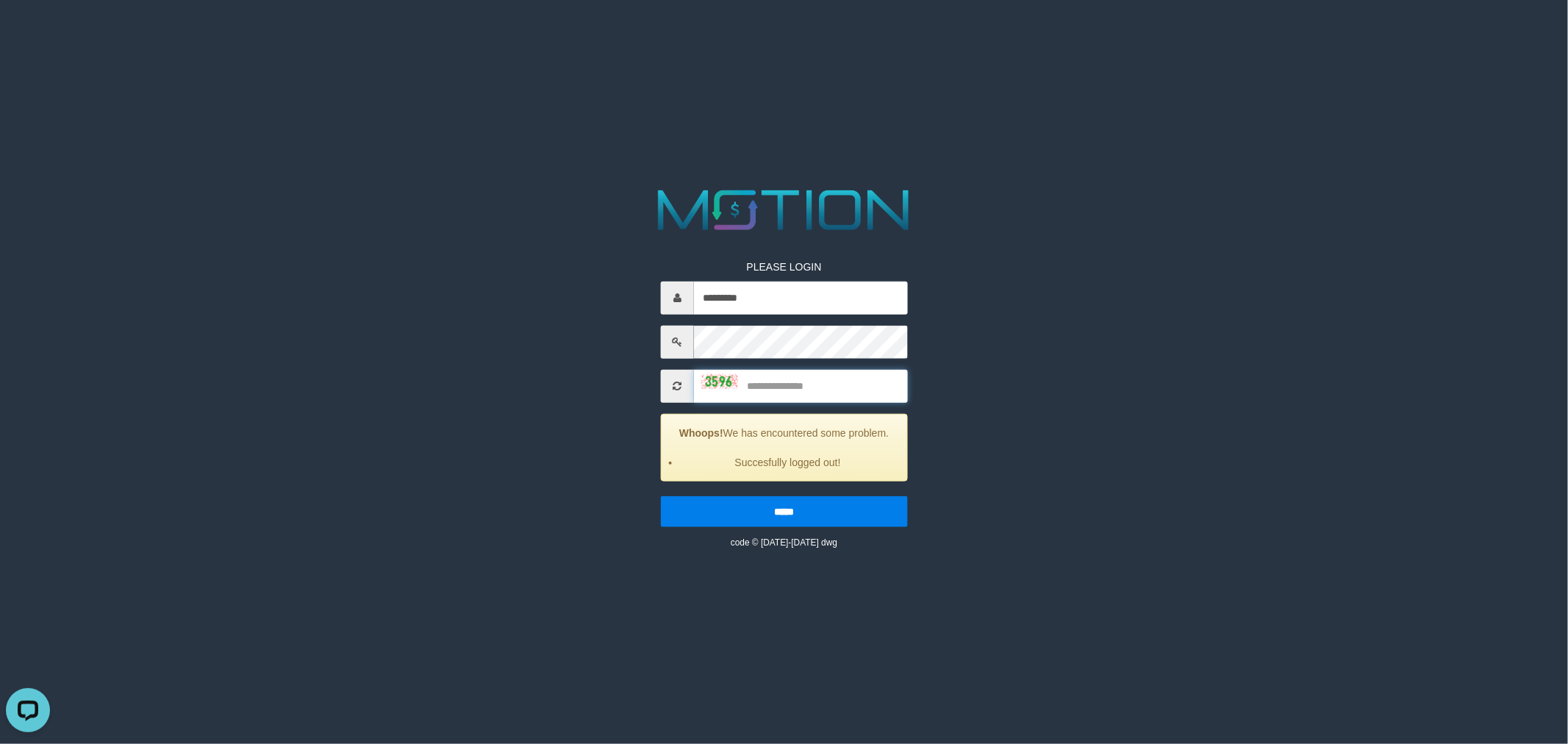 drag, startPoint x: 758, startPoint y: 379, endPoint x: 770, endPoint y: 382, distance: 12.369317 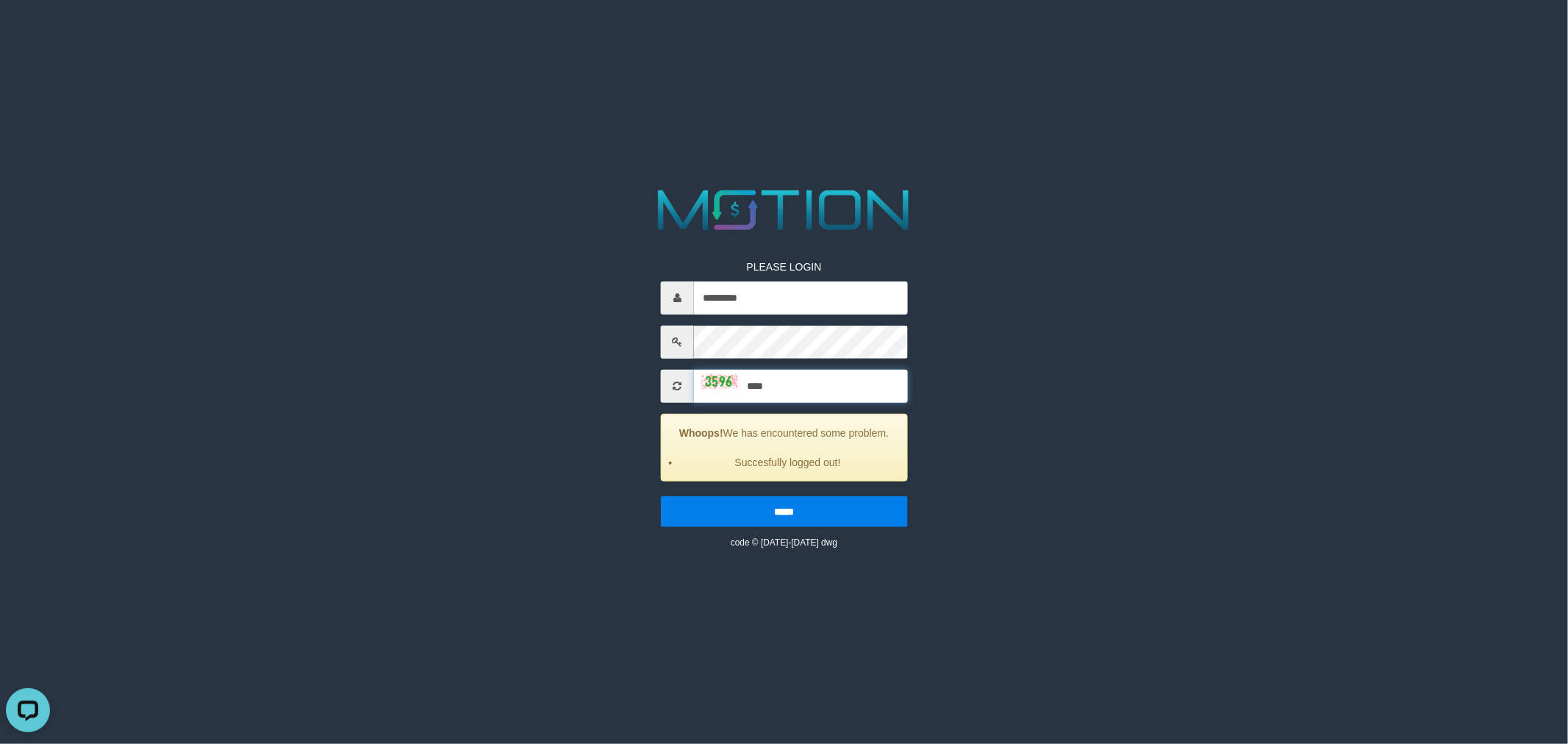type on "****" 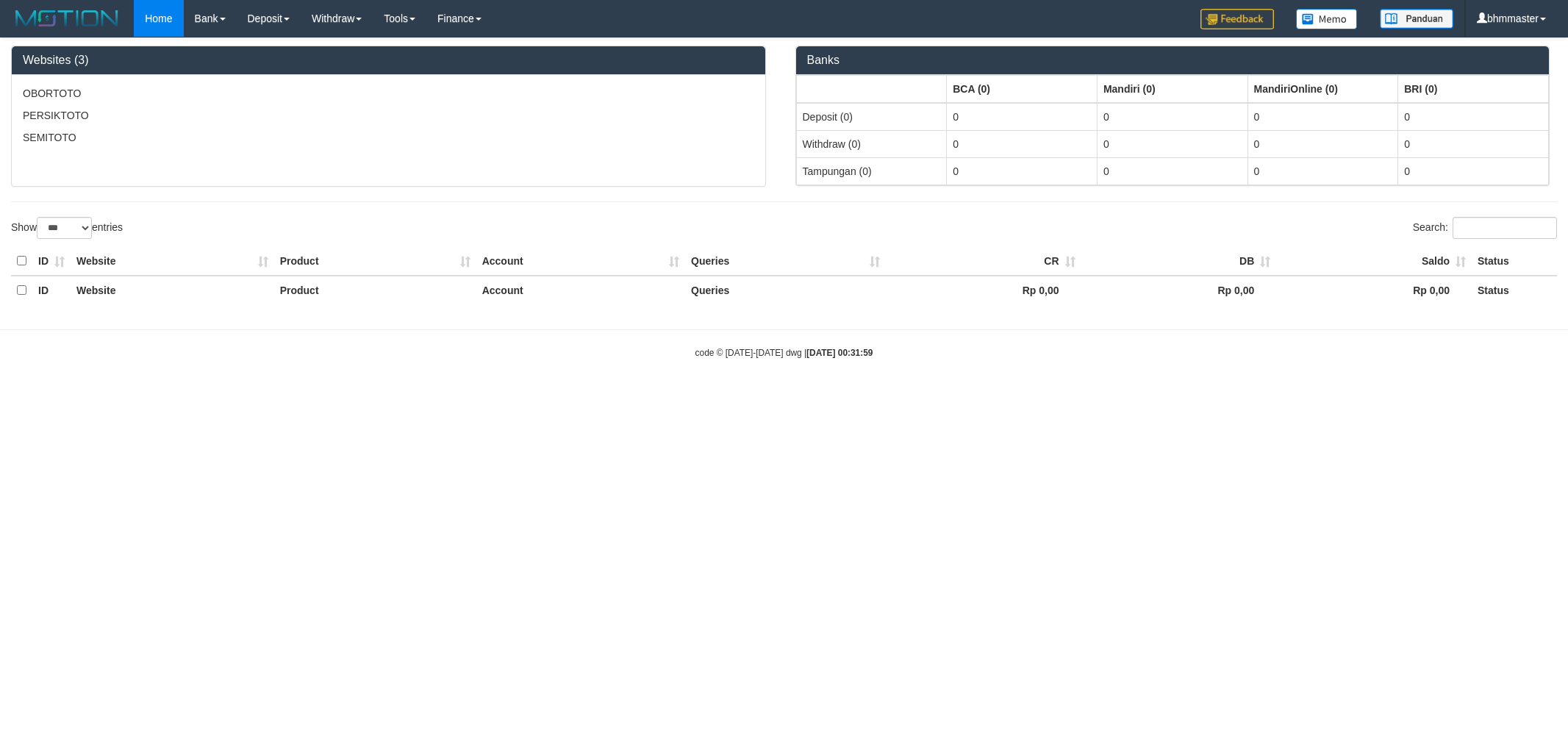 select on "***" 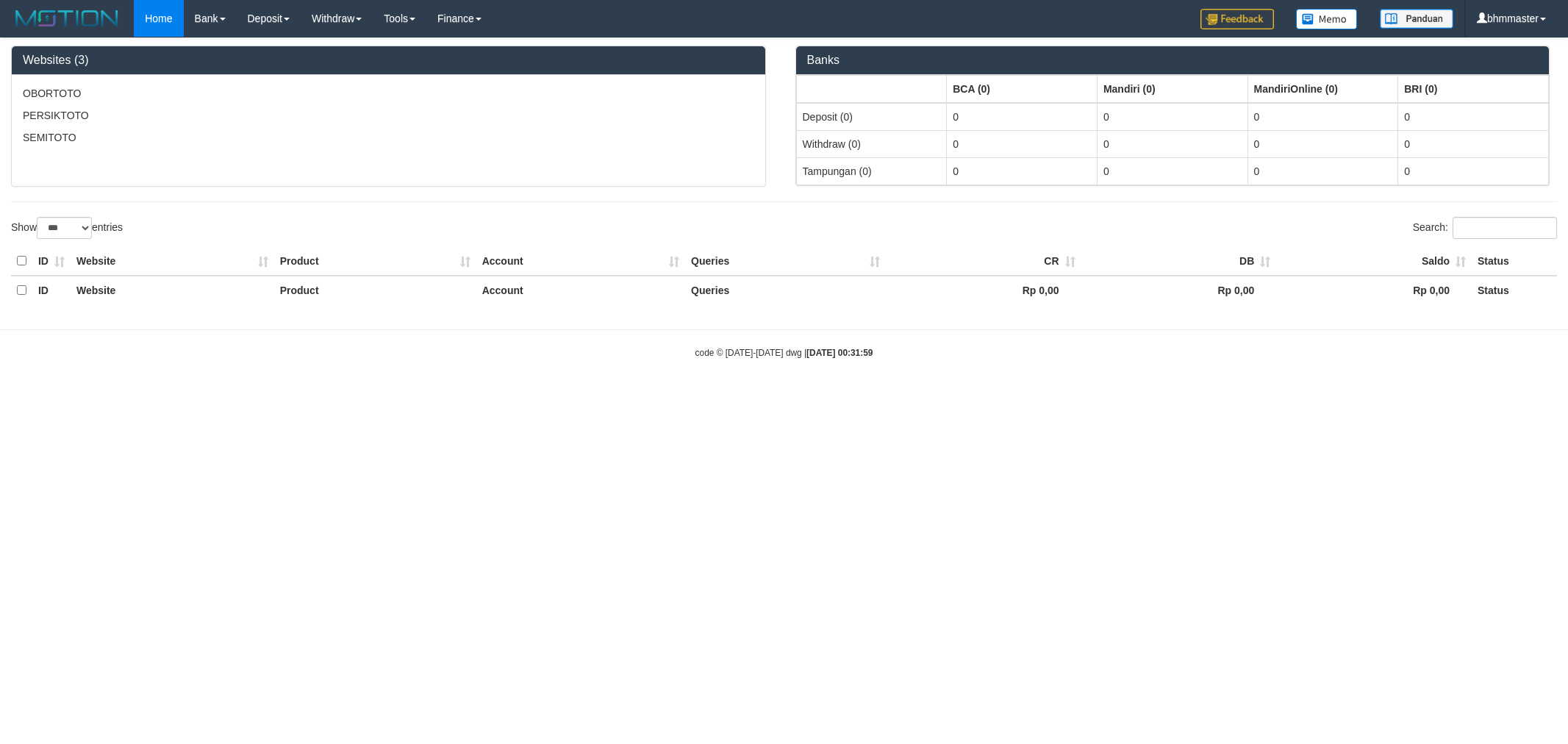 scroll, scrollTop: 0, scrollLeft: 0, axis: both 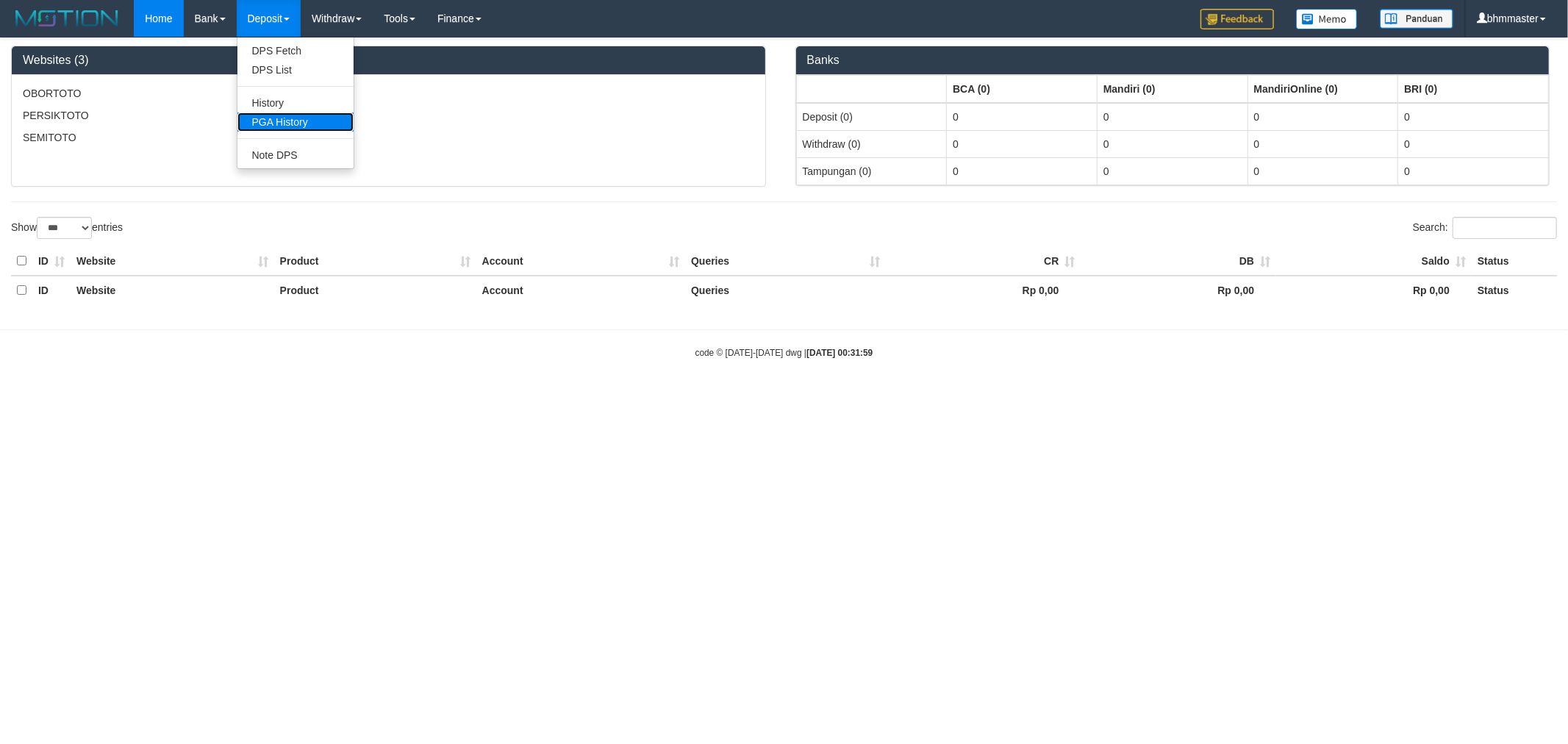 click on "PGA History" at bounding box center [296, 122] 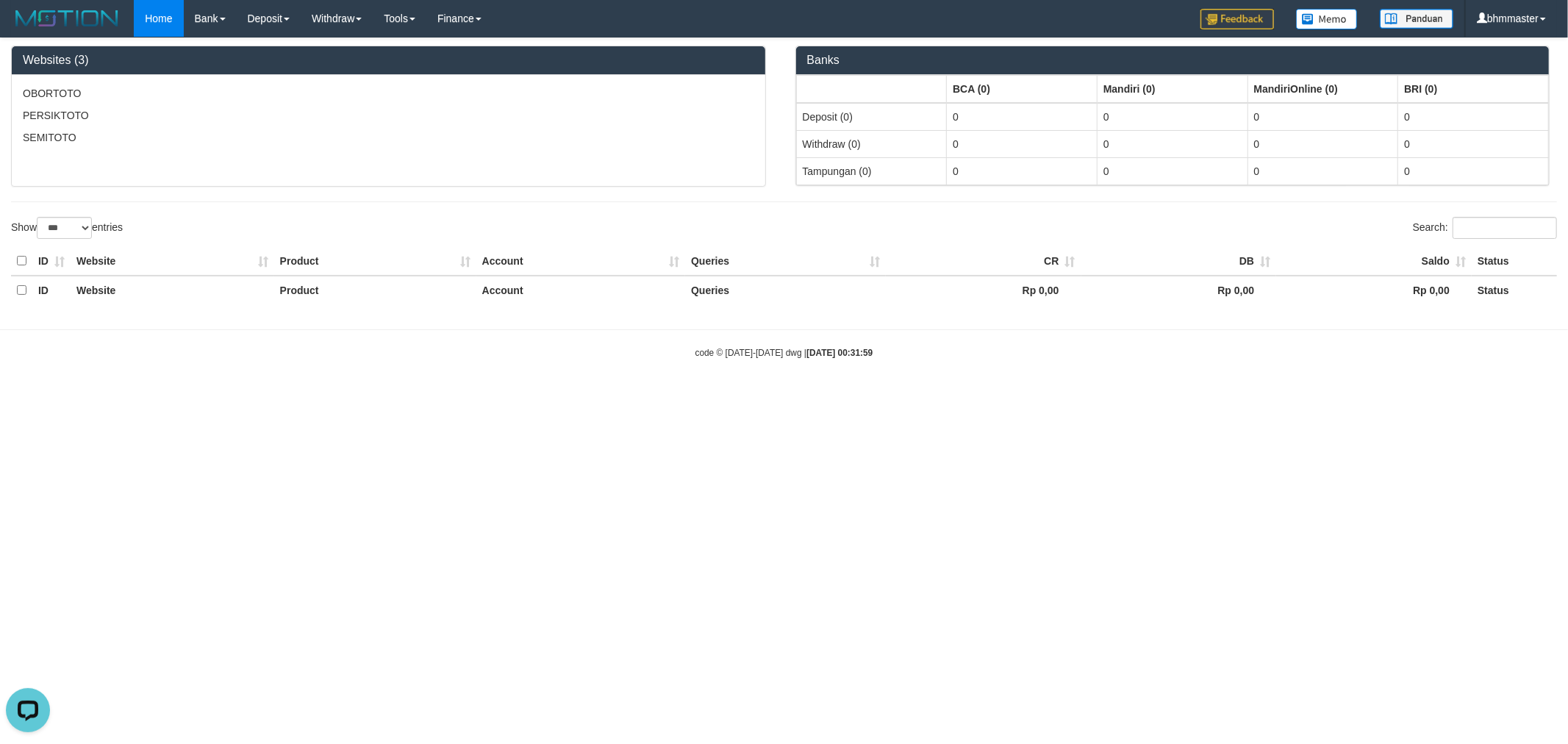 scroll, scrollTop: 0, scrollLeft: 0, axis: both 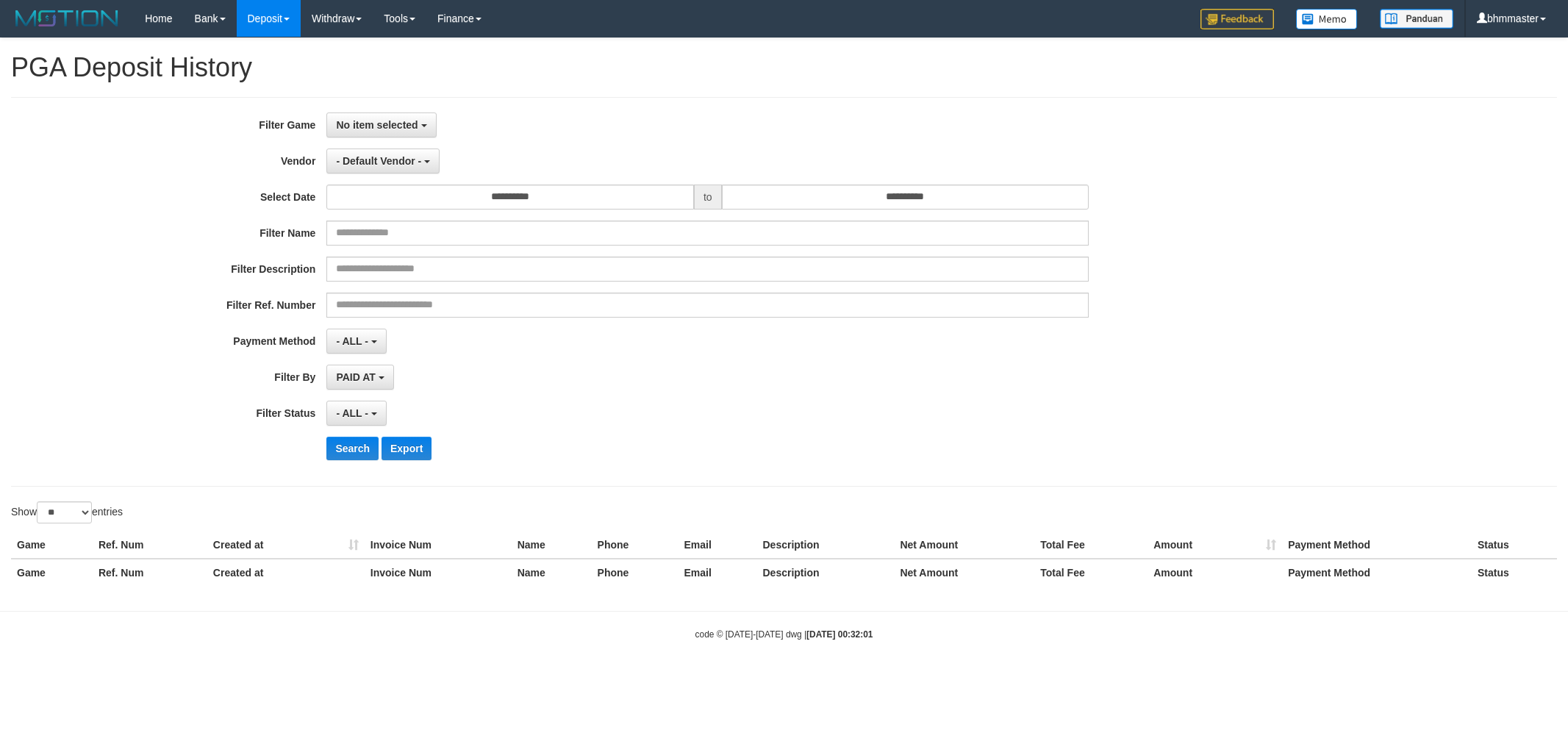 select 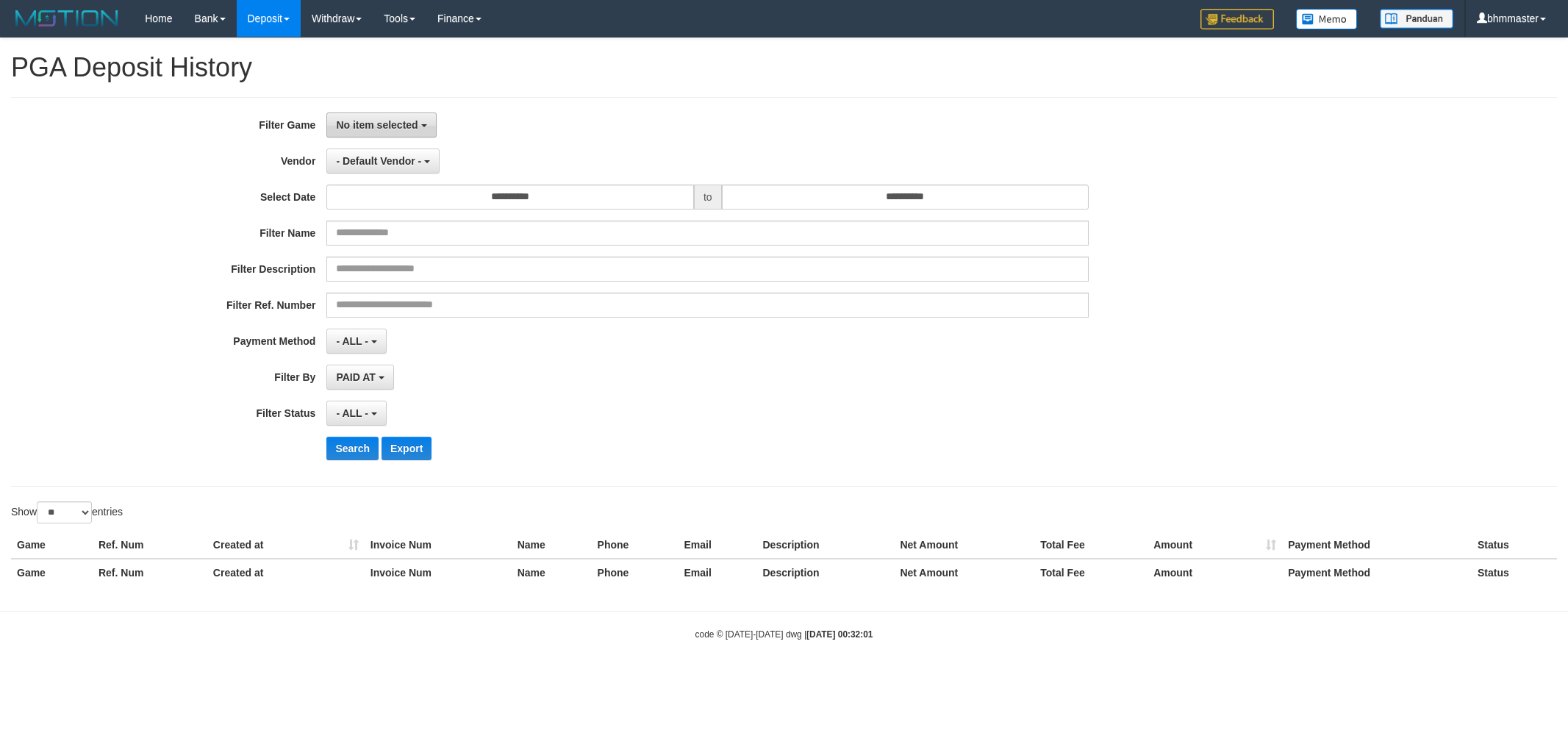 scroll, scrollTop: 0, scrollLeft: 0, axis: both 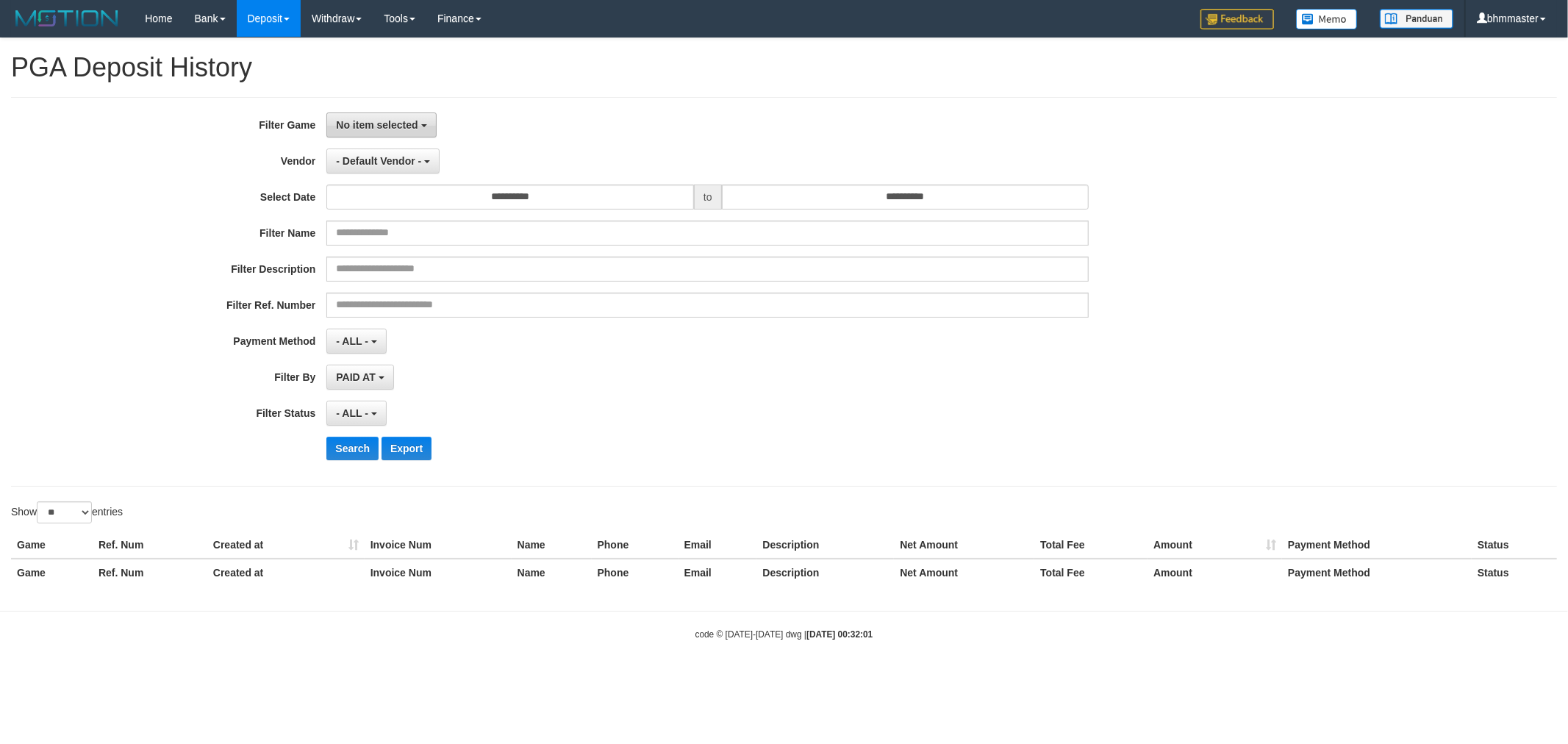 click on "No item selected" at bounding box center (376, 125) 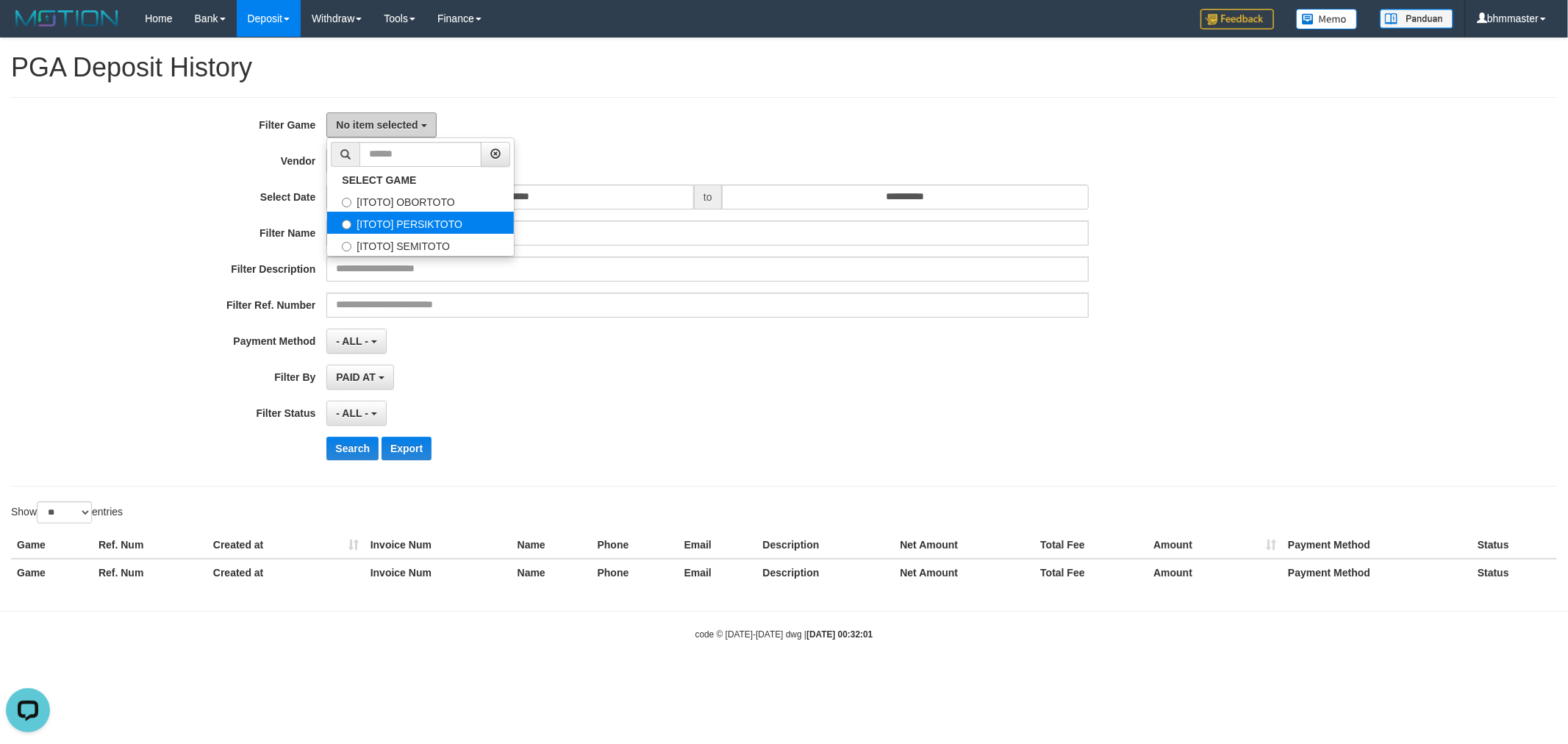 scroll, scrollTop: 0, scrollLeft: 0, axis: both 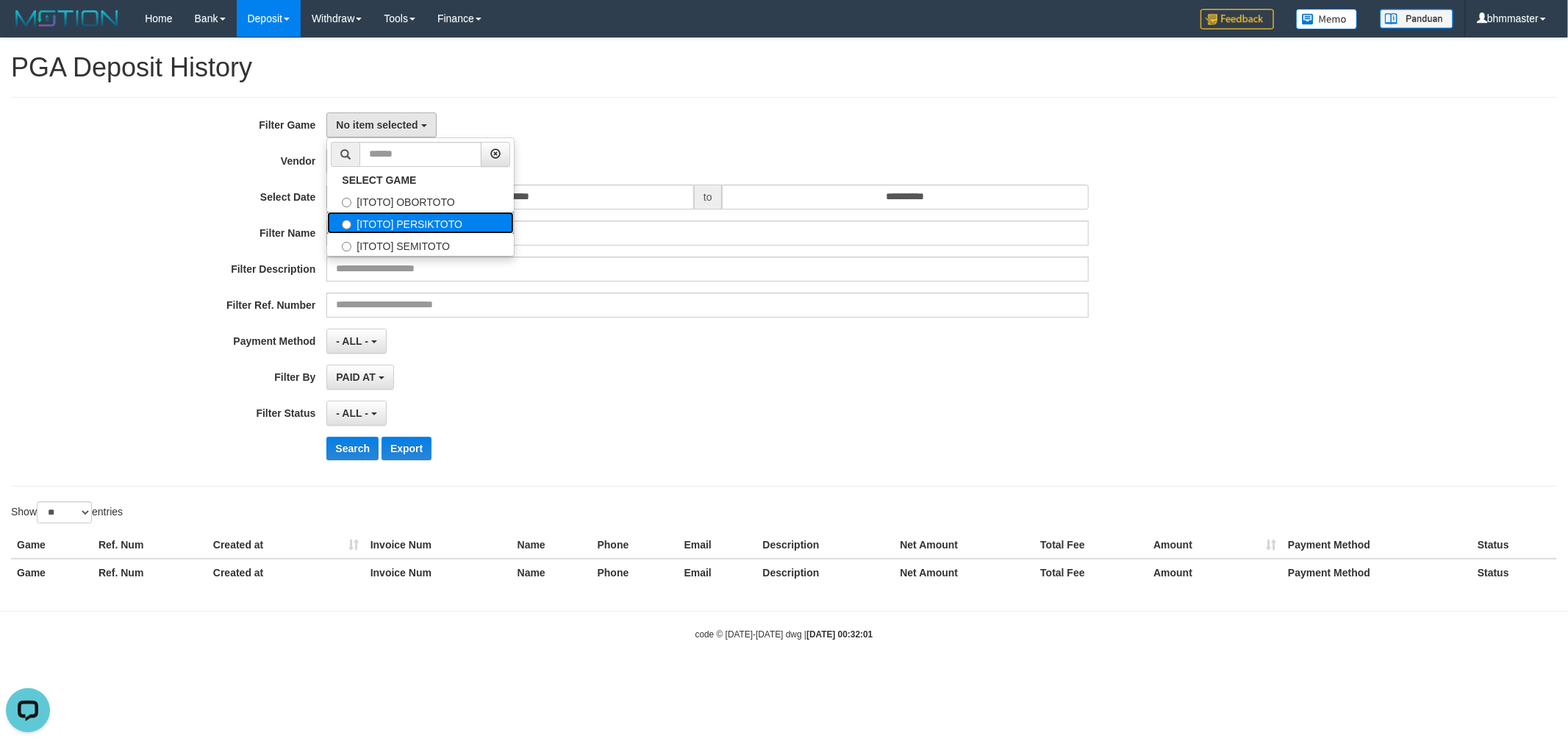 click on "[ITOTO] PERSIKTOTO" at bounding box center (420, 223) 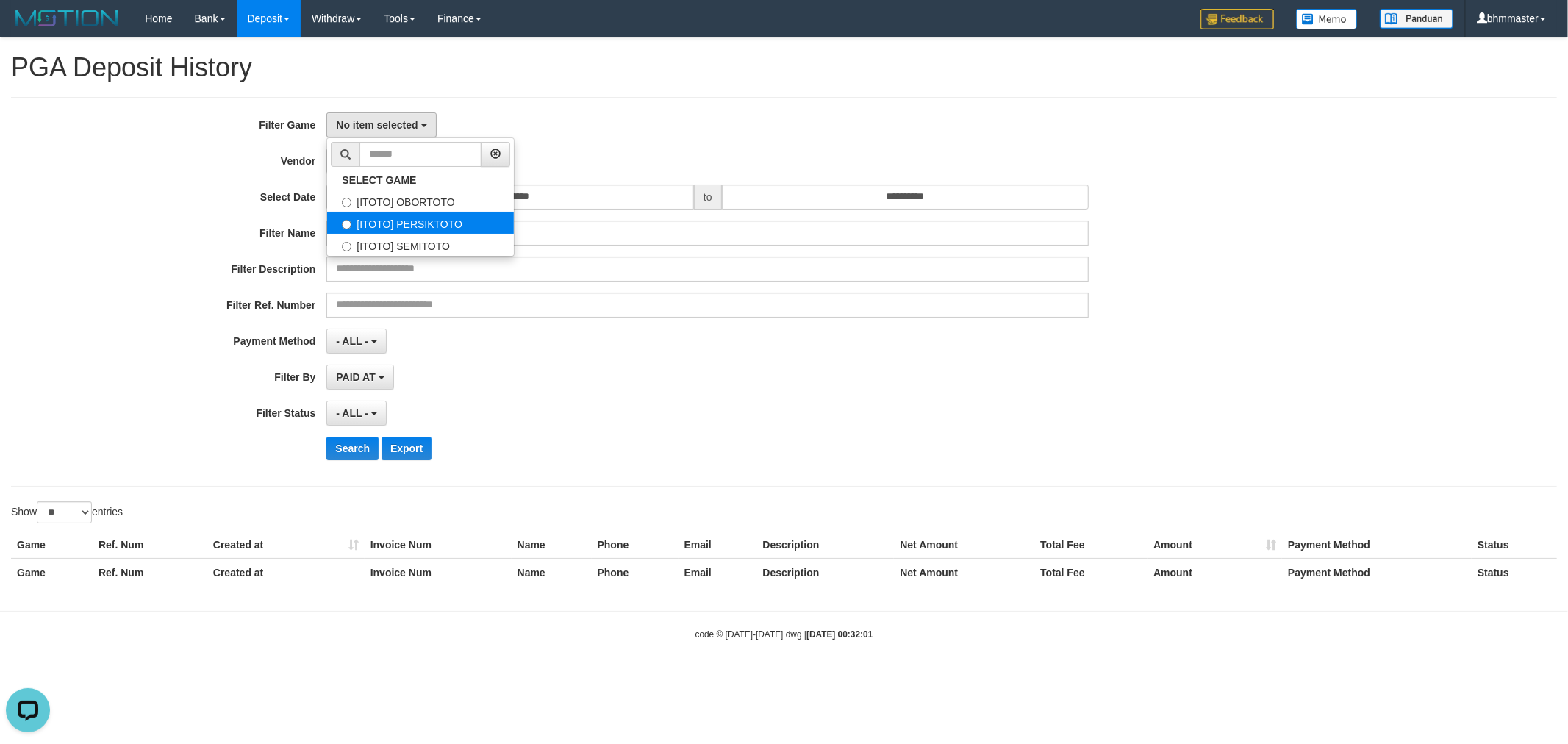 select on "****" 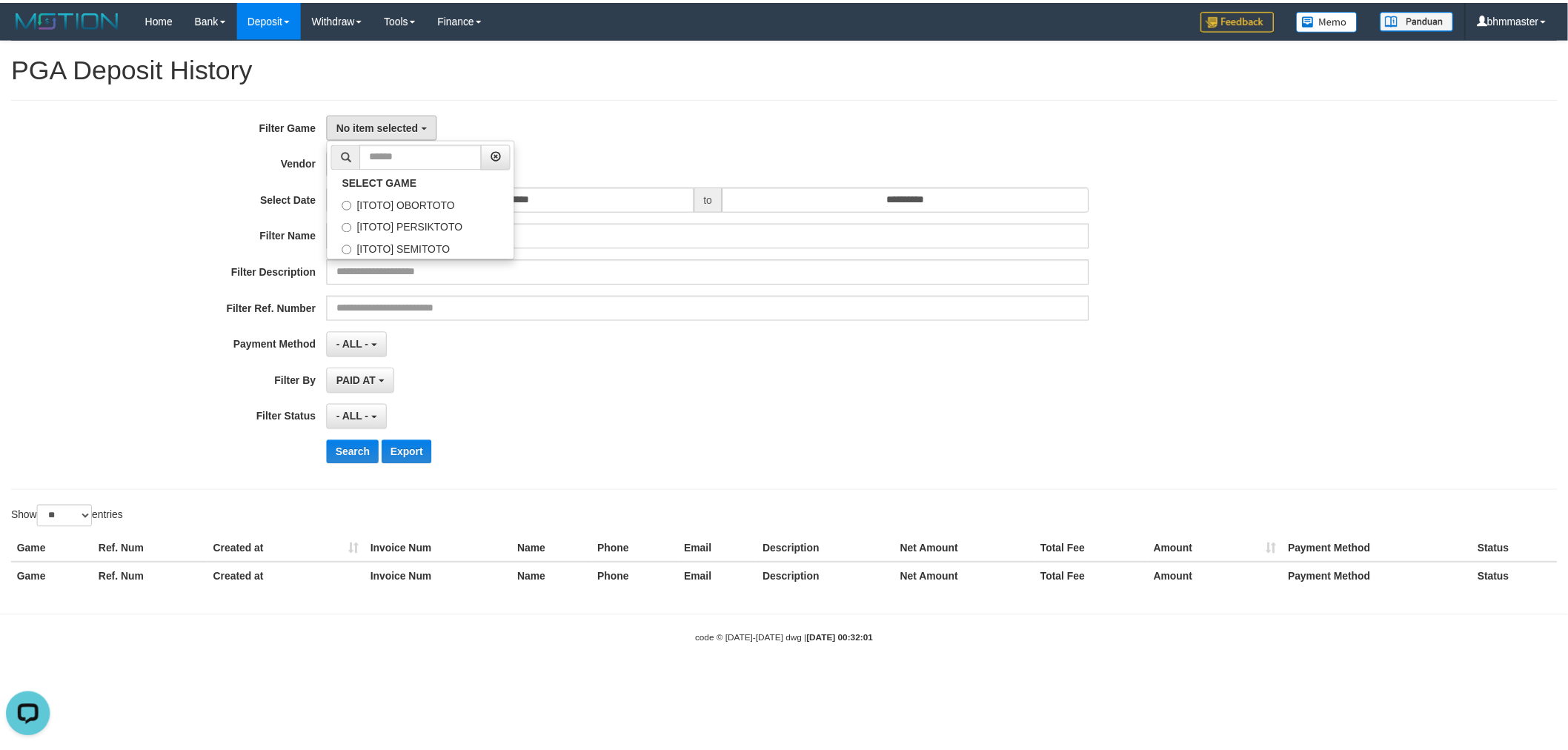 scroll, scrollTop: 25, scrollLeft: 0, axis: vertical 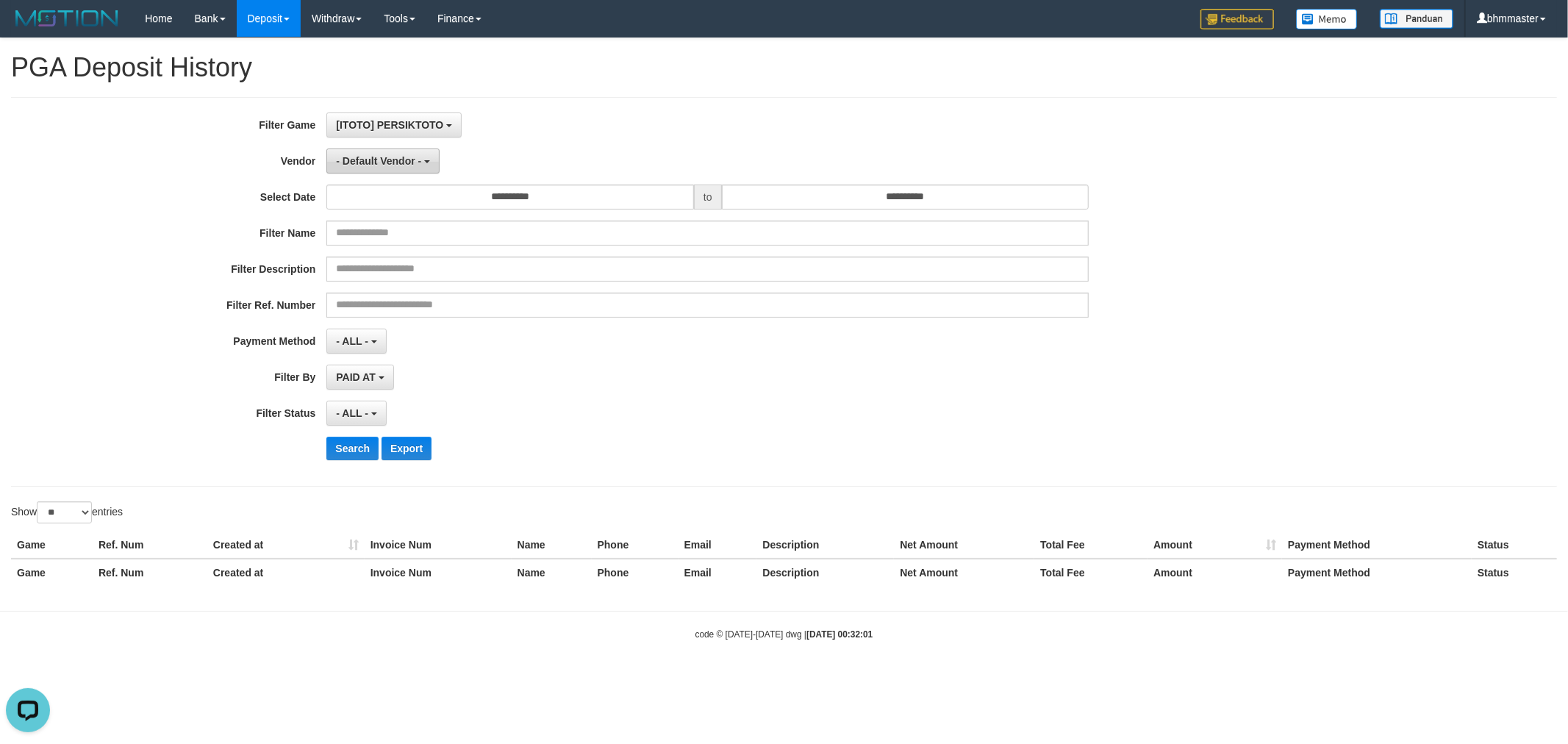click on "- Default Vendor -" at bounding box center [379, 161] 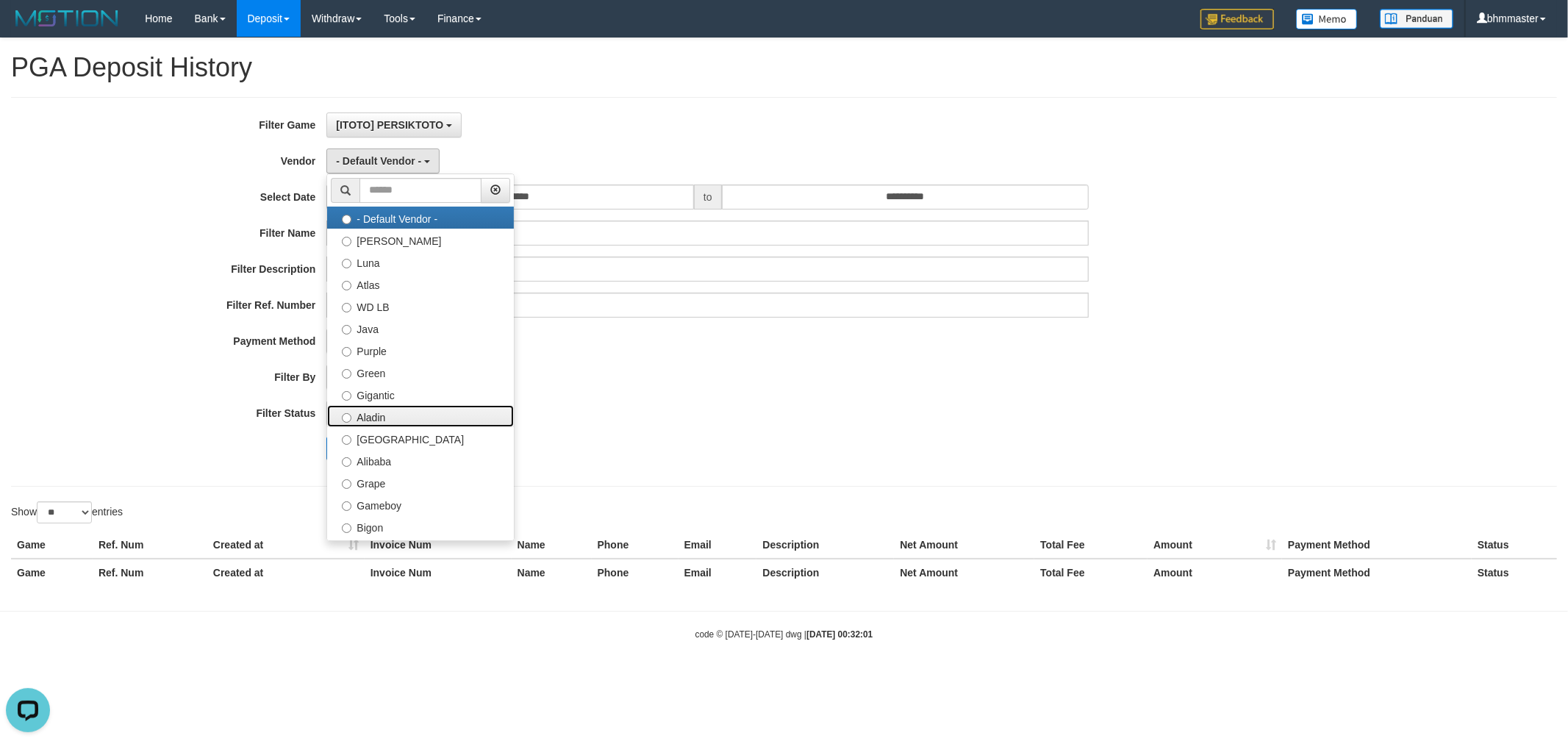 click on "Aladin" at bounding box center (420, 416) 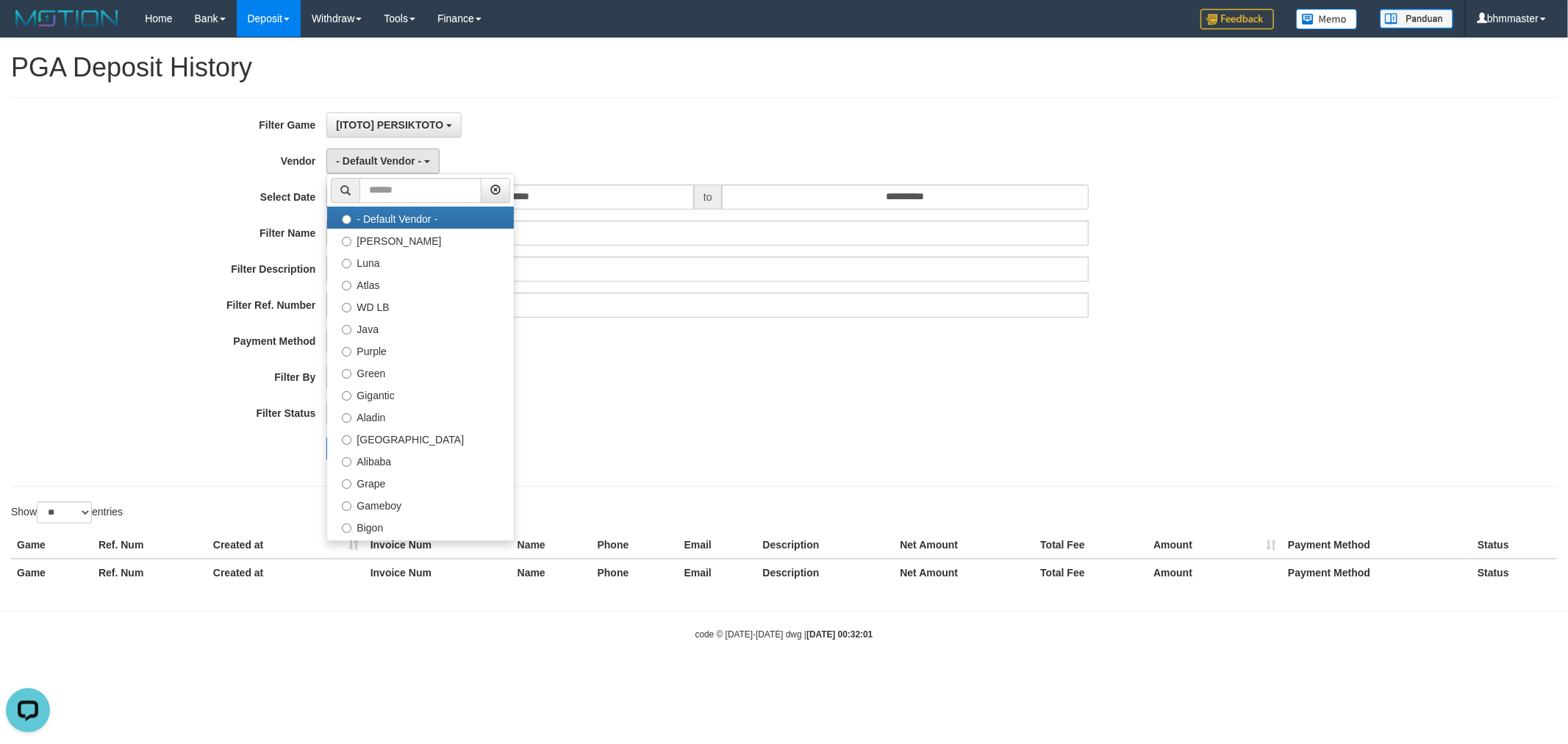 select on "**********" 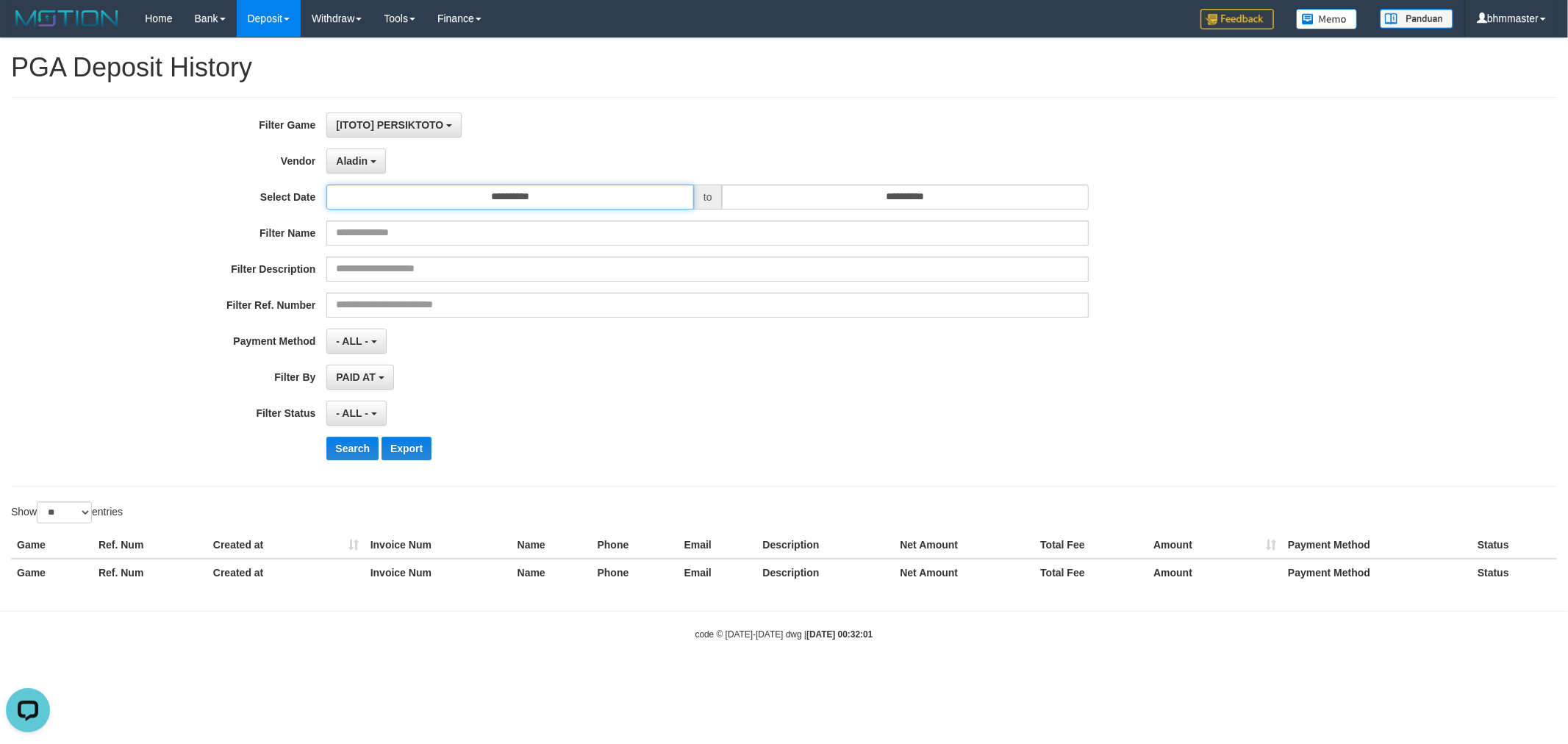 click on "**********" at bounding box center (510, 197) 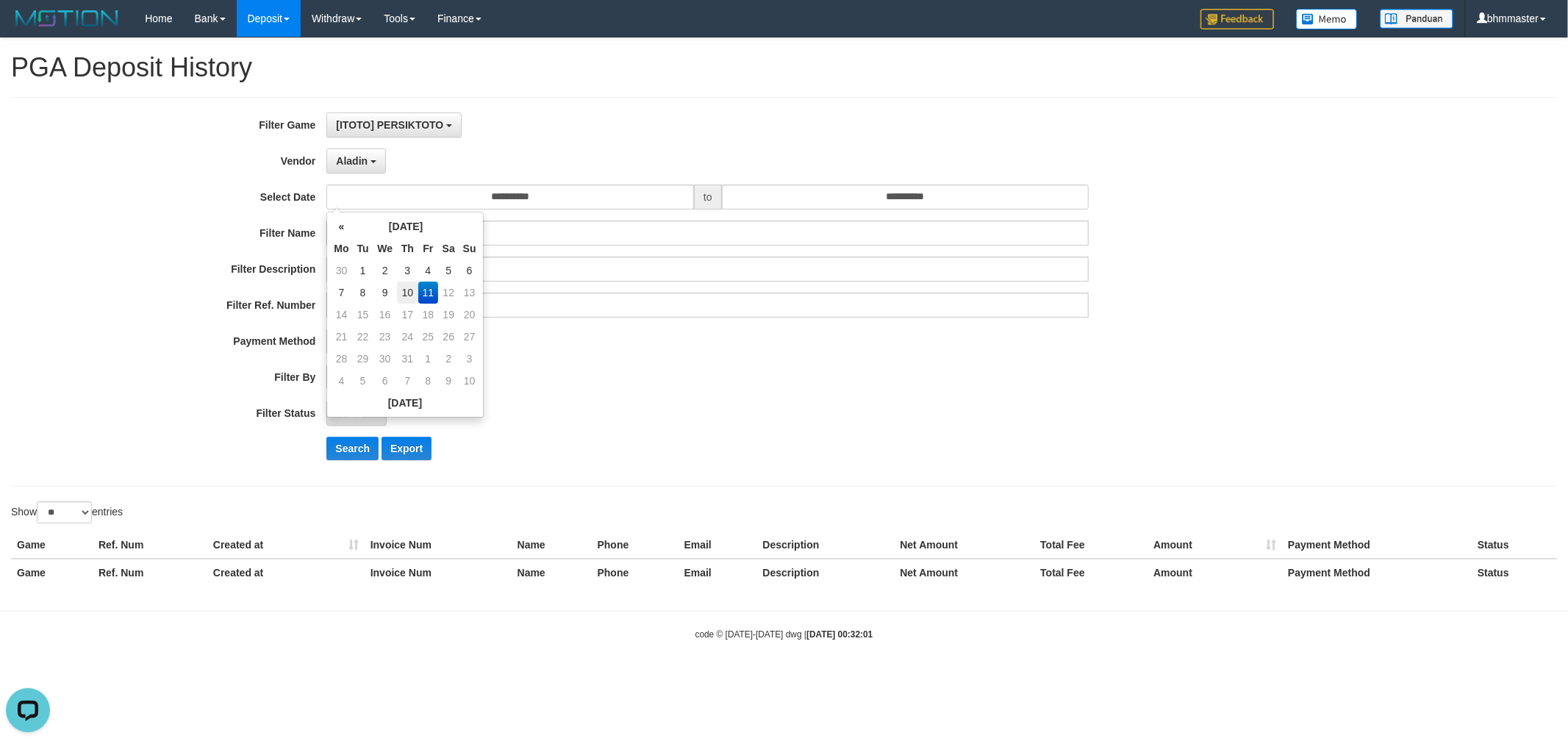 click on "10" at bounding box center [407, 293] 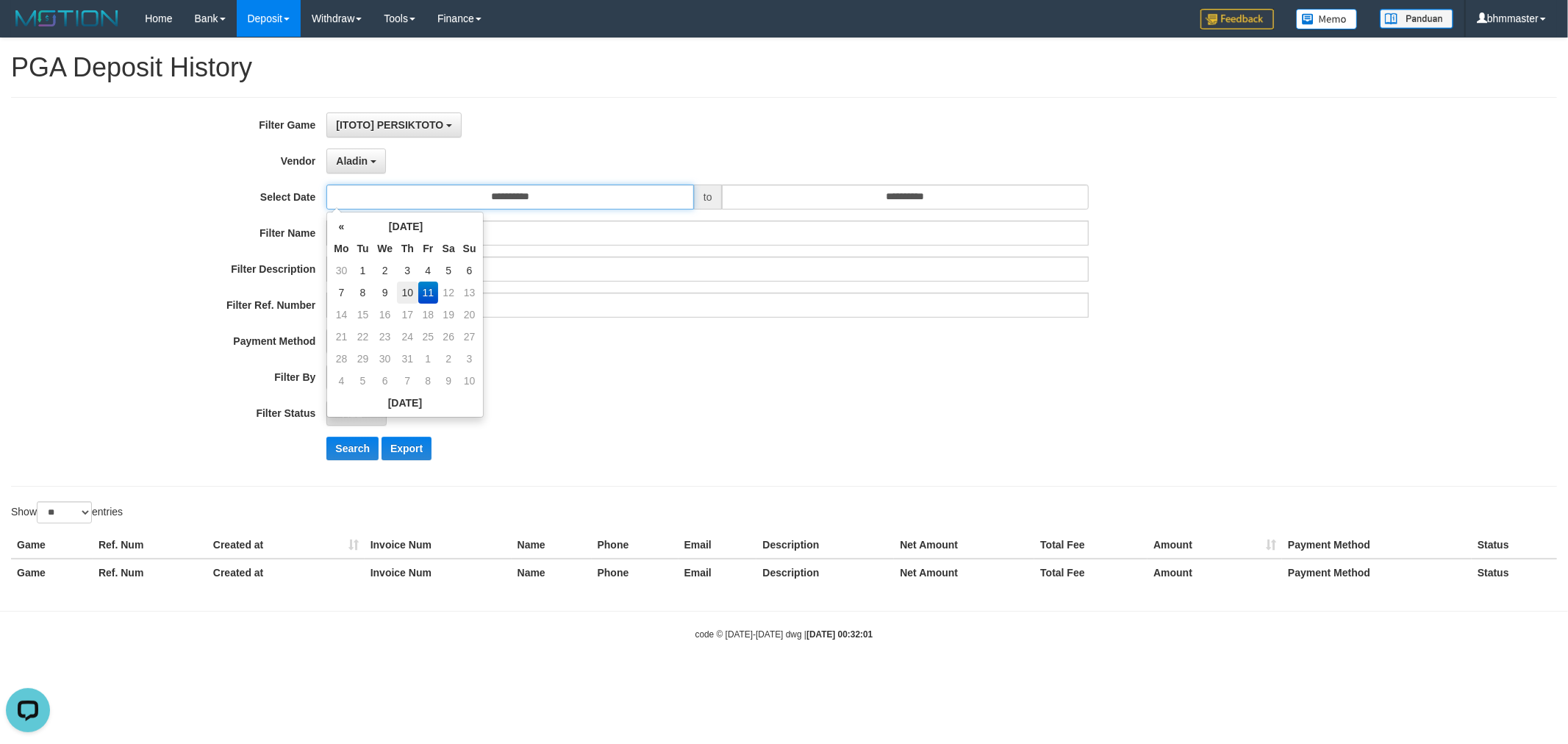 type on "**********" 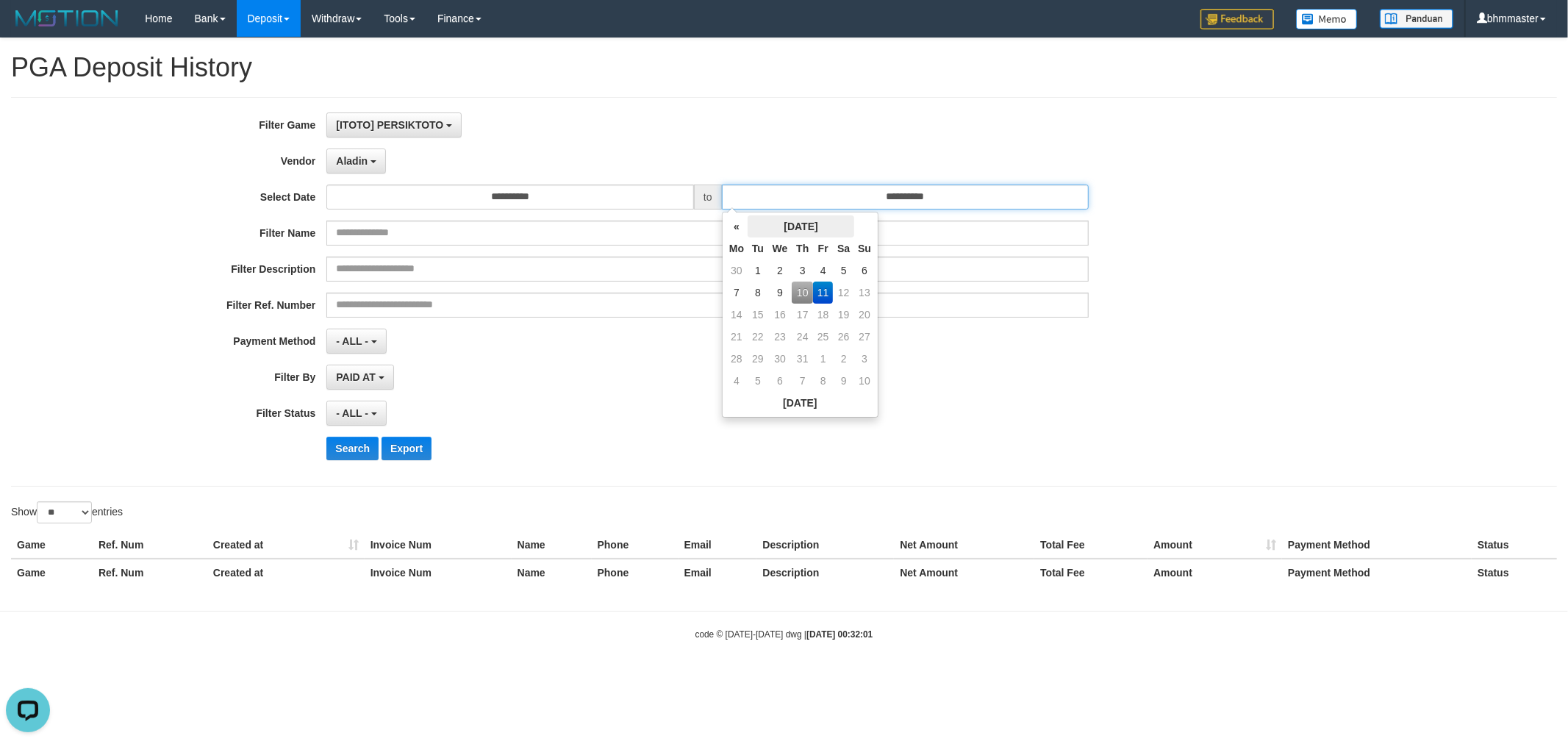 drag, startPoint x: 884, startPoint y: 193, endPoint x: 844, endPoint y: 223, distance: 50 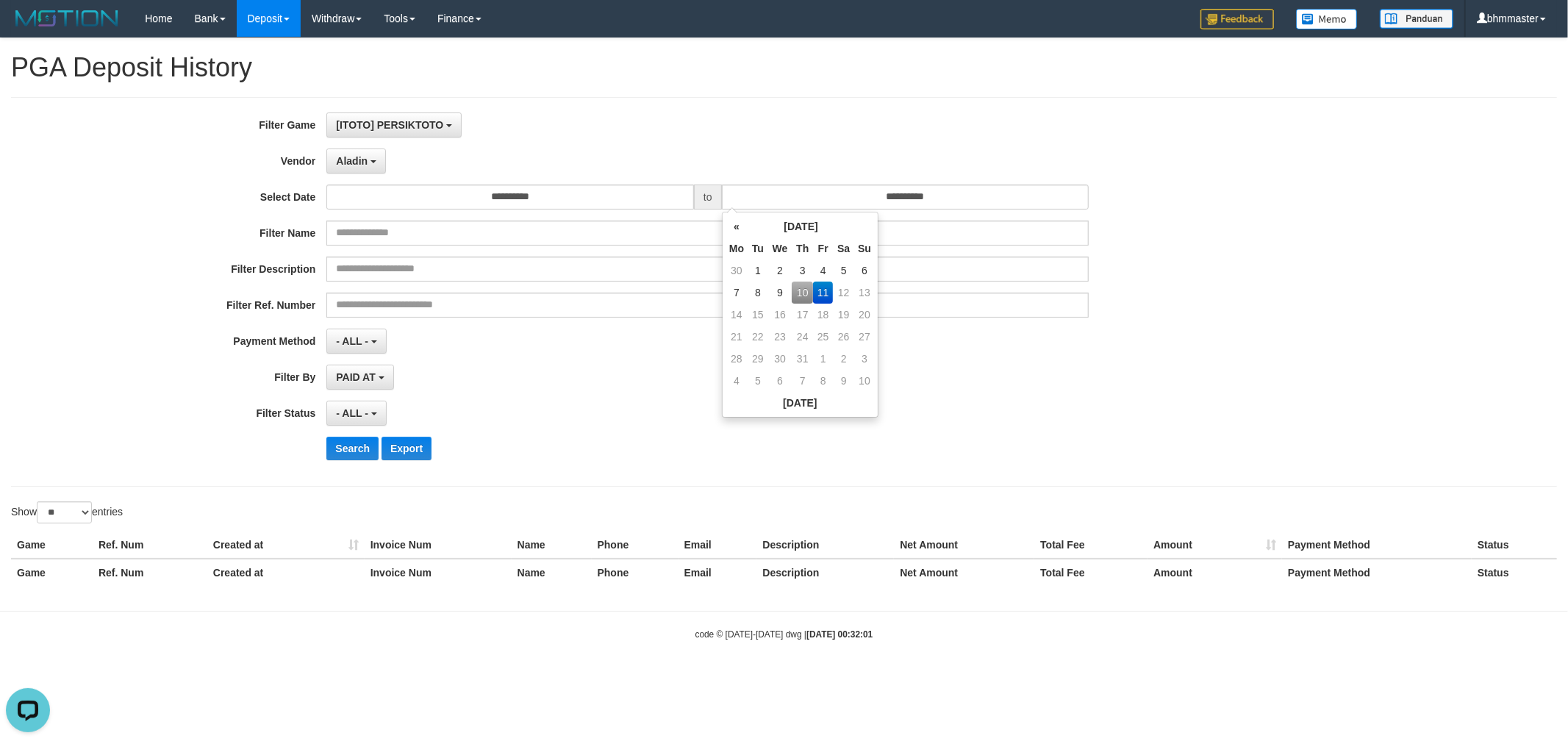 click on "10" at bounding box center (802, 293) 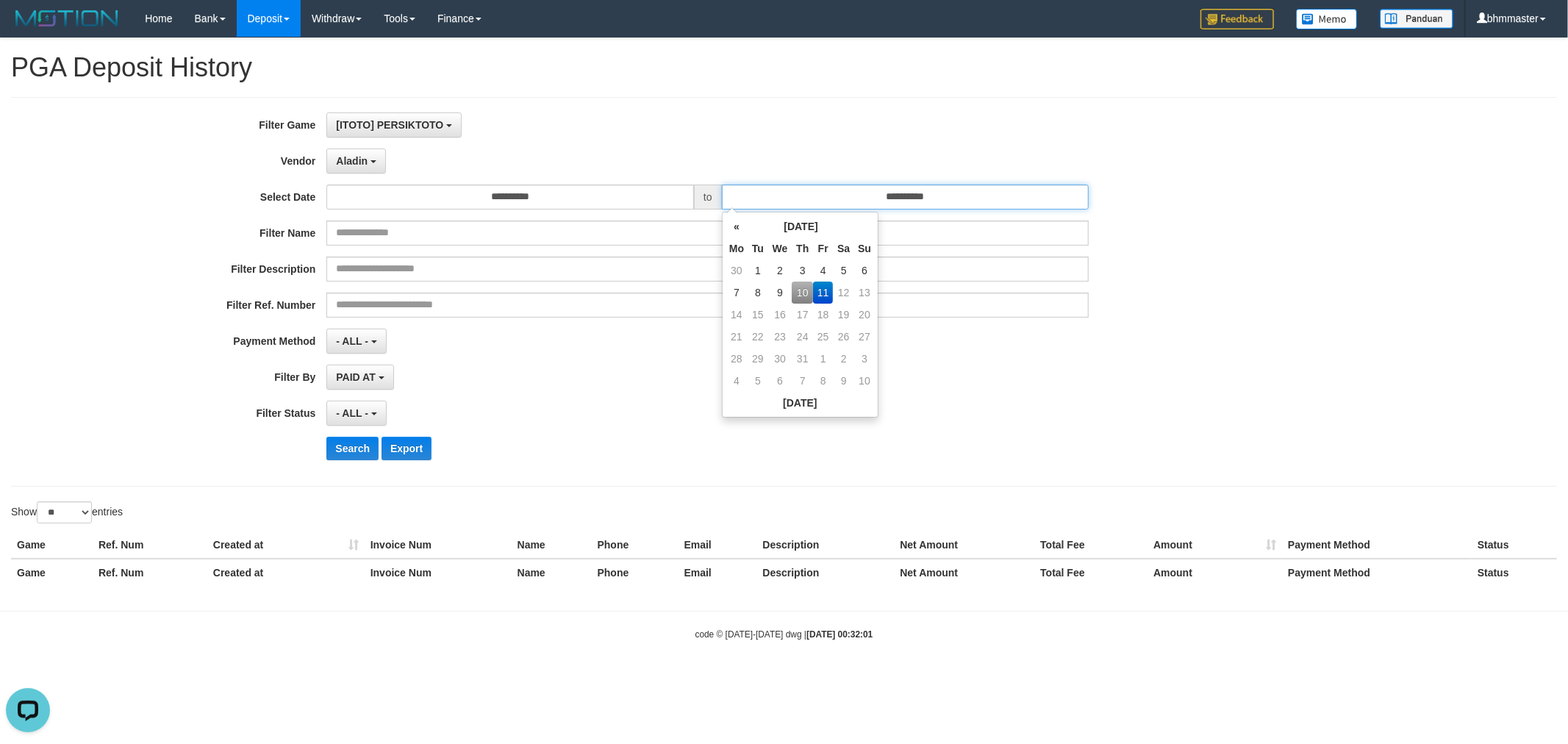 type on "**********" 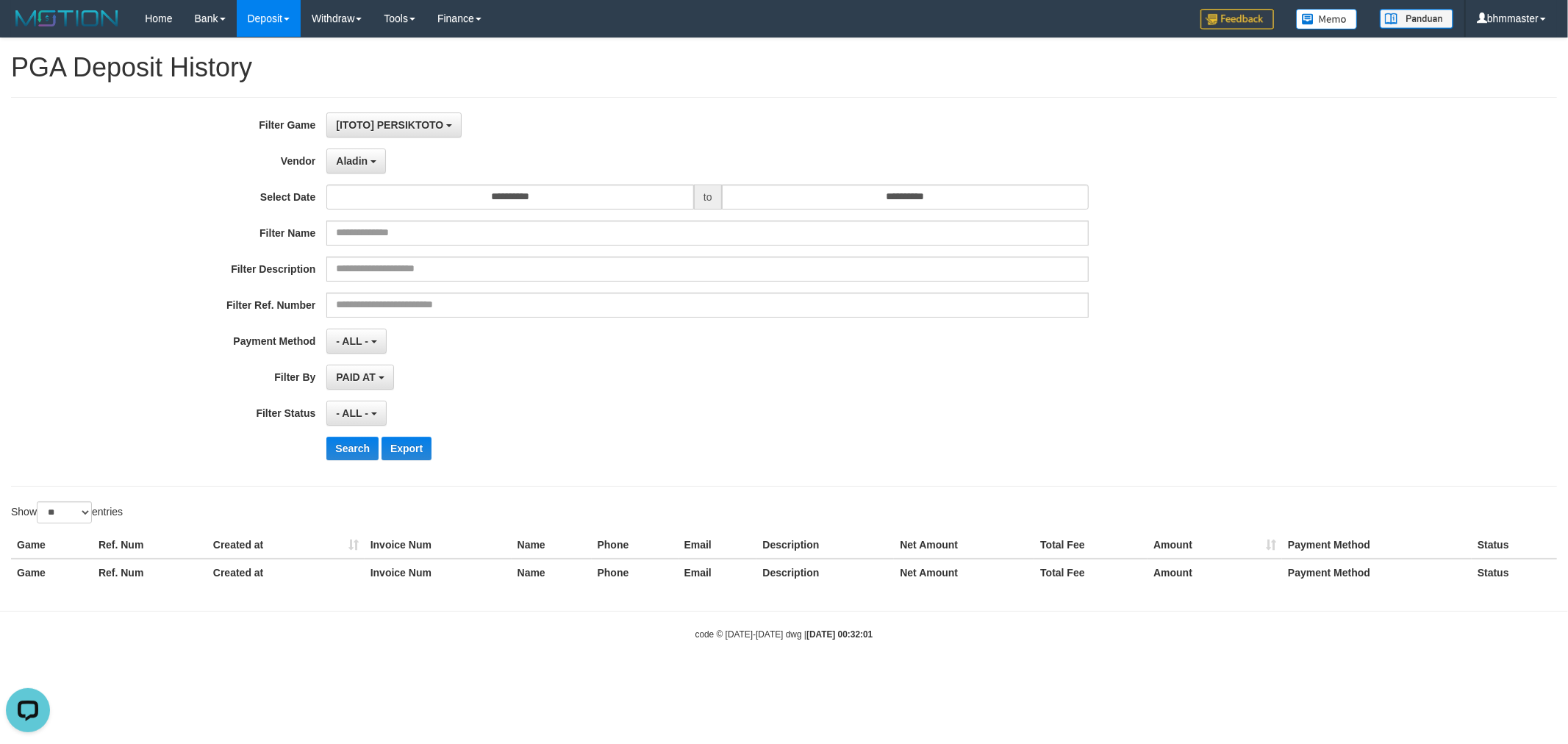 drag, startPoint x: 610, startPoint y: 412, endPoint x: 584, endPoint y: 381, distance: 40.45986 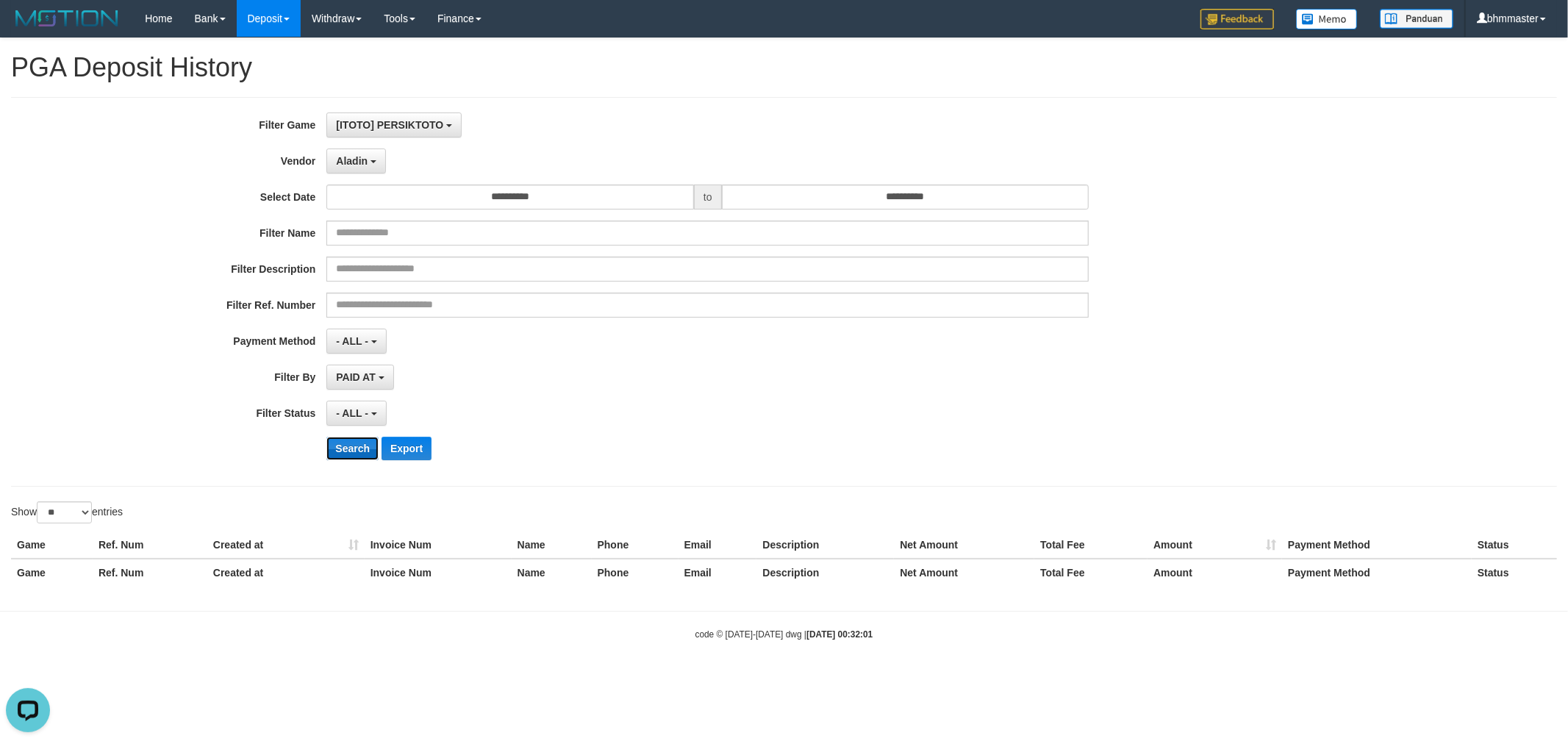 click on "Search" at bounding box center [352, 448] 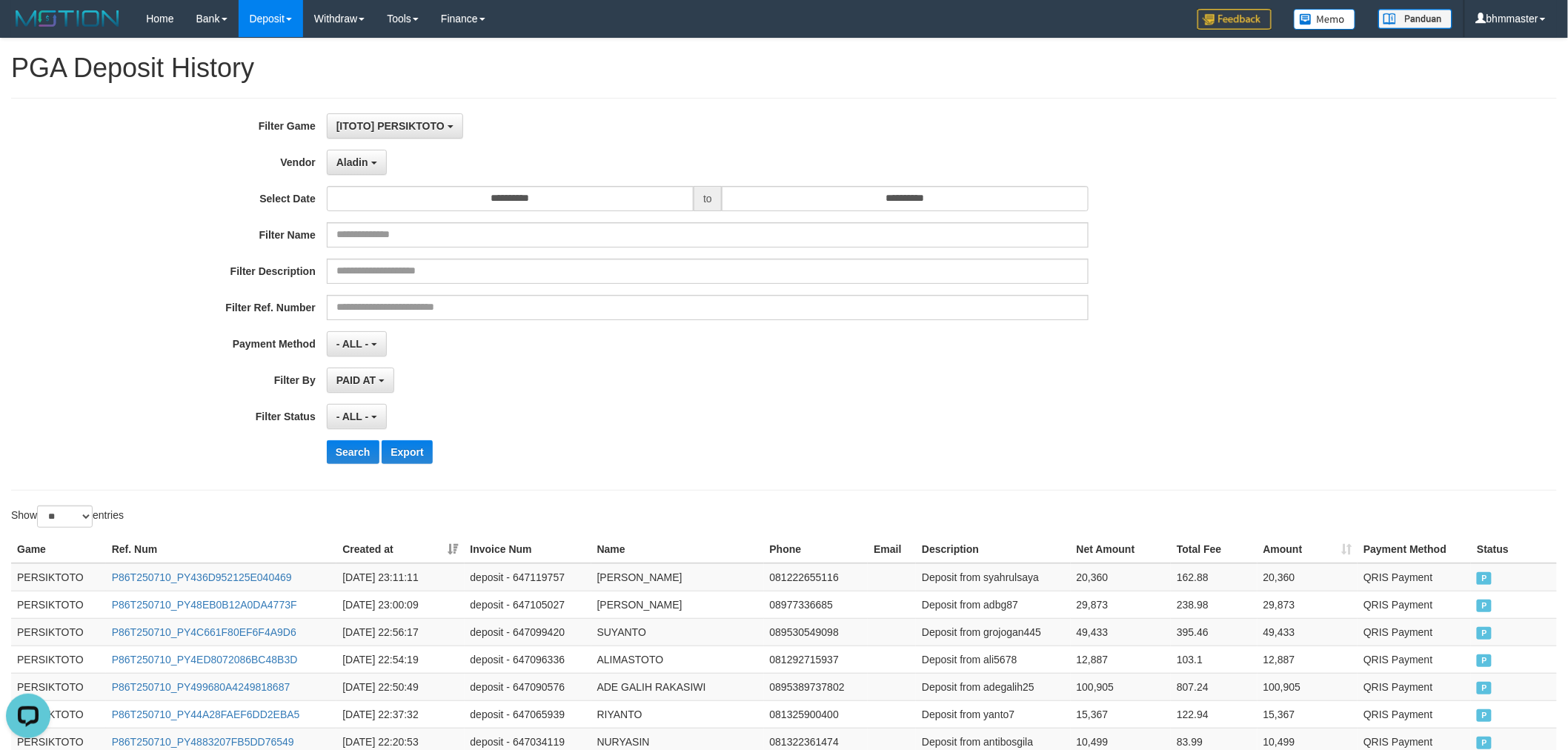 drag, startPoint x: 825, startPoint y: 388, endPoint x: 817, endPoint y: 384, distance: 8.944272 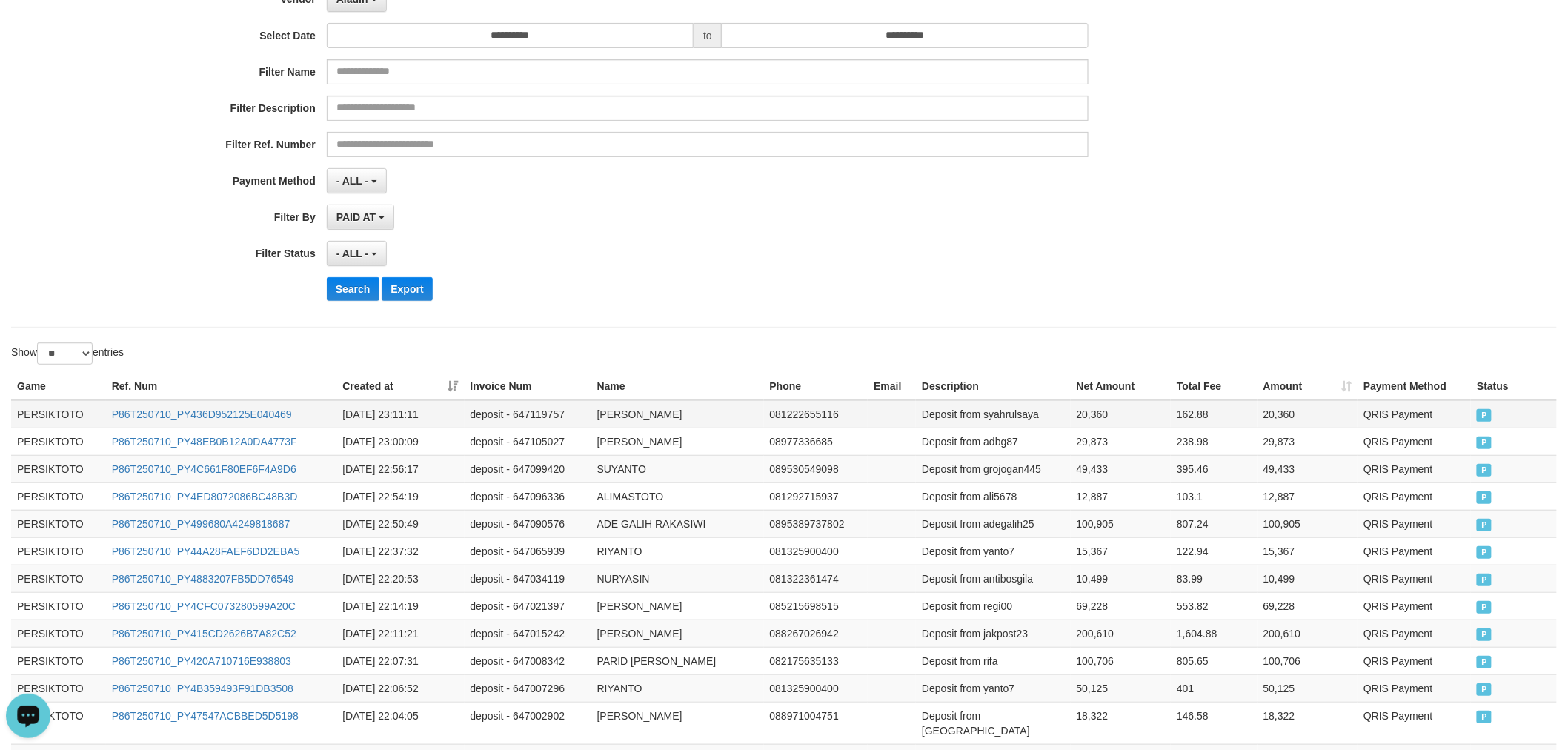 scroll, scrollTop: 0, scrollLeft: 0, axis: both 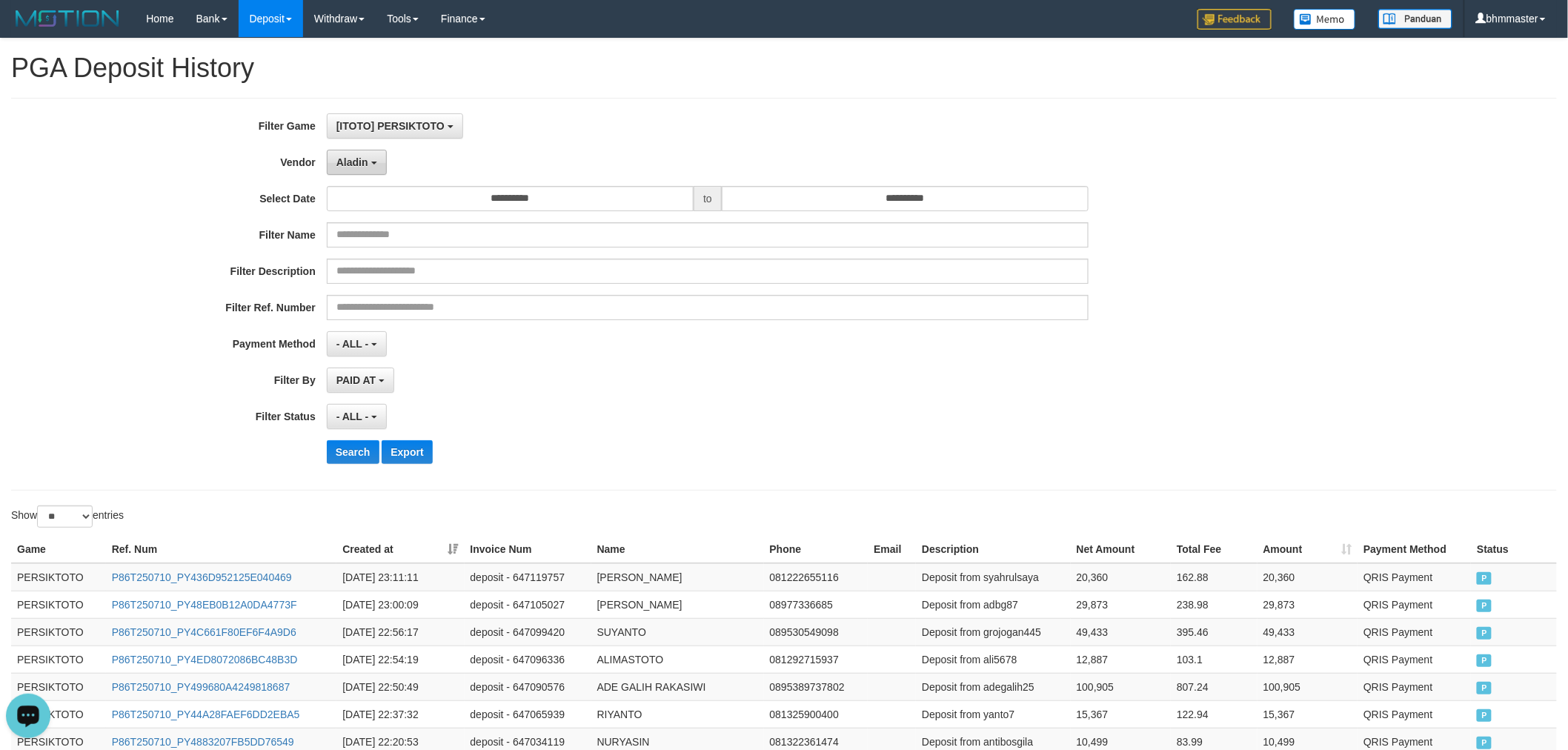 click on "Aladin" at bounding box center [352, 162] 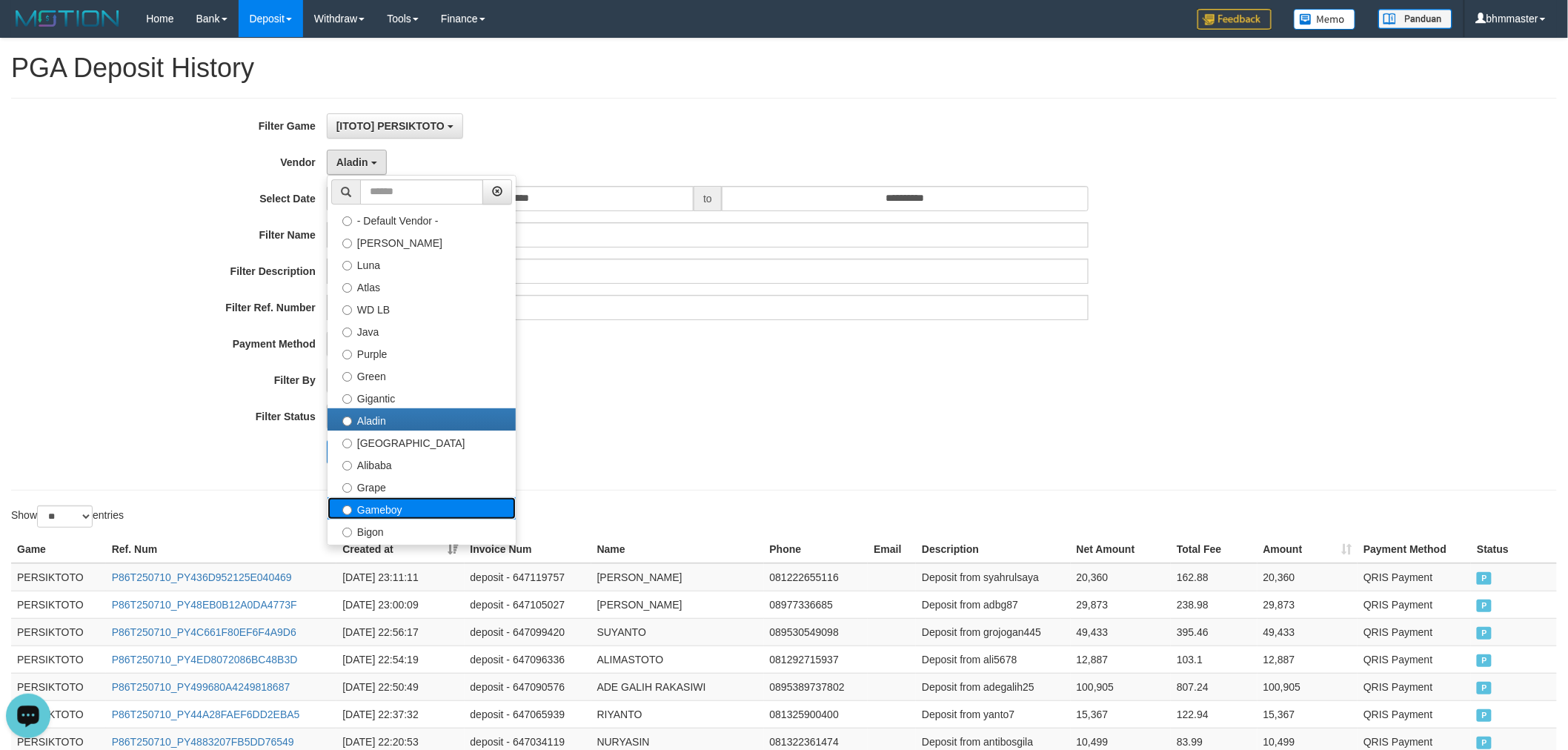 click on "Gameboy" at bounding box center [422, 508] 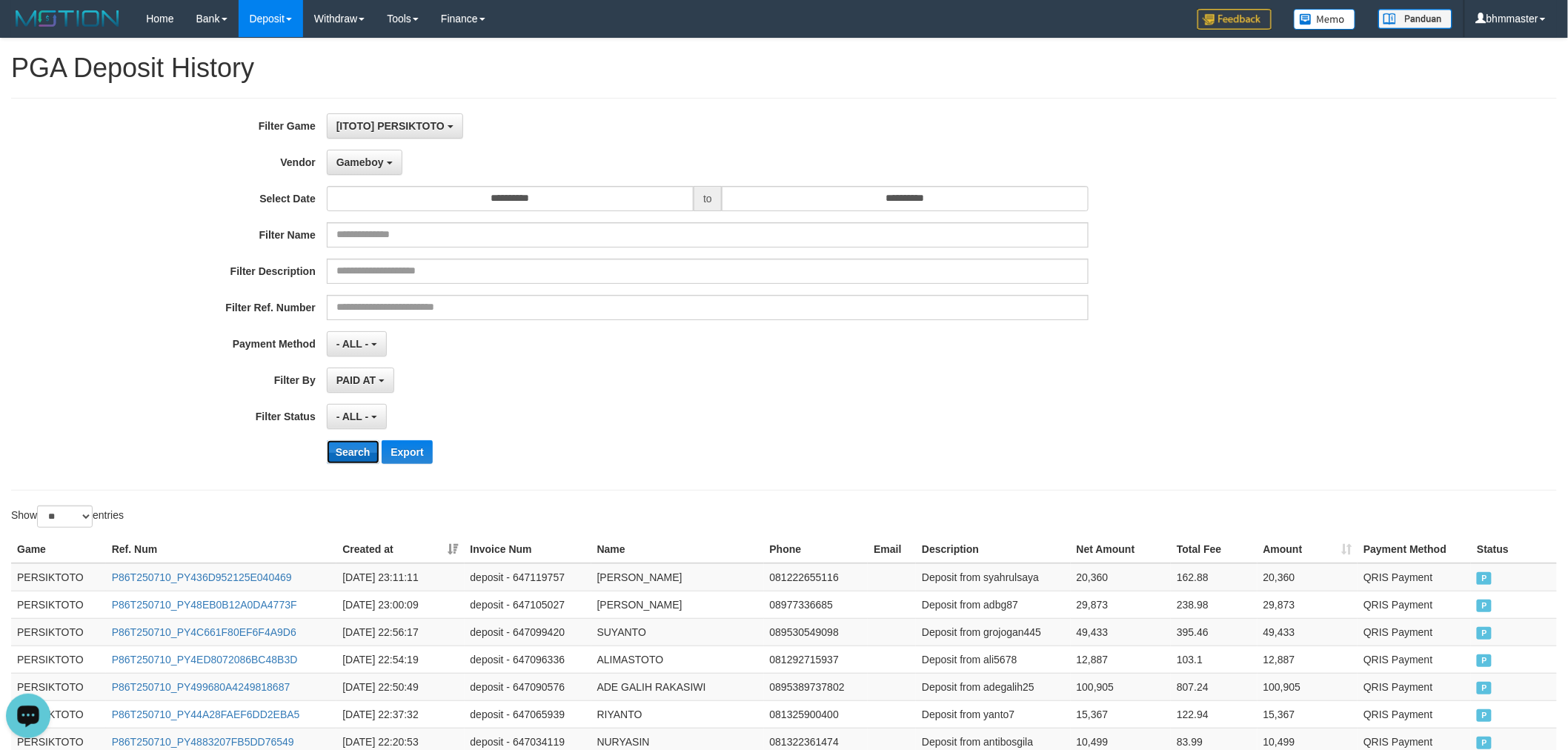 click on "Search" at bounding box center (353, 452) 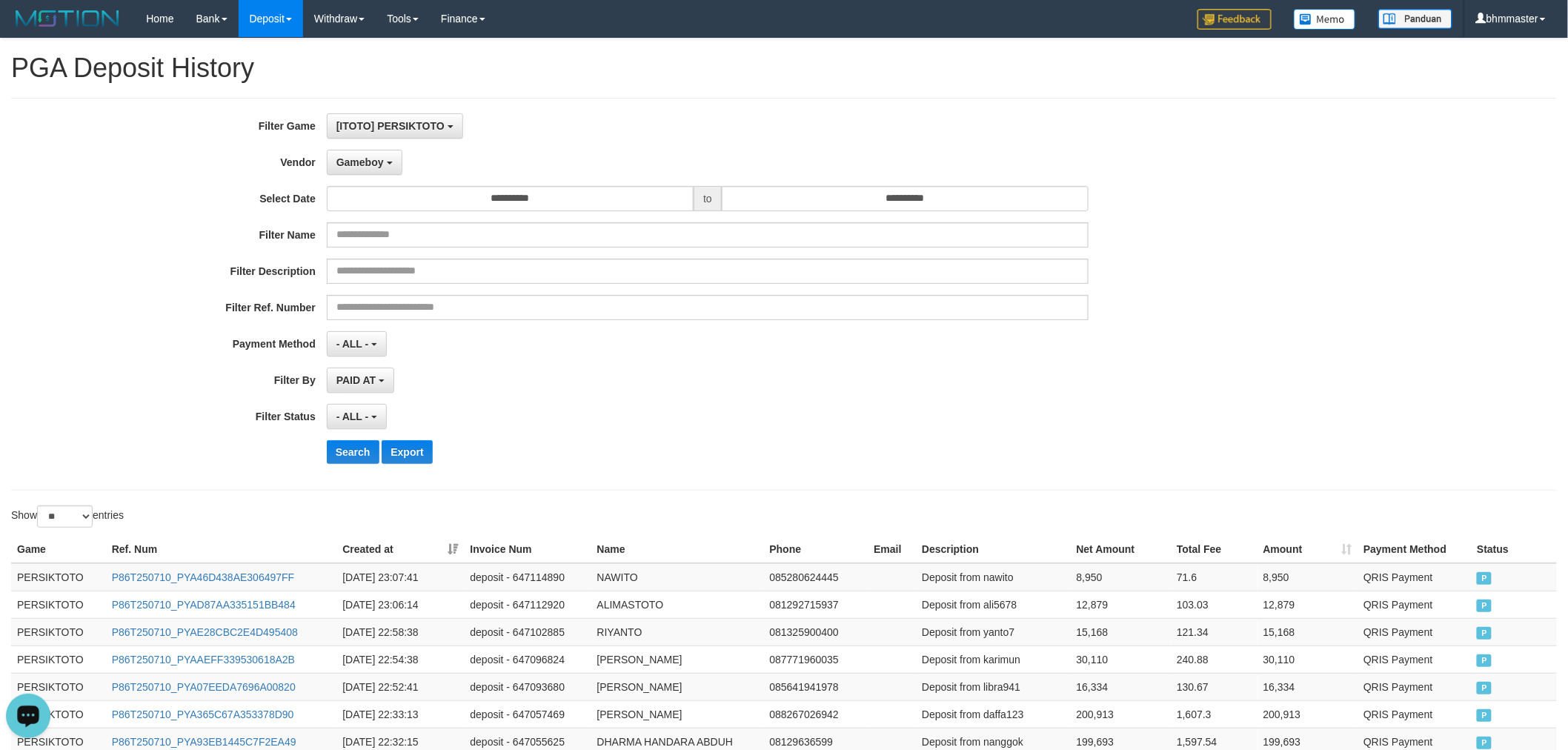 click on "- ALL -    SELECT ALL  - ALL -  SELECT STATUS
PENDING/UNPAID
PAID
CANCELED
EXPIRED" at bounding box center (708, 417) 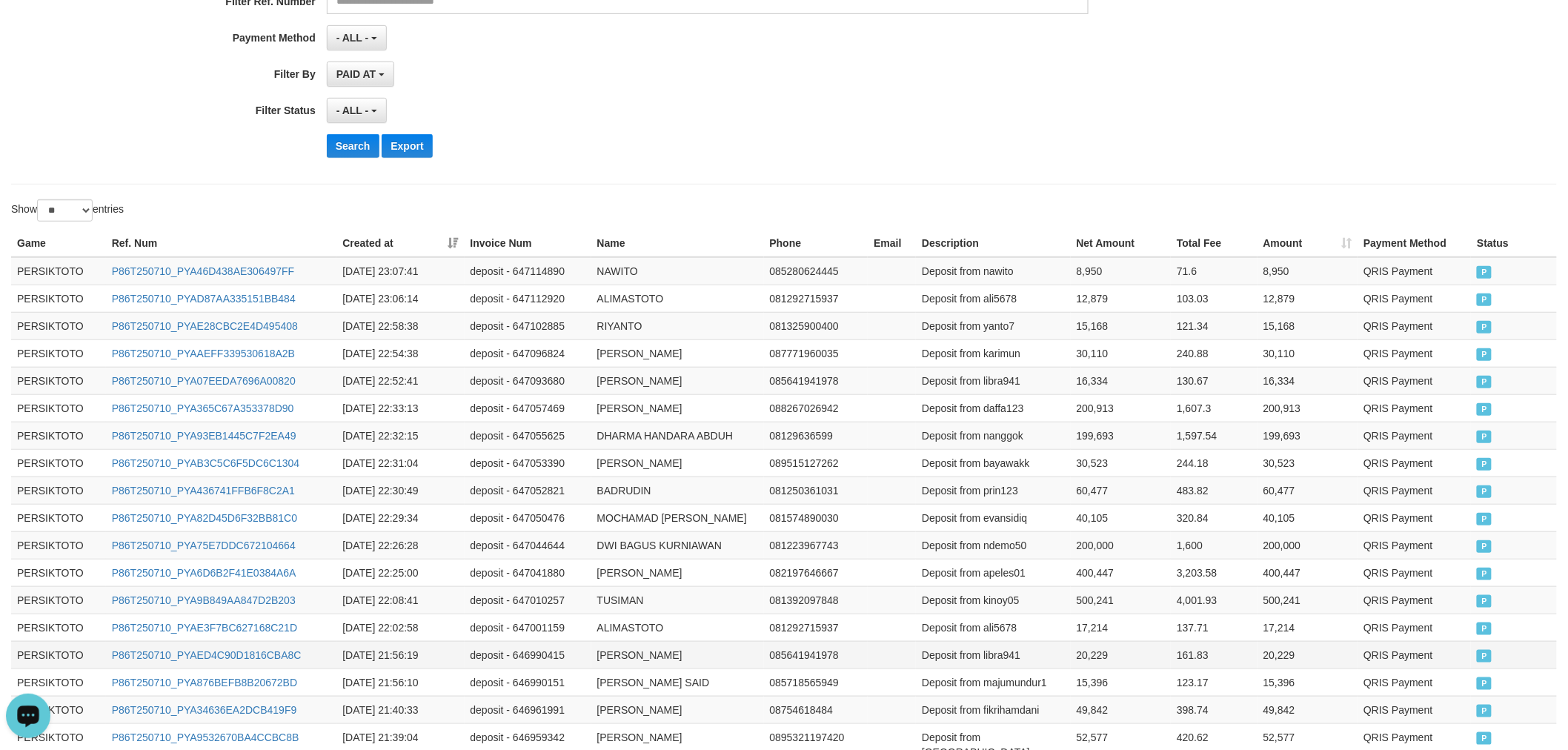scroll, scrollTop: 0, scrollLeft: 0, axis: both 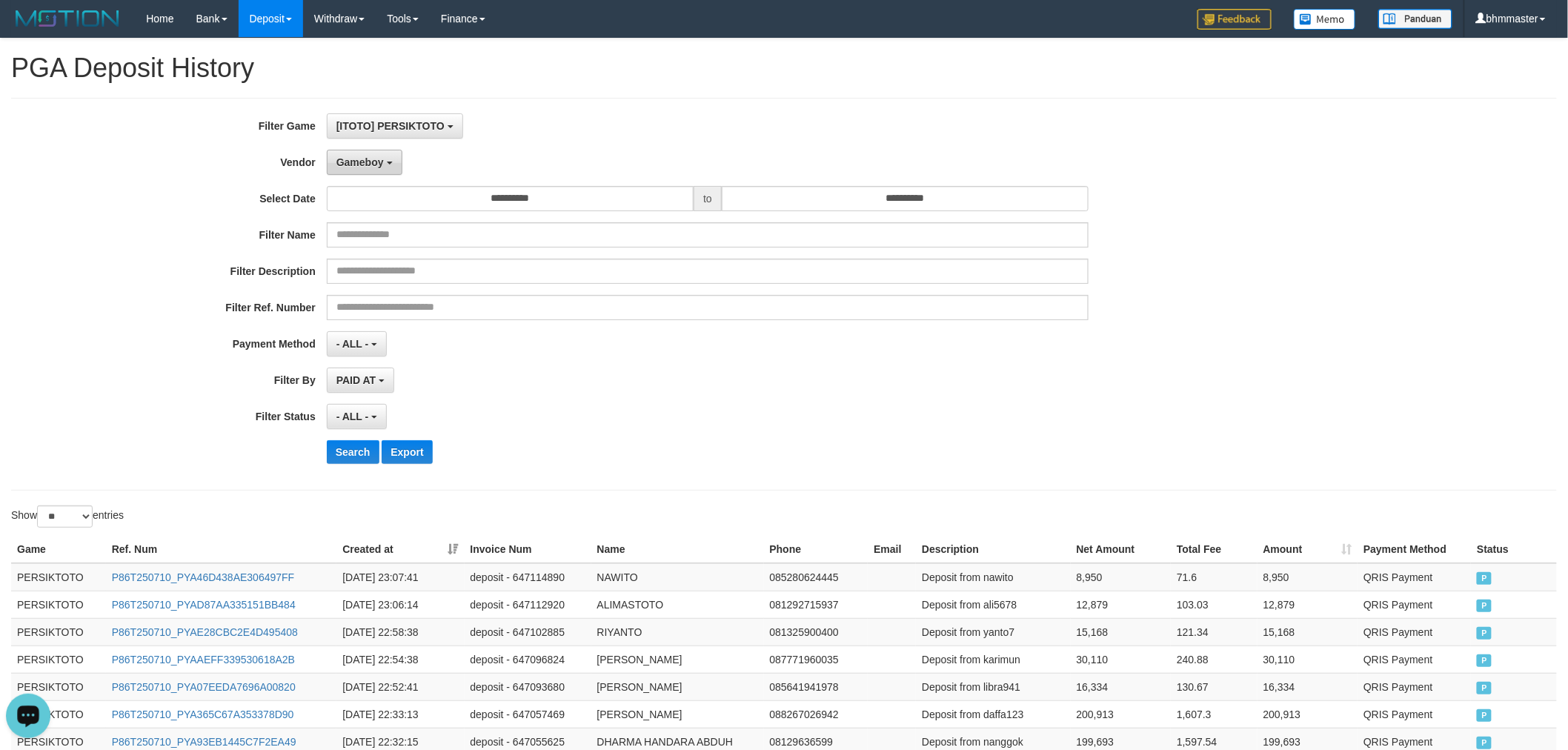 click on "Gameboy" at bounding box center [365, 162] 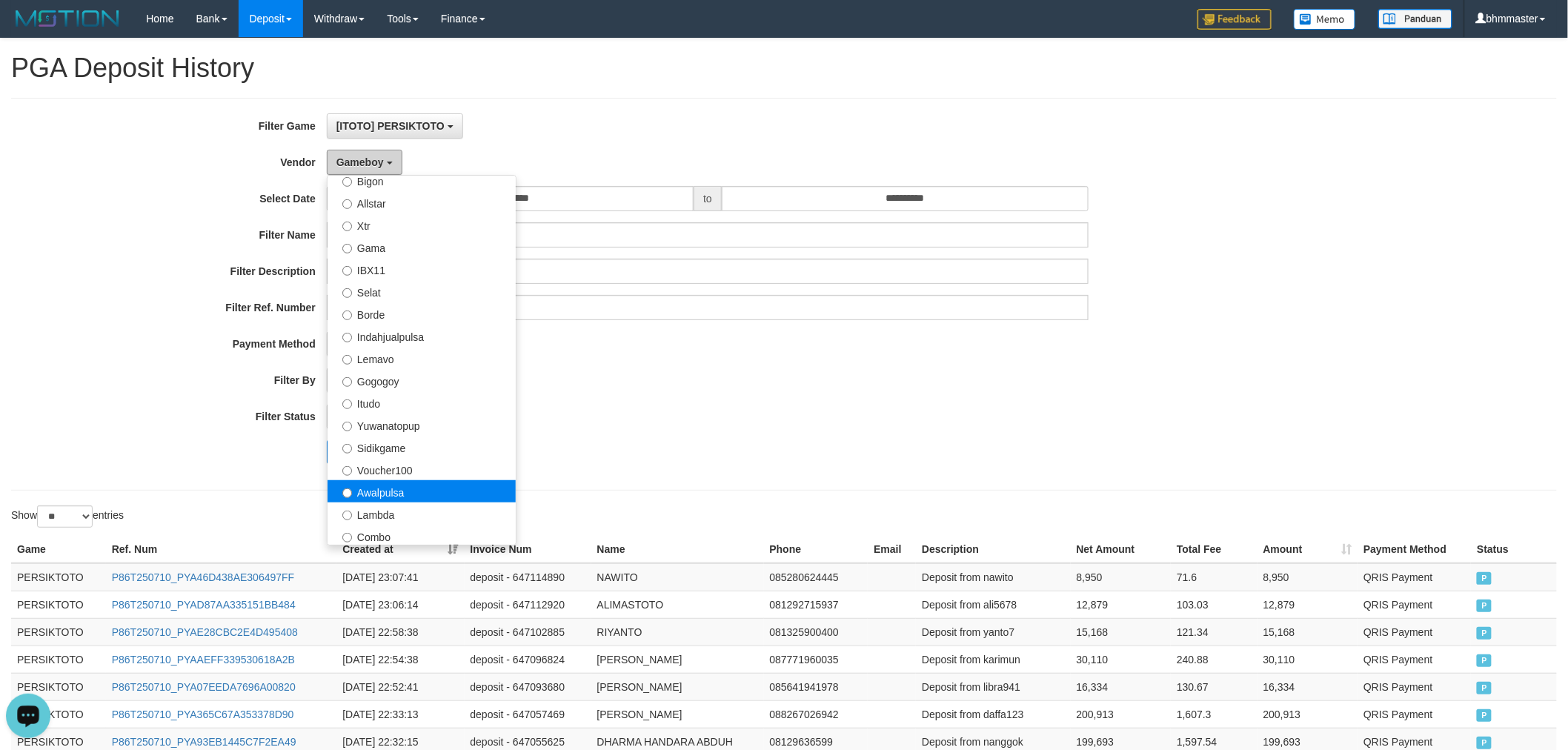 scroll, scrollTop: 507, scrollLeft: 0, axis: vertical 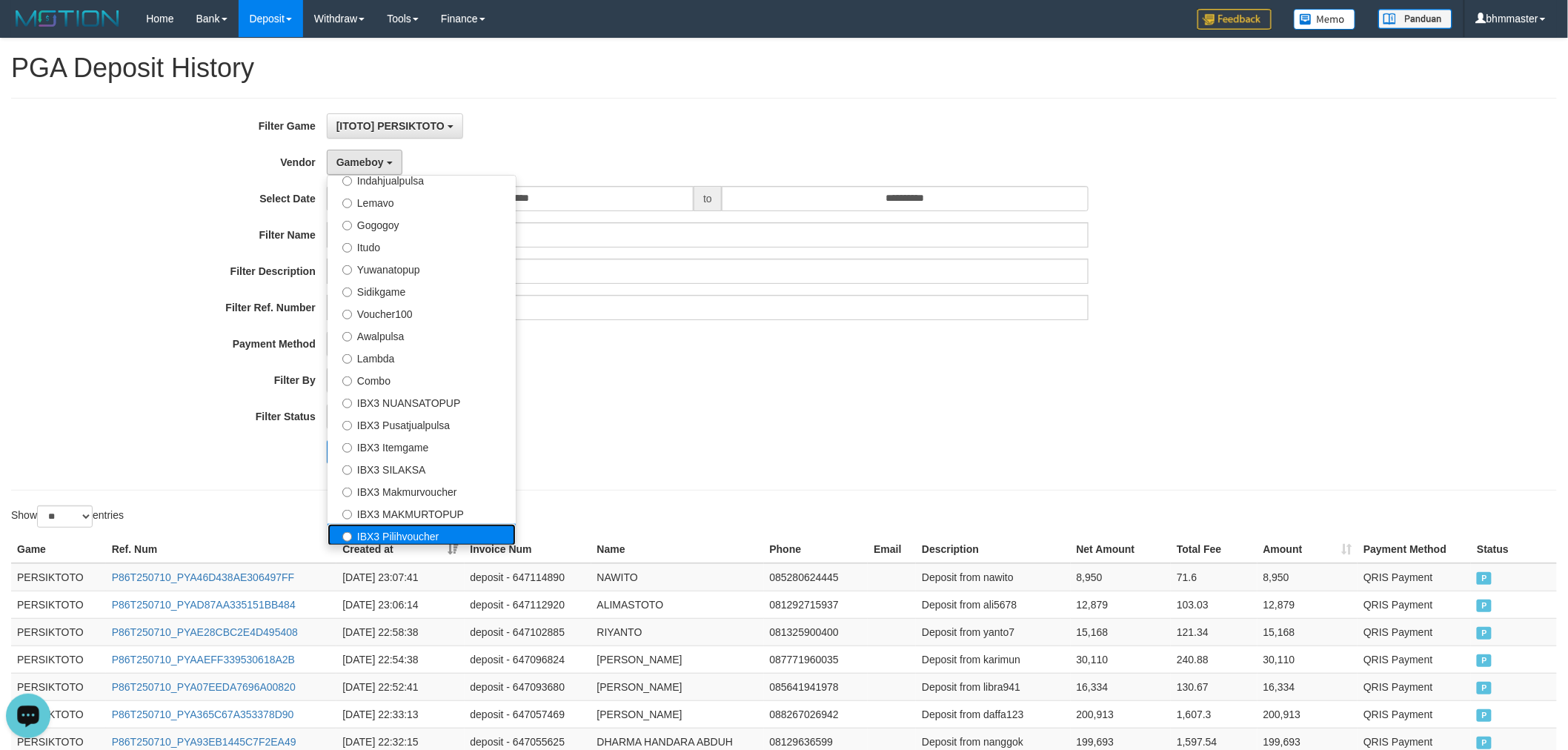 click on "IBX3 Pilihvoucher" at bounding box center (422, 535) 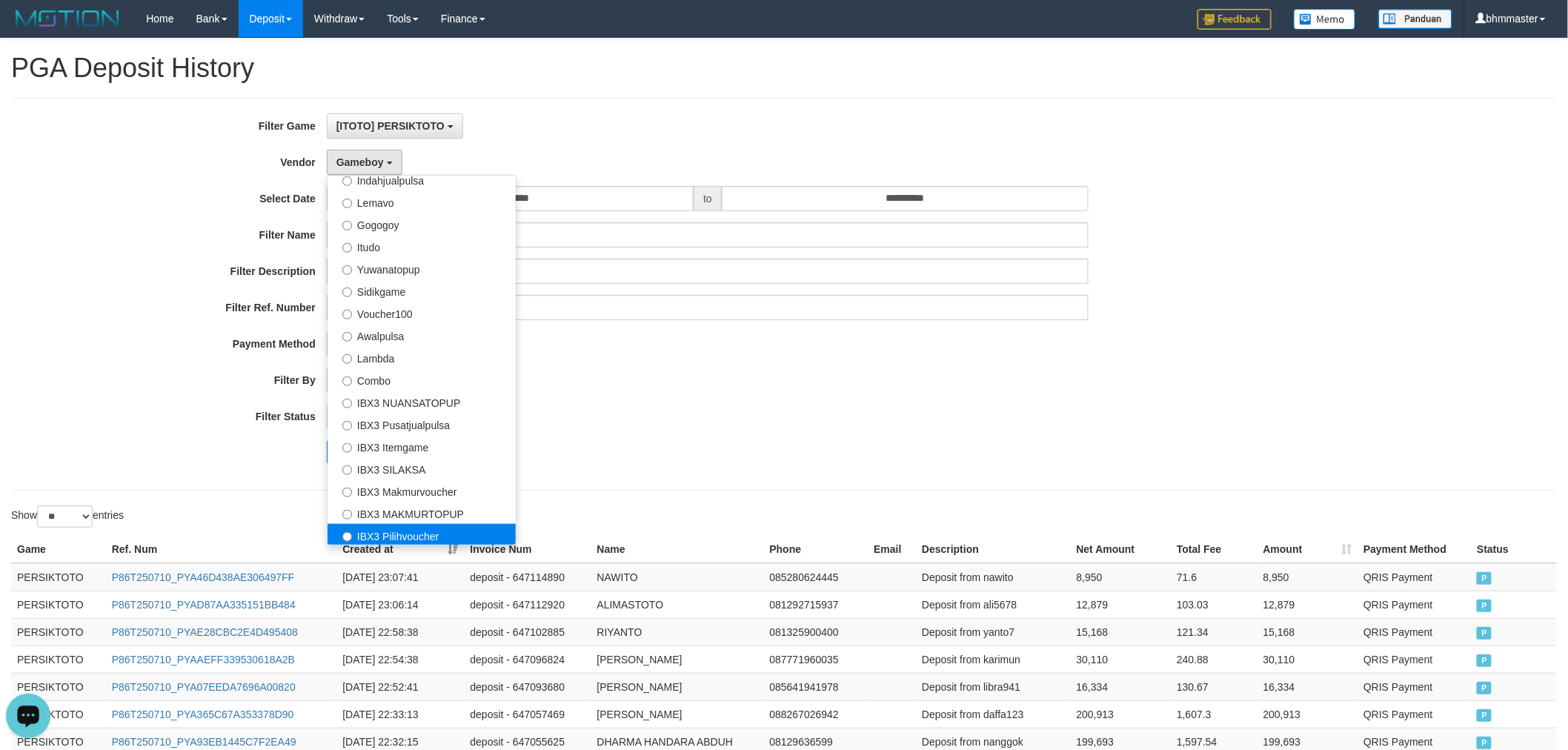select on "**********" 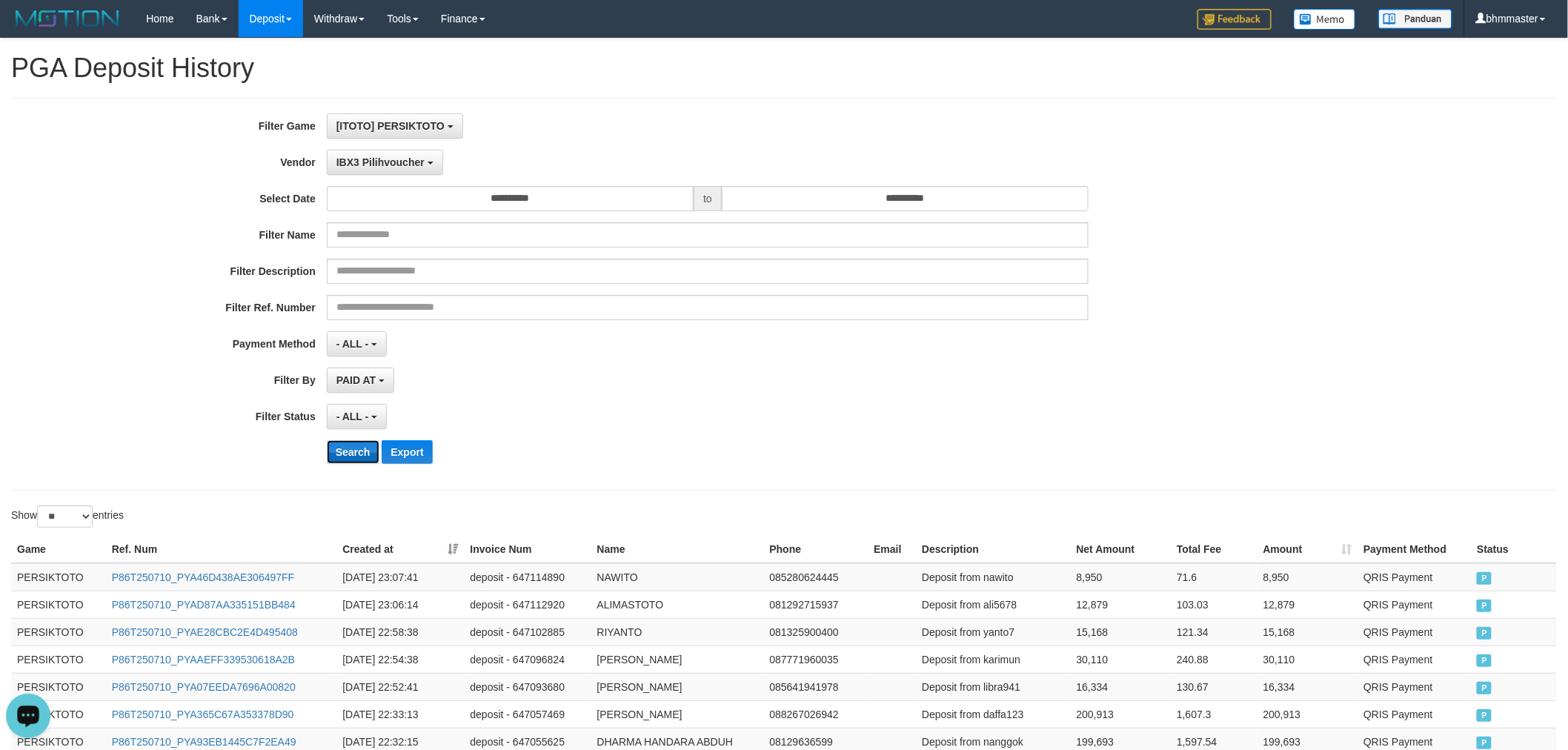 click on "Search" at bounding box center [353, 452] 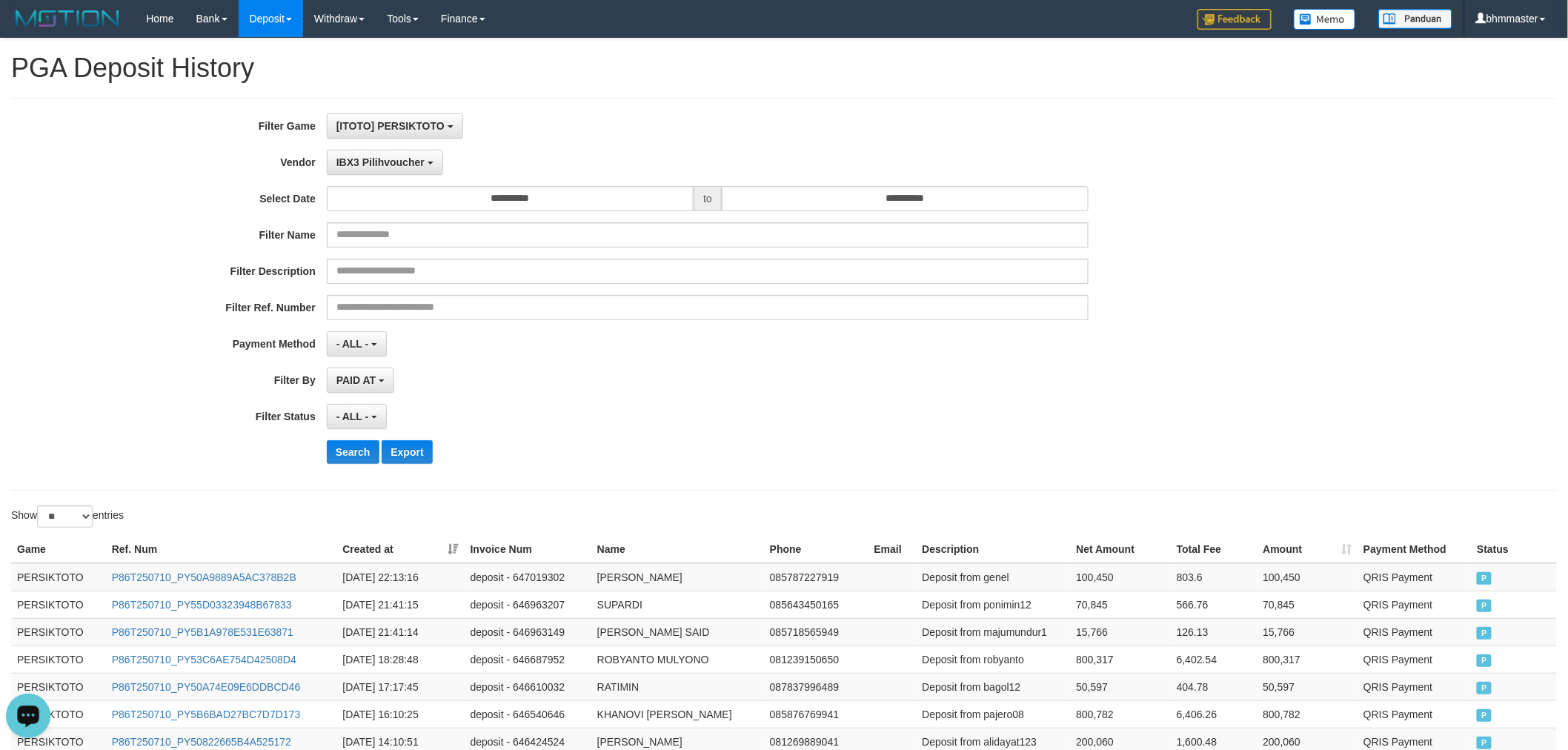drag, startPoint x: 816, startPoint y: 387, endPoint x: 812, endPoint y: 368, distance: 19.416488 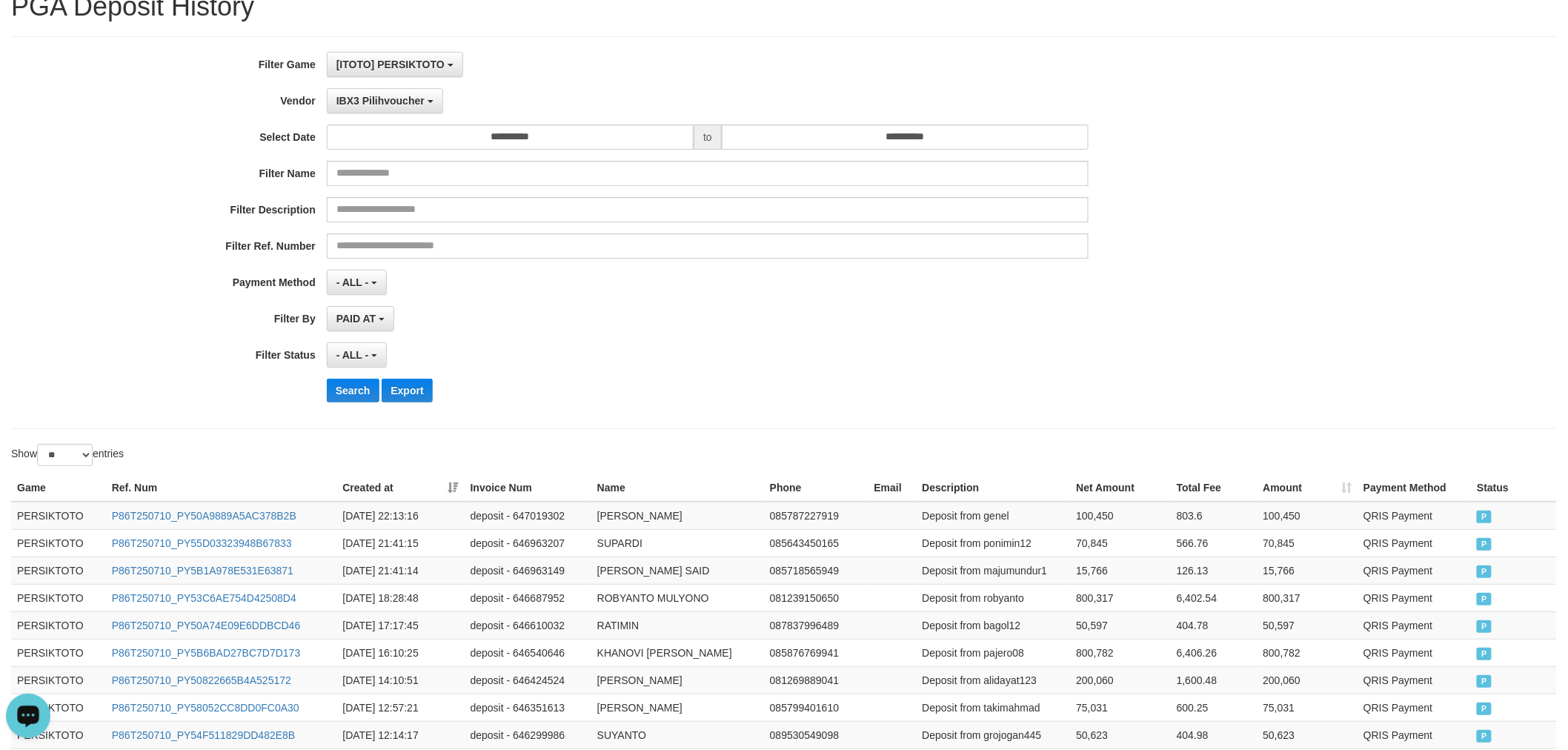 scroll, scrollTop: 0, scrollLeft: 0, axis: both 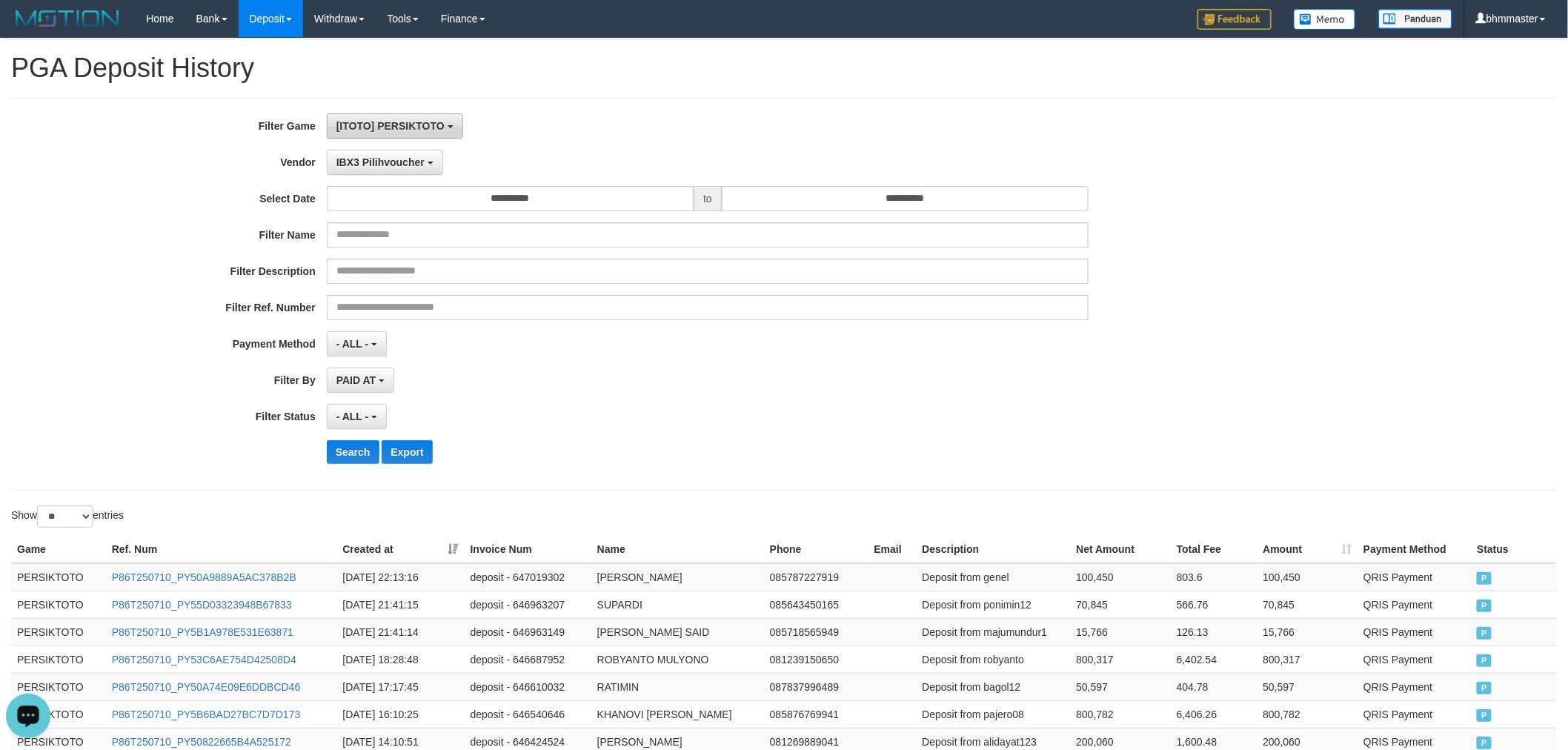 click on "[ITOTO] PERSIKTOTO" at bounding box center (395, 126) 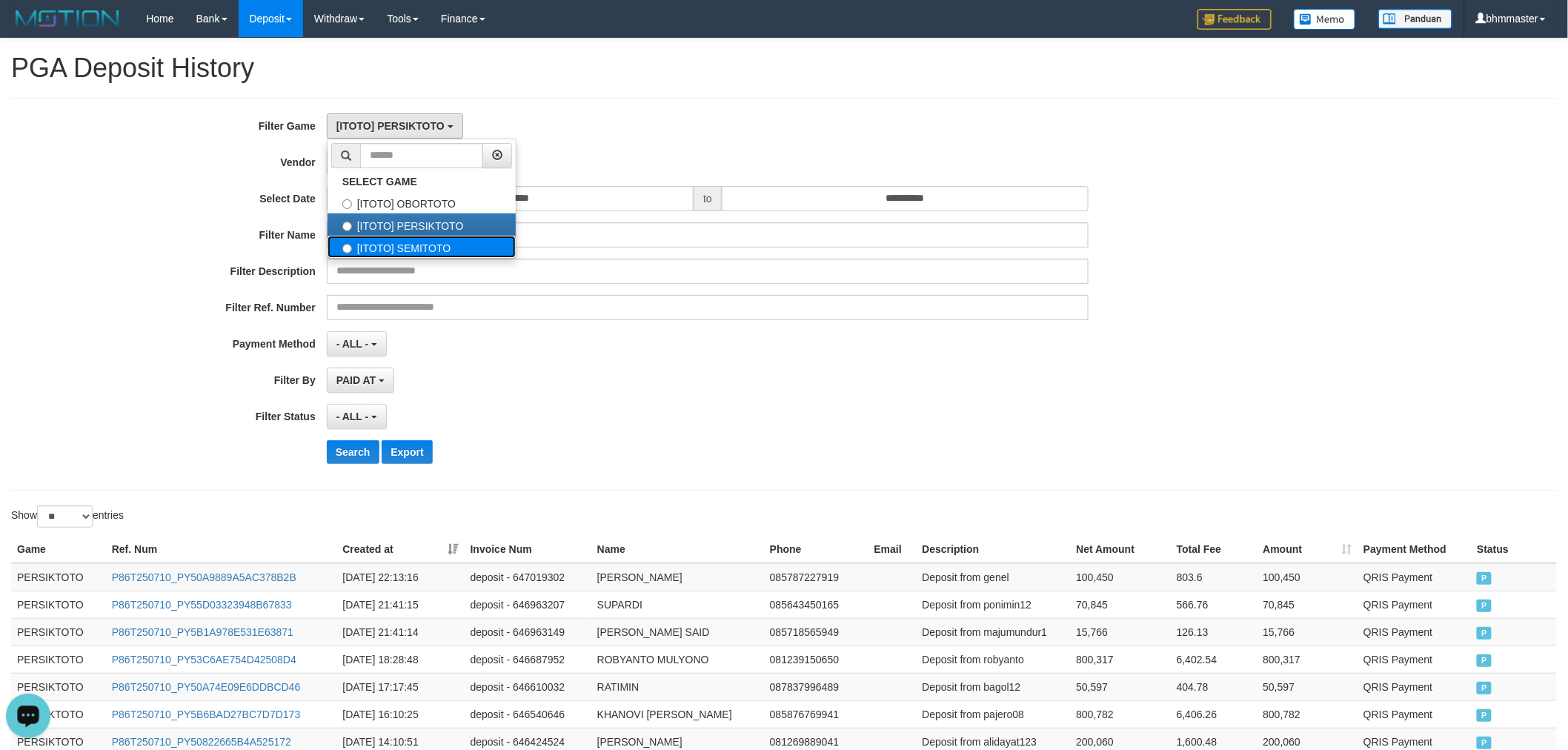 click on "[ITOTO] SEMITOTO" at bounding box center [422, 247] 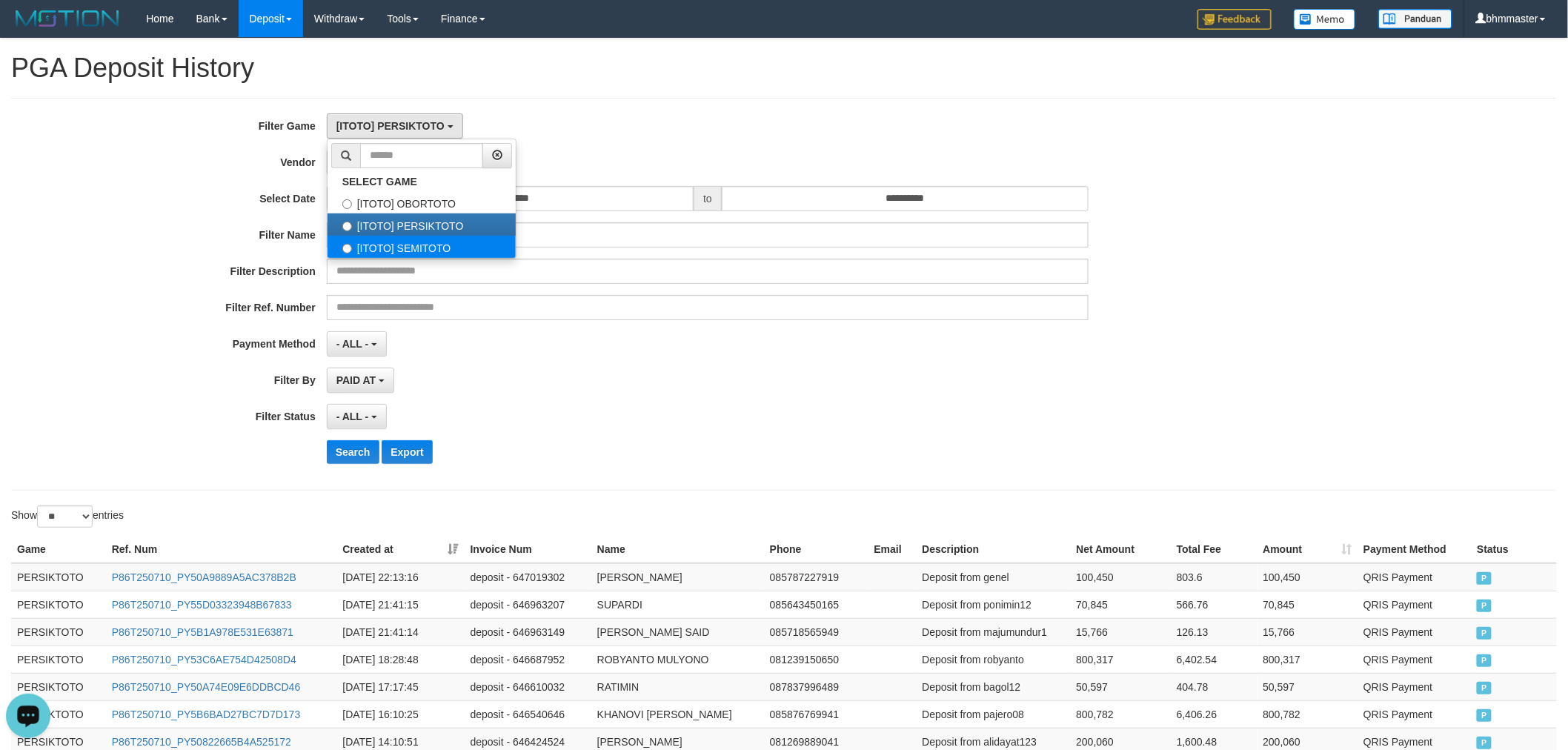 select on "****" 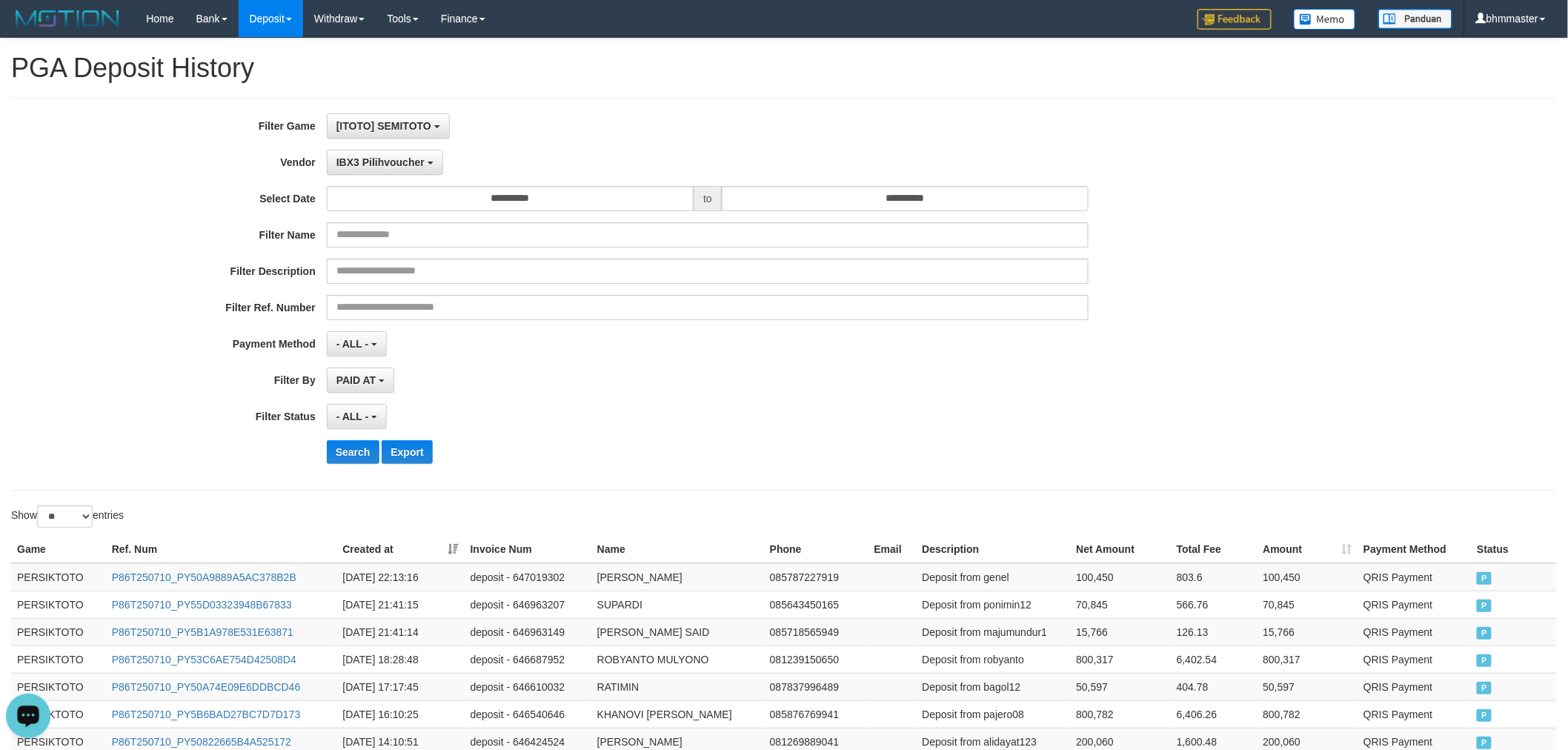 scroll, scrollTop: 38, scrollLeft: 0, axis: vertical 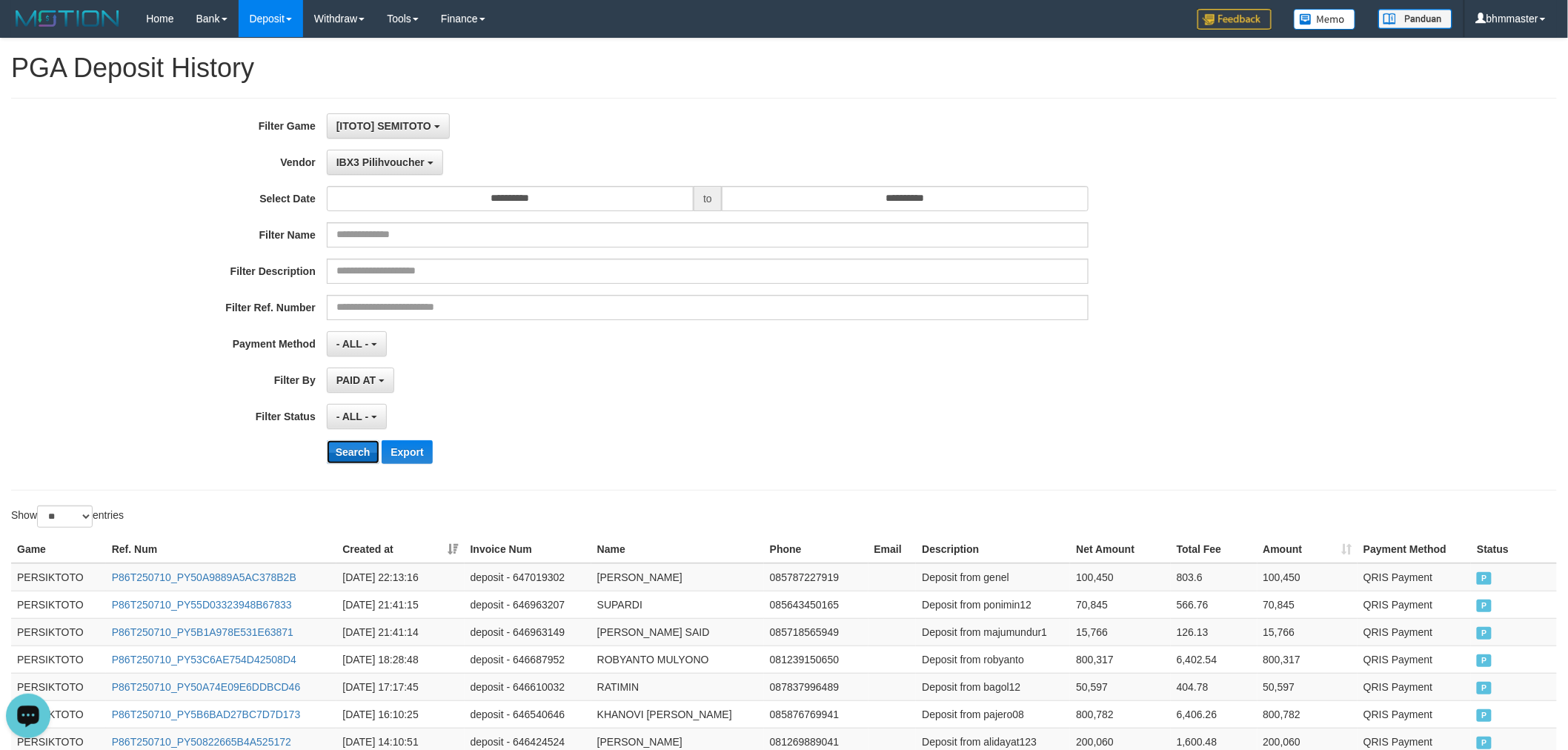 click on "Search" at bounding box center (353, 452) 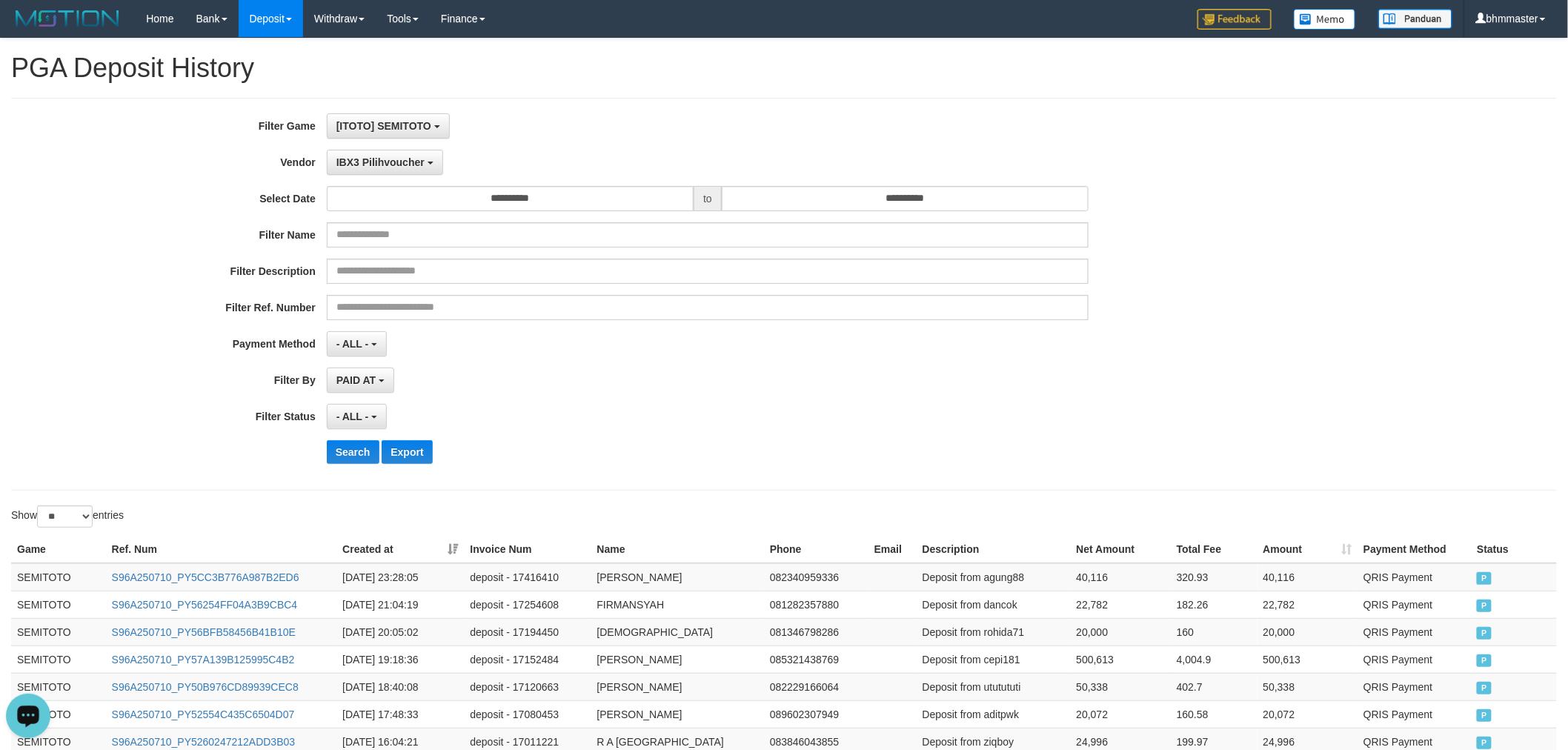 click on "- ALL -    SELECT ALL  - ALL -  SELECT STATUS
PENDING/UNPAID
PAID
CANCELED
EXPIRED" at bounding box center (708, 417) 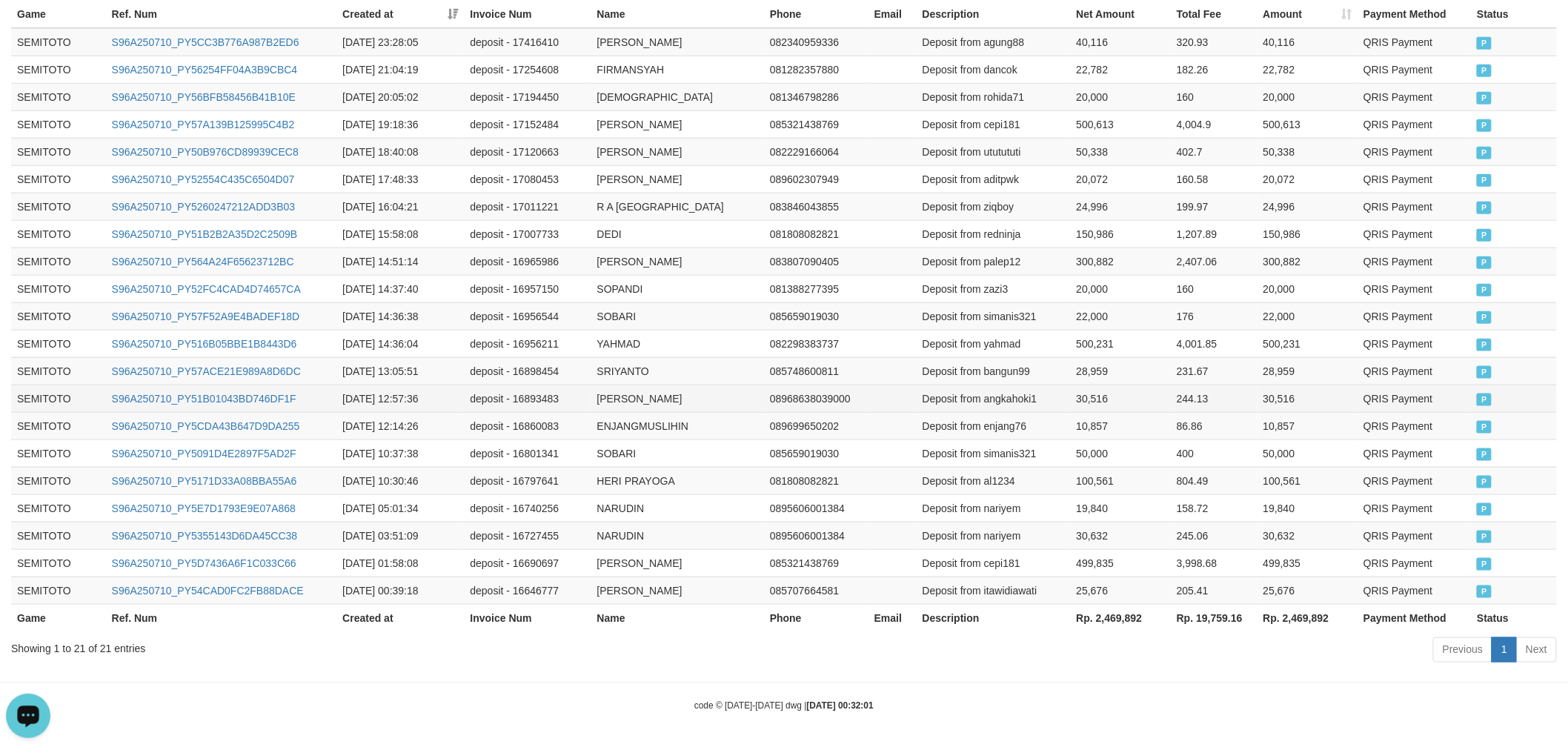 scroll, scrollTop: 0, scrollLeft: 0, axis: both 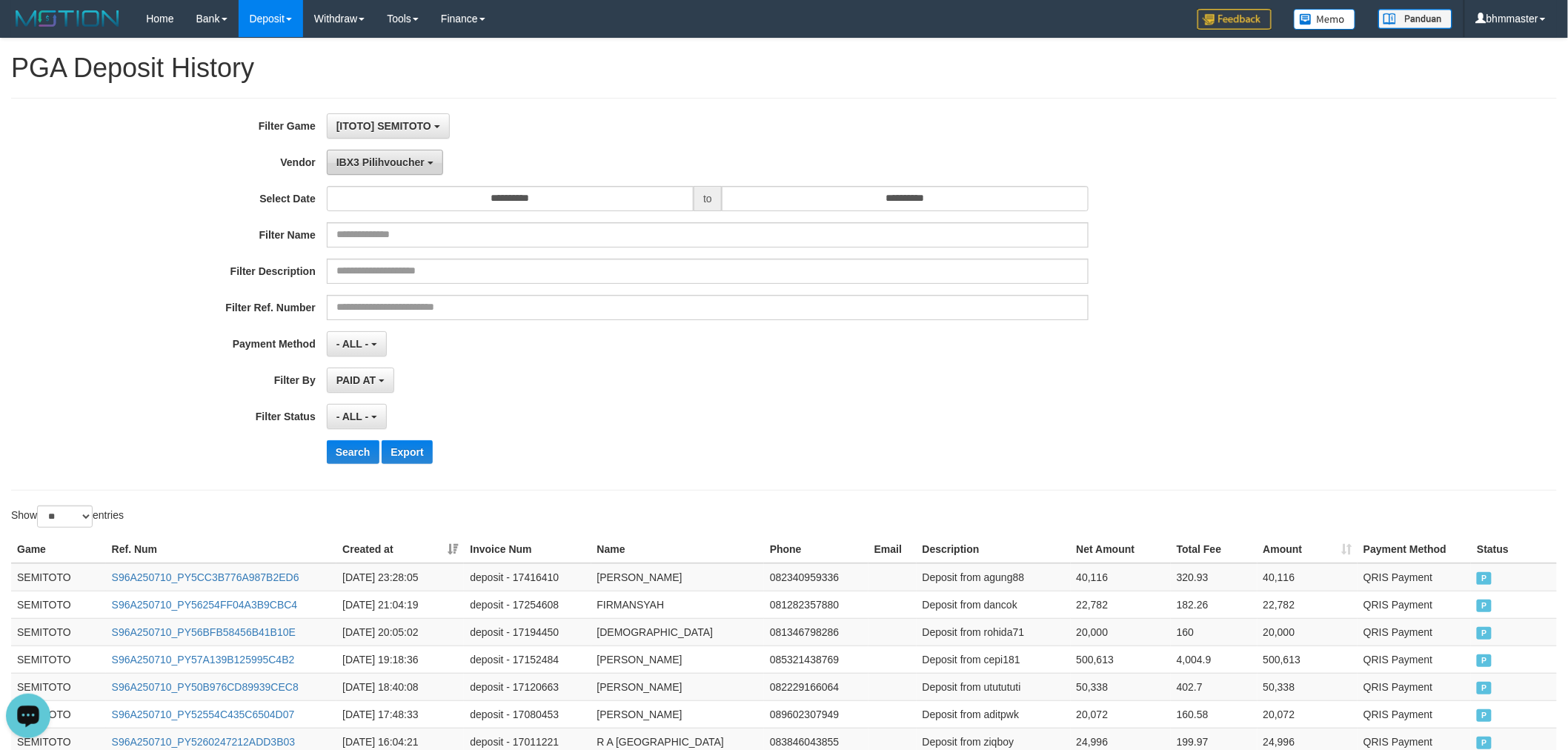click on "IBX3 Pilihvoucher" at bounding box center [380, 162] 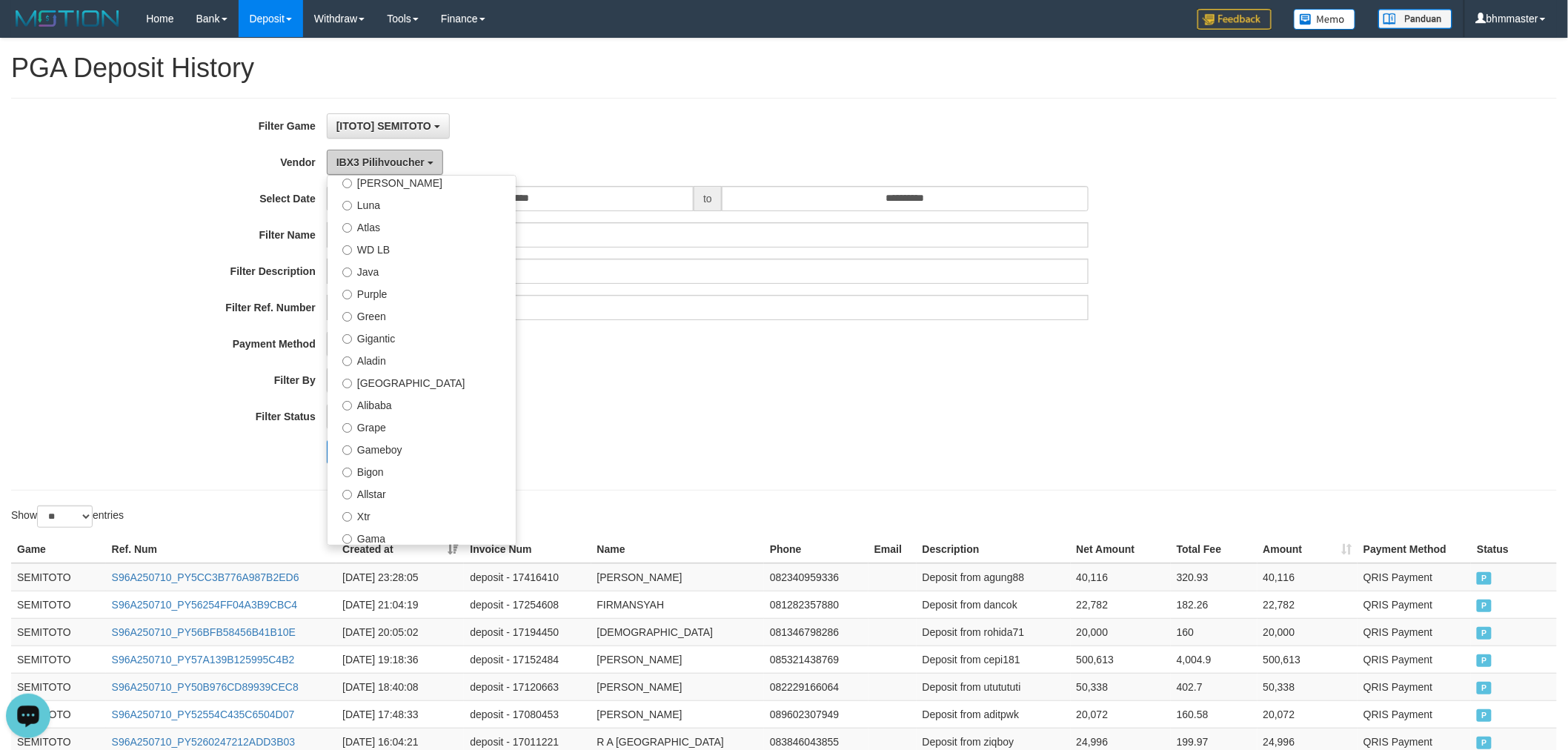 scroll, scrollTop: 0, scrollLeft: 0, axis: both 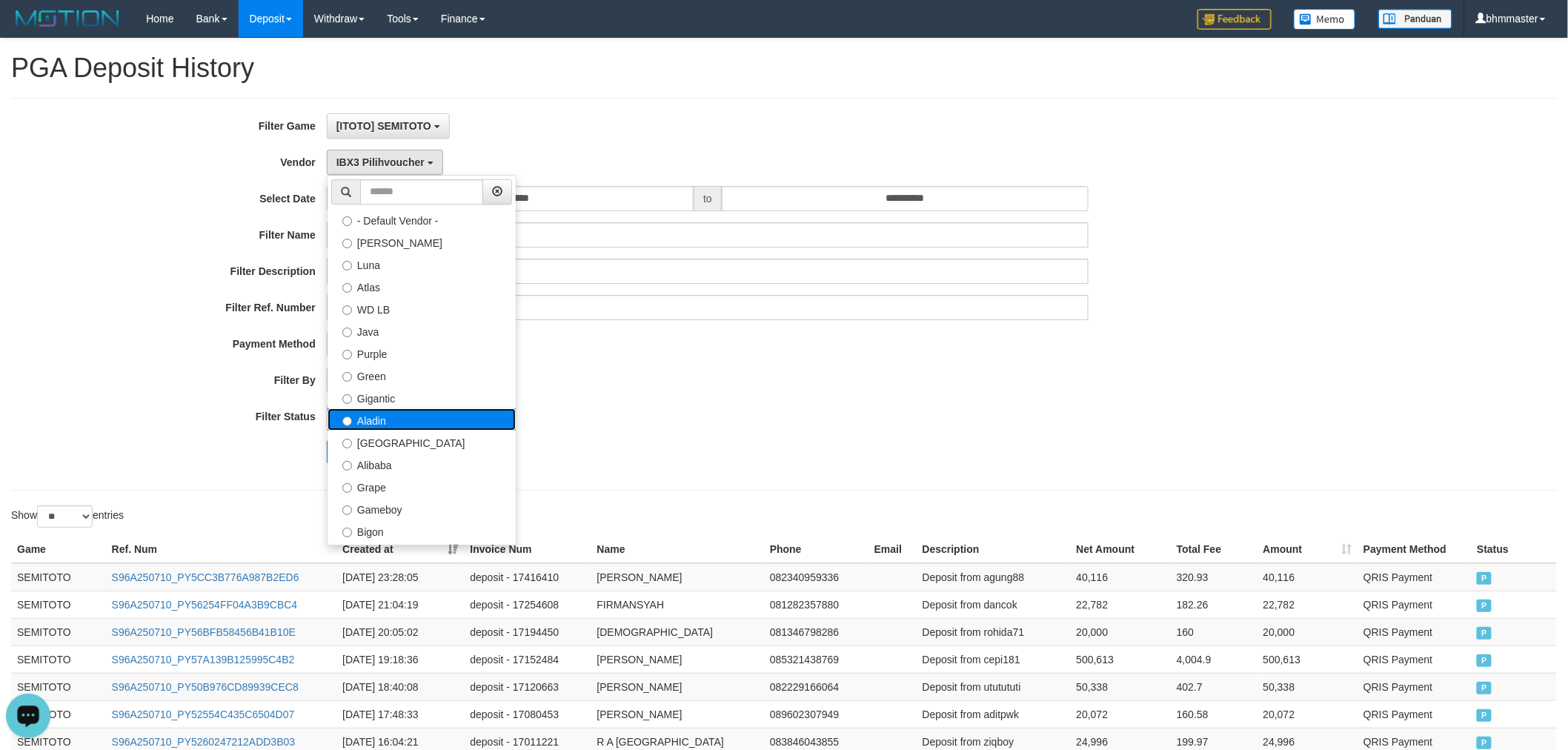 click on "Aladin" at bounding box center [422, 419] 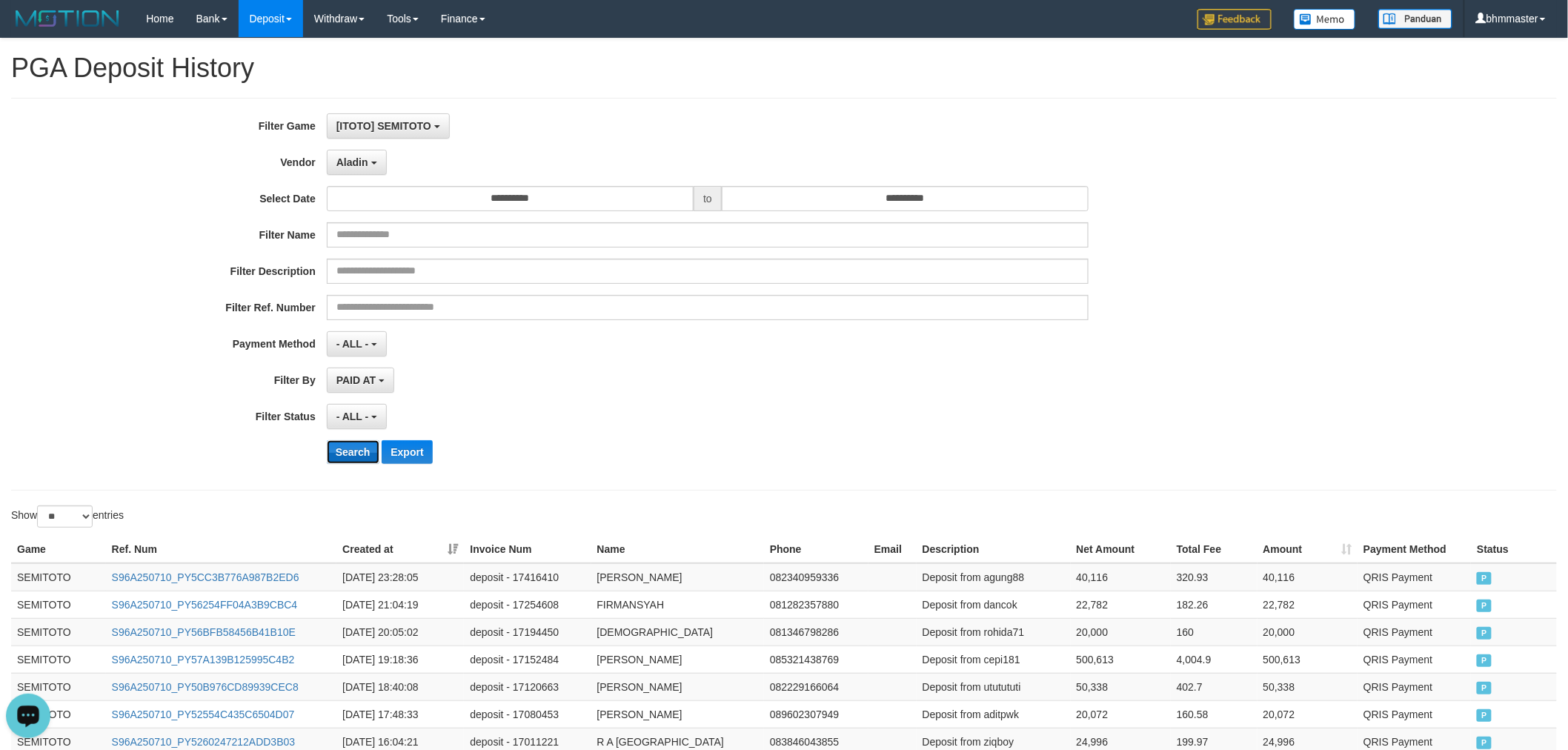 click on "Search" at bounding box center (353, 452) 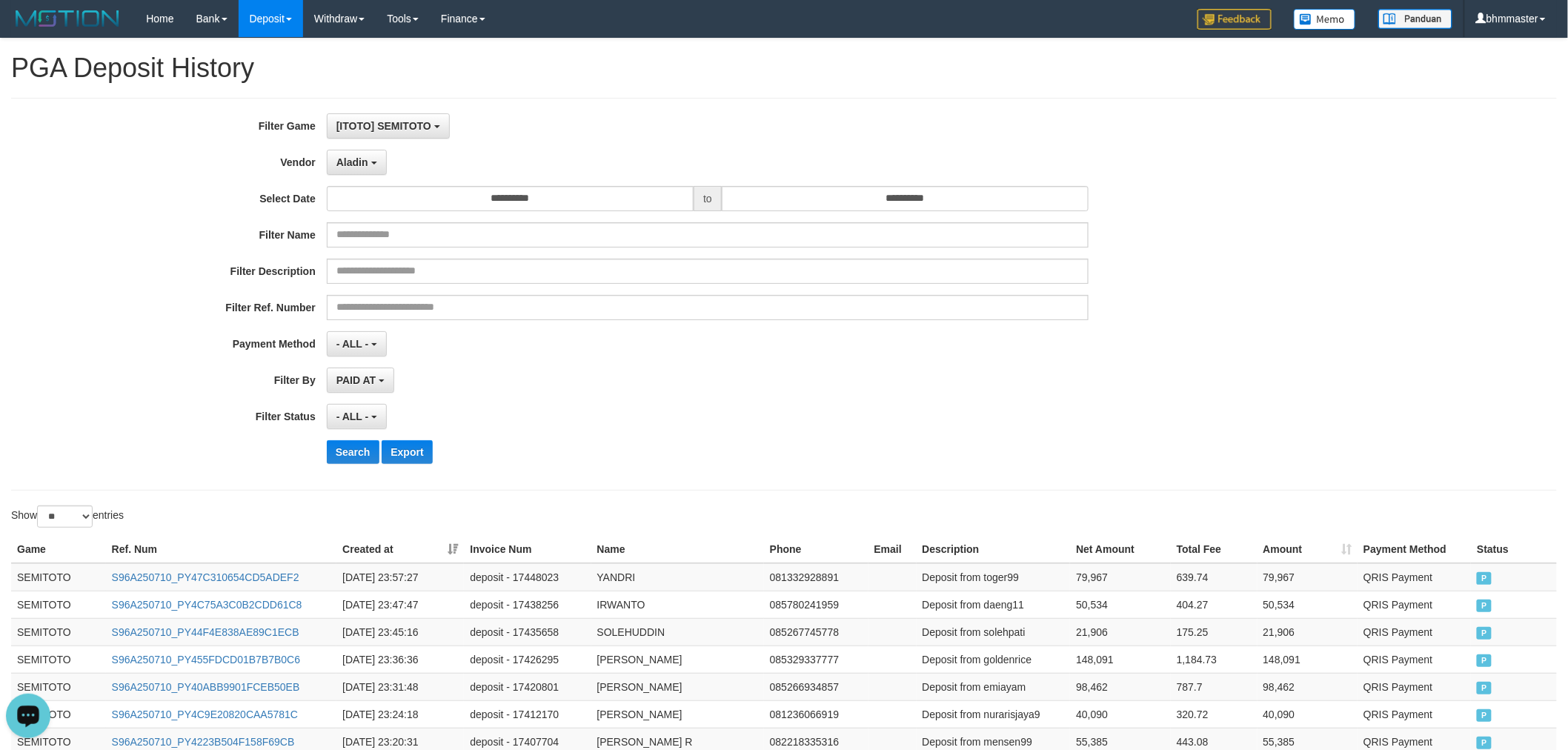 click on "**********" at bounding box center (653, 294) 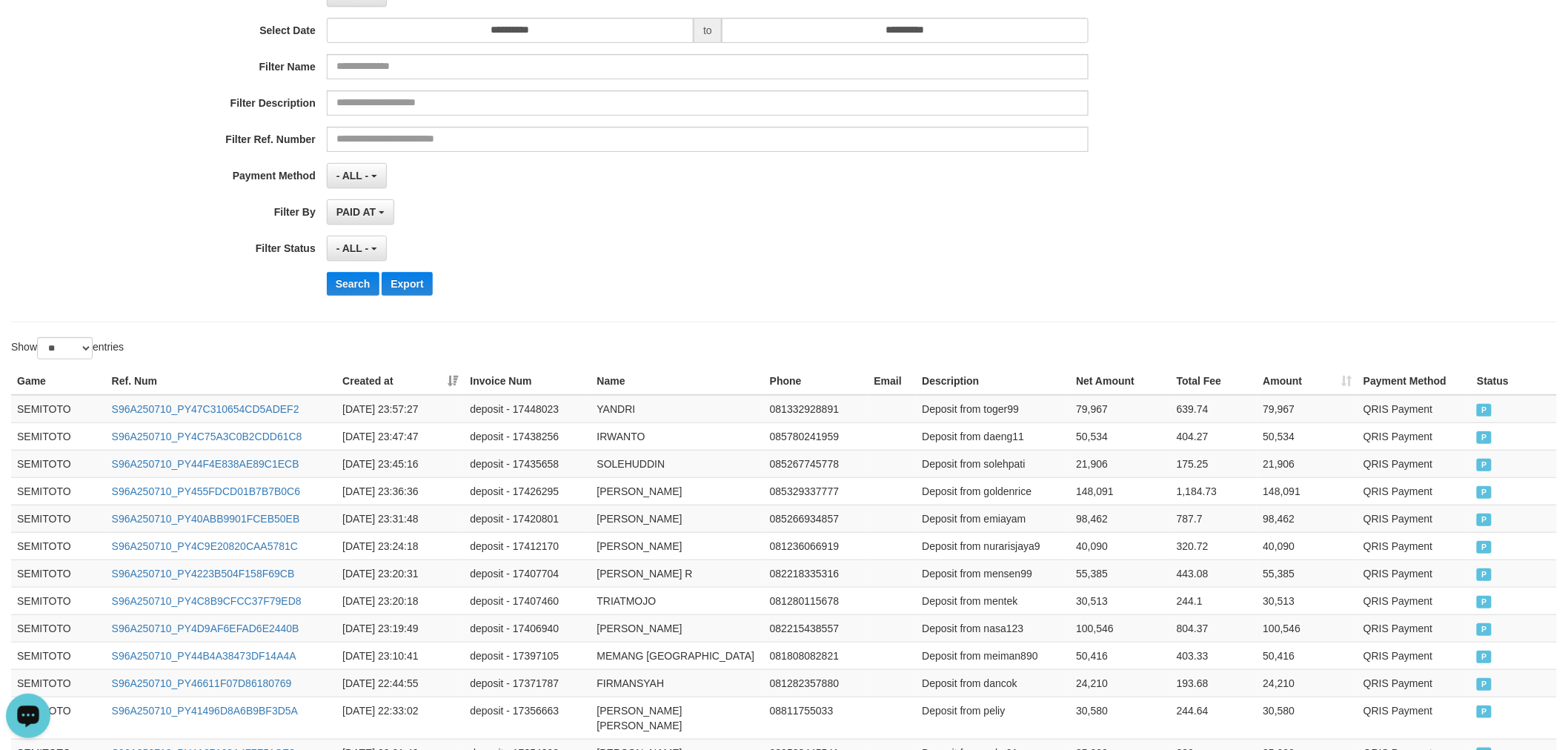 scroll, scrollTop: 0, scrollLeft: 0, axis: both 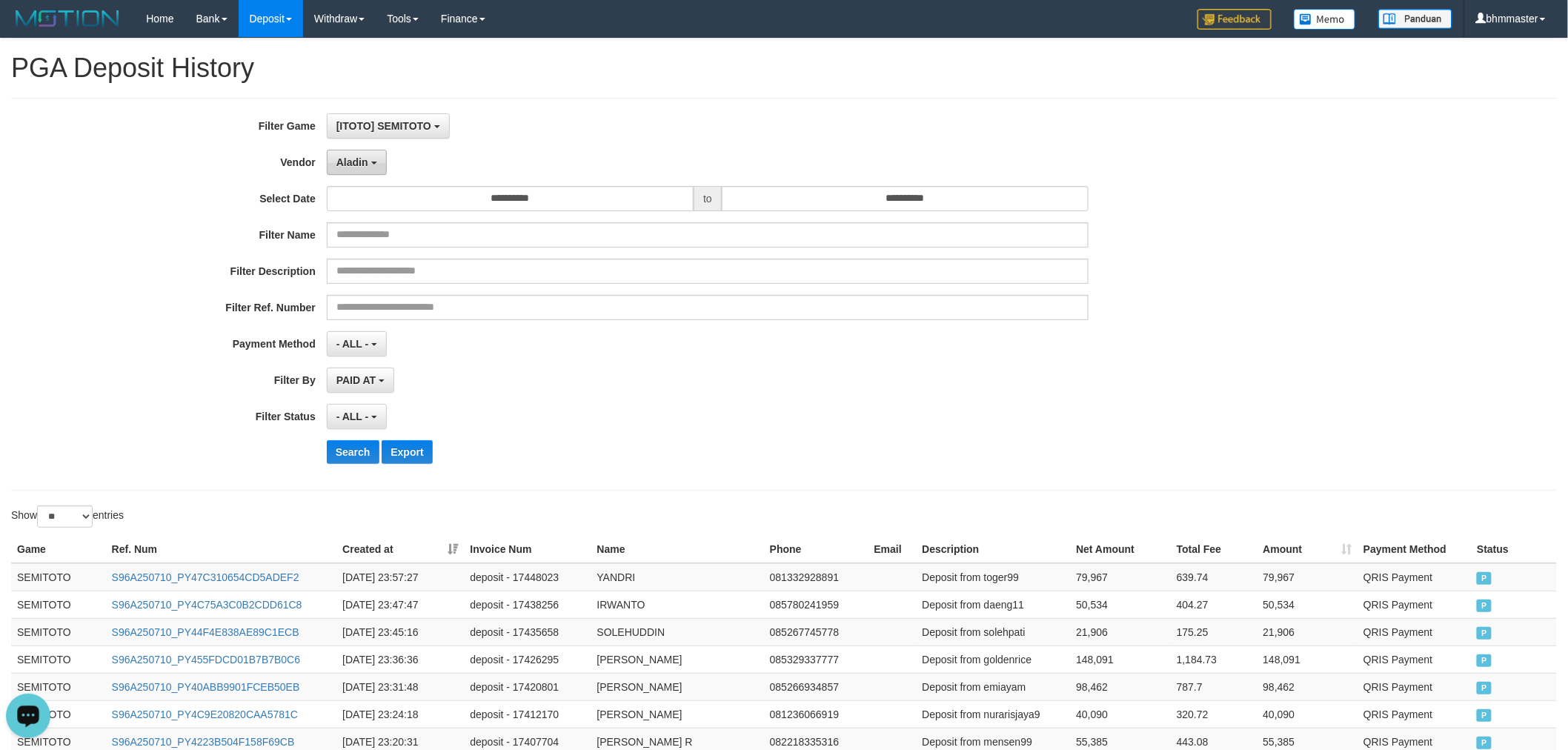 click on "Aladin" at bounding box center (356, 162) 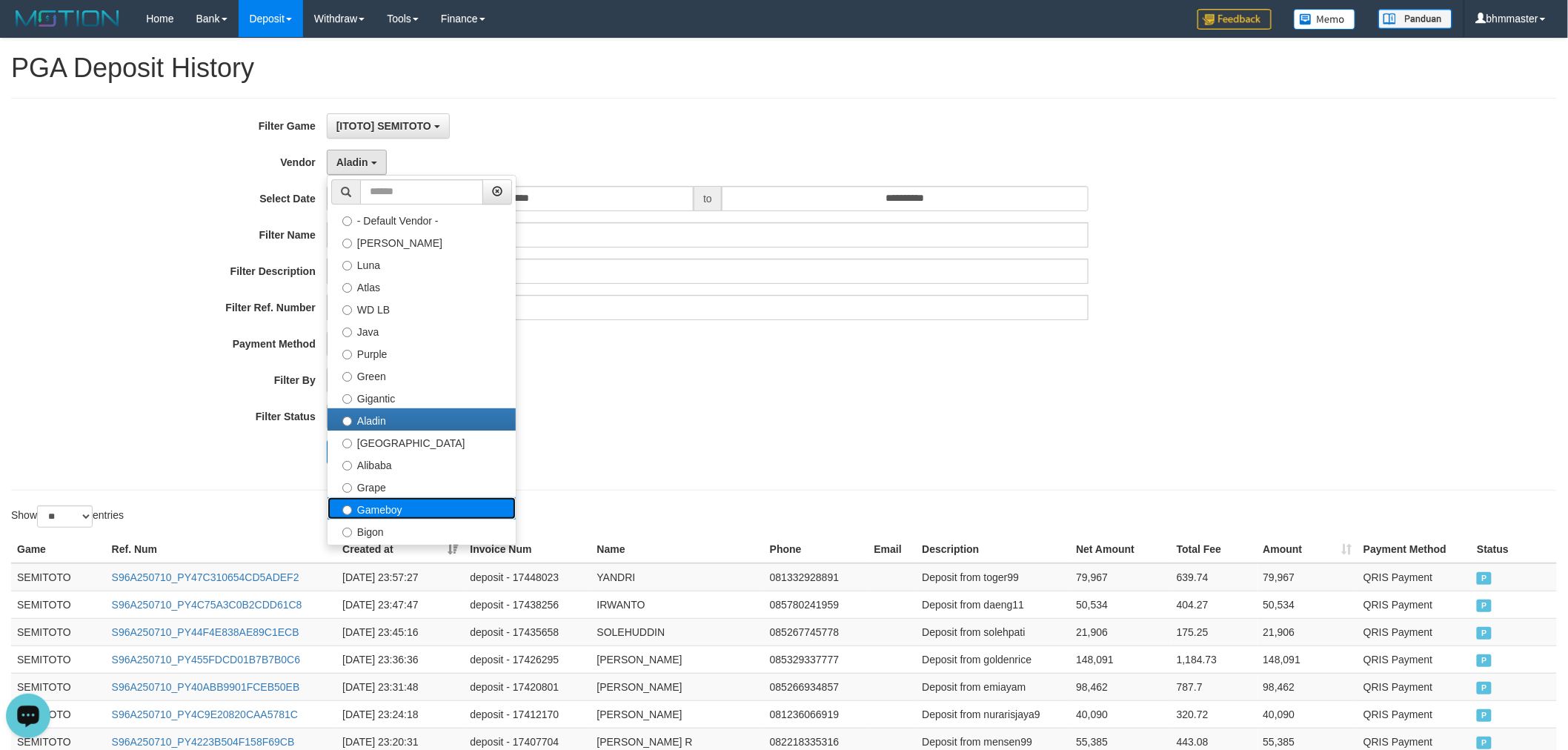 click on "Gameboy" at bounding box center (422, 508) 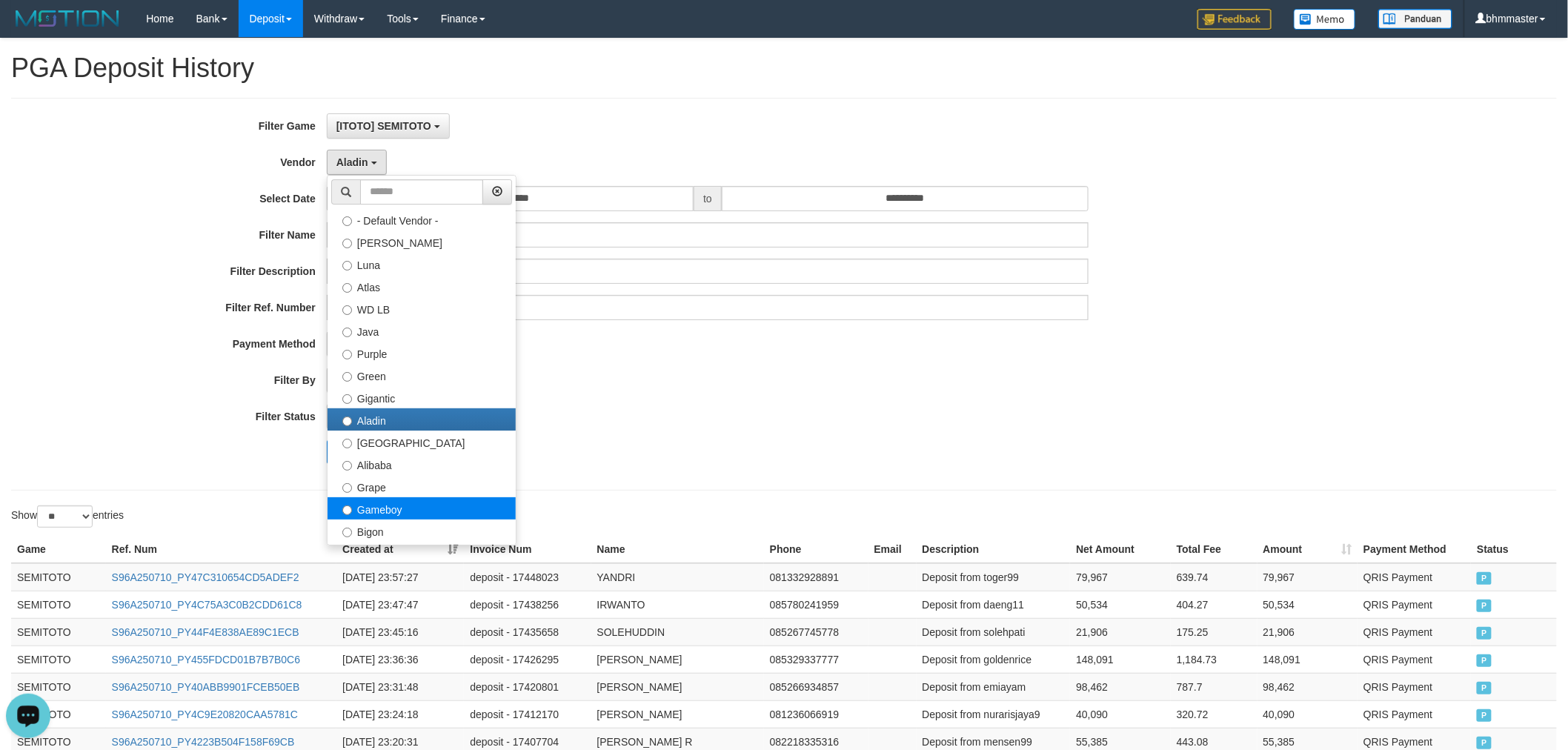 select on "**********" 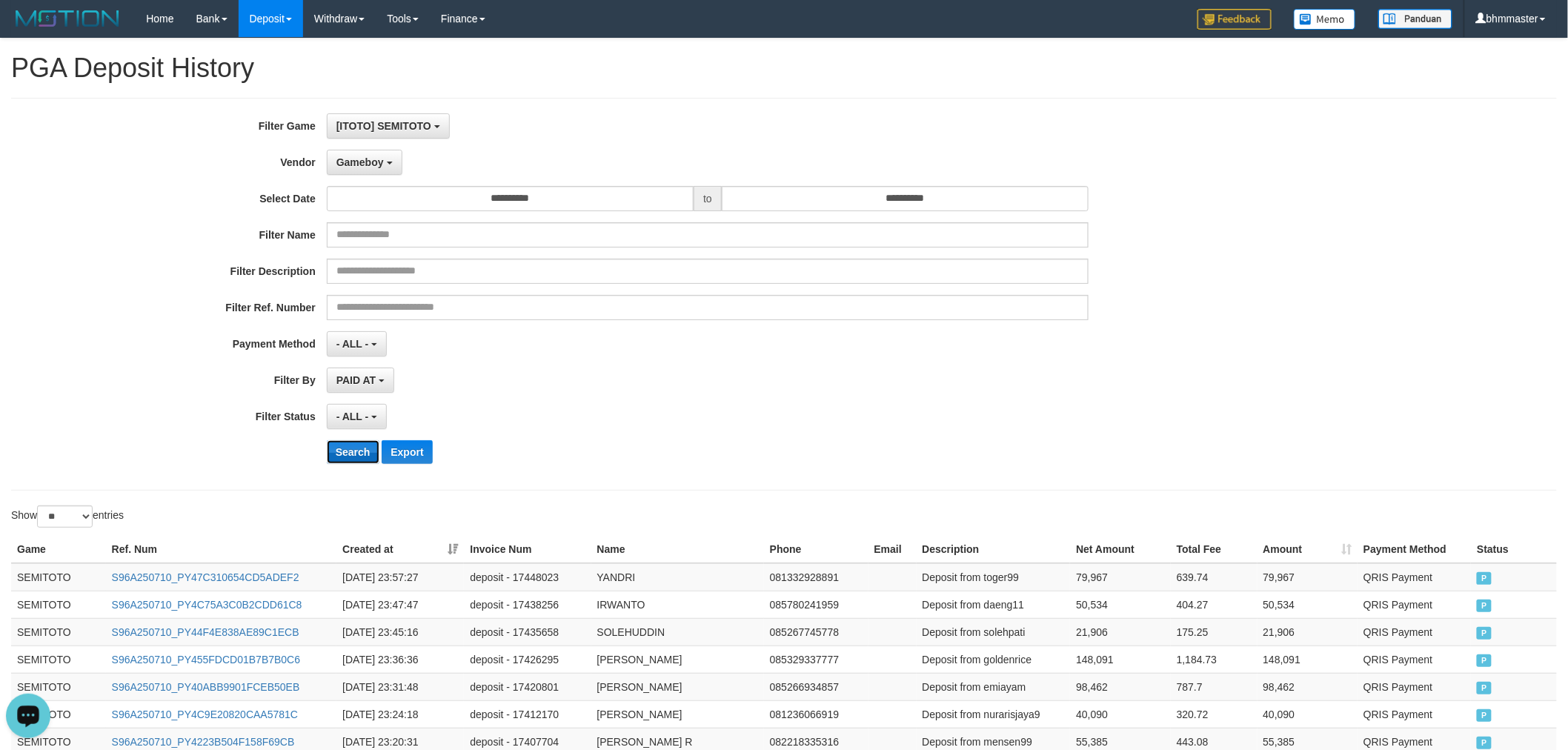 click on "Search" at bounding box center (353, 452) 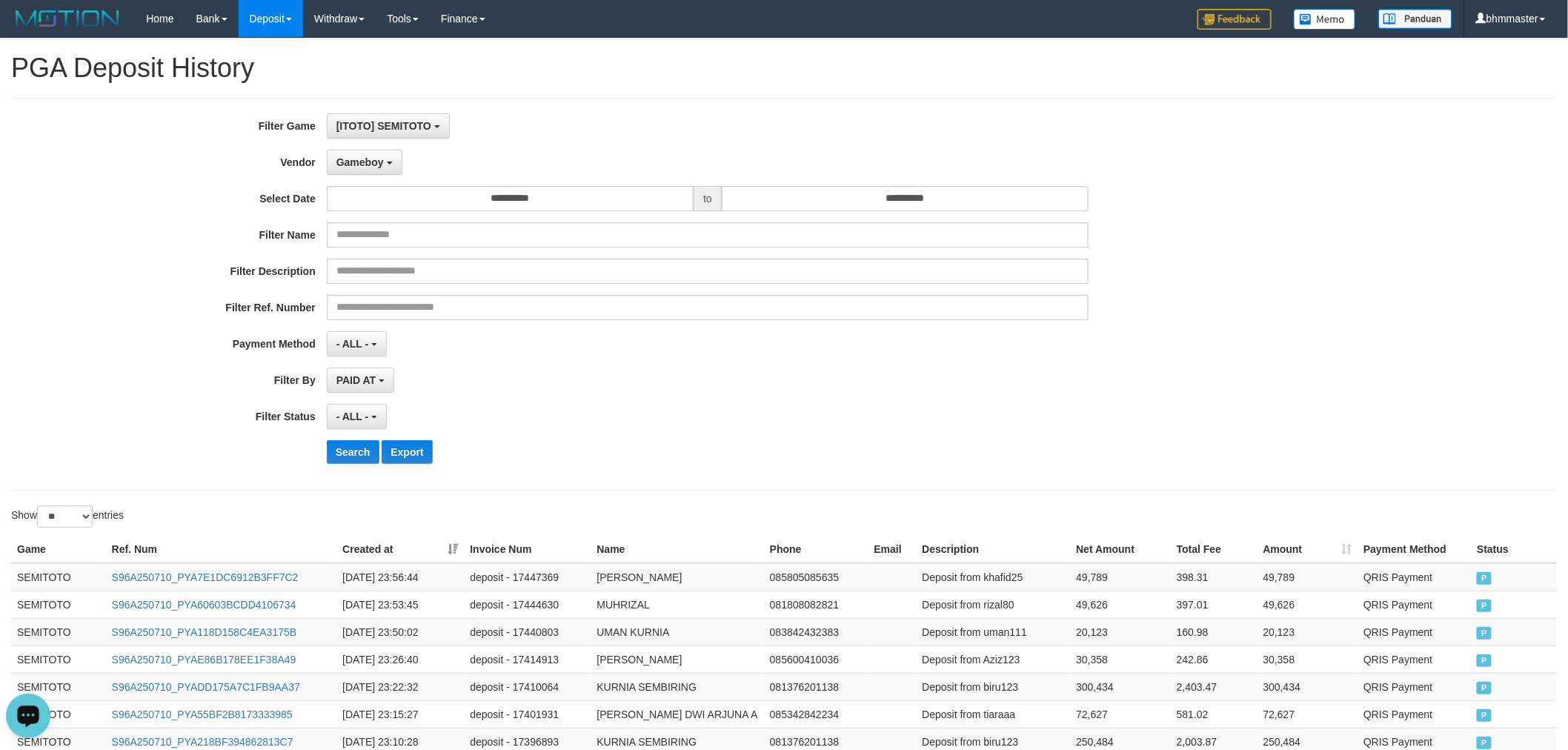 click on "- ALL -    SELECT ALL  - ALL -  SELECT STATUS
PENDING/UNPAID
PAID
CANCELED
EXPIRED" at bounding box center (708, 417) 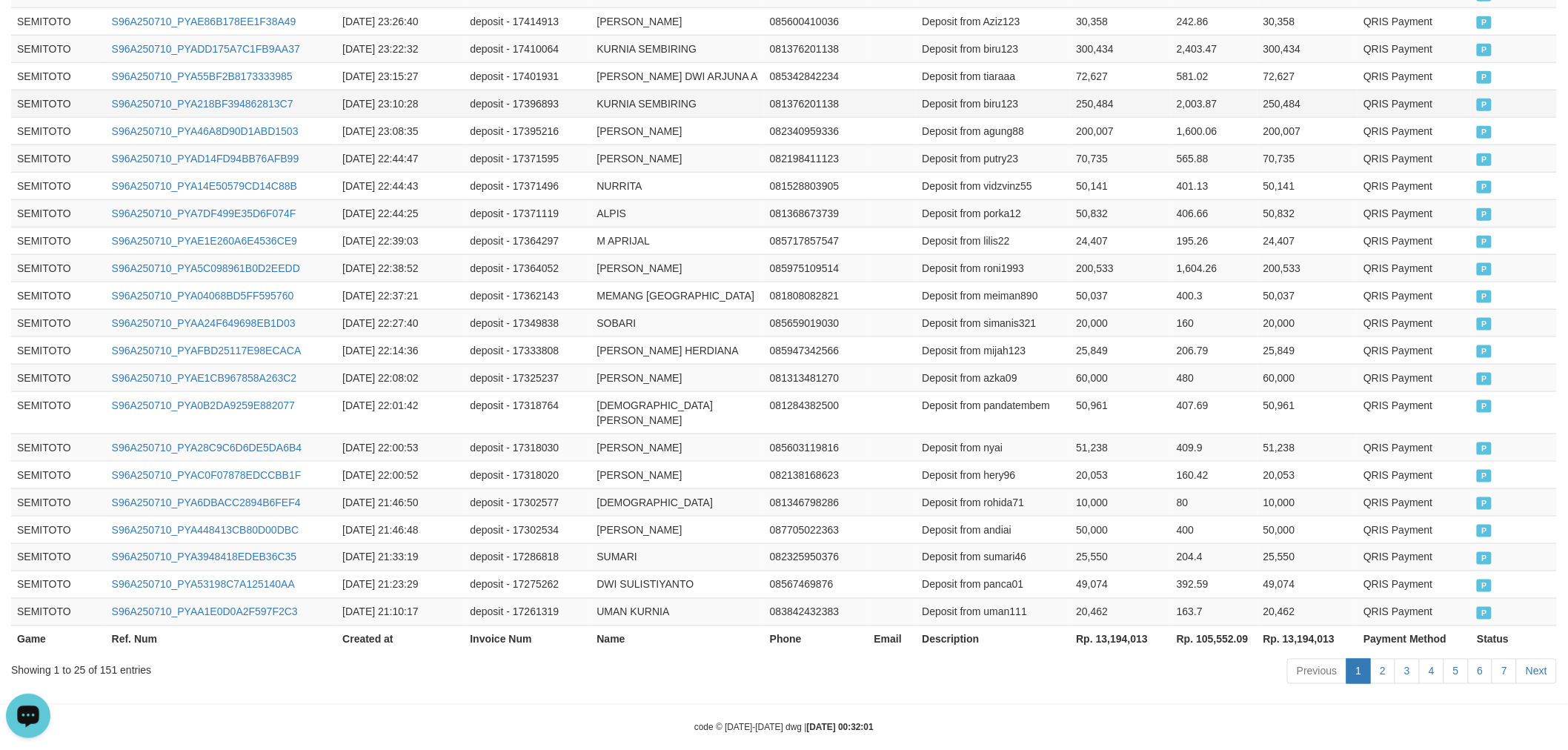 scroll, scrollTop: 0, scrollLeft: 0, axis: both 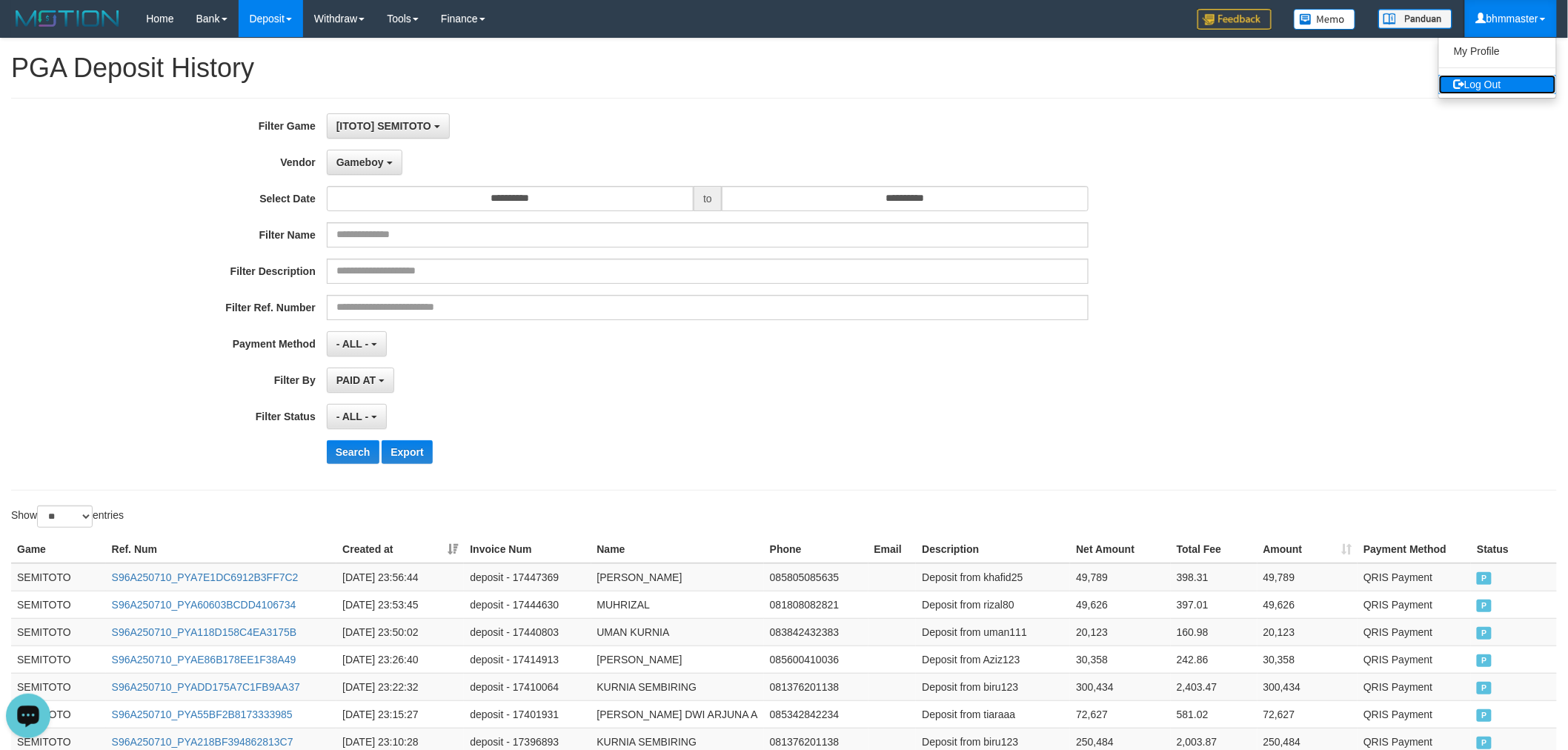 click on "Log Out" at bounding box center [1498, 84] 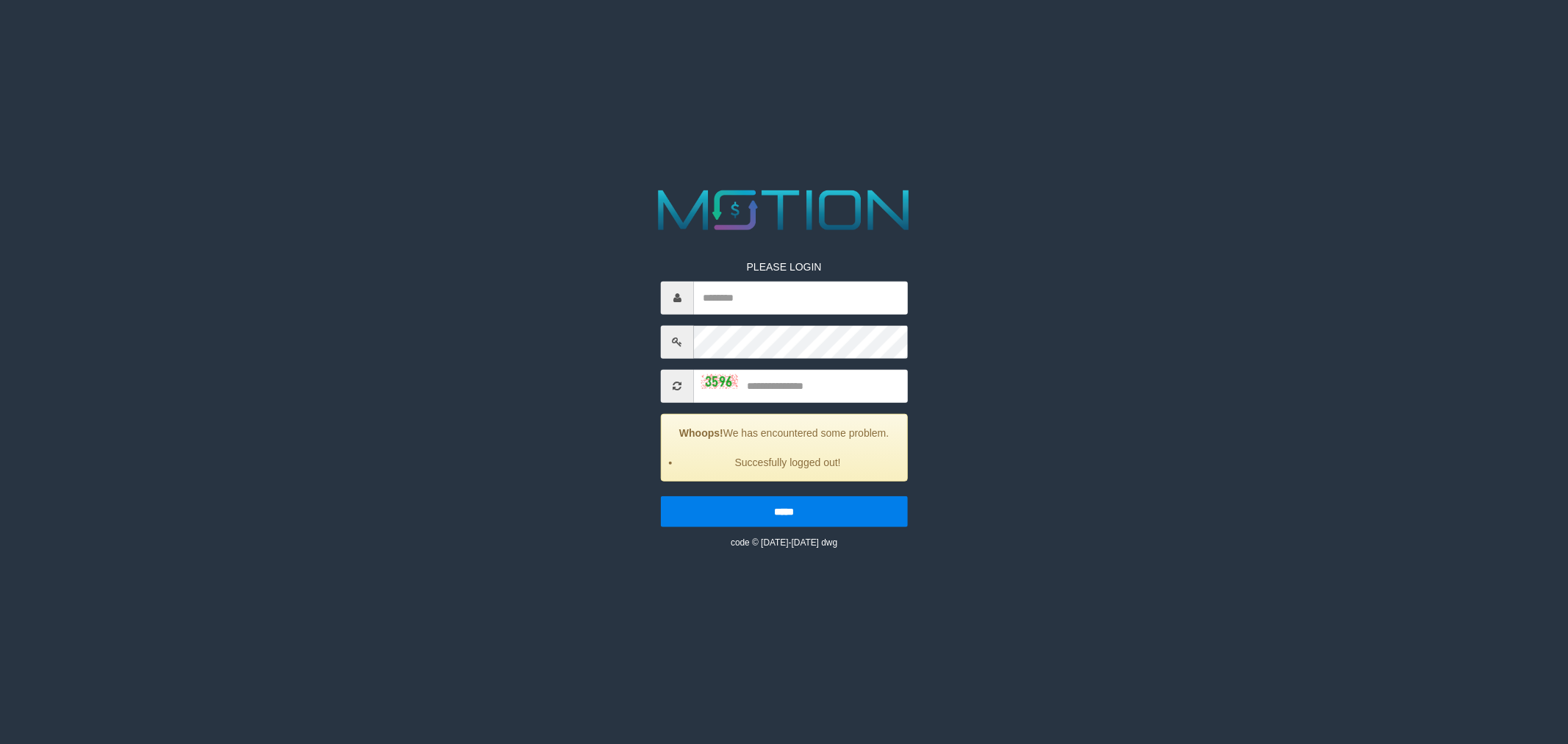 scroll, scrollTop: 0, scrollLeft: 0, axis: both 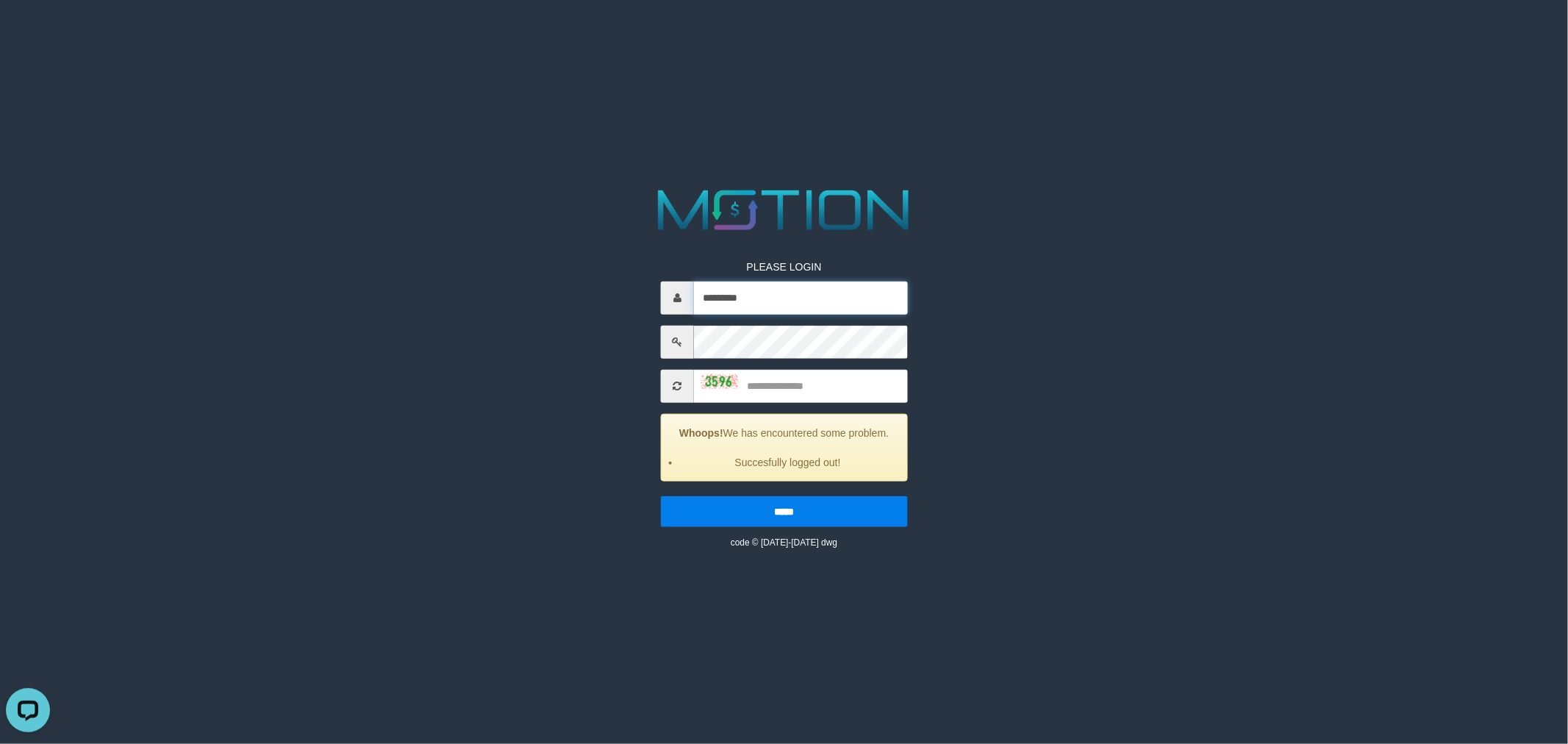 click on "*********" at bounding box center (801, 297) 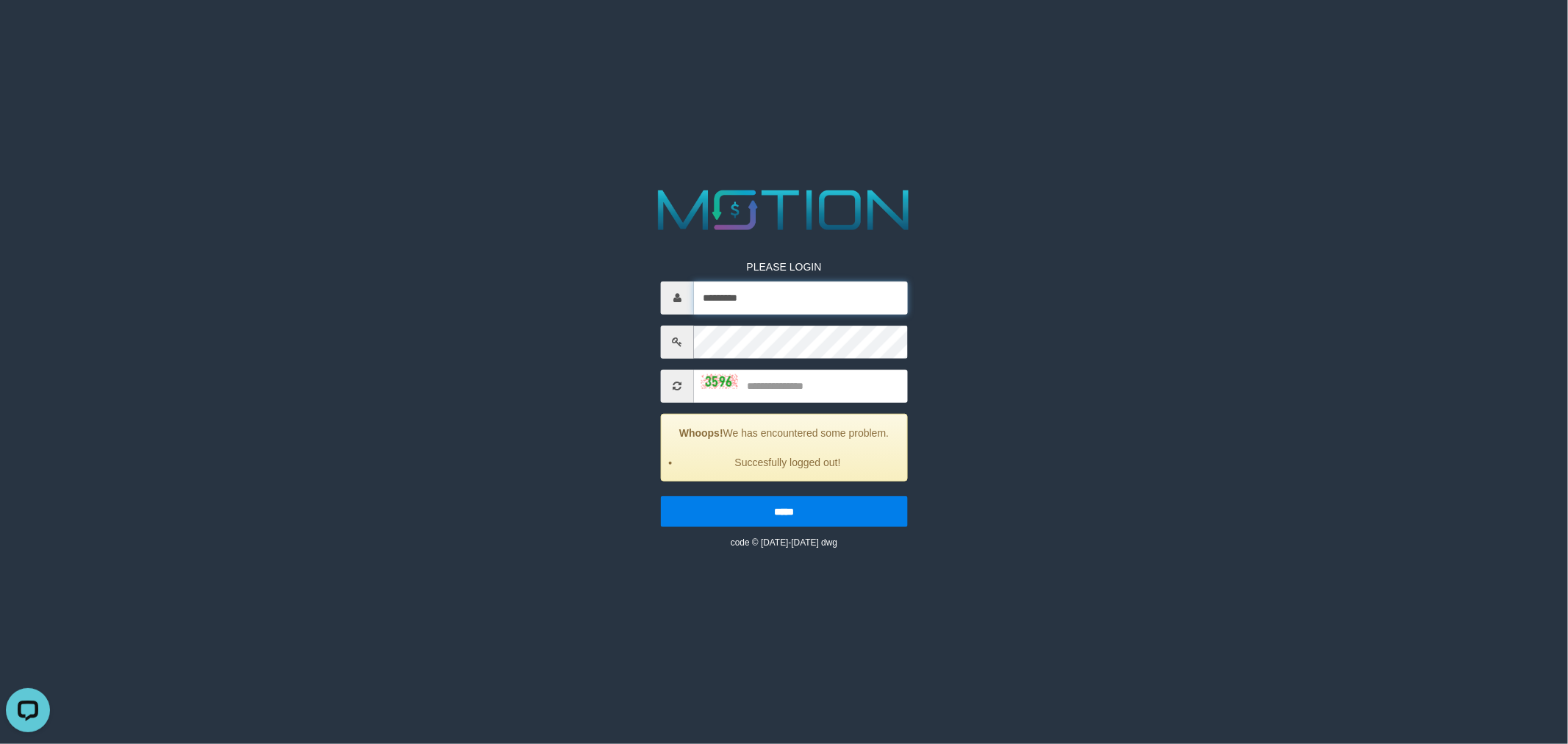 type on "*********" 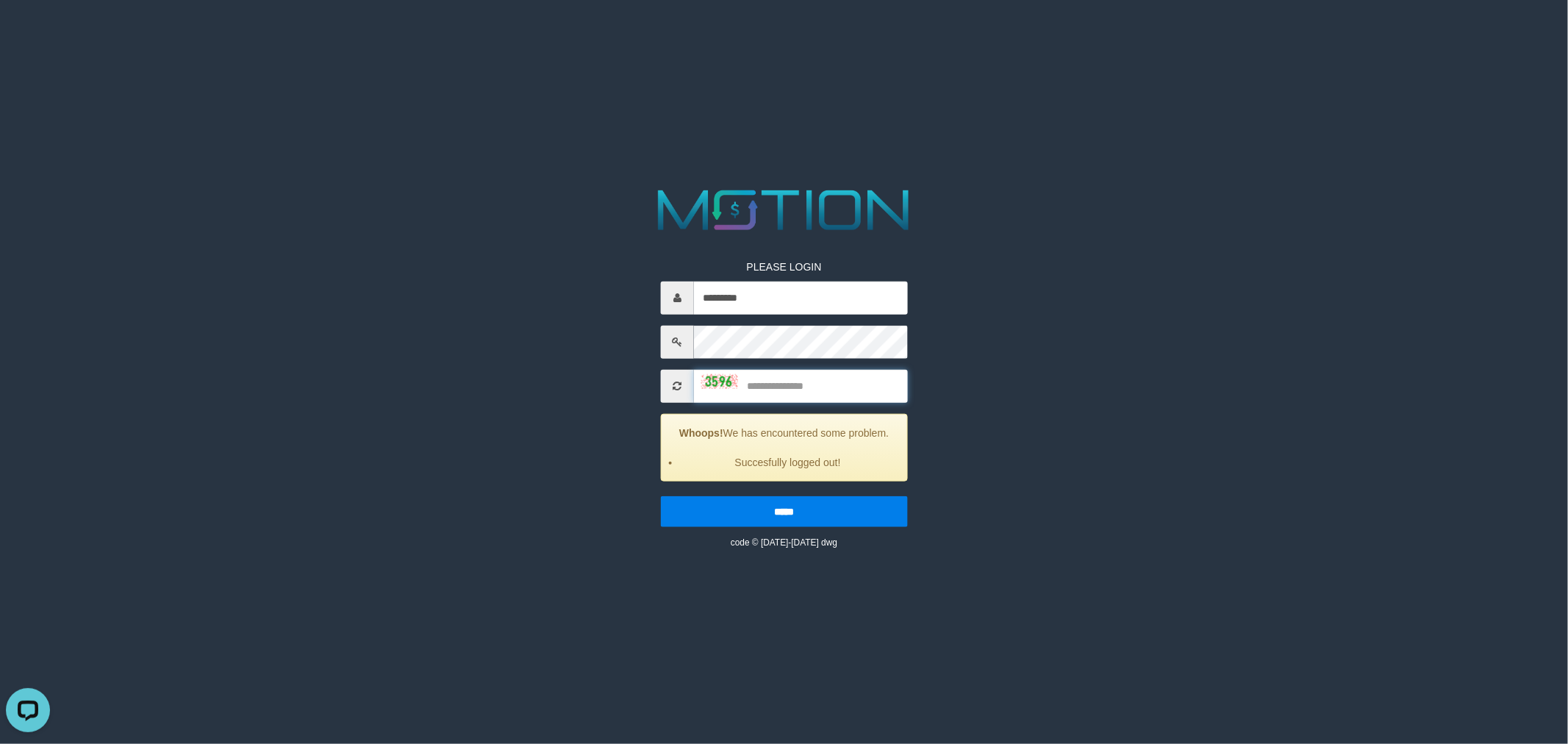 click at bounding box center (801, 385) 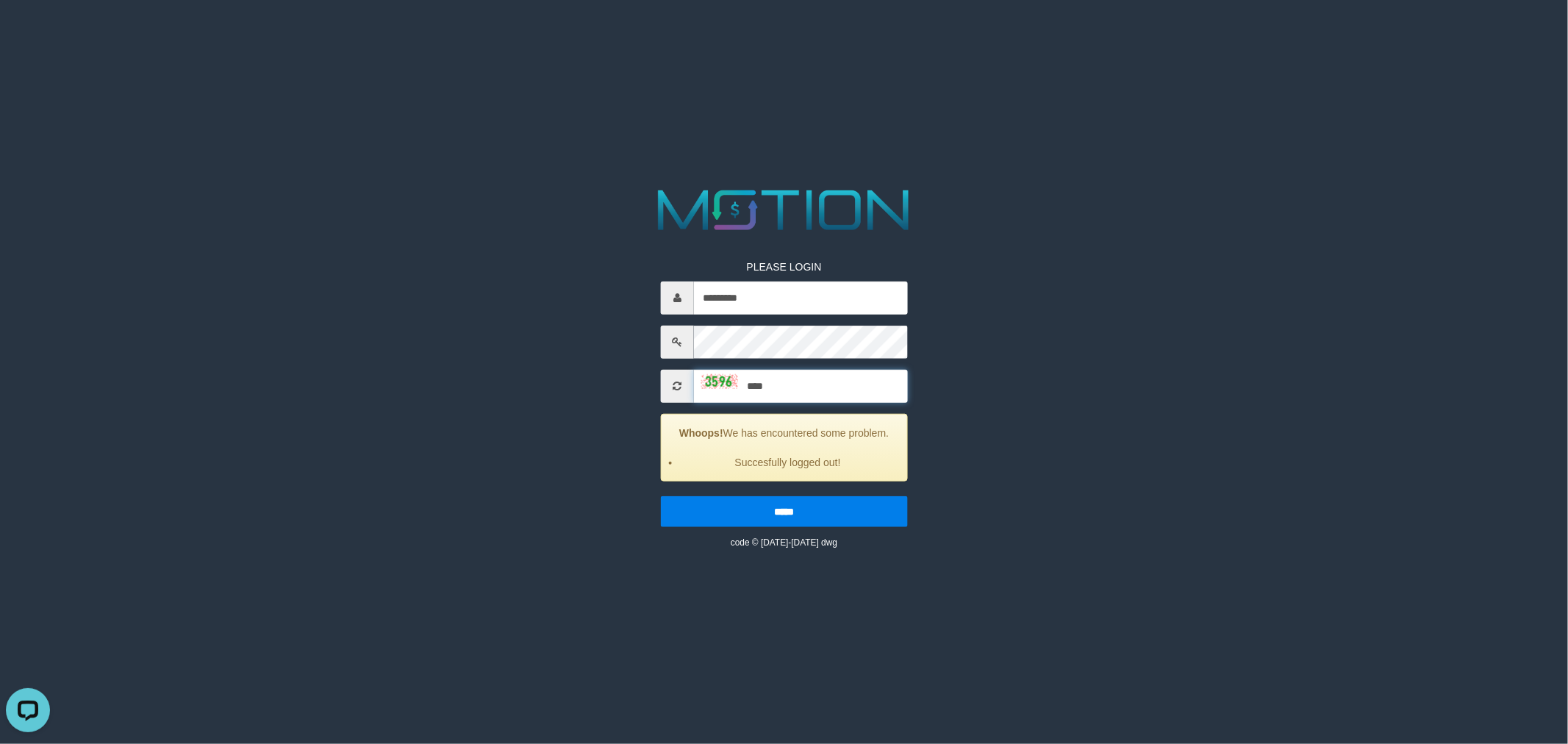 type on "****" 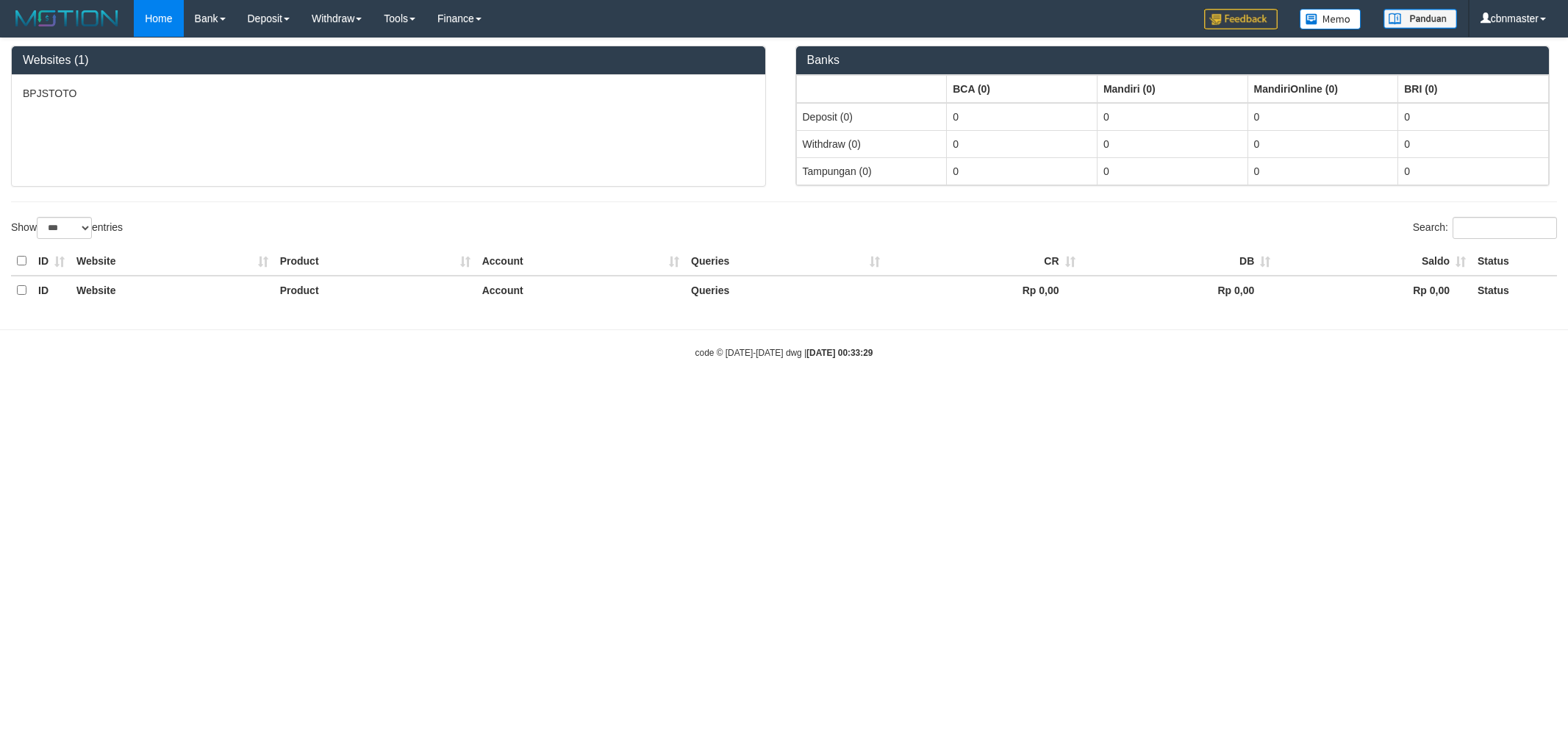 select on "***" 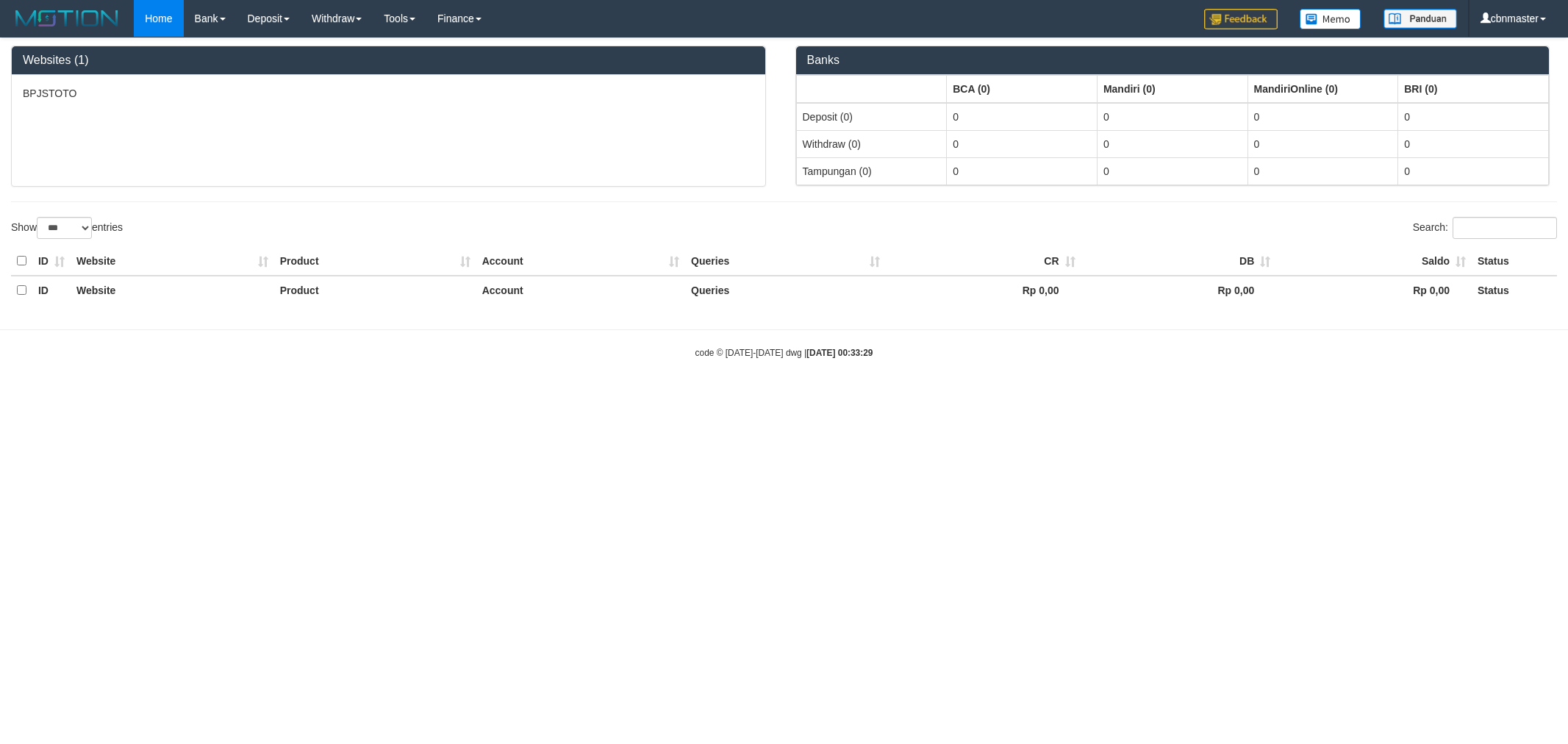 scroll, scrollTop: 0, scrollLeft: 0, axis: both 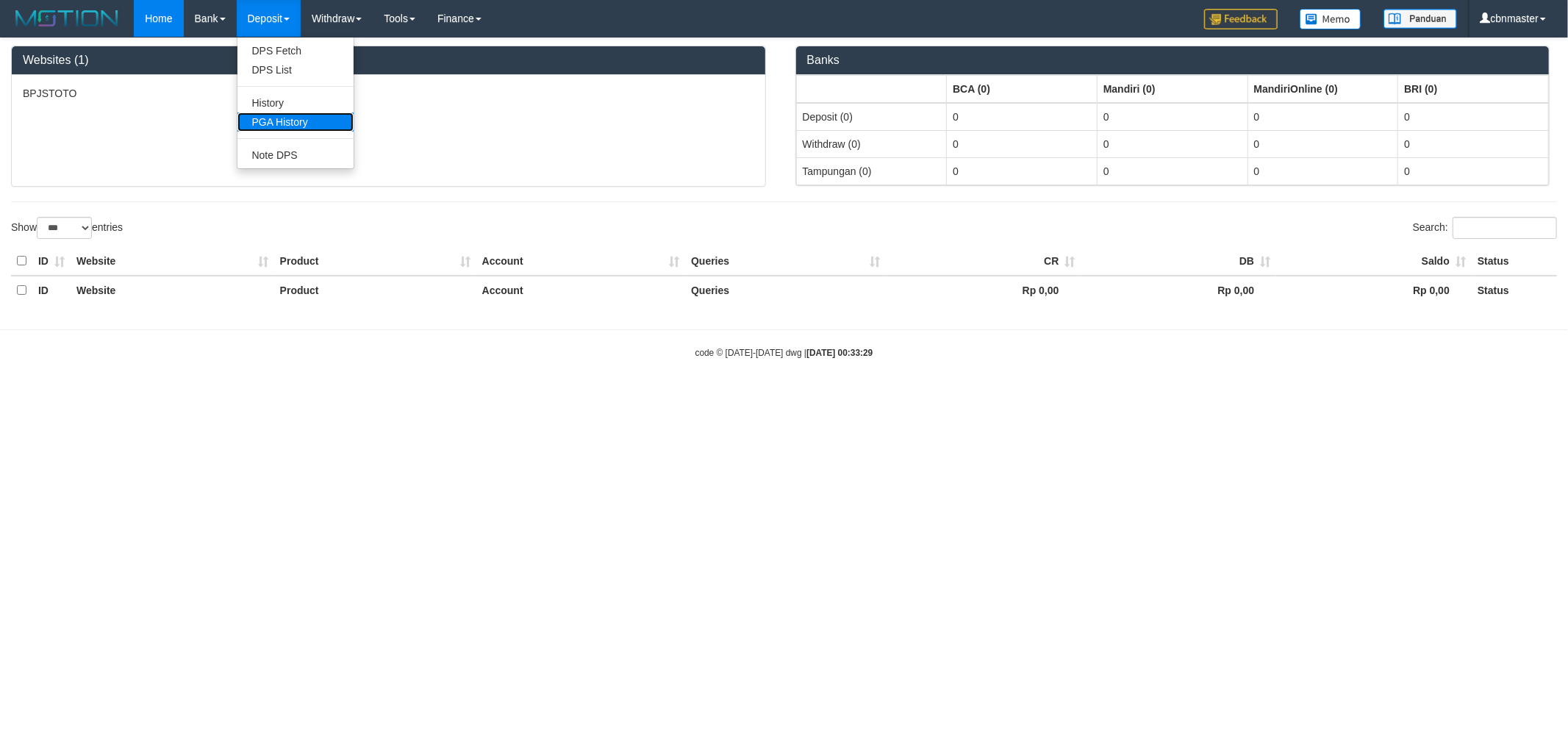 click on "PGA History" at bounding box center [296, 122] 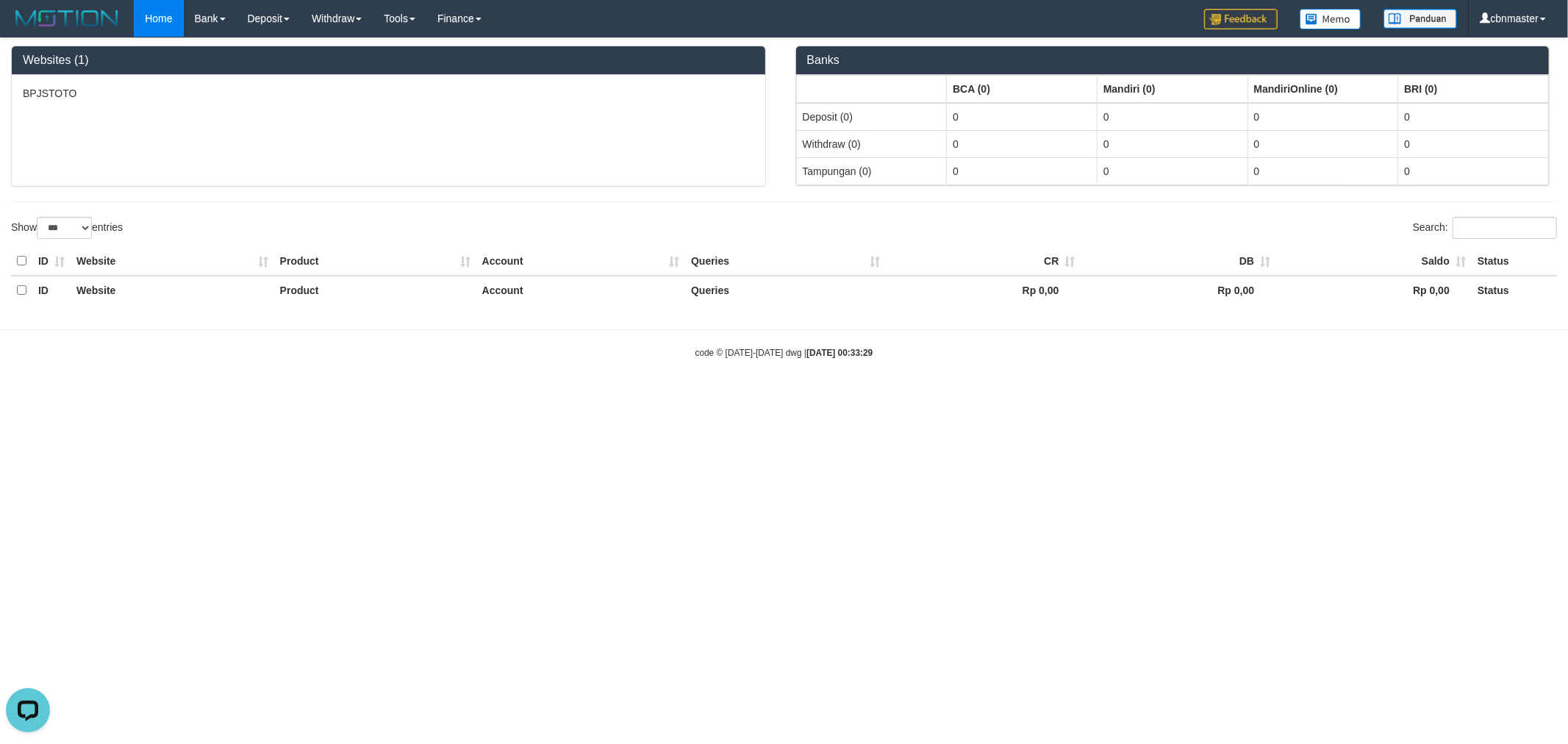 scroll, scrollTop: 0, scrollLeft: 0, axis: both 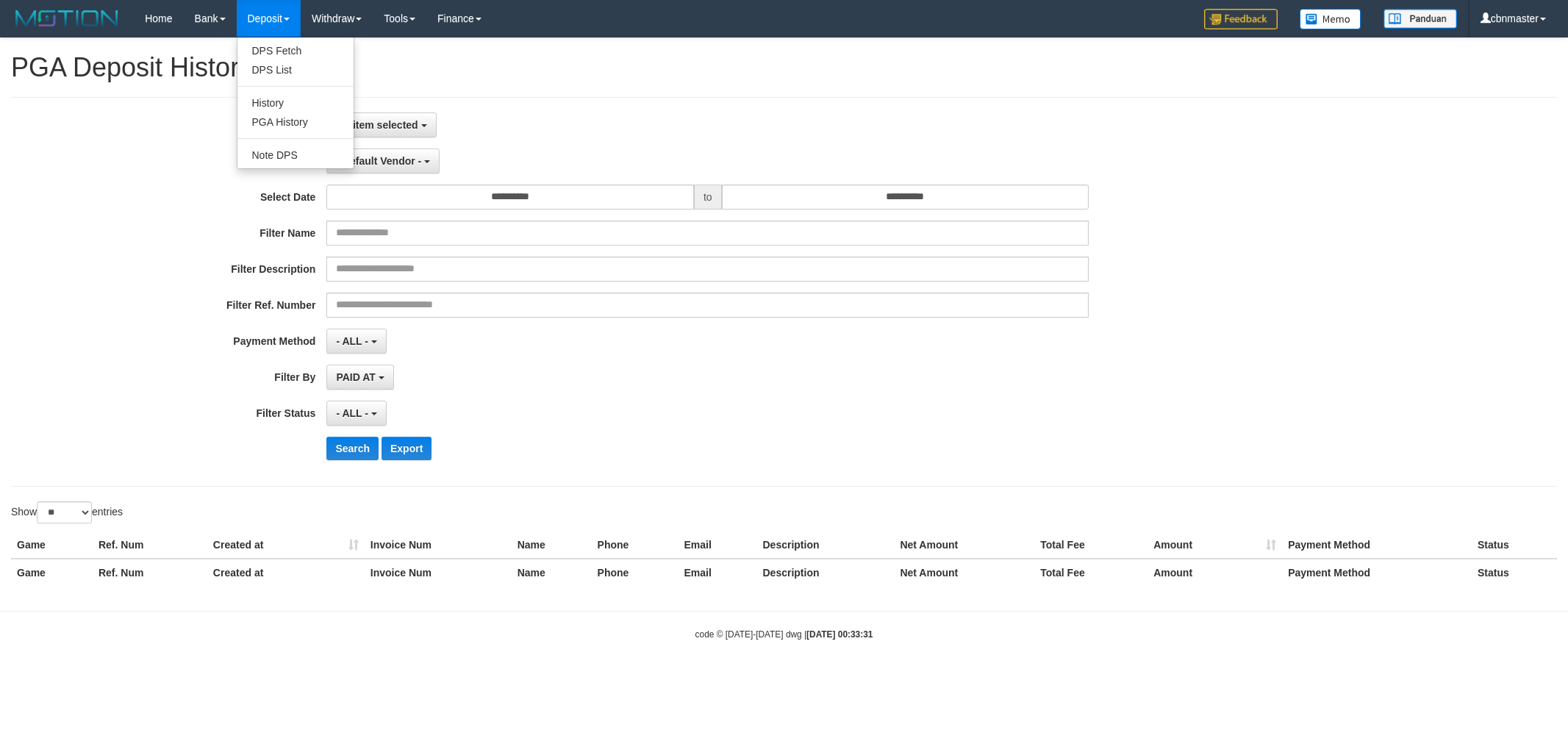 select 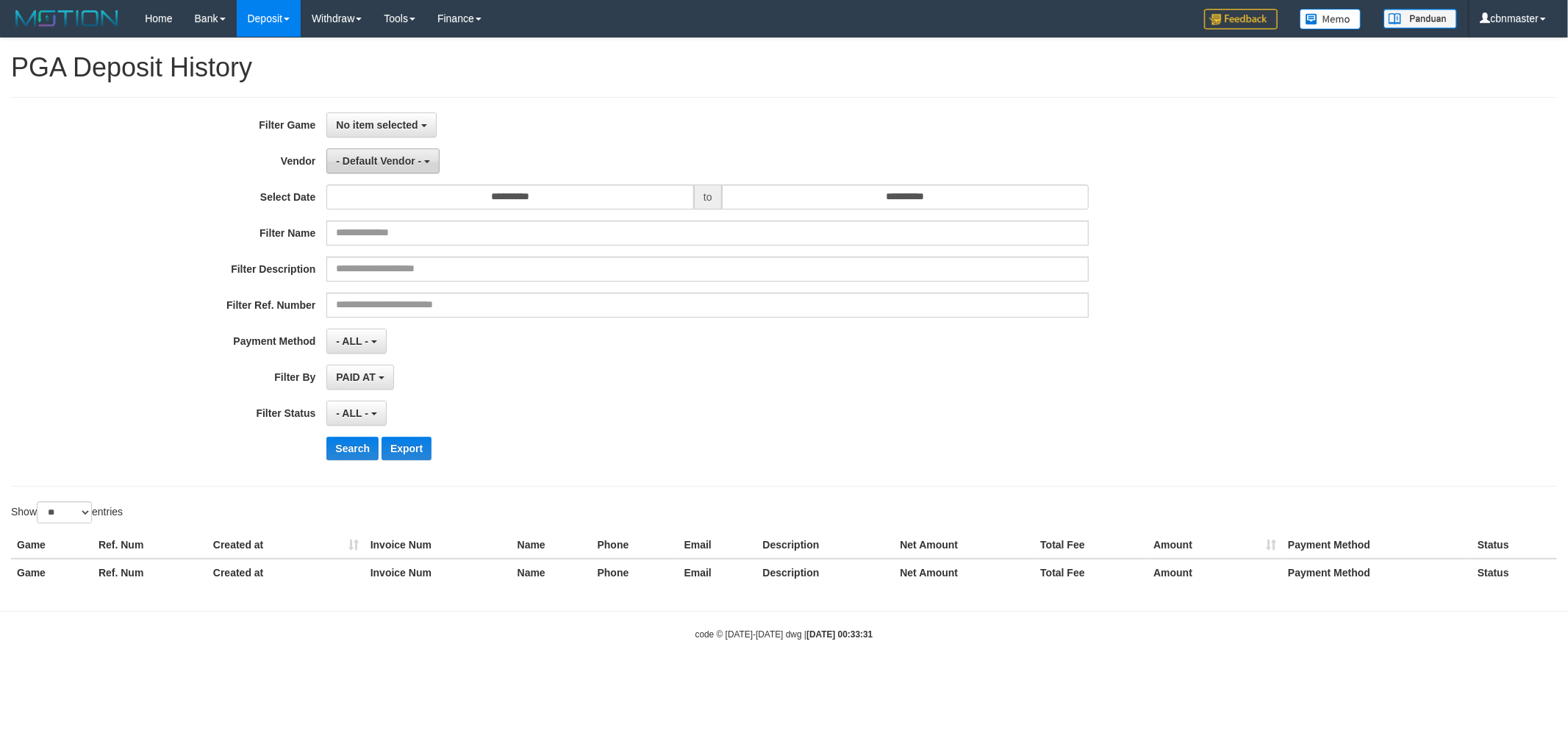 click on "- Default Vendor -" at bounding box center (379, 161) 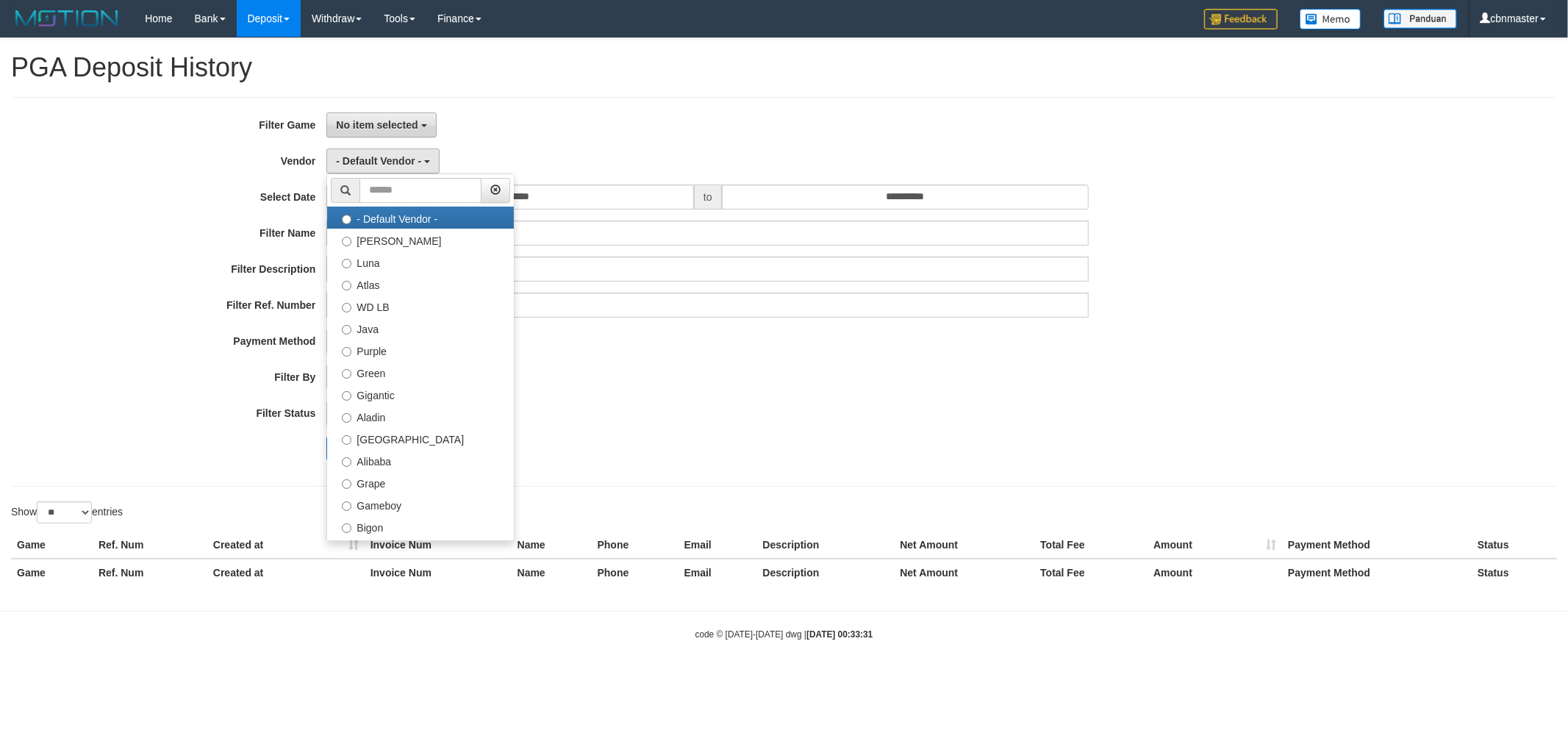drag, startPoint x: 398, startPoint y: 123, endPoint x: 408, endPoint y: 140, distance: 19.723083 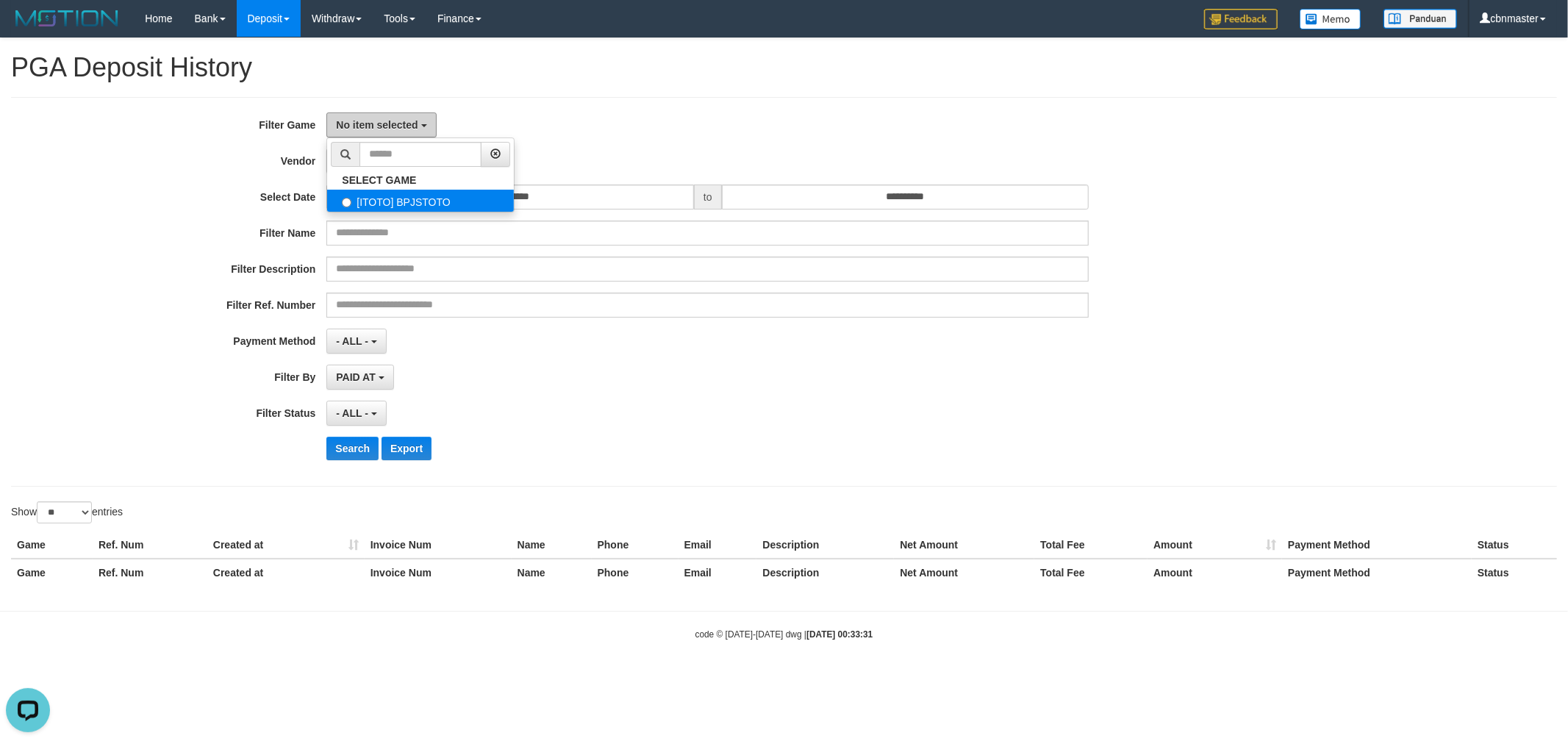 scroll, scrollTop: 0, scrollLeft: 0, axis: both 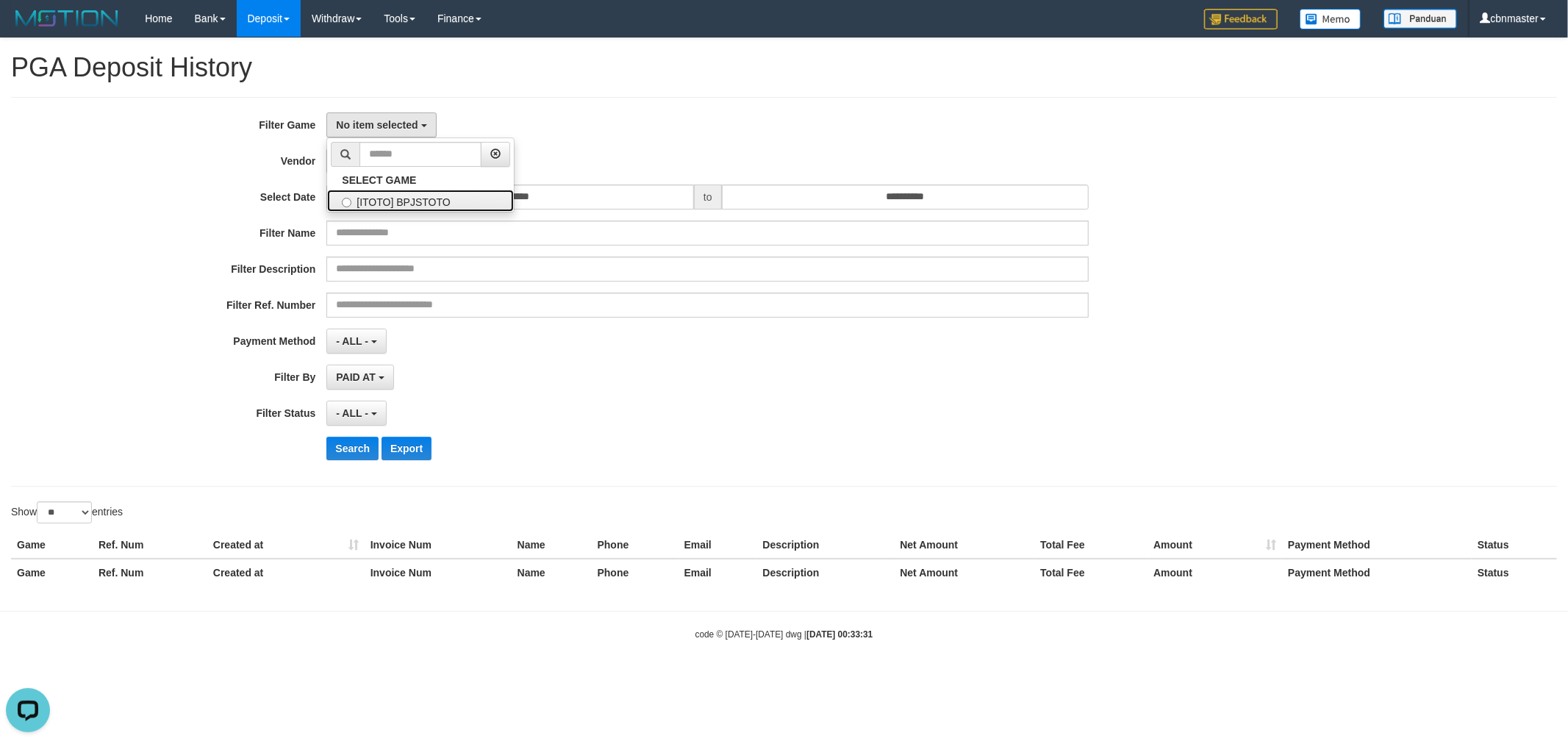 drag, startPoint x: 420, startPoint y: 199, endPoint x: 494, endPoint y: 195, distance: 74.10803 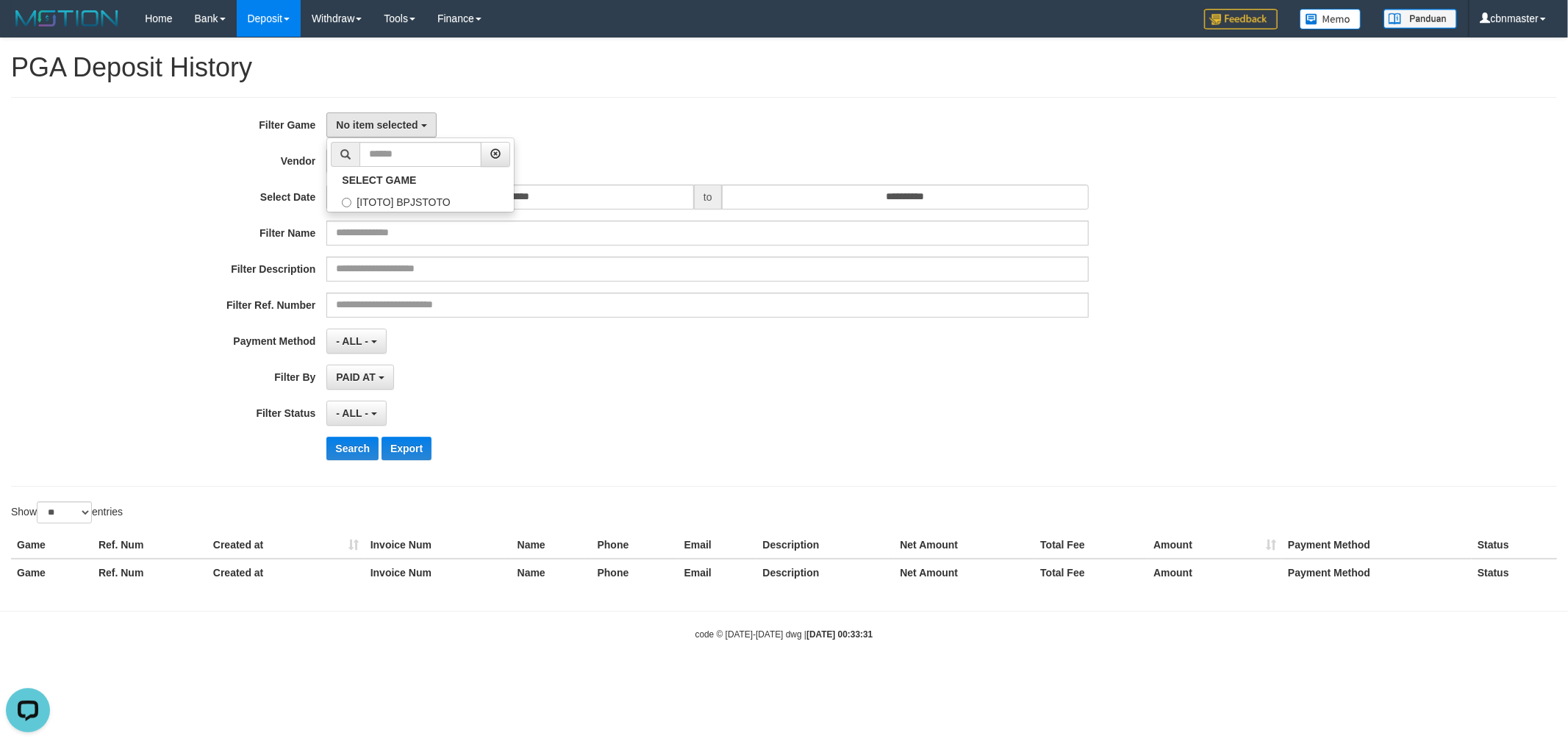 select on "****" 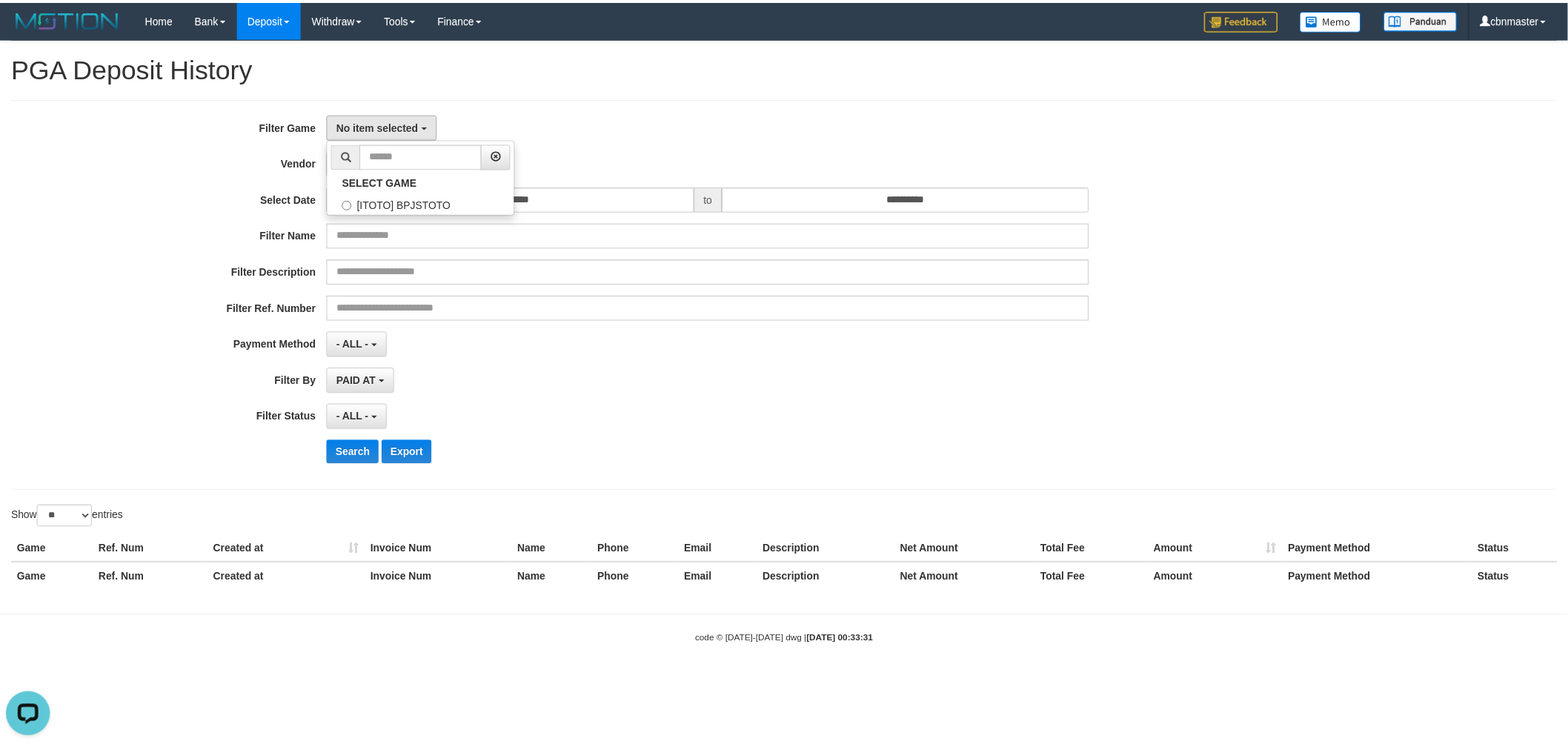 scroll, scrollTop: 13, scrollLeft: 0, axis: vertical 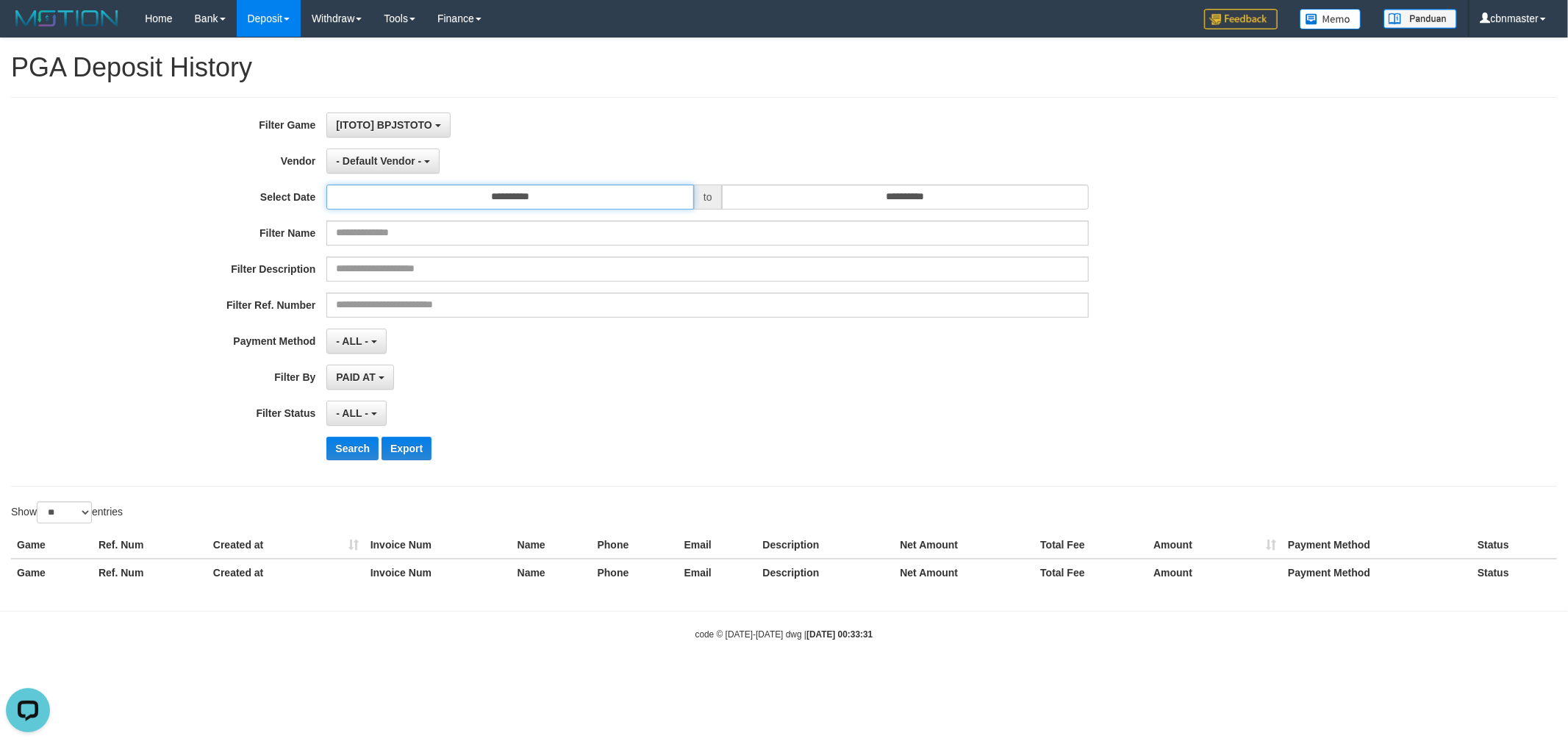 click on "**********" at bounding box center [510, 197] 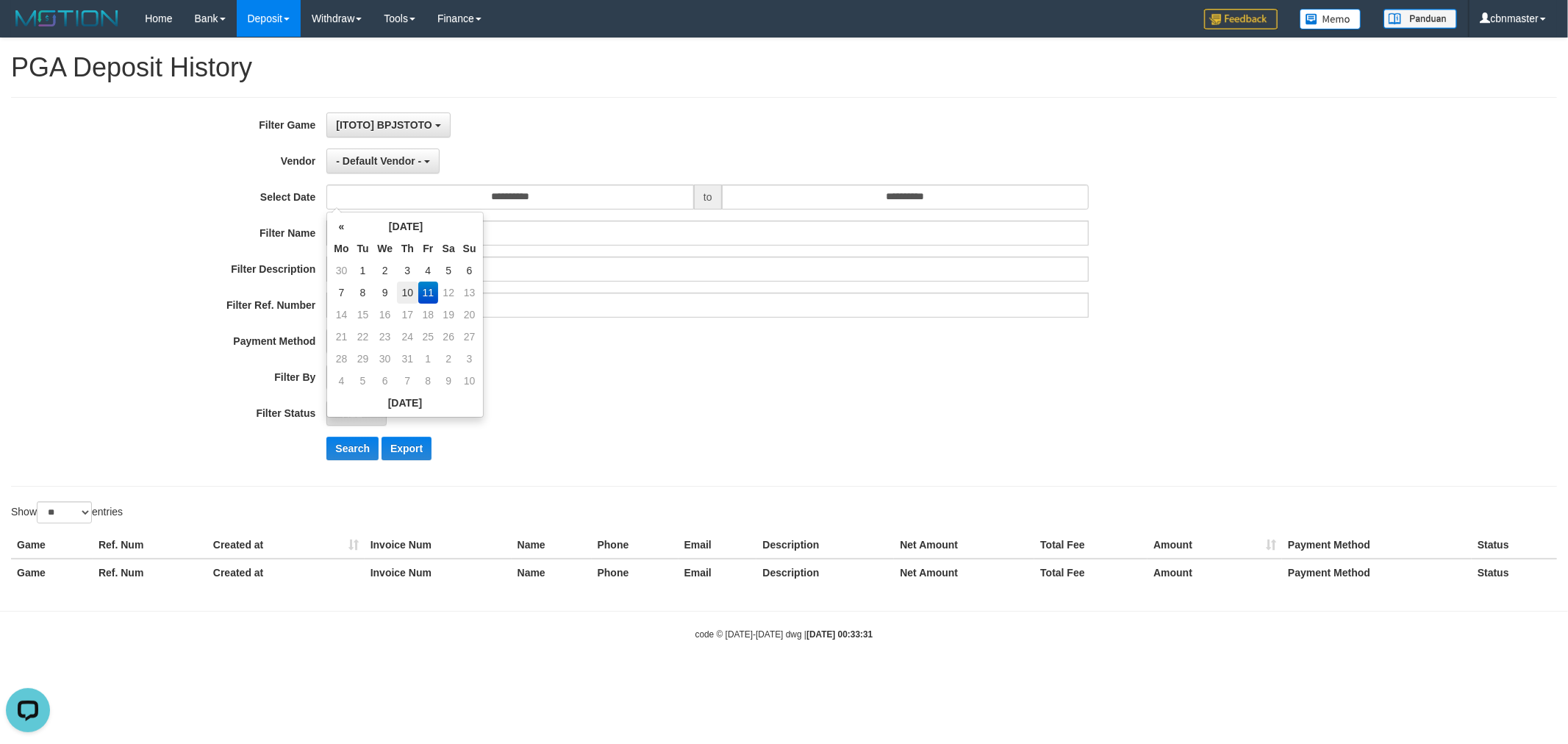 click on "10" at bounding box center (407, 293) 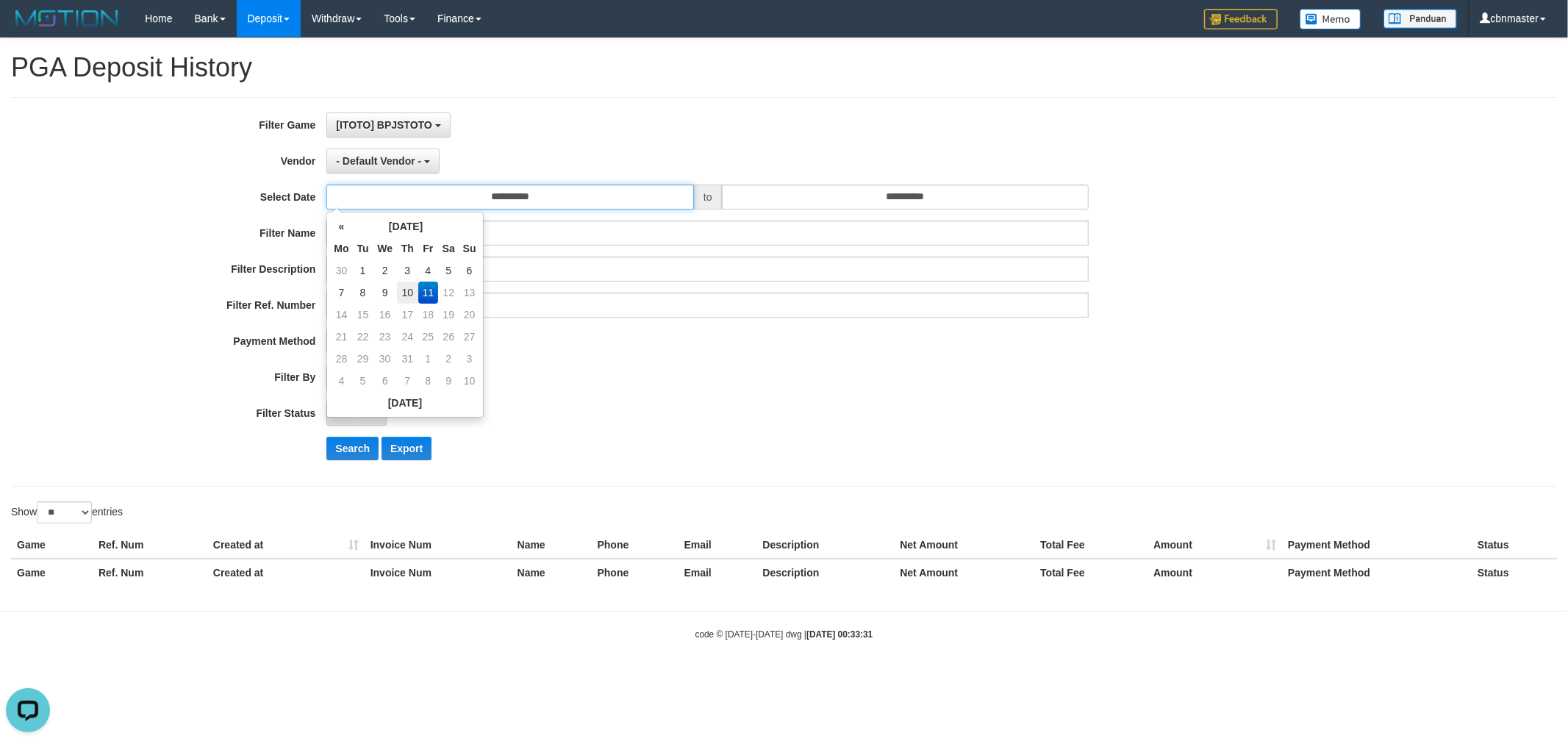 type on "**********" 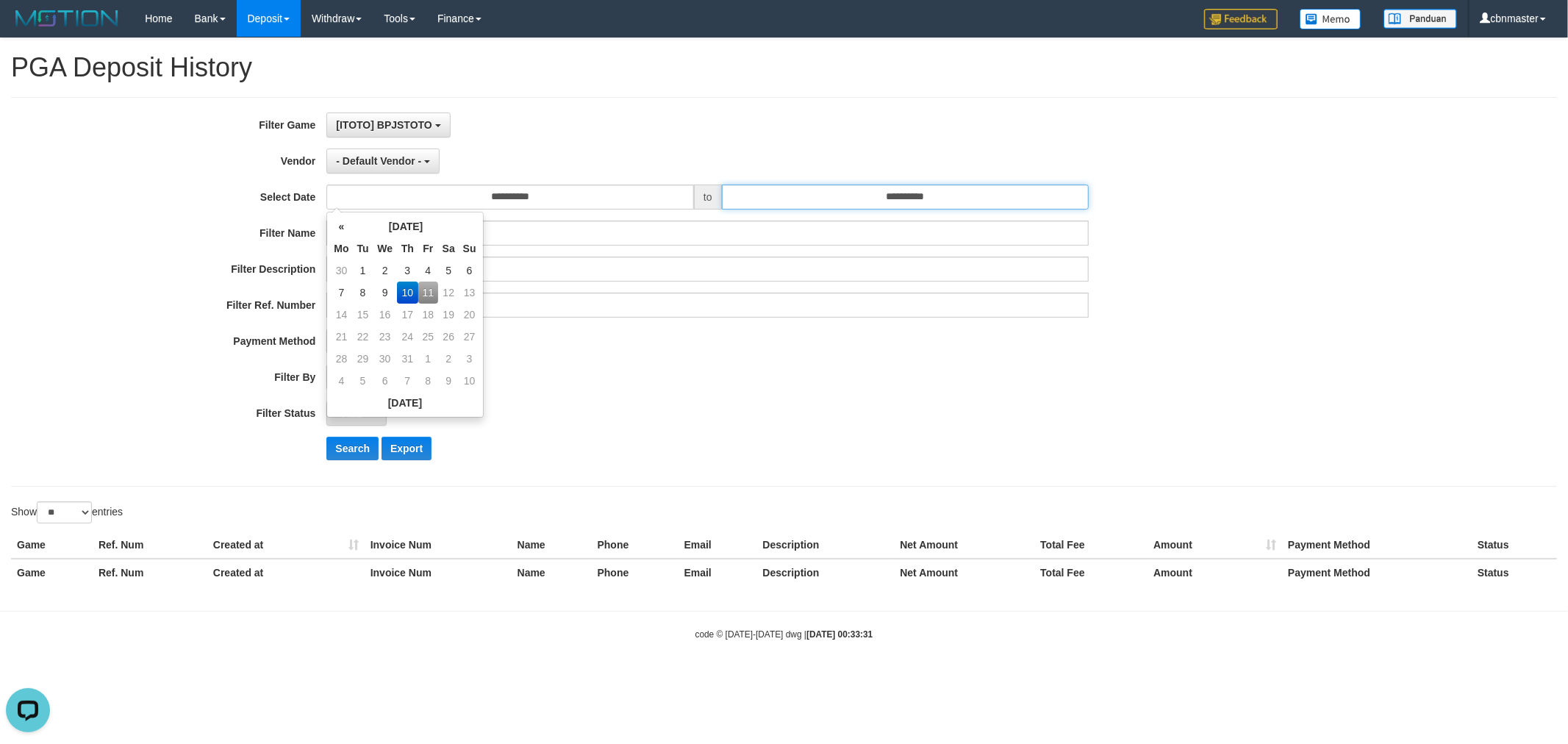 click on "**********" at bounding box center [906, 197] 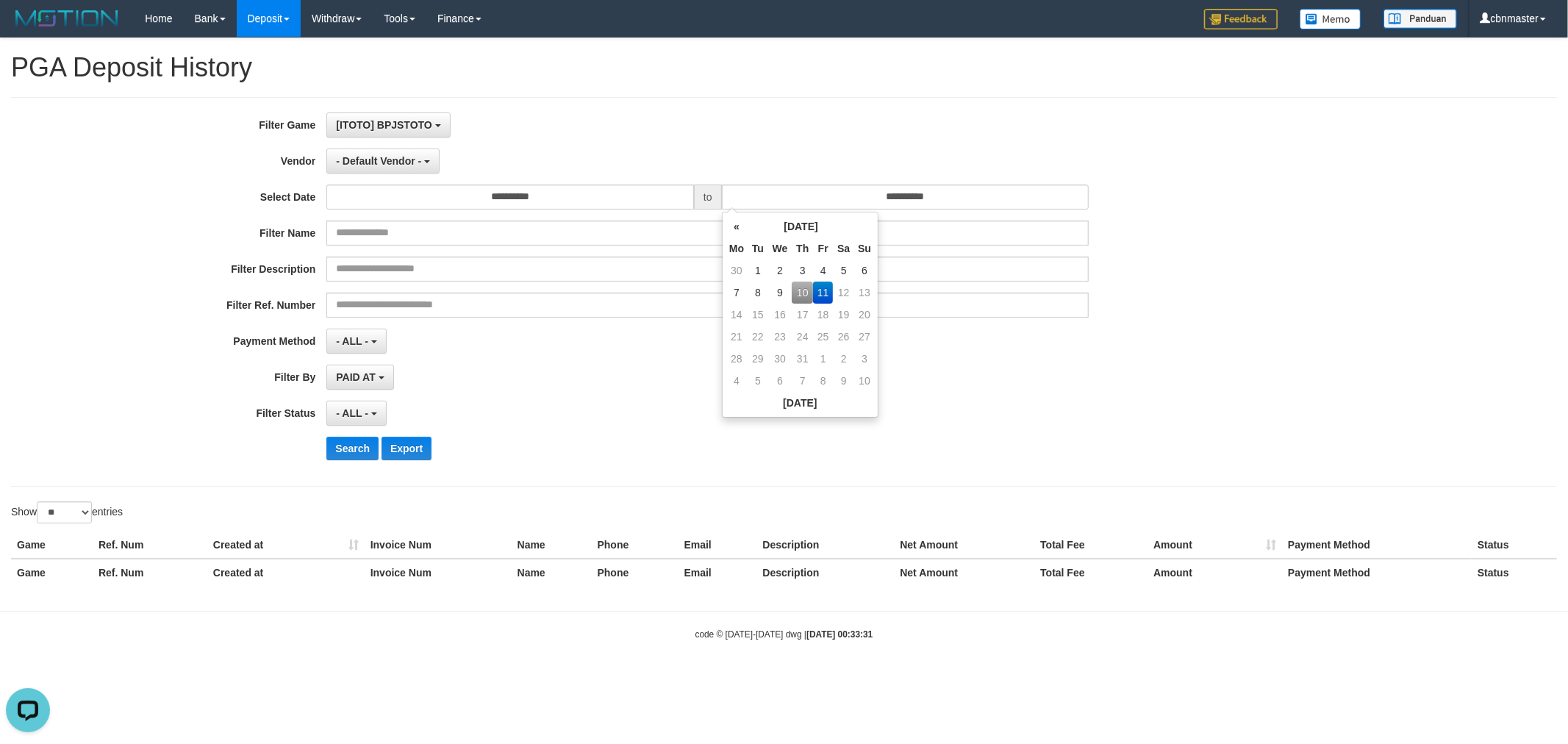 click on "10" at bounding box center [802, 293] 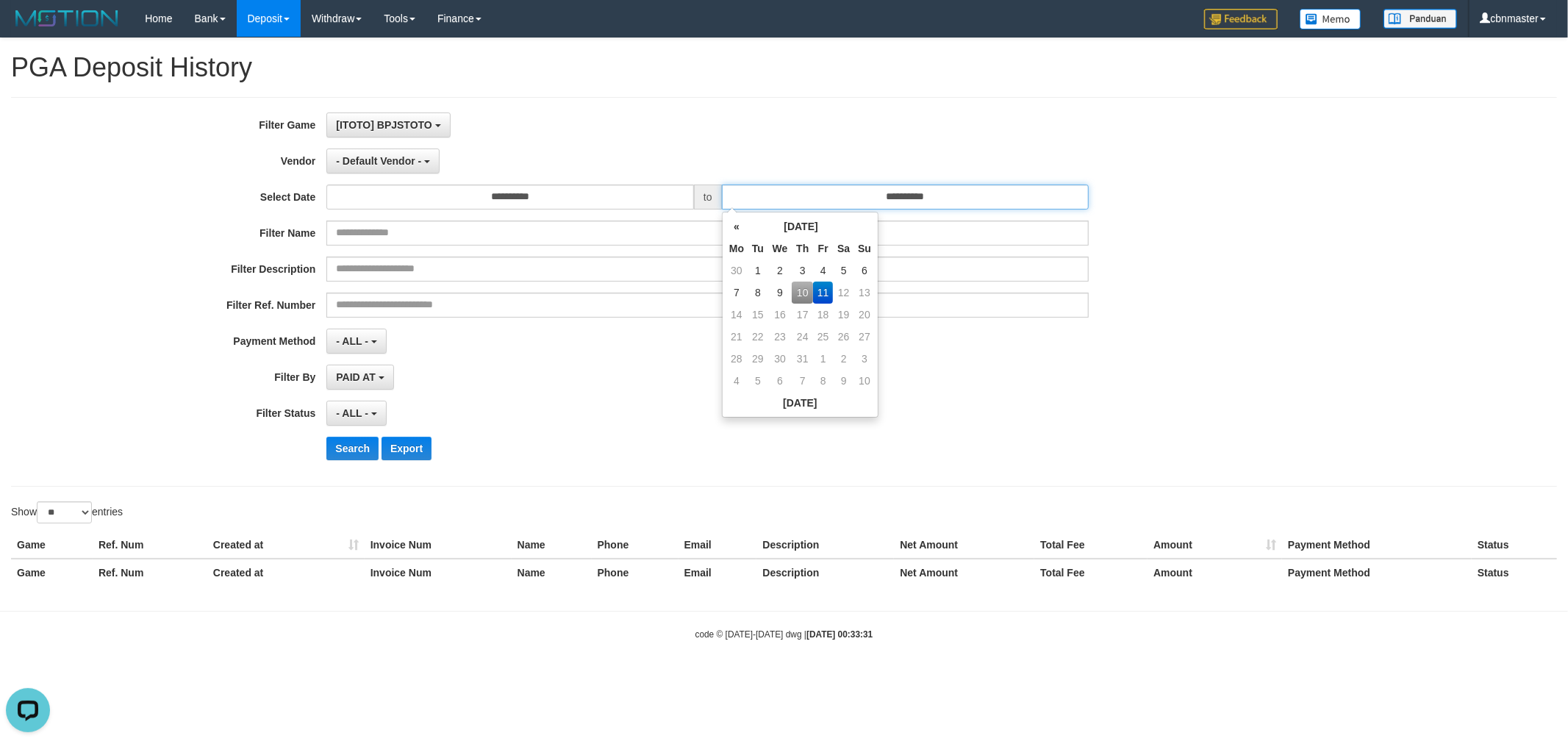 type on "**********" 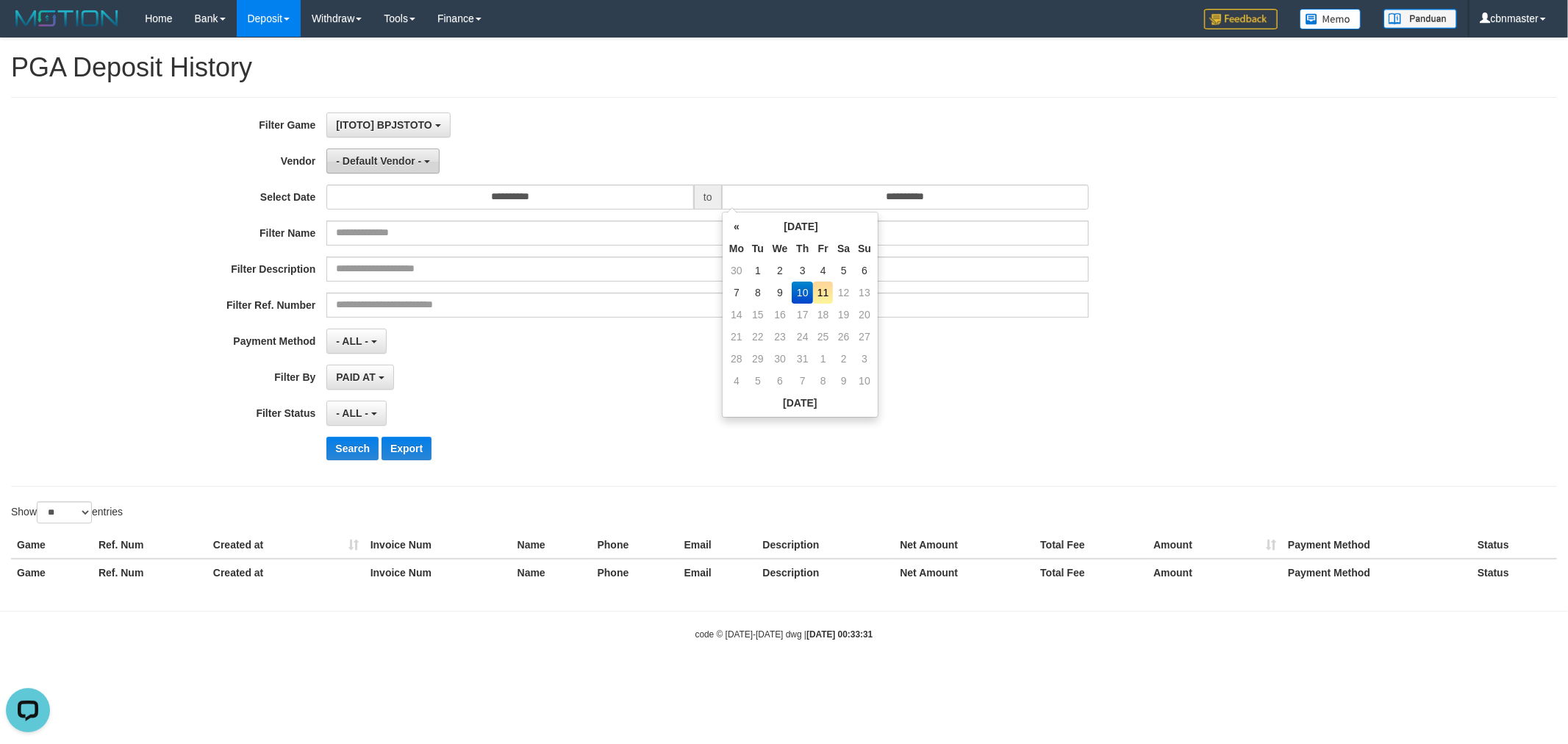 click on "- Default Vendor -" at bounding box center (383, 161) 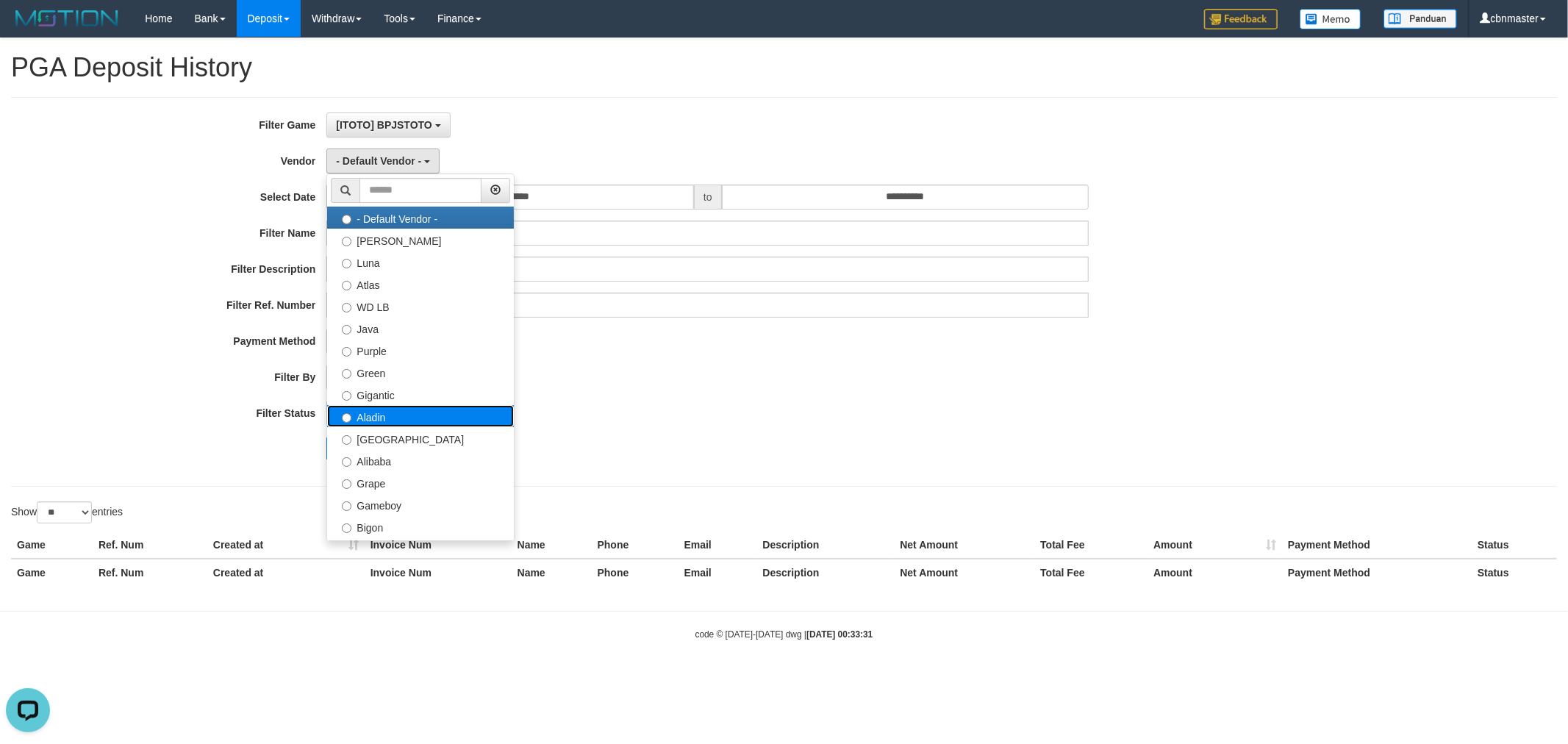 click on "Aladin" at bounding box center [420, 416] 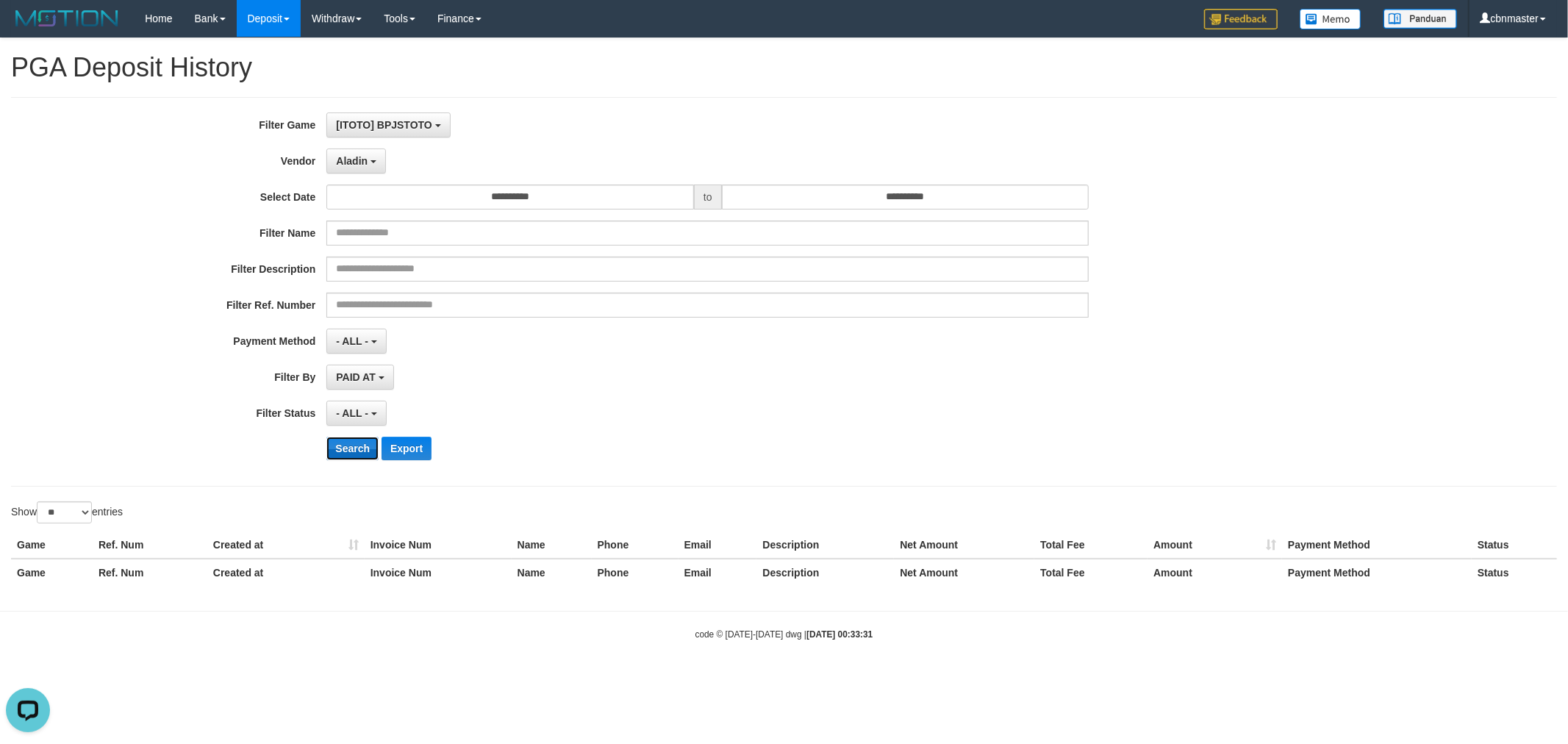 click on "Search" at bounding box center (352, 448) 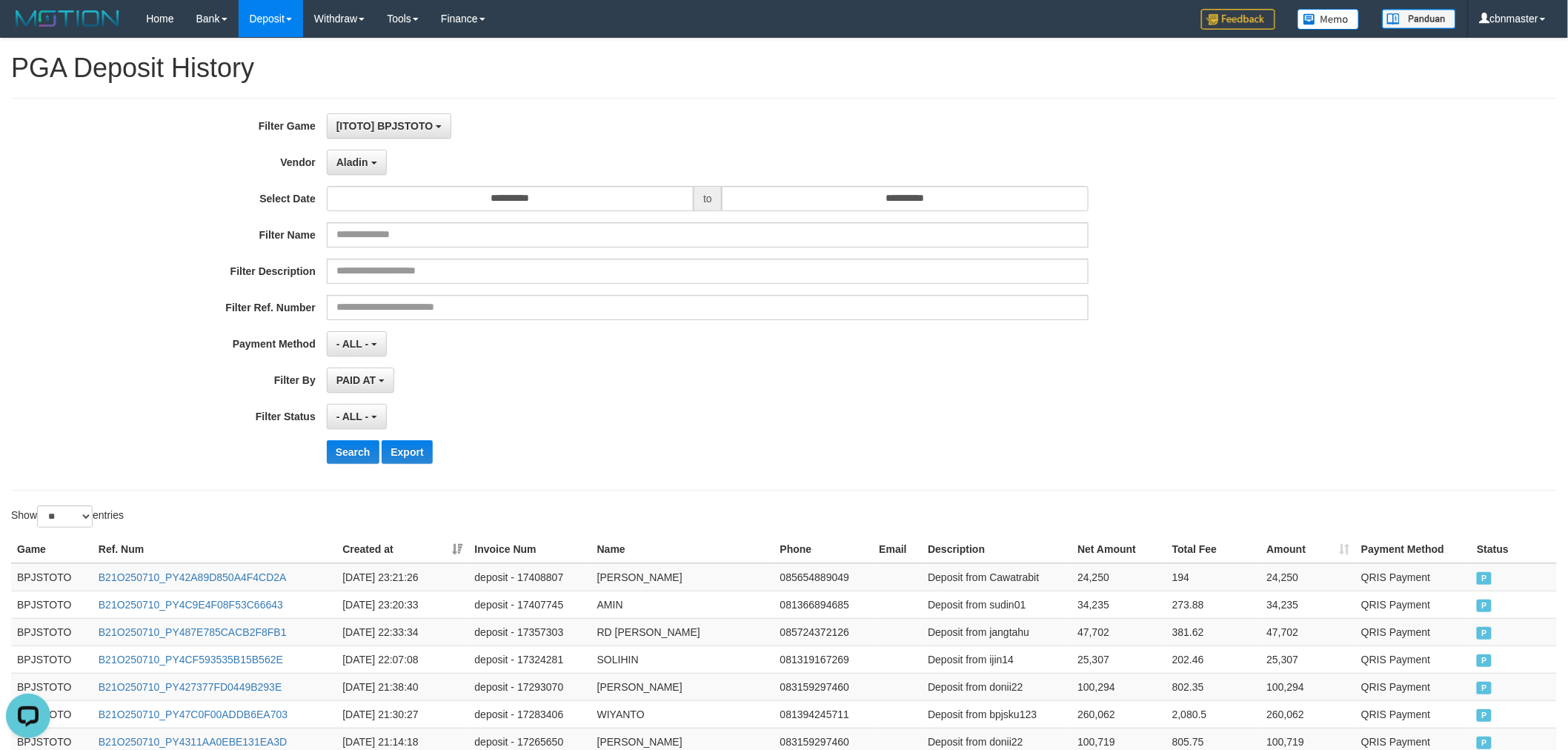 click on "Search
Export" at bounding box center [817, 452] 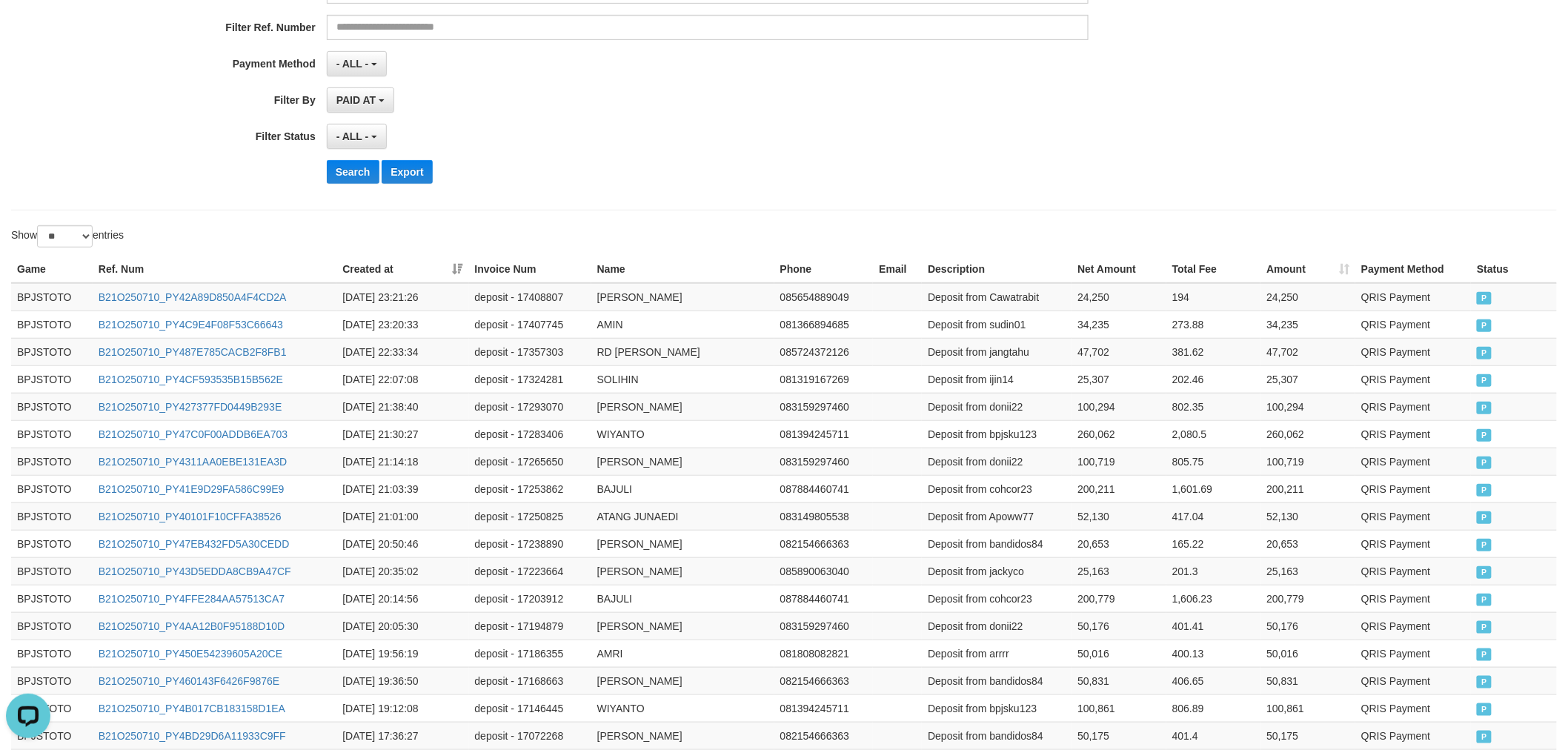 scroll, scrollTop: 0, scrollLeft: 0, axis: both 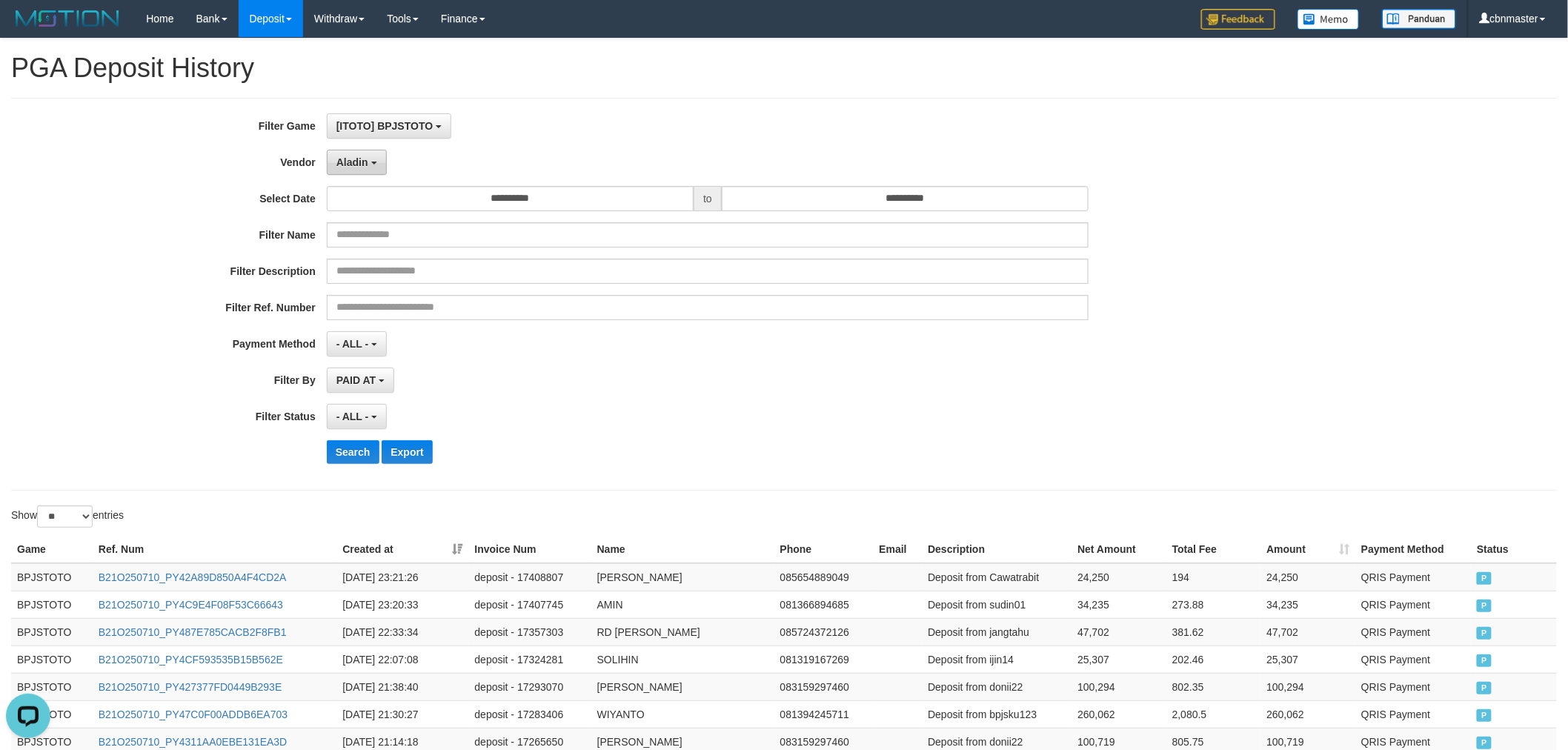 click on "Aladin" at bounding box center (352, 162) 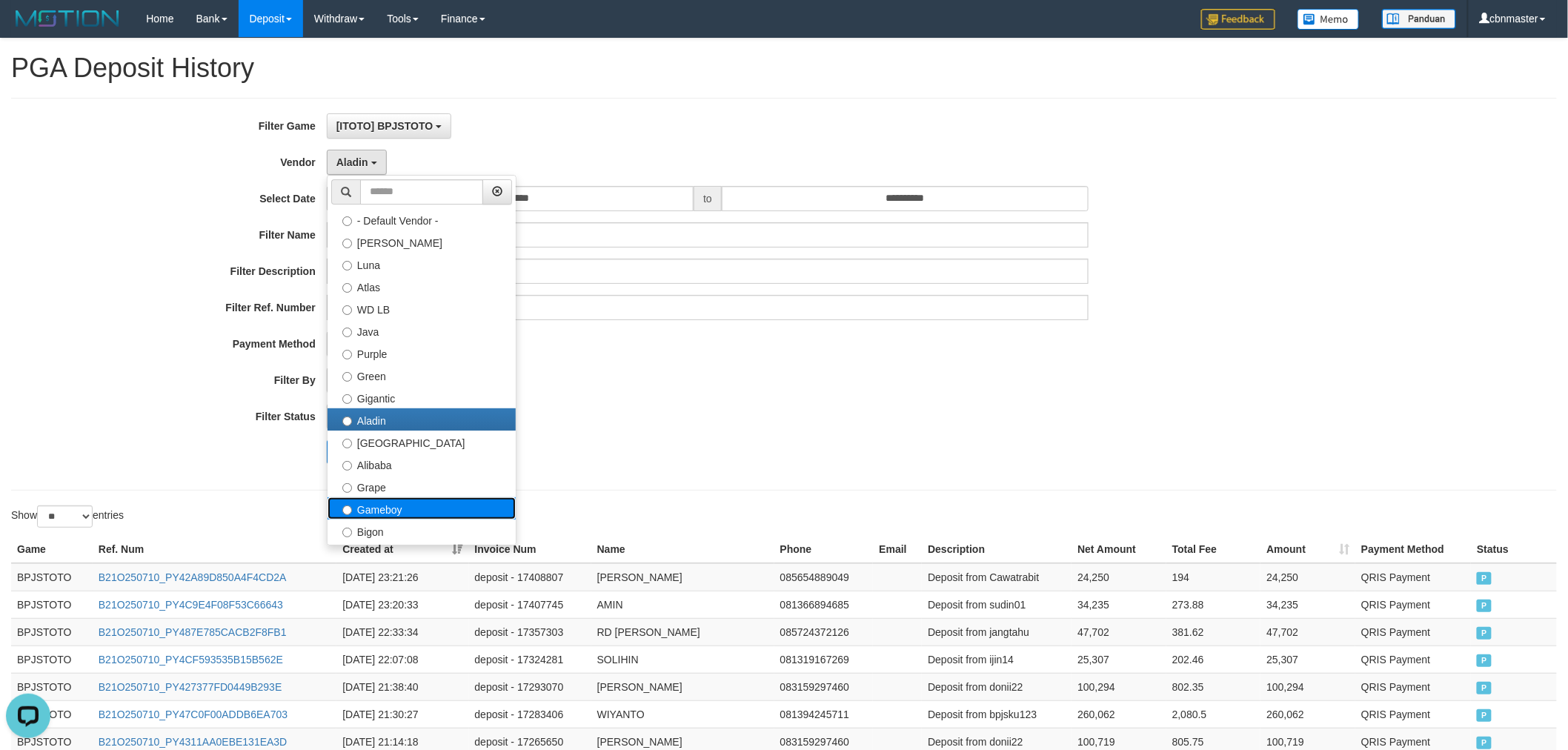 click on "Gameboy" at bounding box center (422, 508) 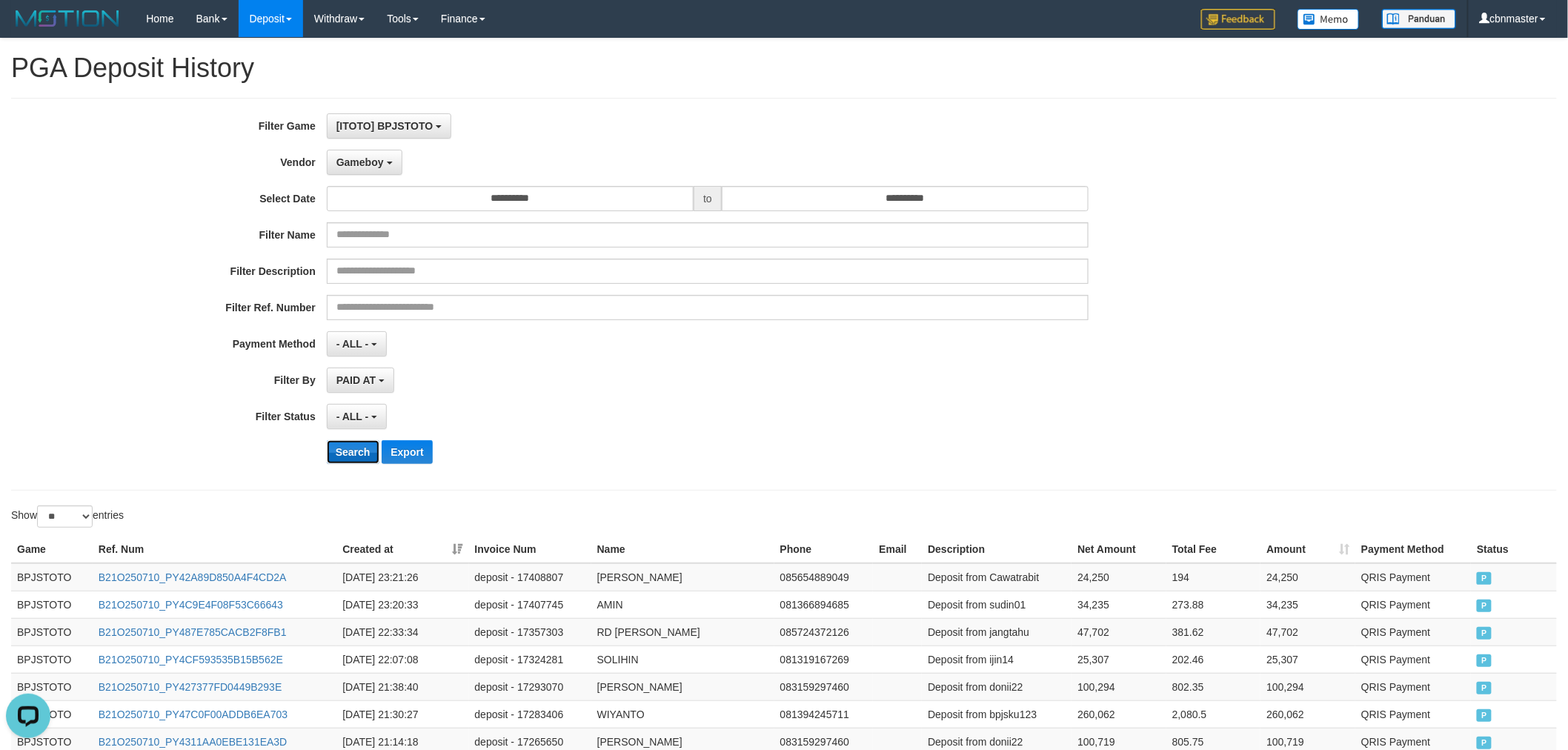 click on "Search" at bounding box center [353, 452] 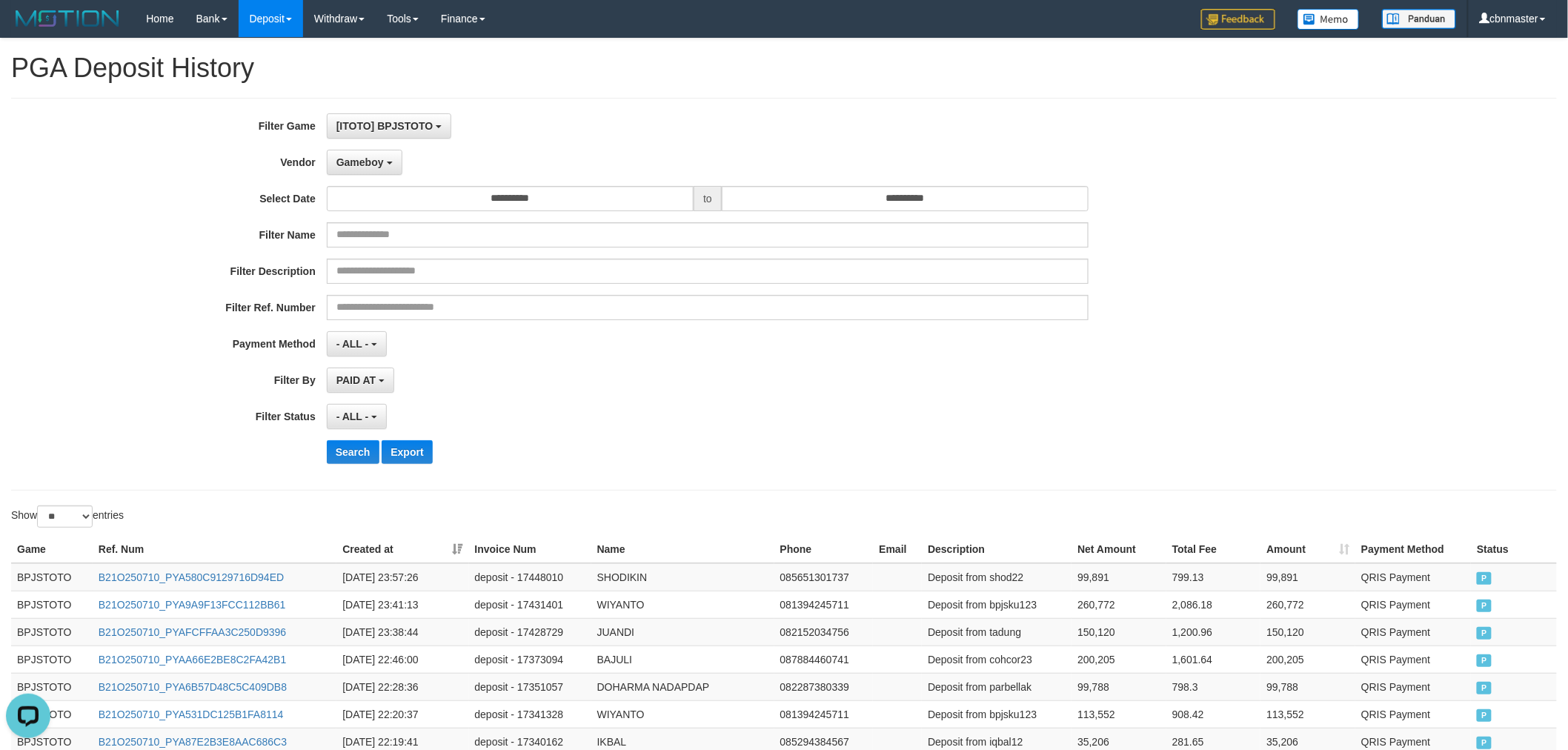 click on "Search
Export" at bounding box center (817, 452) 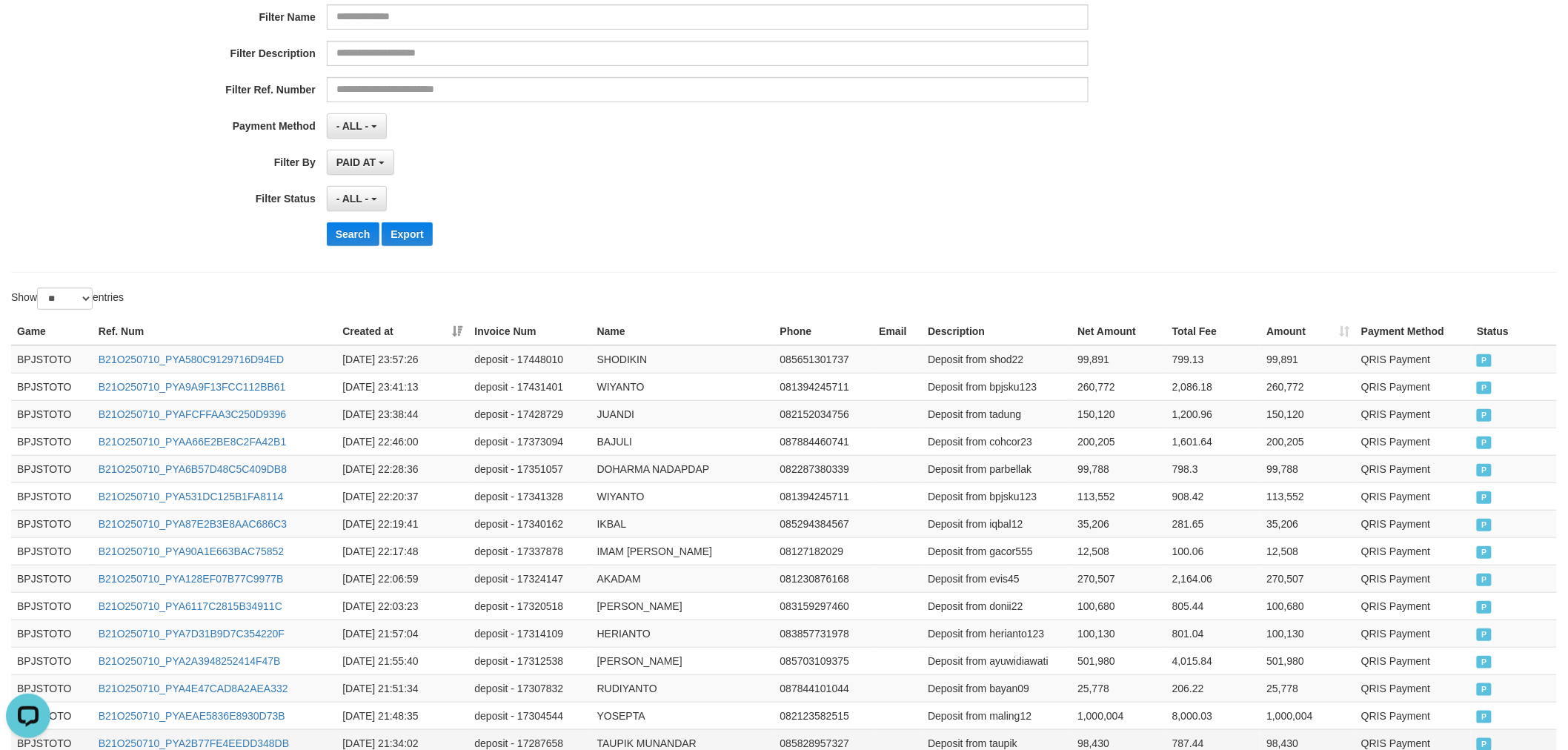 scroll, scrollTop: 0, scrollLeft: 0, axis: both 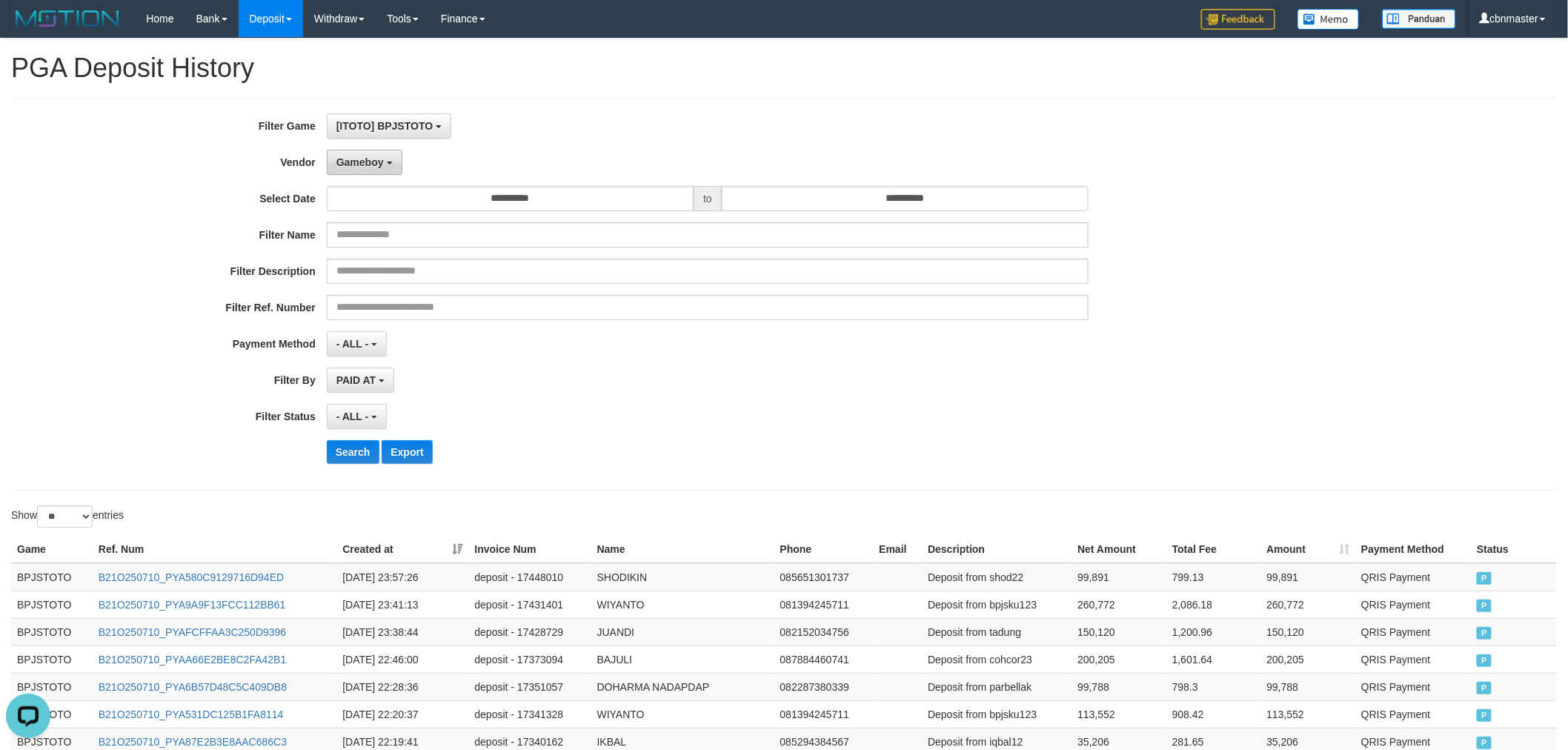 click on "Gameboy" at bounding box center (360, 162) 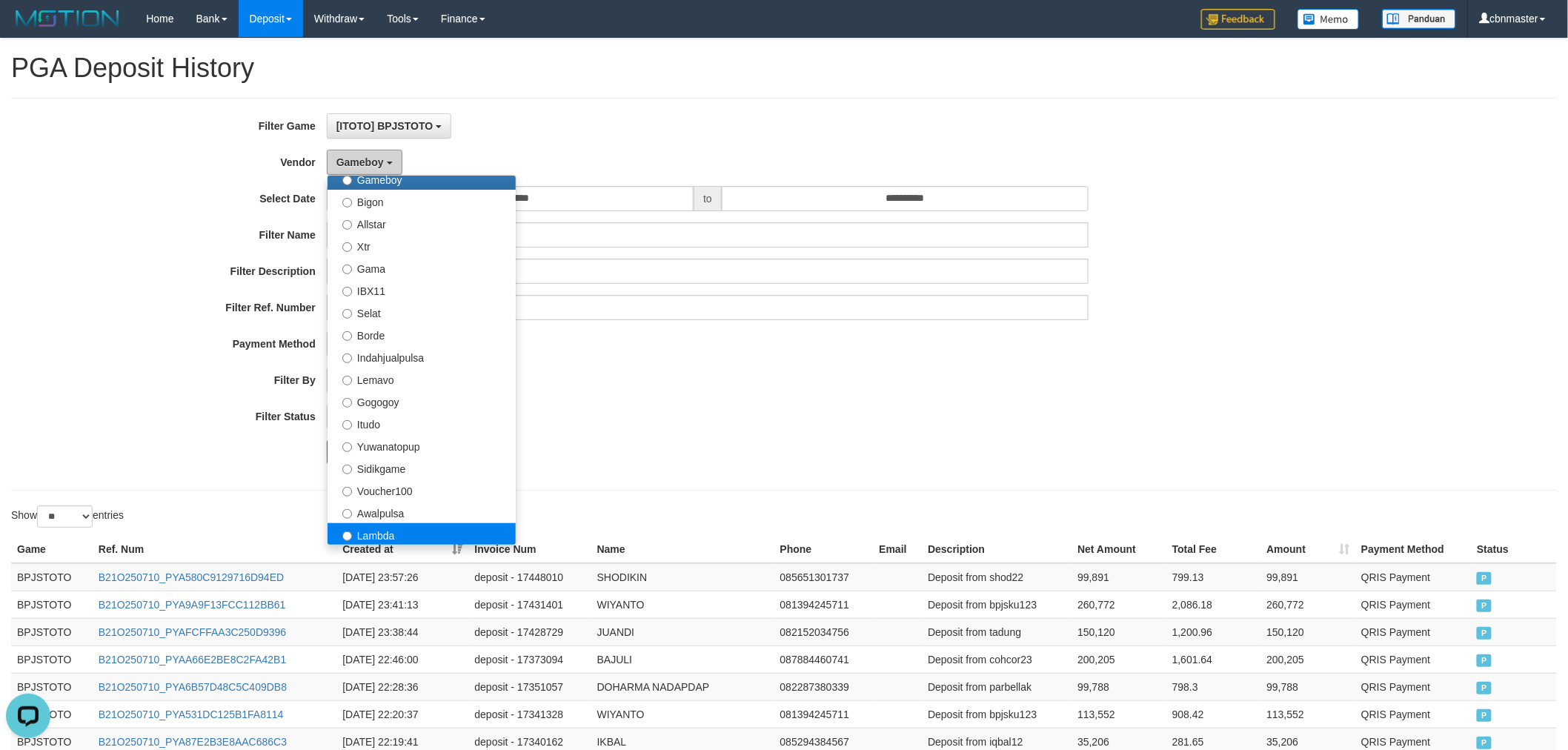 scroll, scrollTop: 507, scrollLeft: 0, axis: vertical 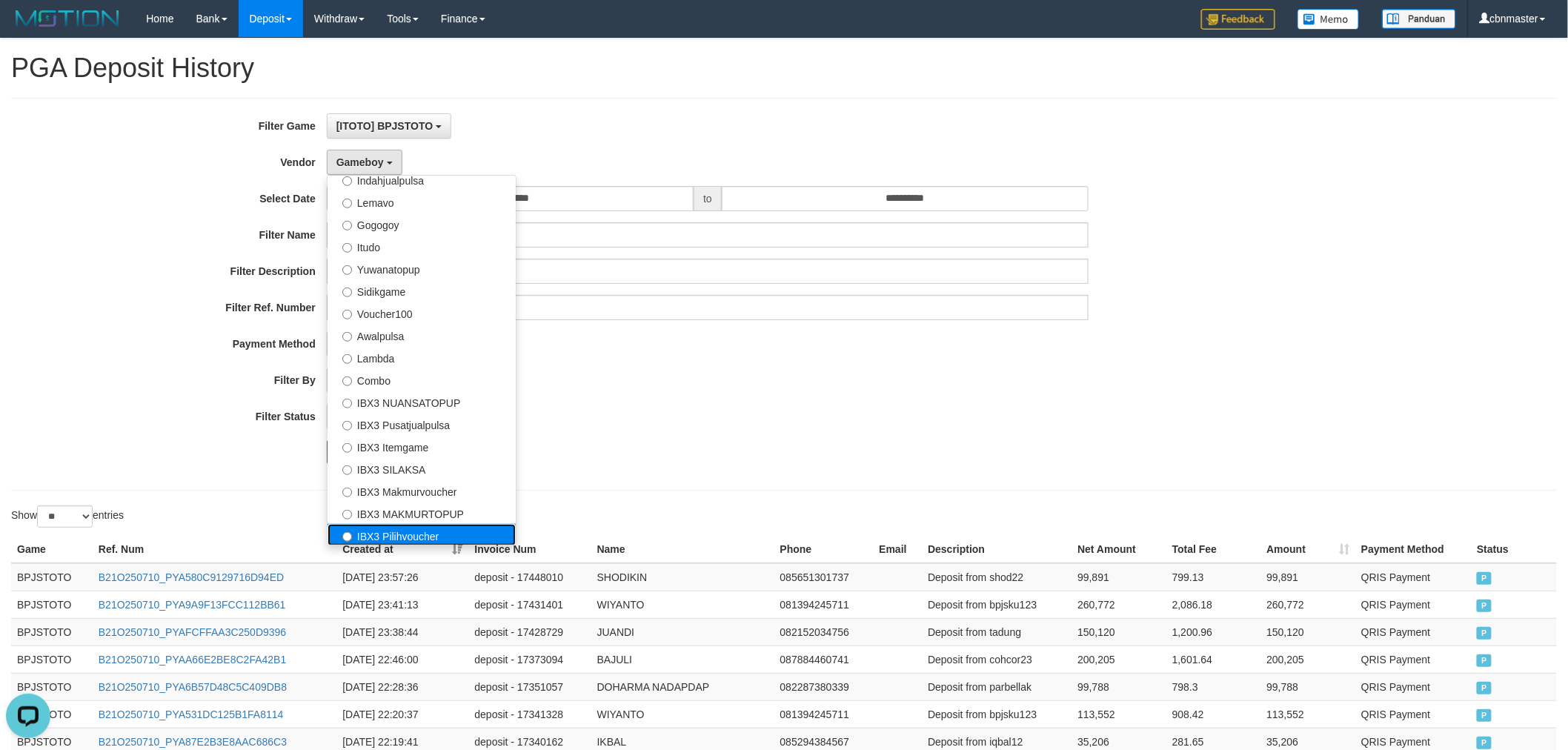 click on "IBX3 Pilihvoucher" at bounding box center [422, 535] 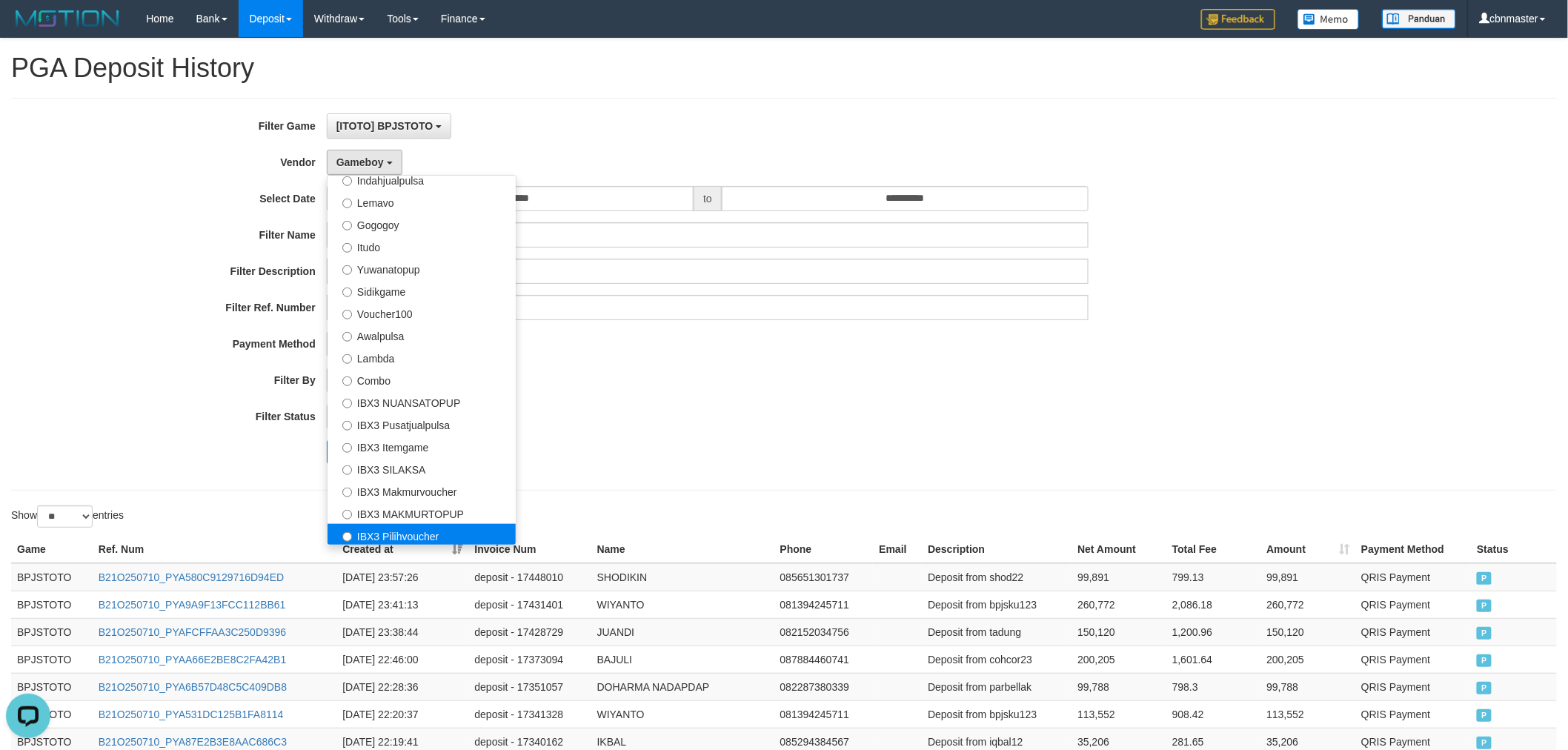 select on "**********" 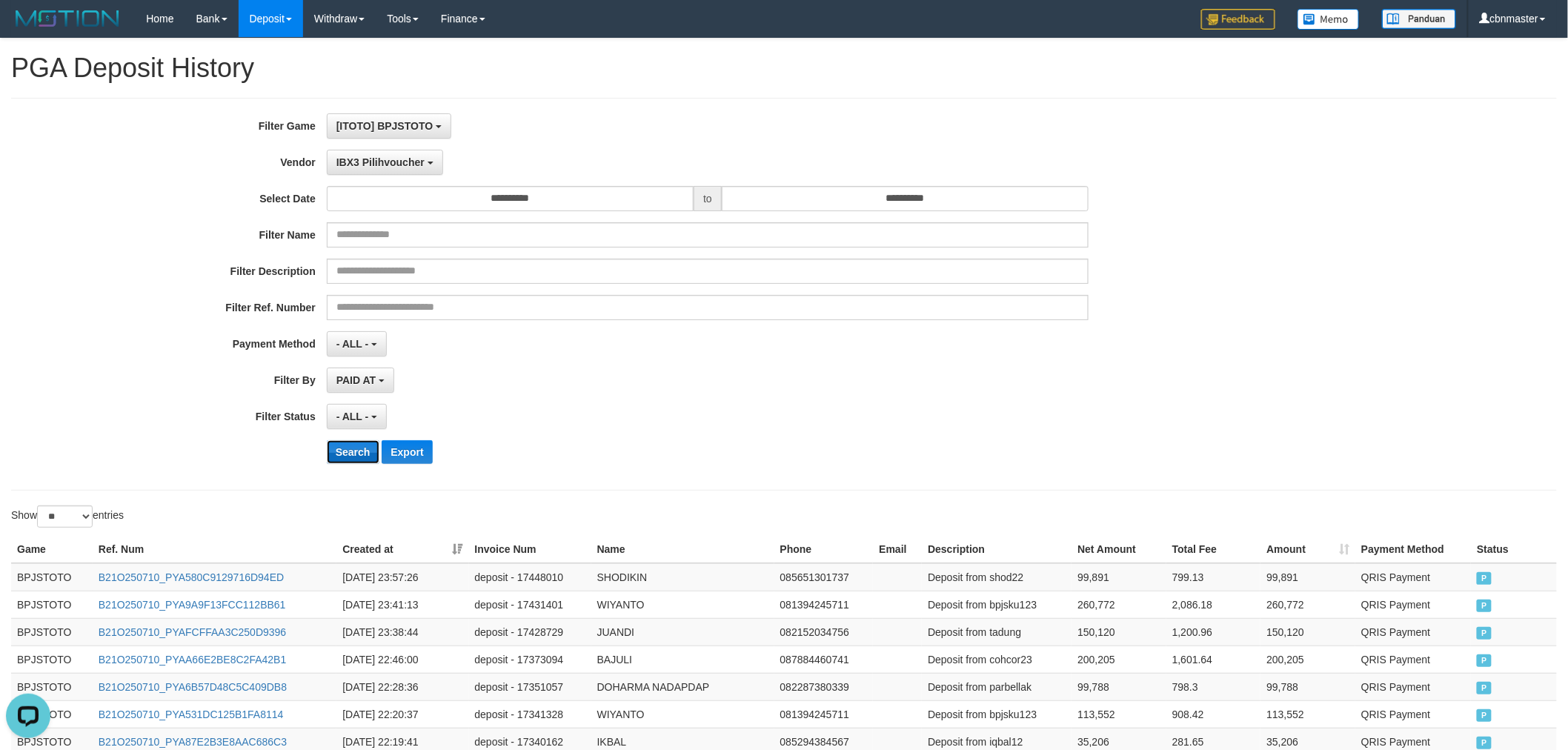click on "Search" at bounding box center (353, 452) 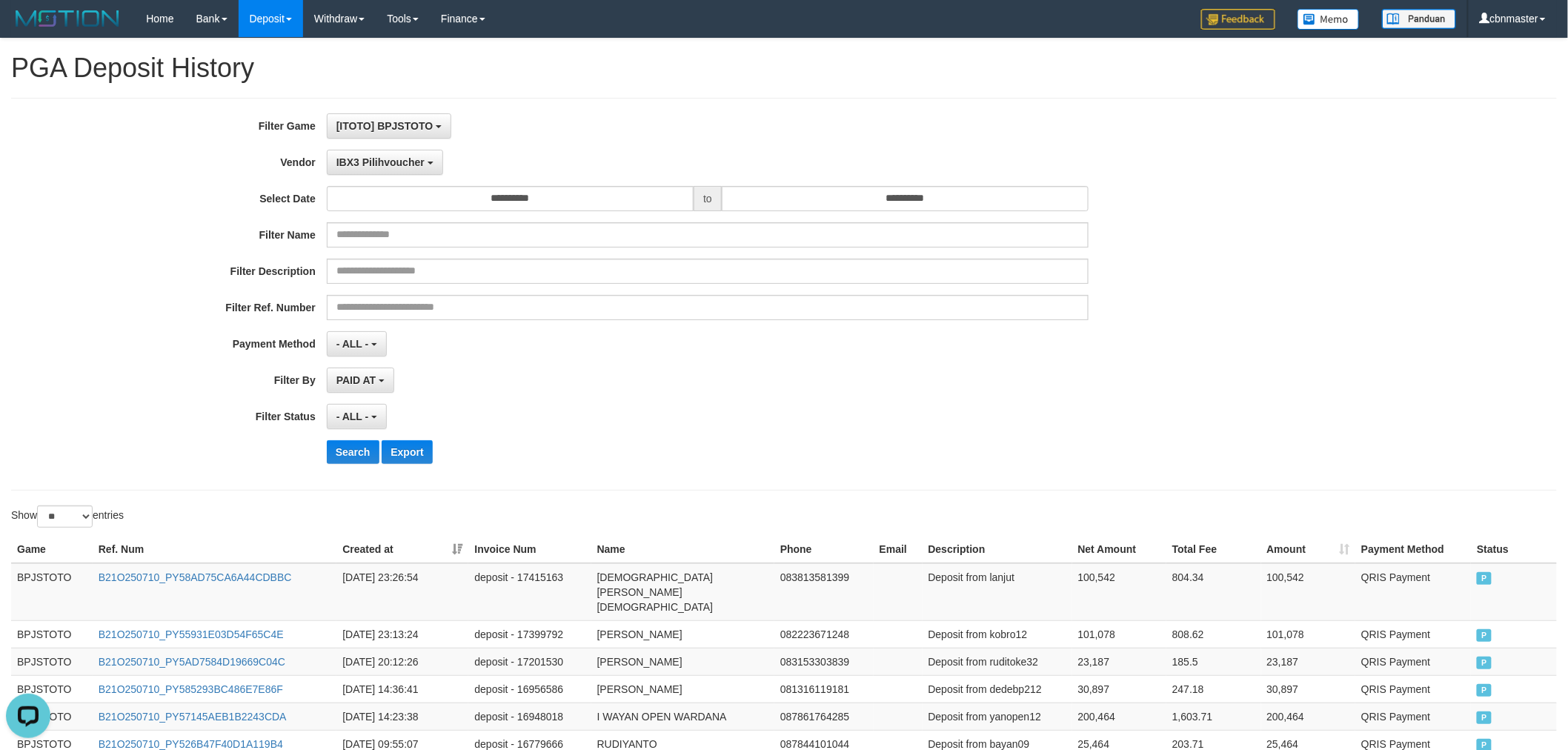 click on "- ALL -    SELECT ALL  - ALL -  SELECT STATUS
PENDING/UNPAID
PAID
CANCELED
EXPIRED" at bounding box center [708, 417] 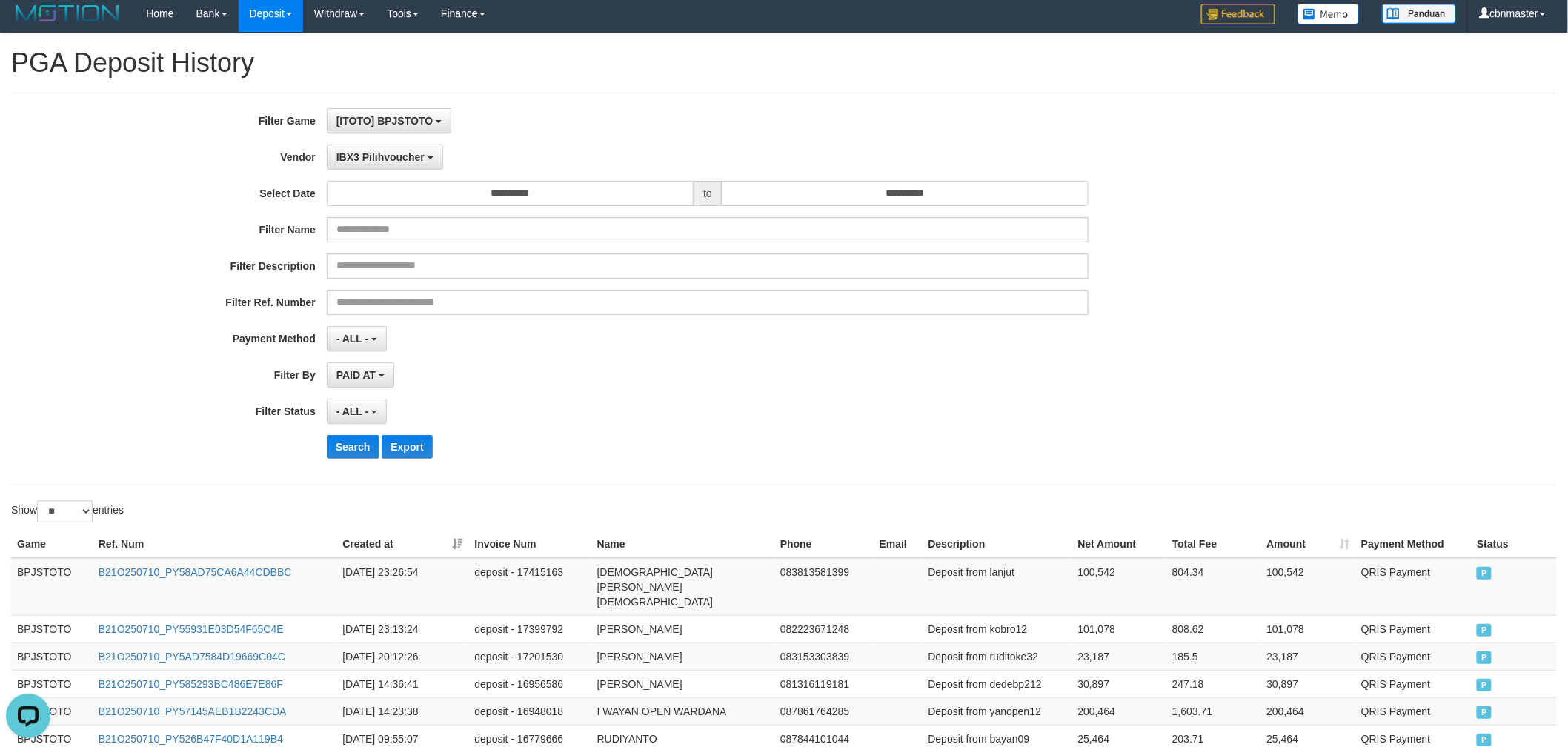scroll, scrollTop: 0, scrollLeft: 0, axis: both 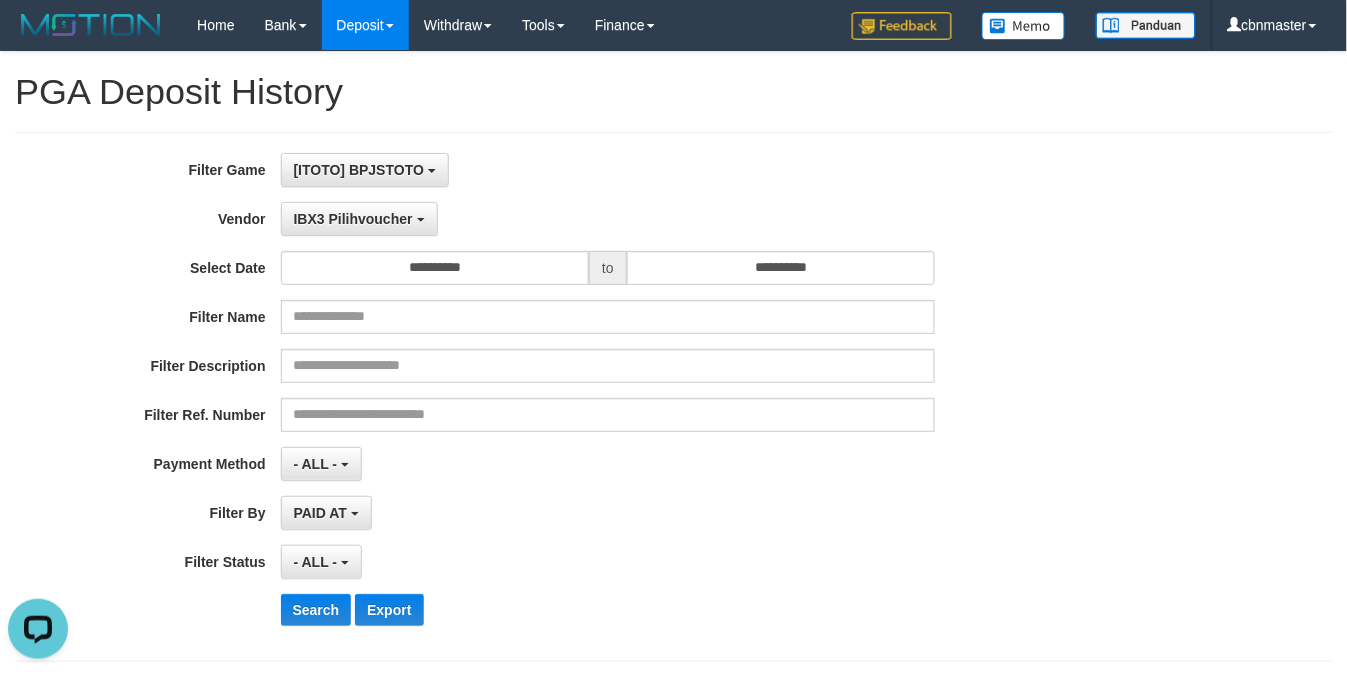 drag, startPoint x: 1114, startPoint y: 130, endPoint x: 1136, endPoint y: 22, distance: 110.217964 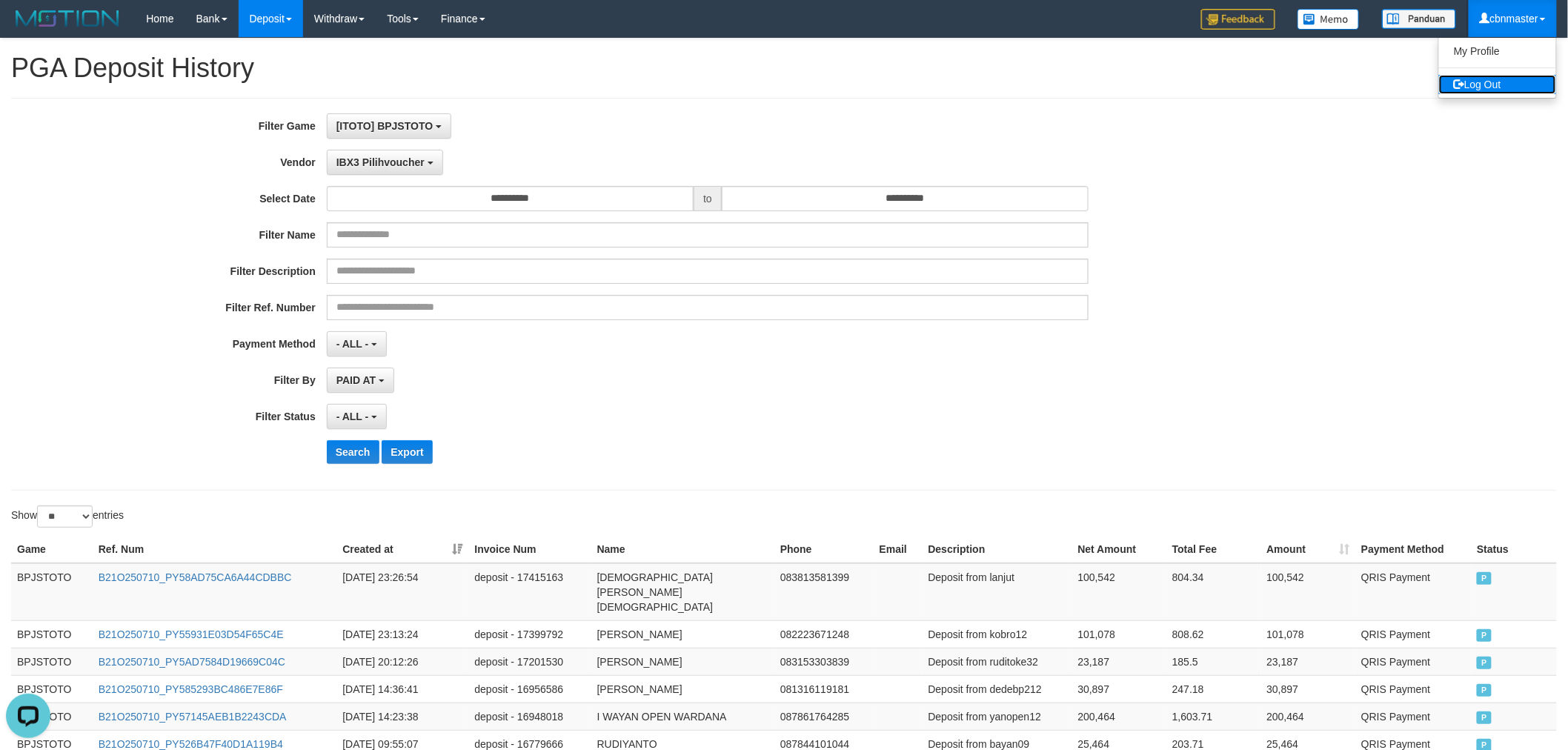 click on "Log Out" at bounding box center [1498, 84] 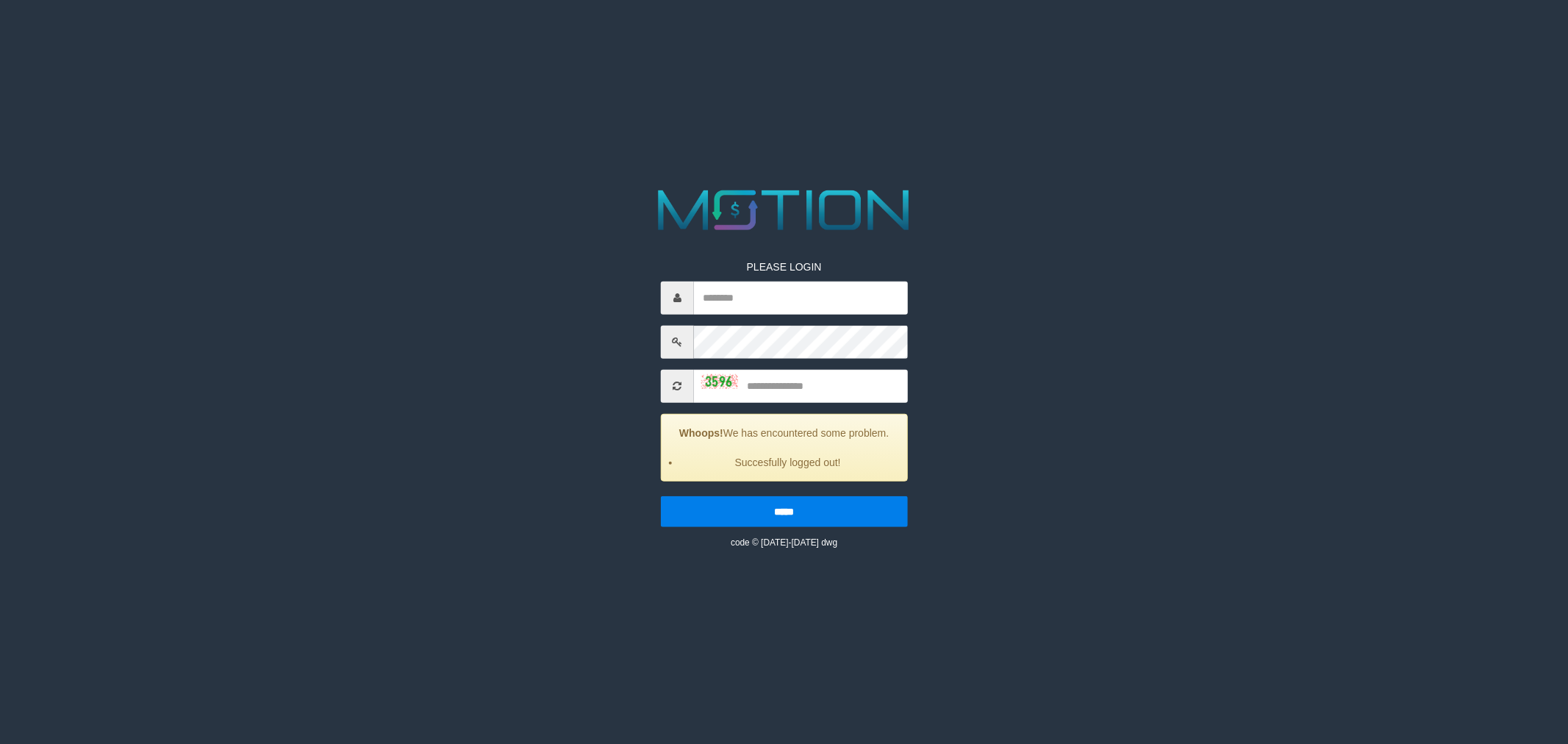 scroll, scrollTop: 0, scrollLeft: 0, axis: both 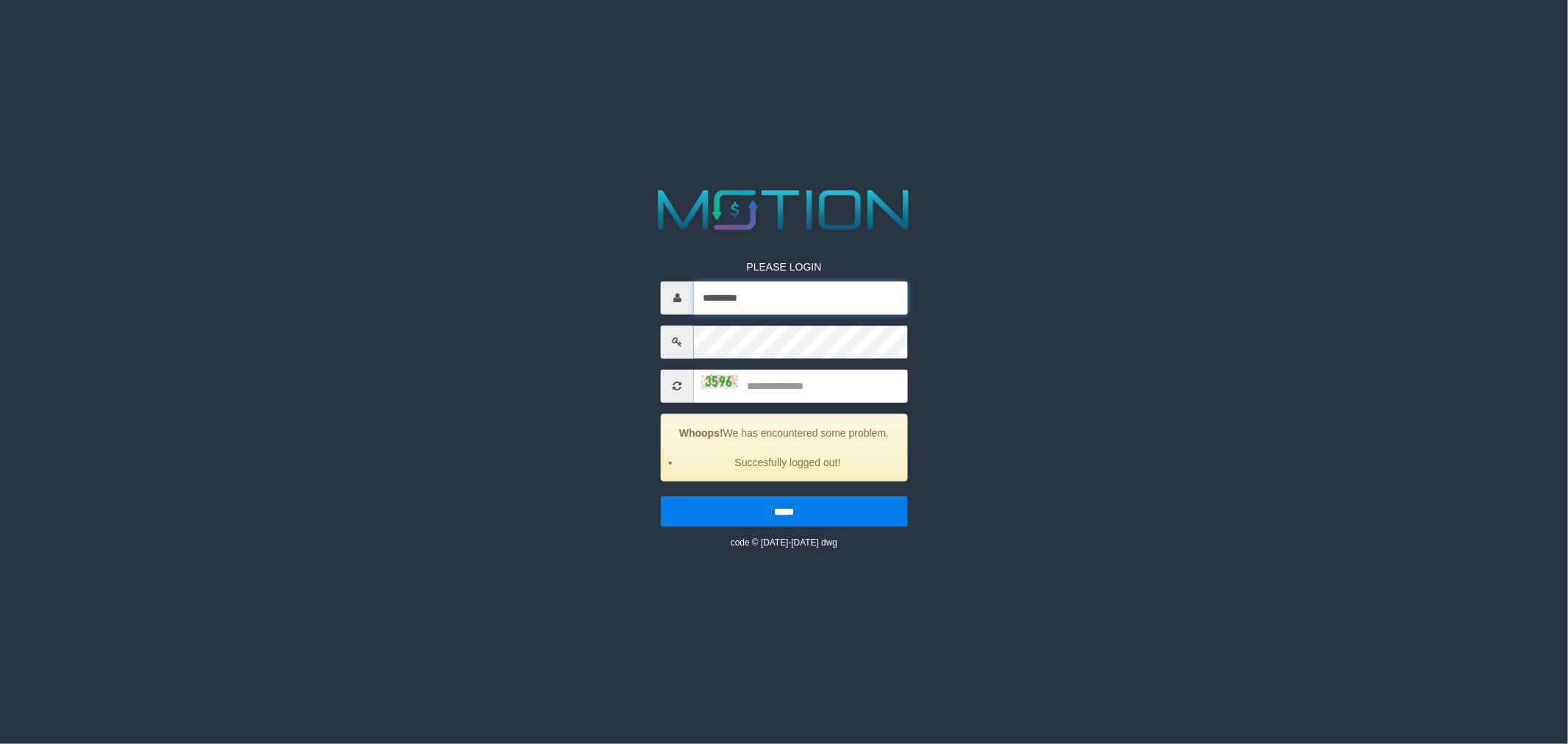 click on "*********" at bounding box center [801, 297] 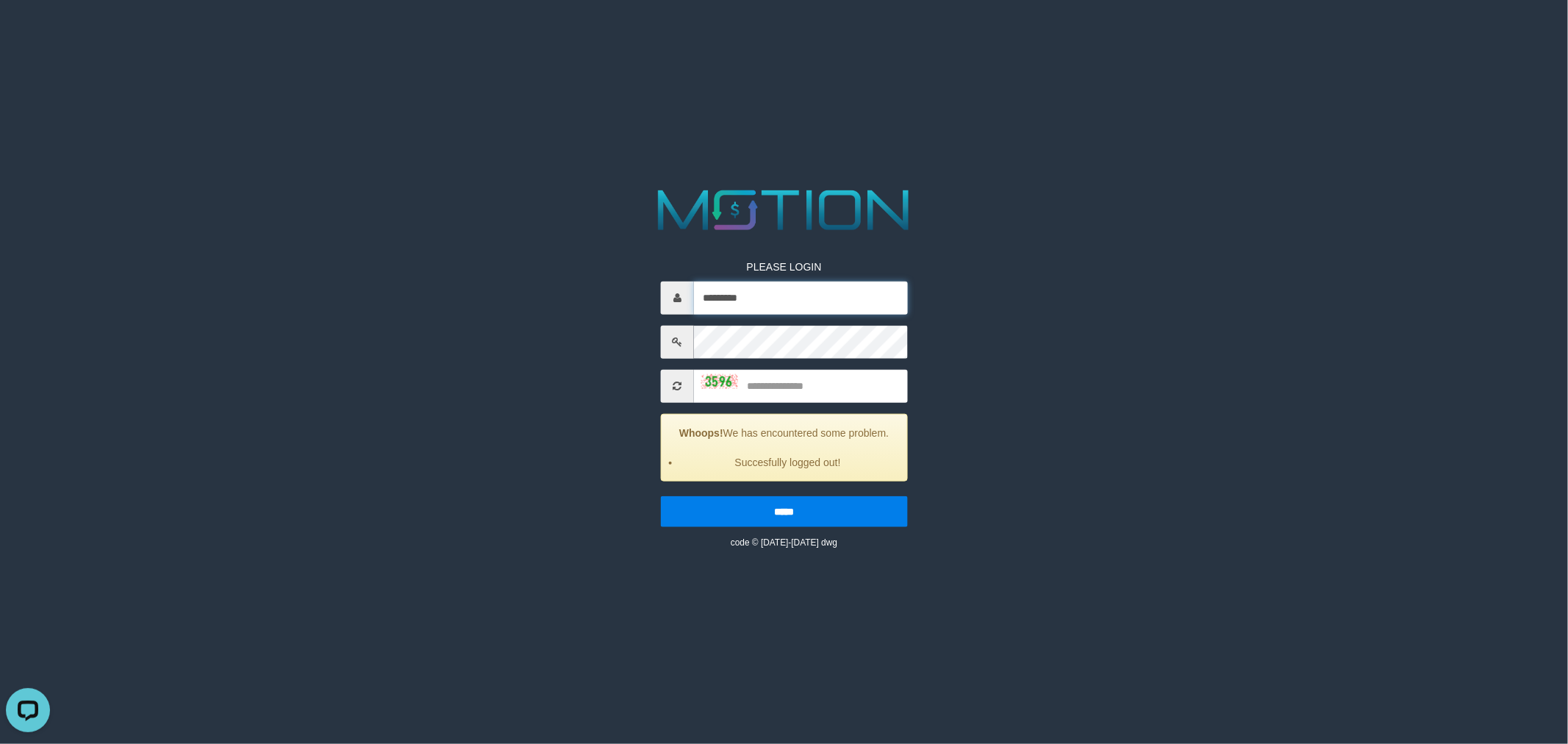 scroll, scrollTop: 0, scrollLeft: 0, axis: both 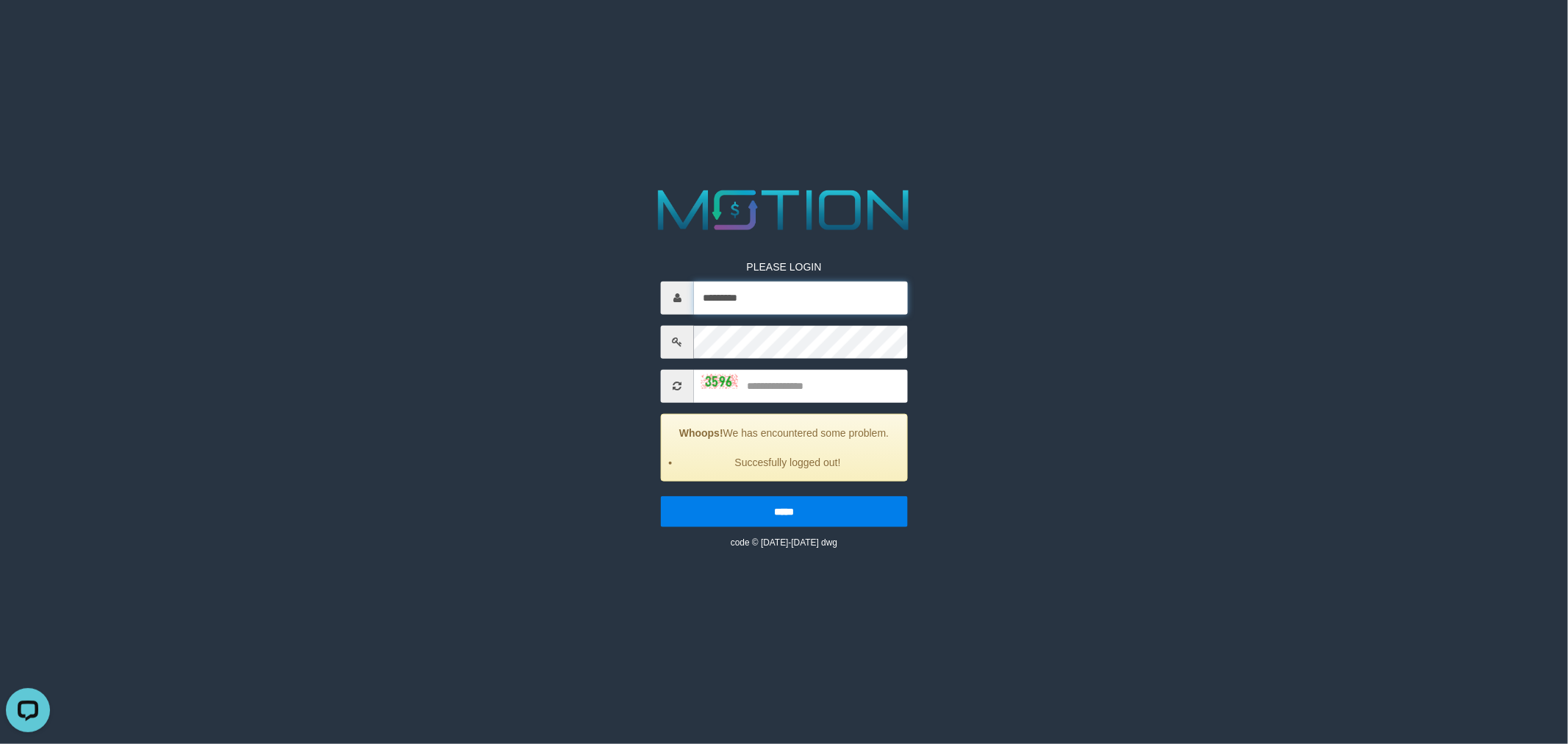 type on "*********" 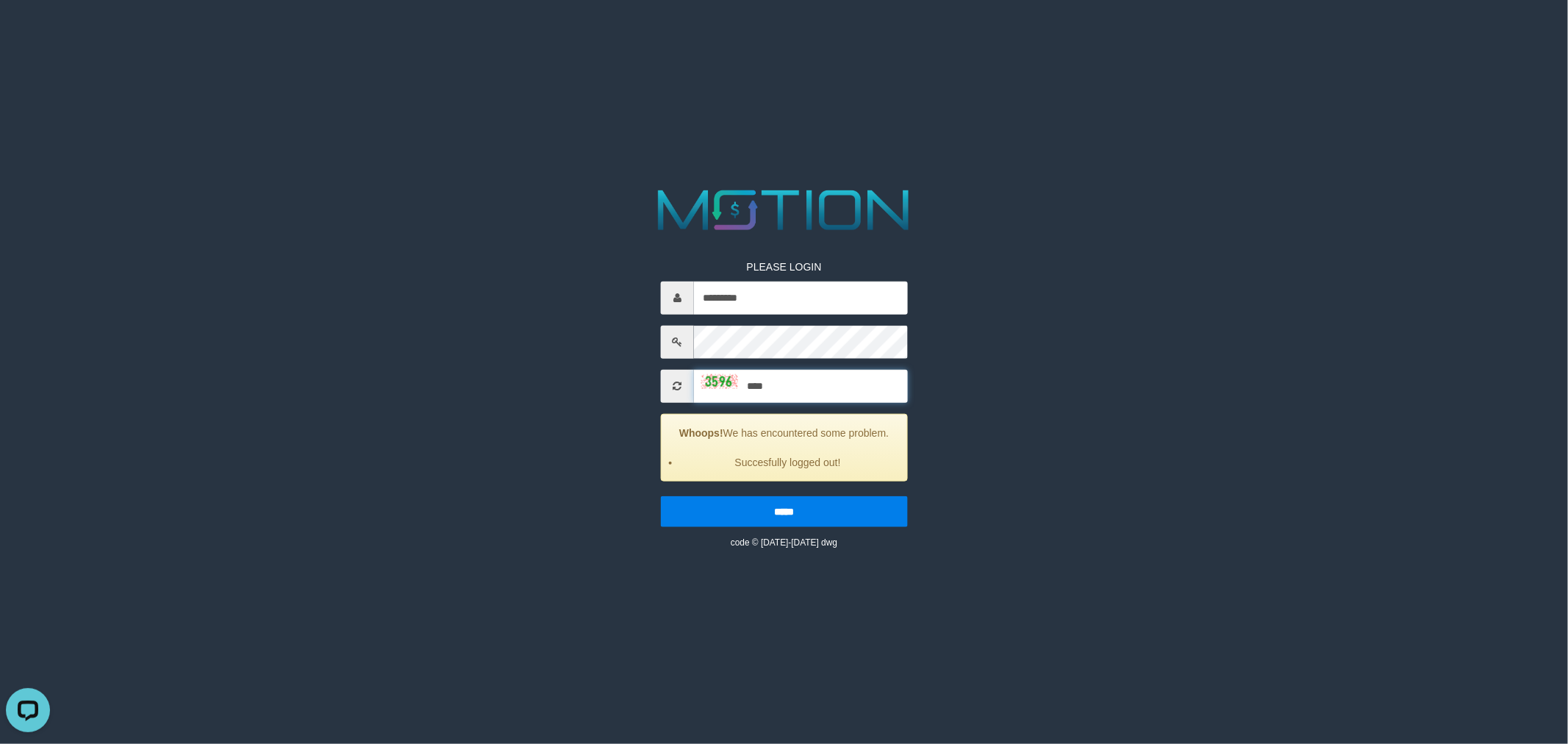 type on "****" 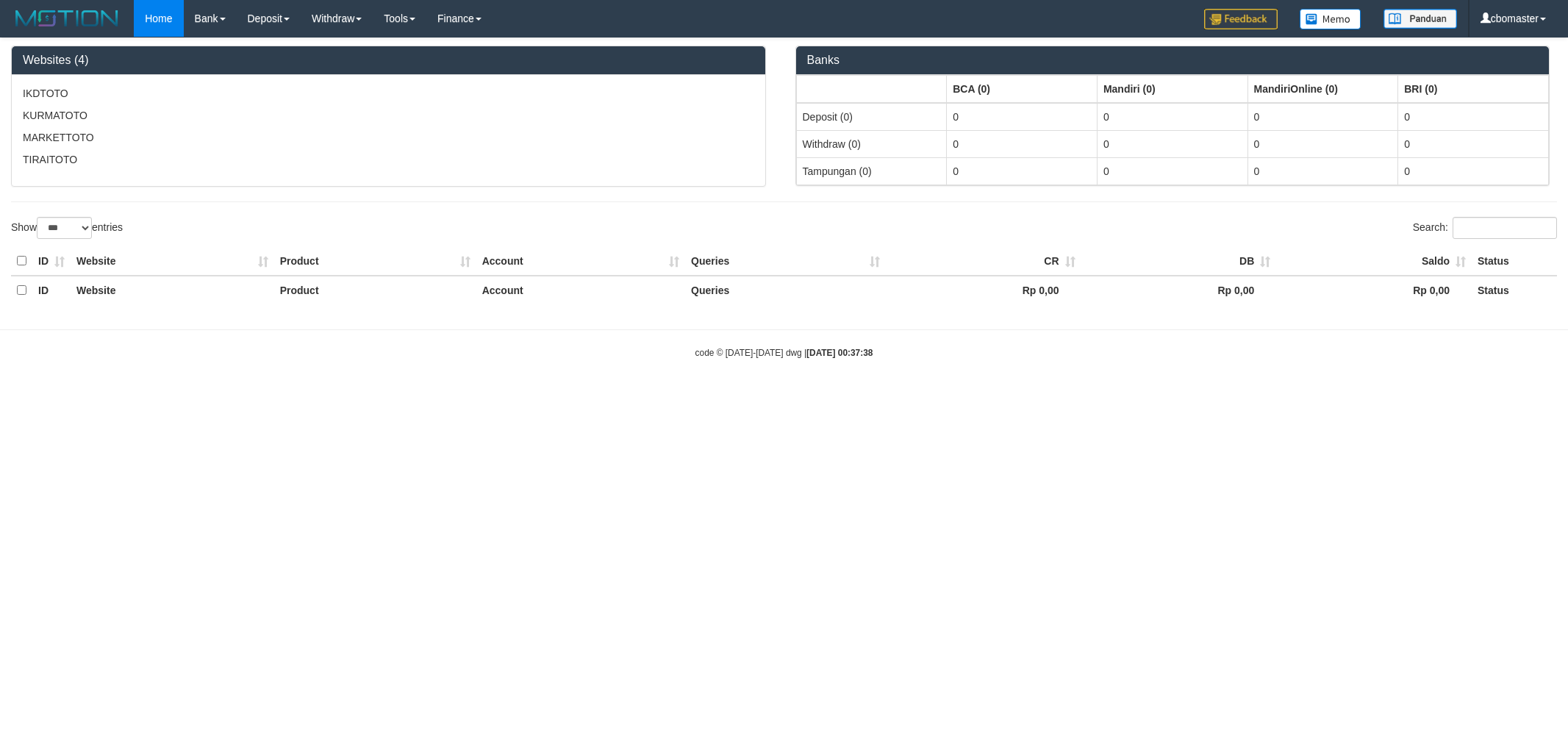 select on "***" 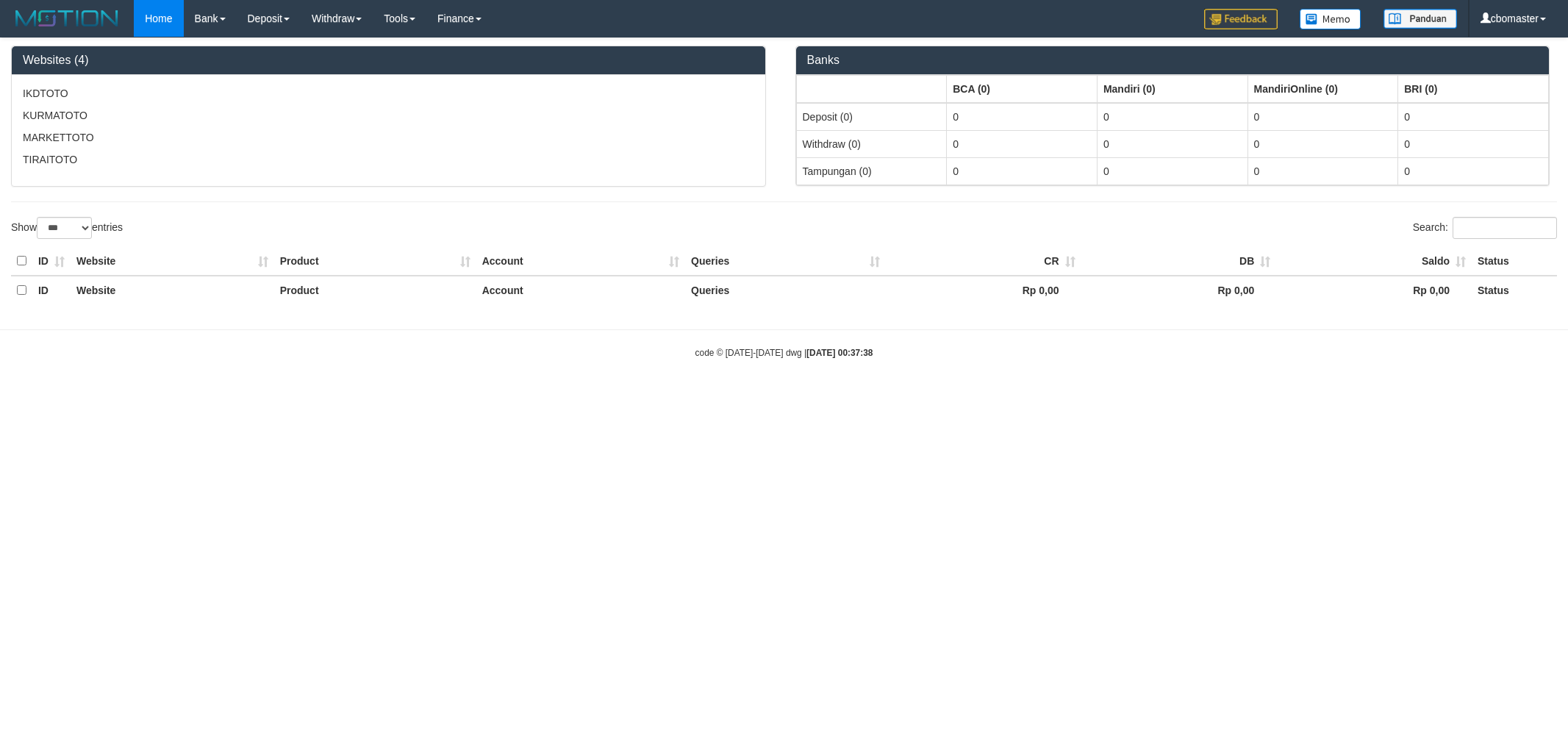 scroll, scrollTop: 0, scrollLeft: 0, axis: both 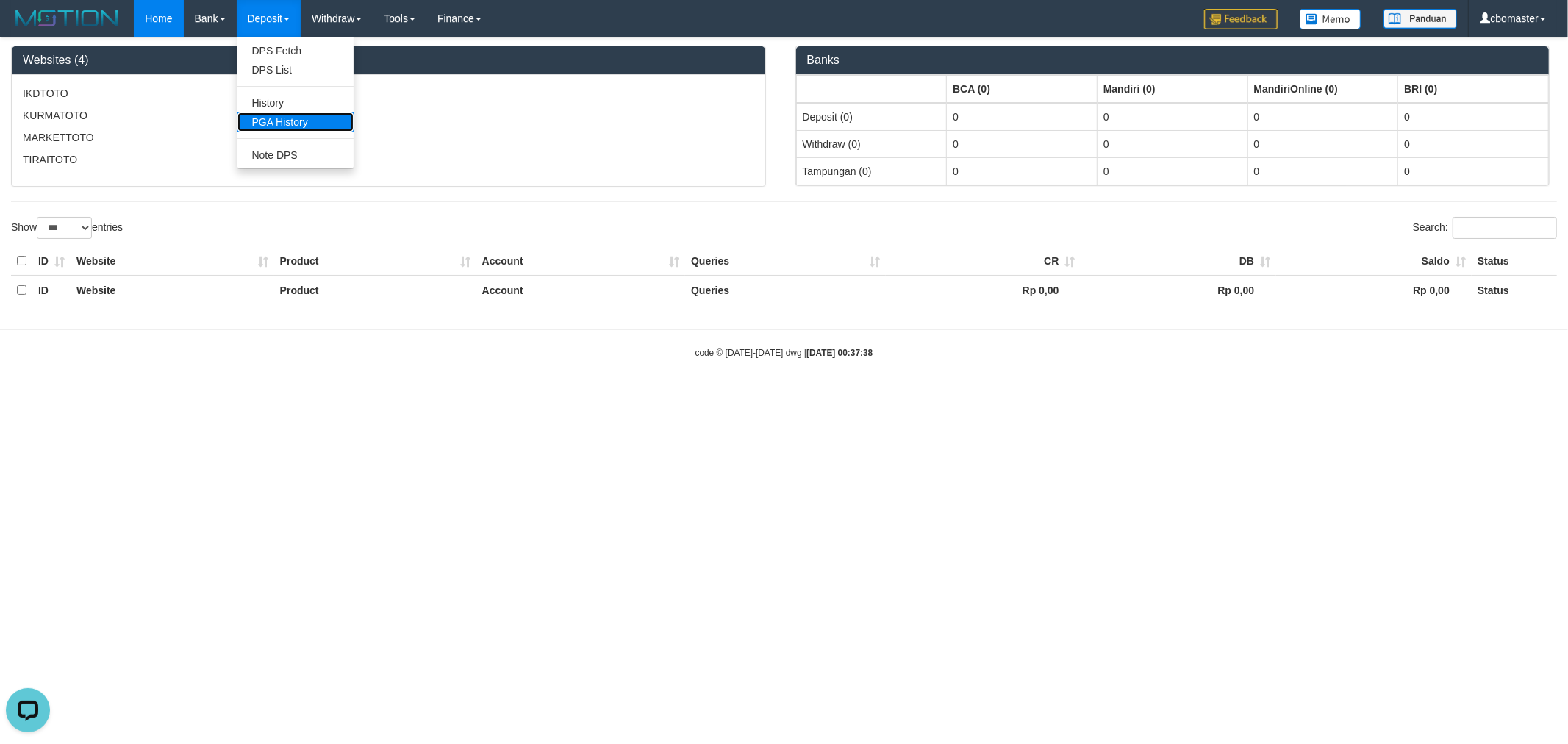 click on "PGA History" at bounding box center (296, 122) 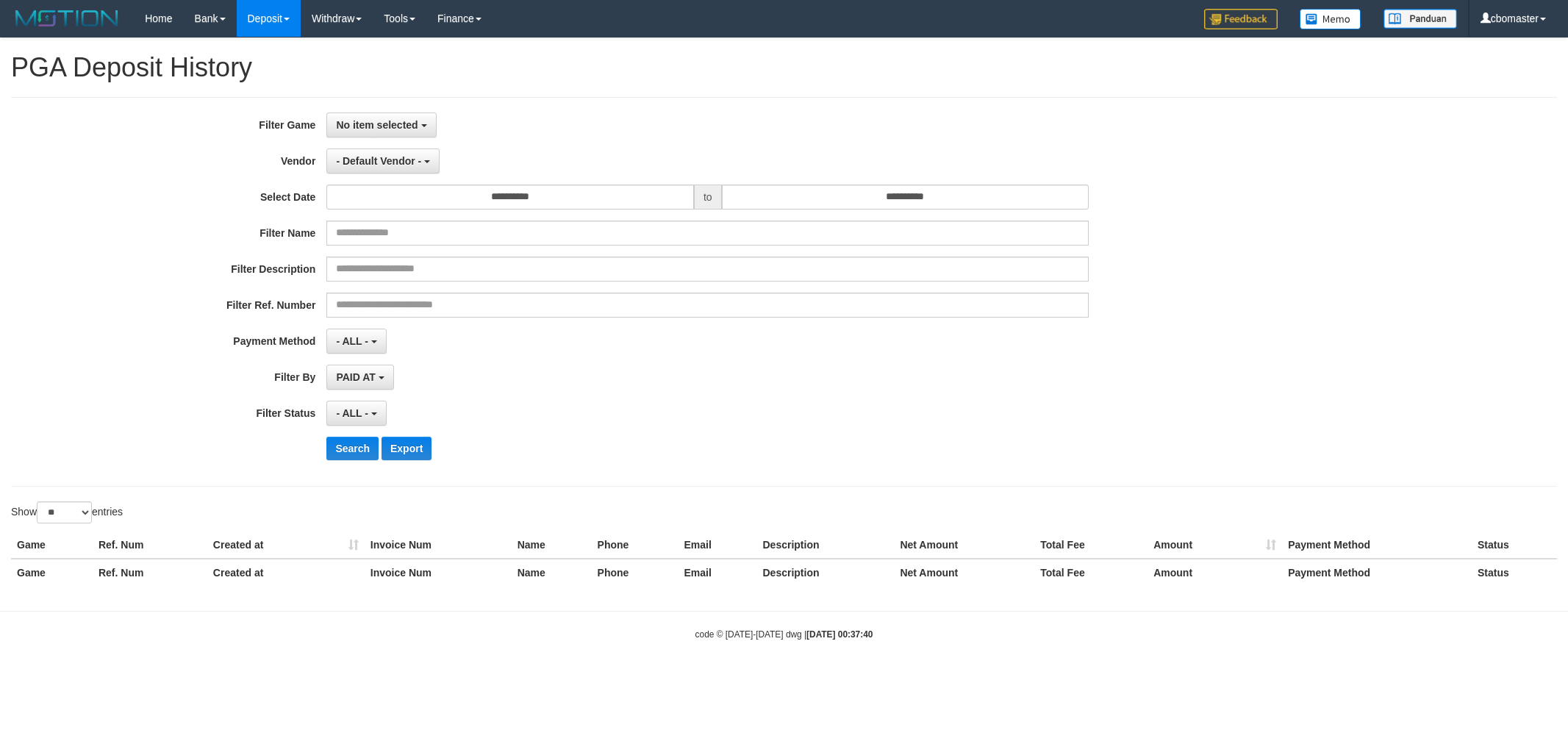 select 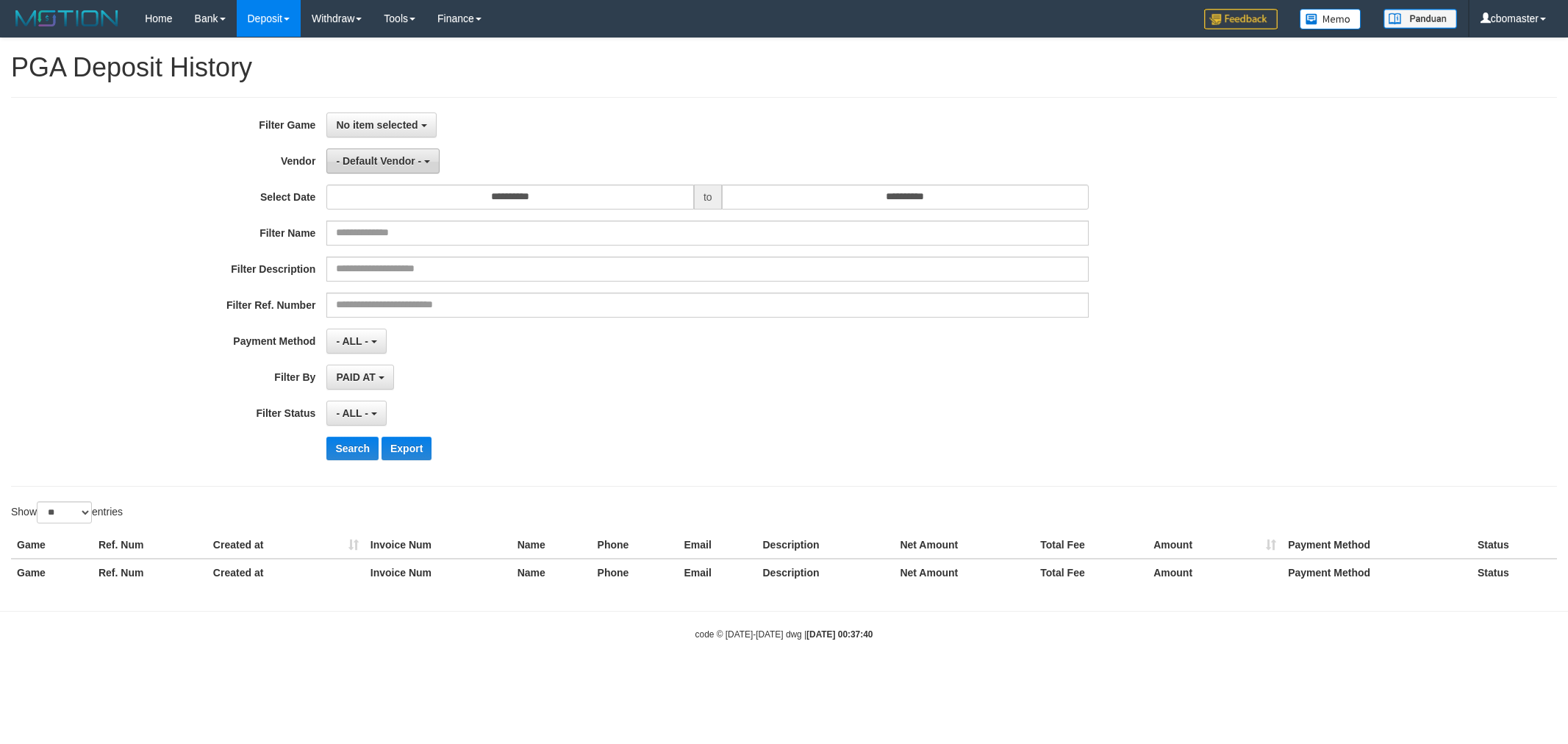 scroll, scrollTop: 0, scrollLeft: 0, axis: both 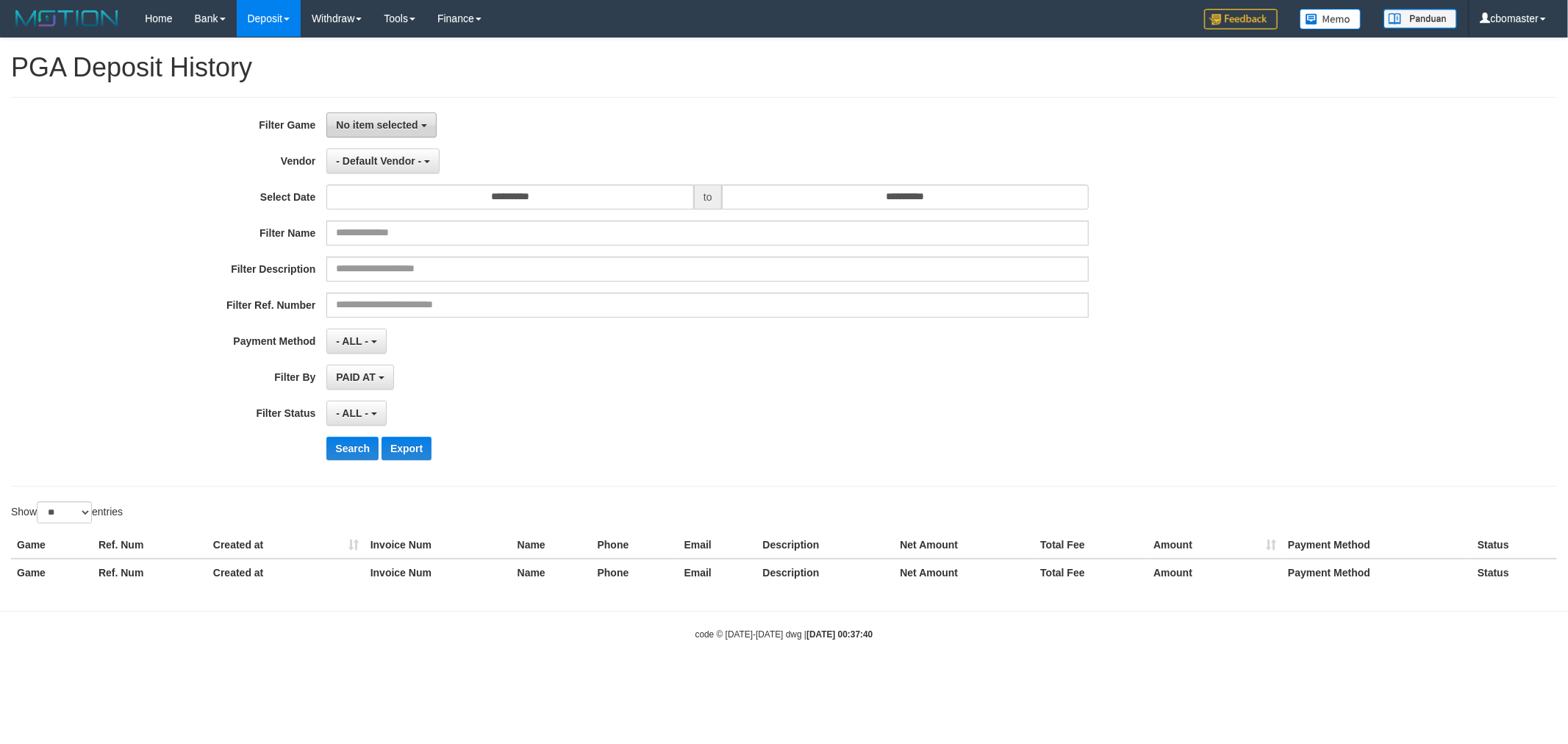 click on "No item selected" at bounding box center [381, 125] 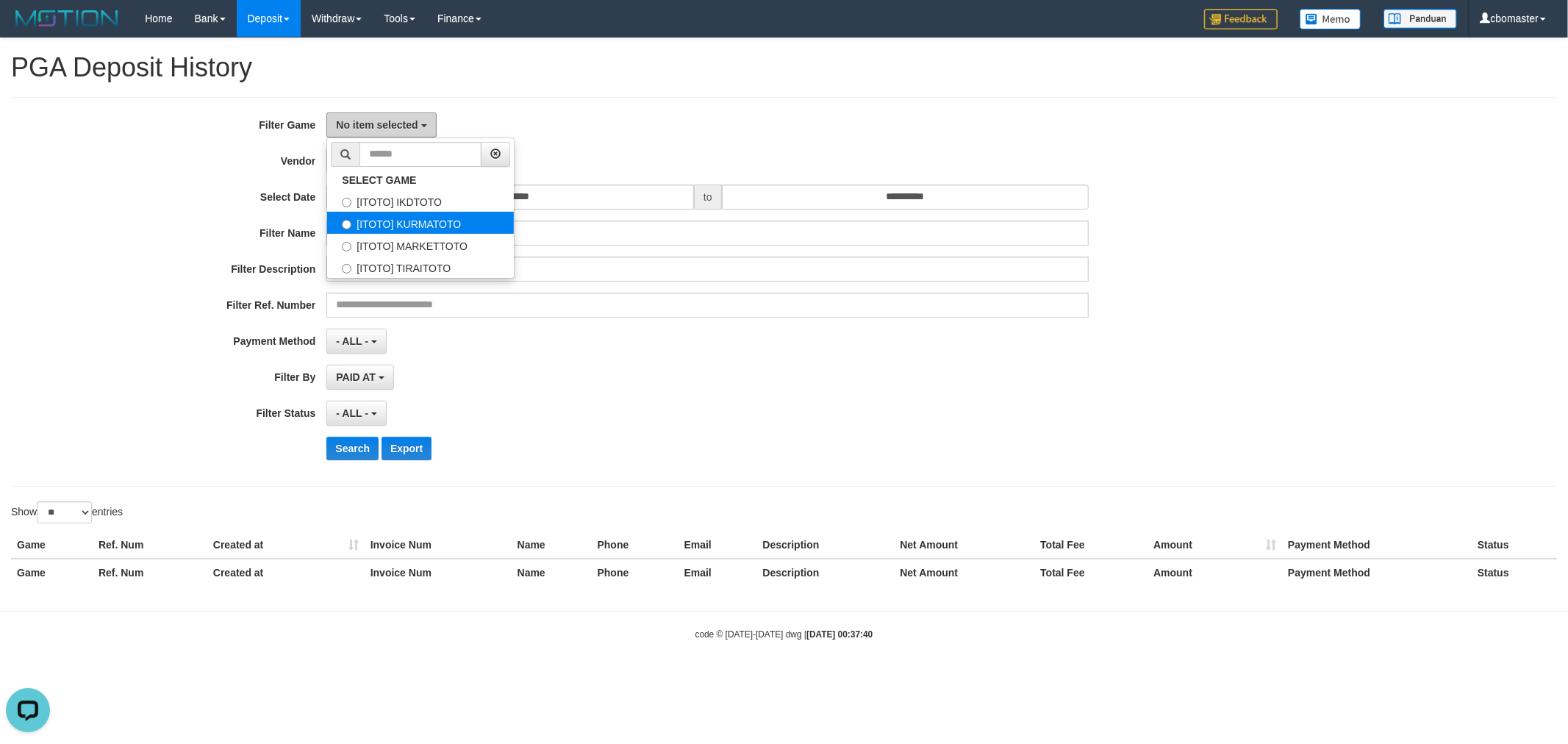 scroll, scrollTop: 0, scrollLeft: 0, axis: both 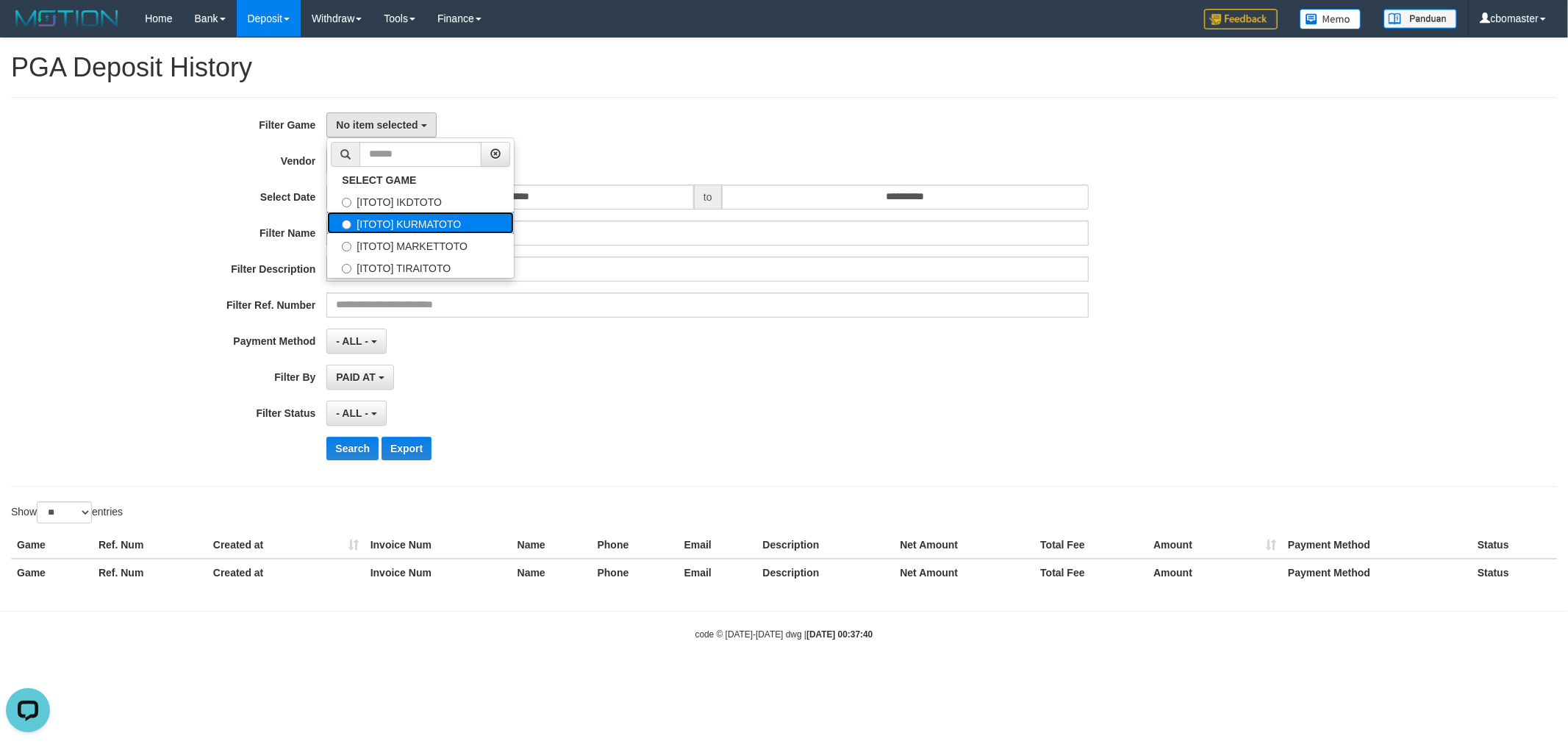 click on "[ITOTO] KURMATOTO" at bounding box center (420, 223) 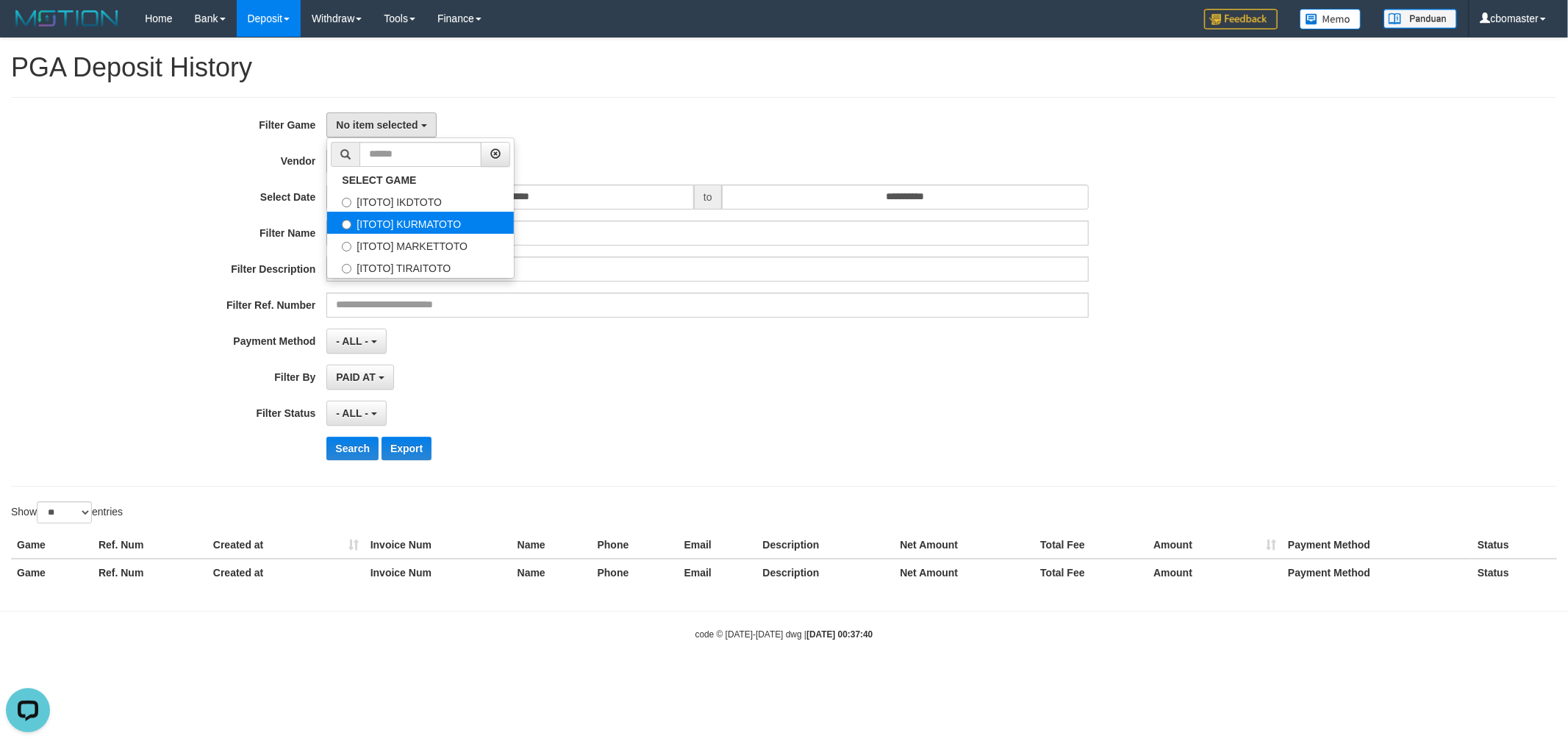 select on "****" 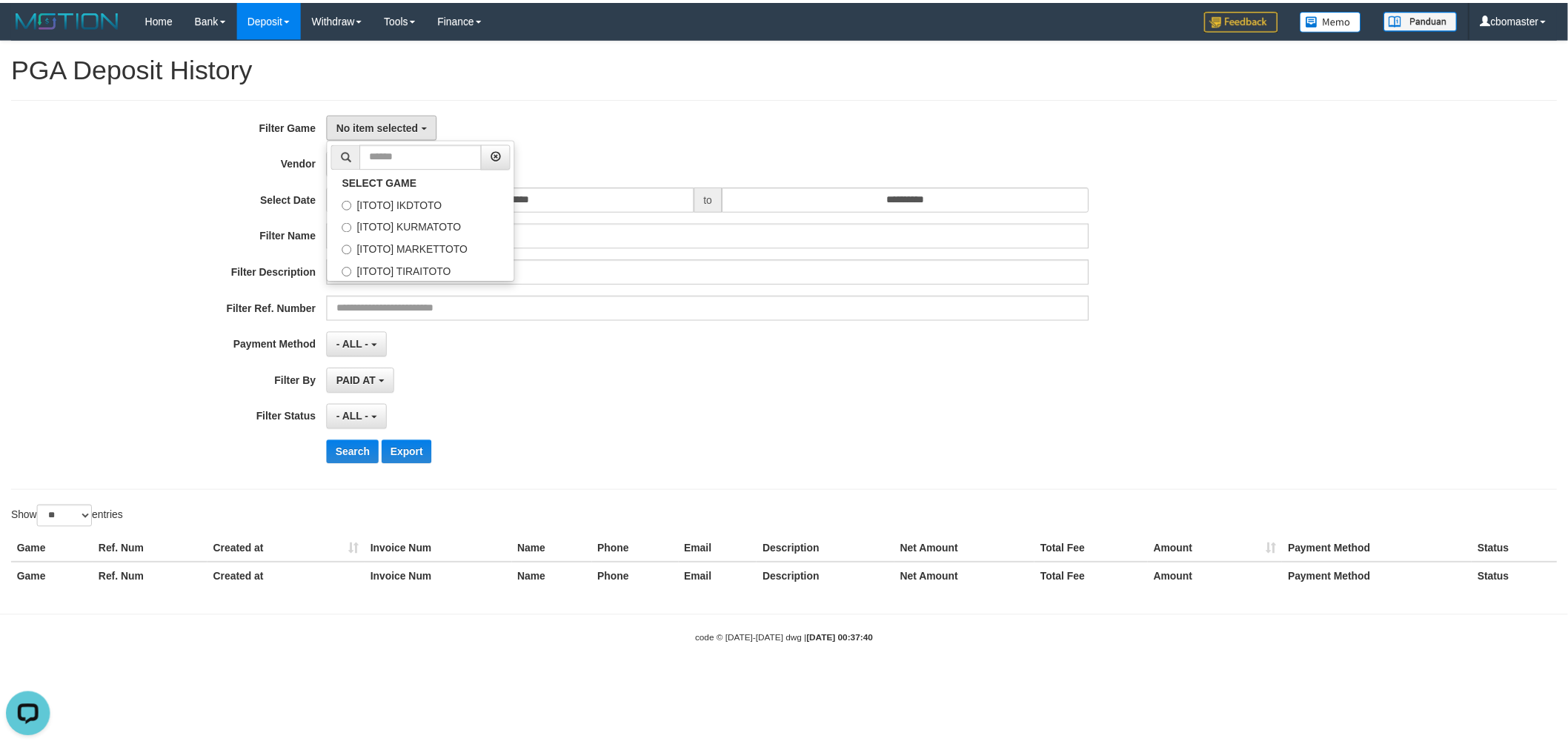 scroll, scrollTop: 25, scrollLeft: 0, axis: vertical 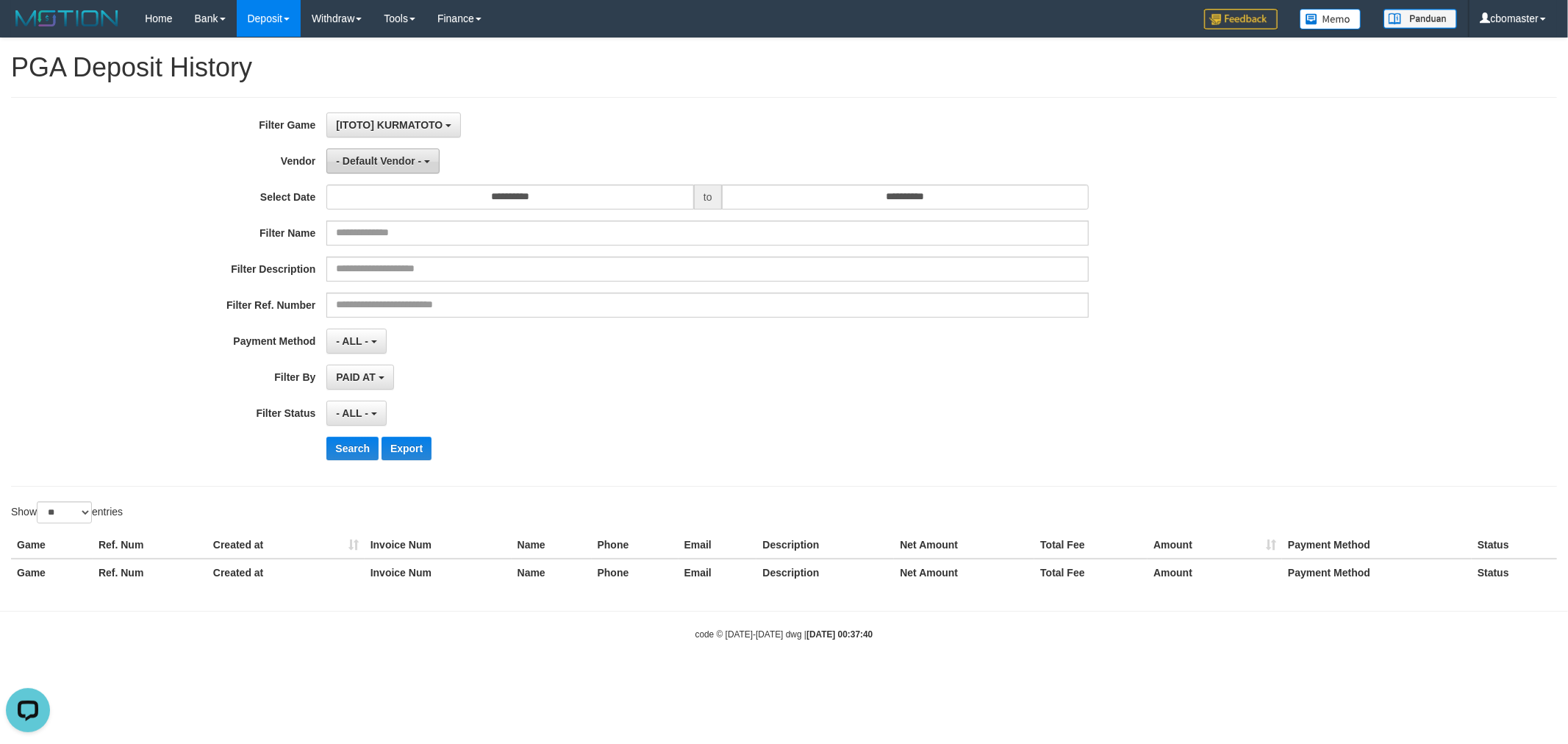 click on "- Default Vendor -" at bounding box center (379, 161) 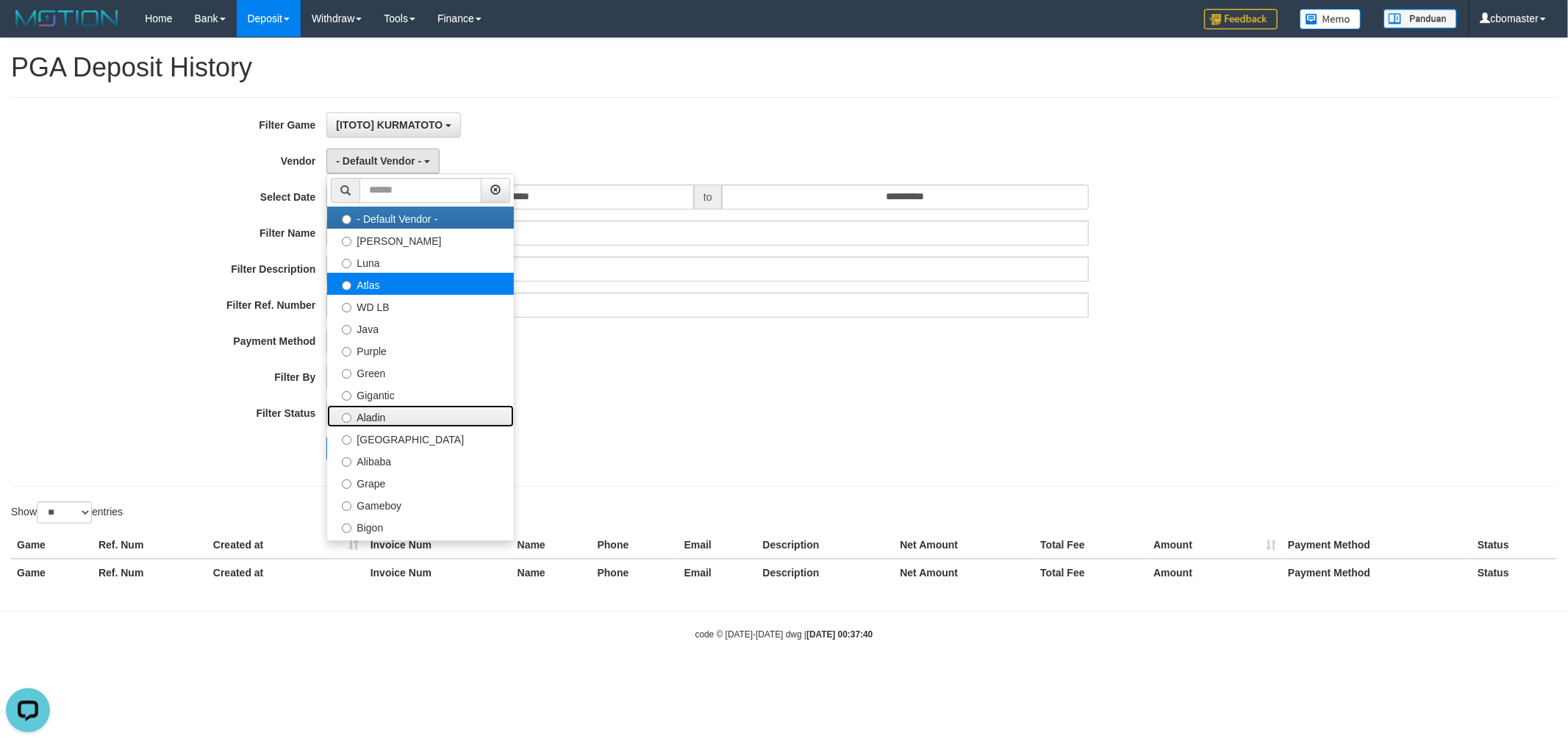 drag, startPoint x: 372, startPoint y: 415, endPoint x: 509, endPoint y: 282, distance: 190.9398 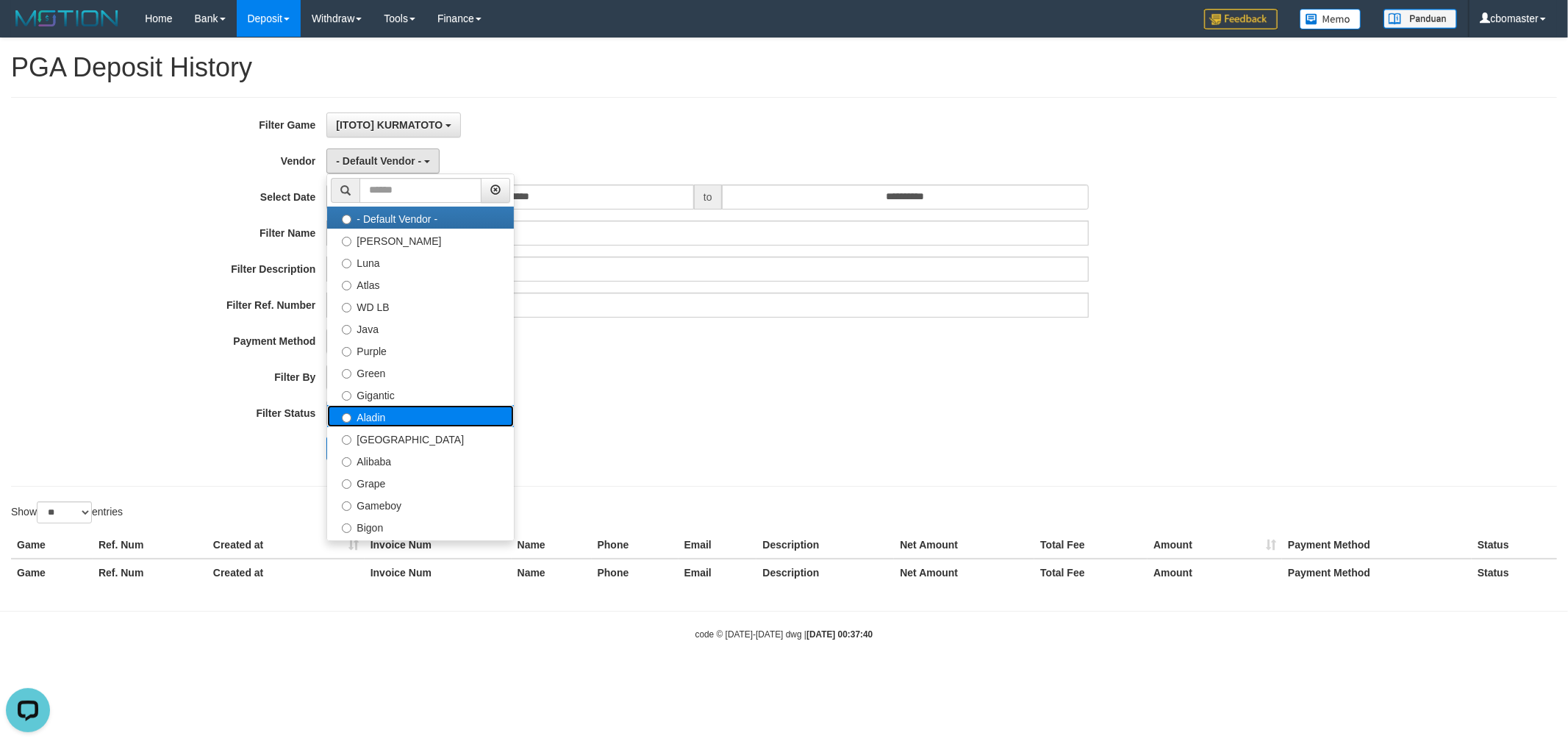 click on "Aladin" at bounding box center (420, 416) 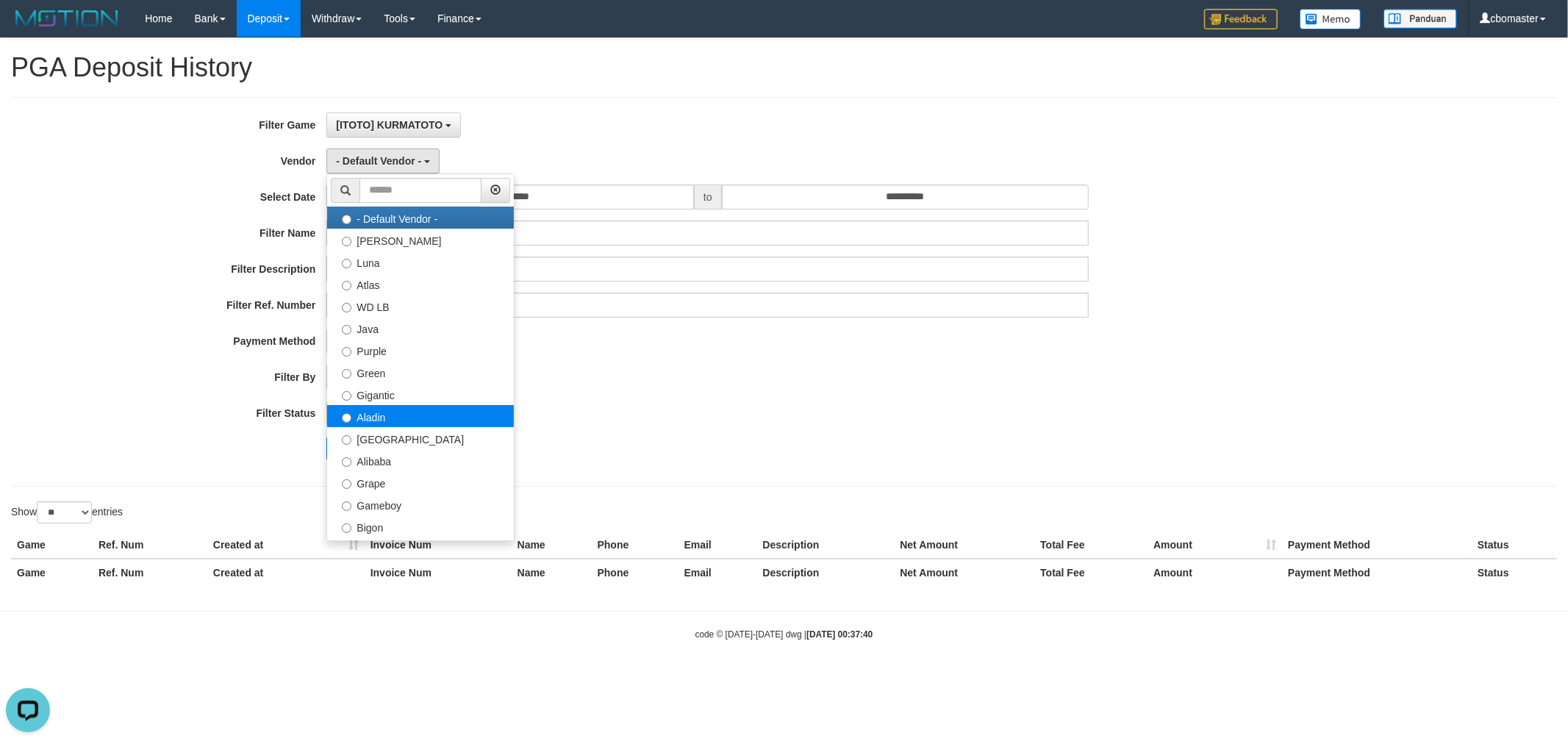 select on "**********" 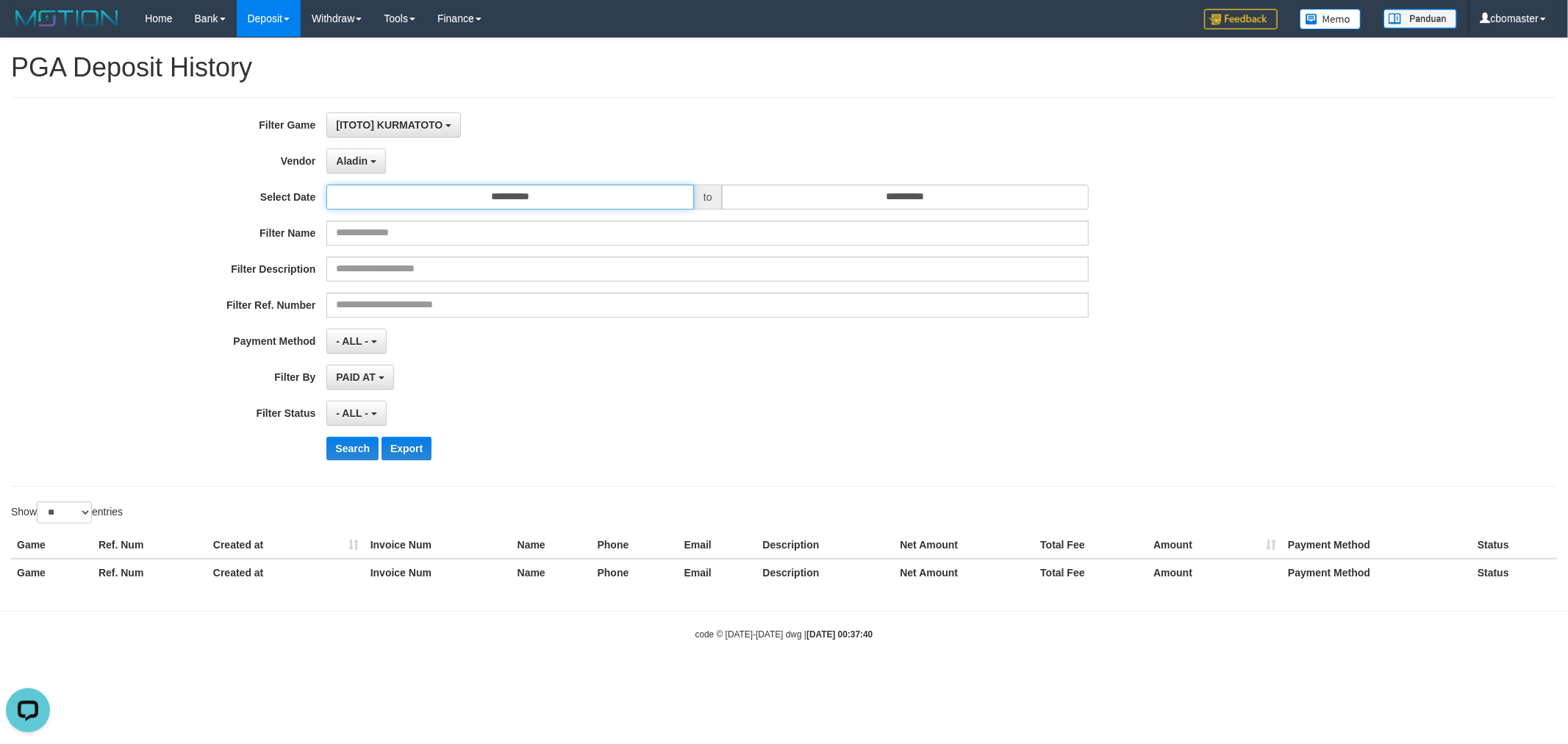 click on "**********" at bounding box center [510, 197] 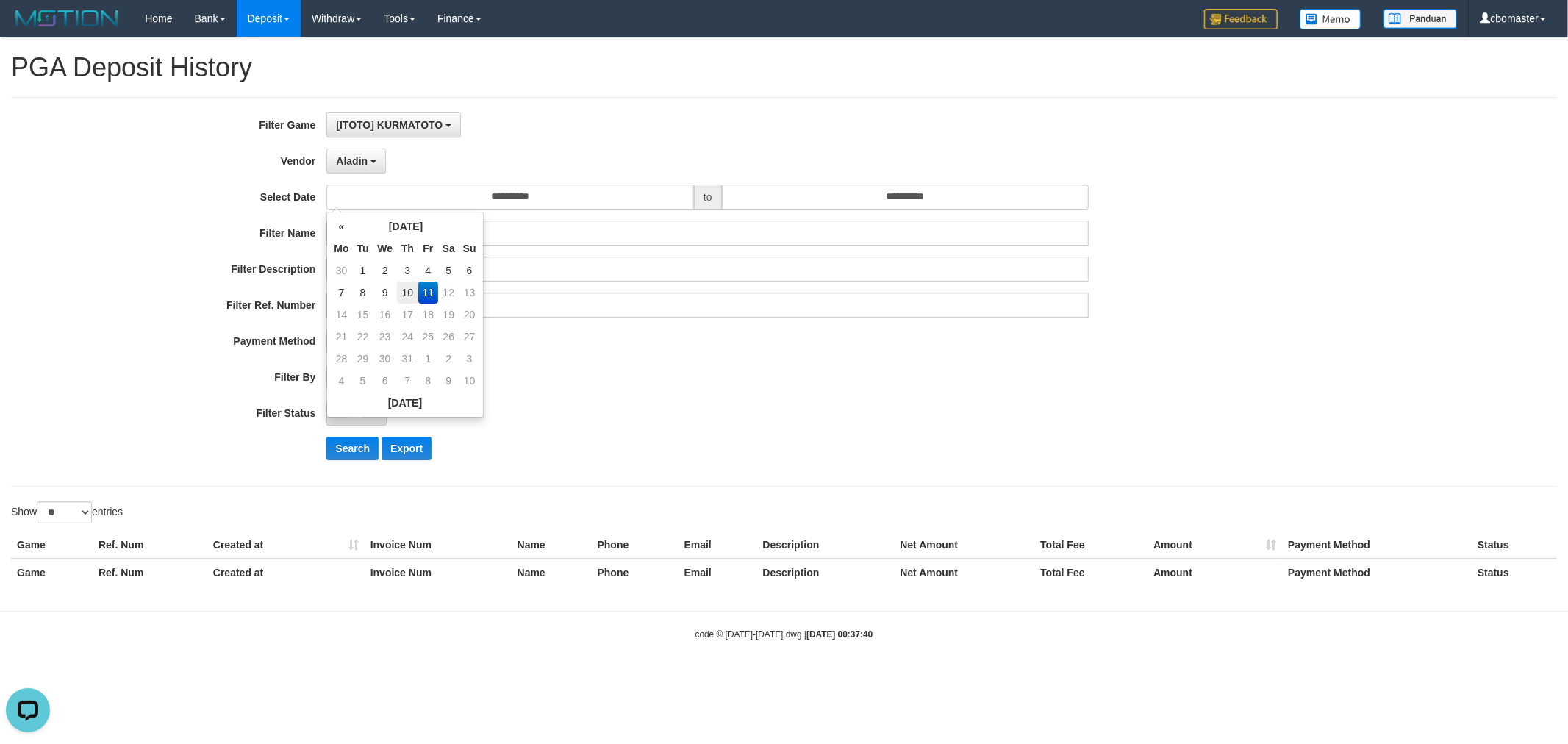 click on "10" at bounding box center (407, 293) 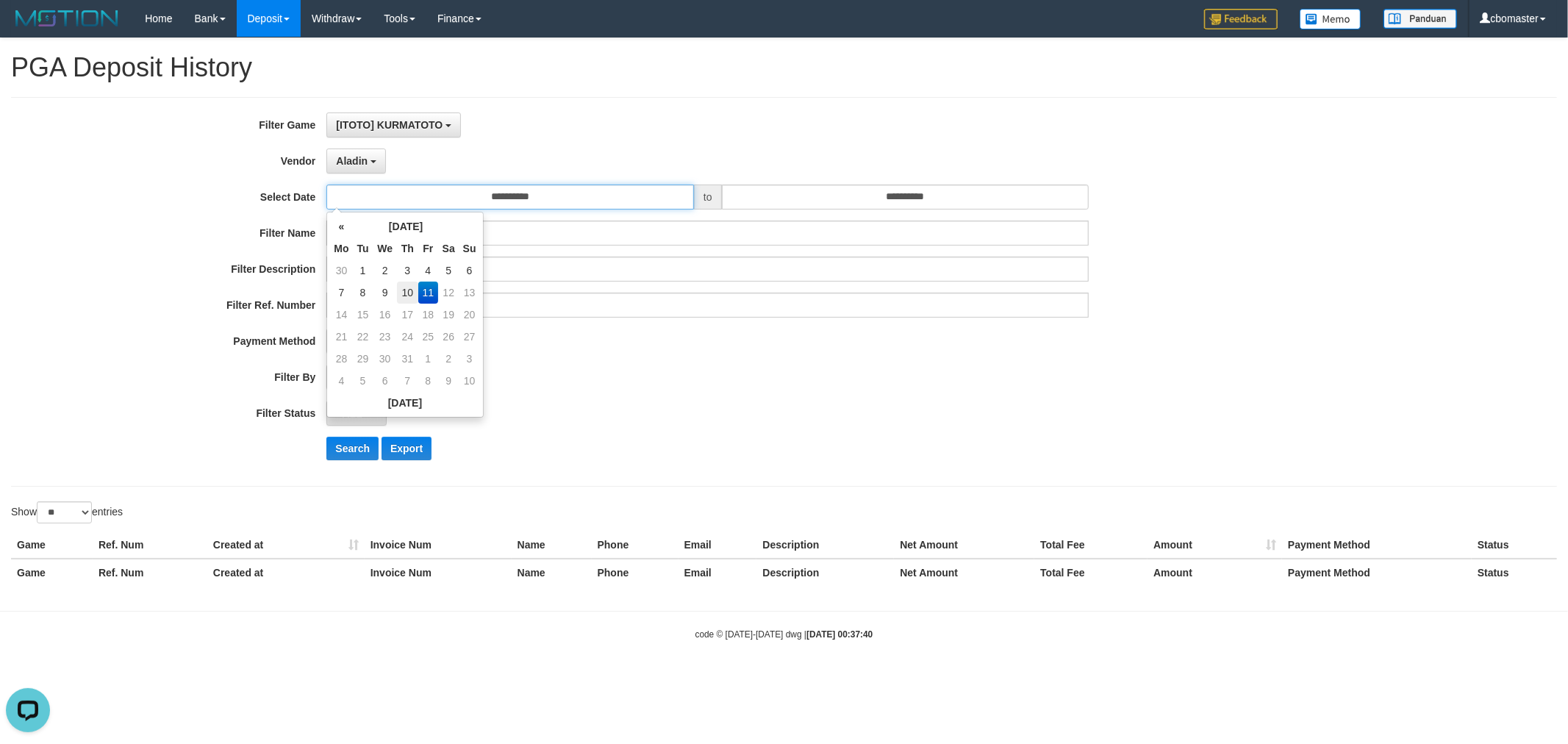 type on "**********" 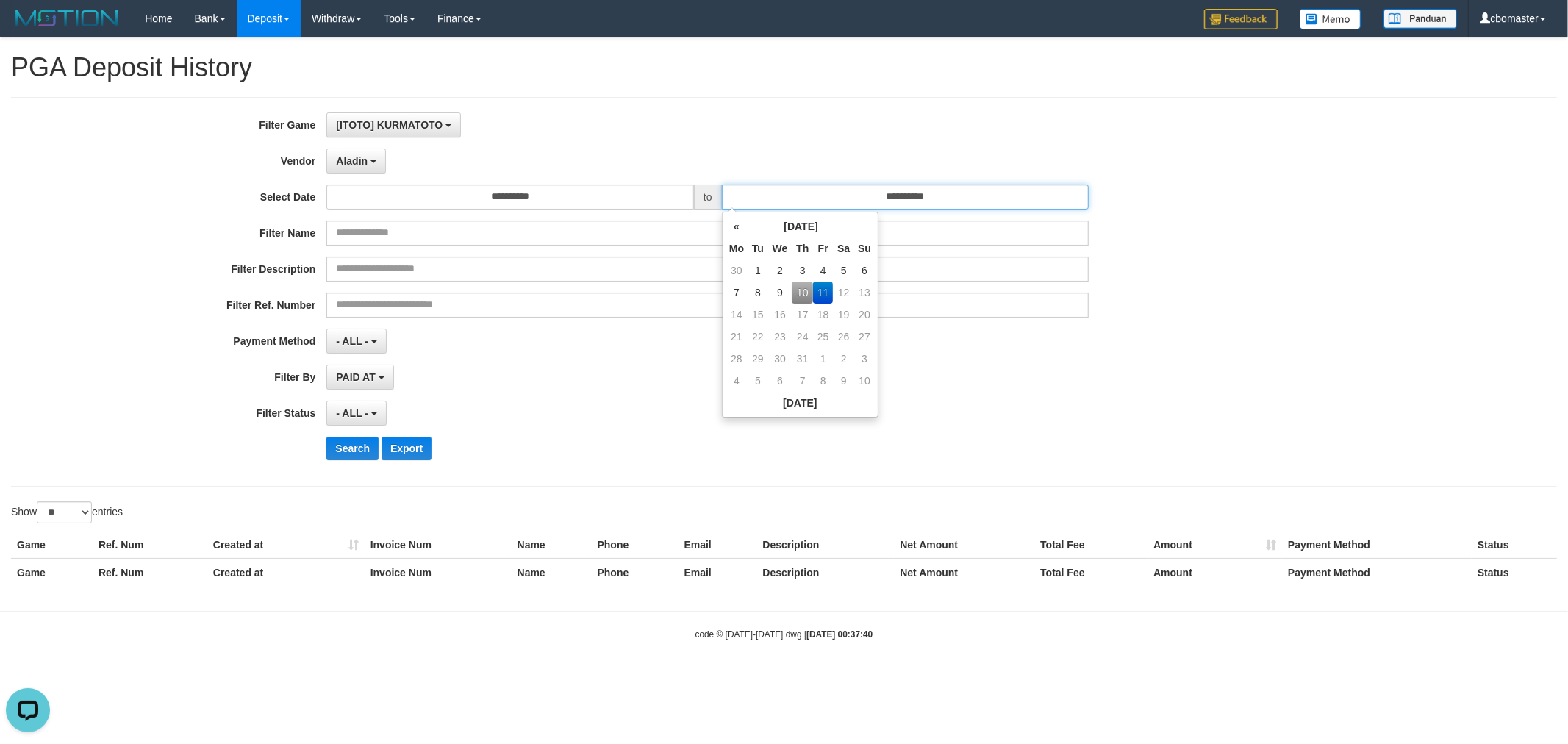click on "**********" at bounding box center [906, 197] 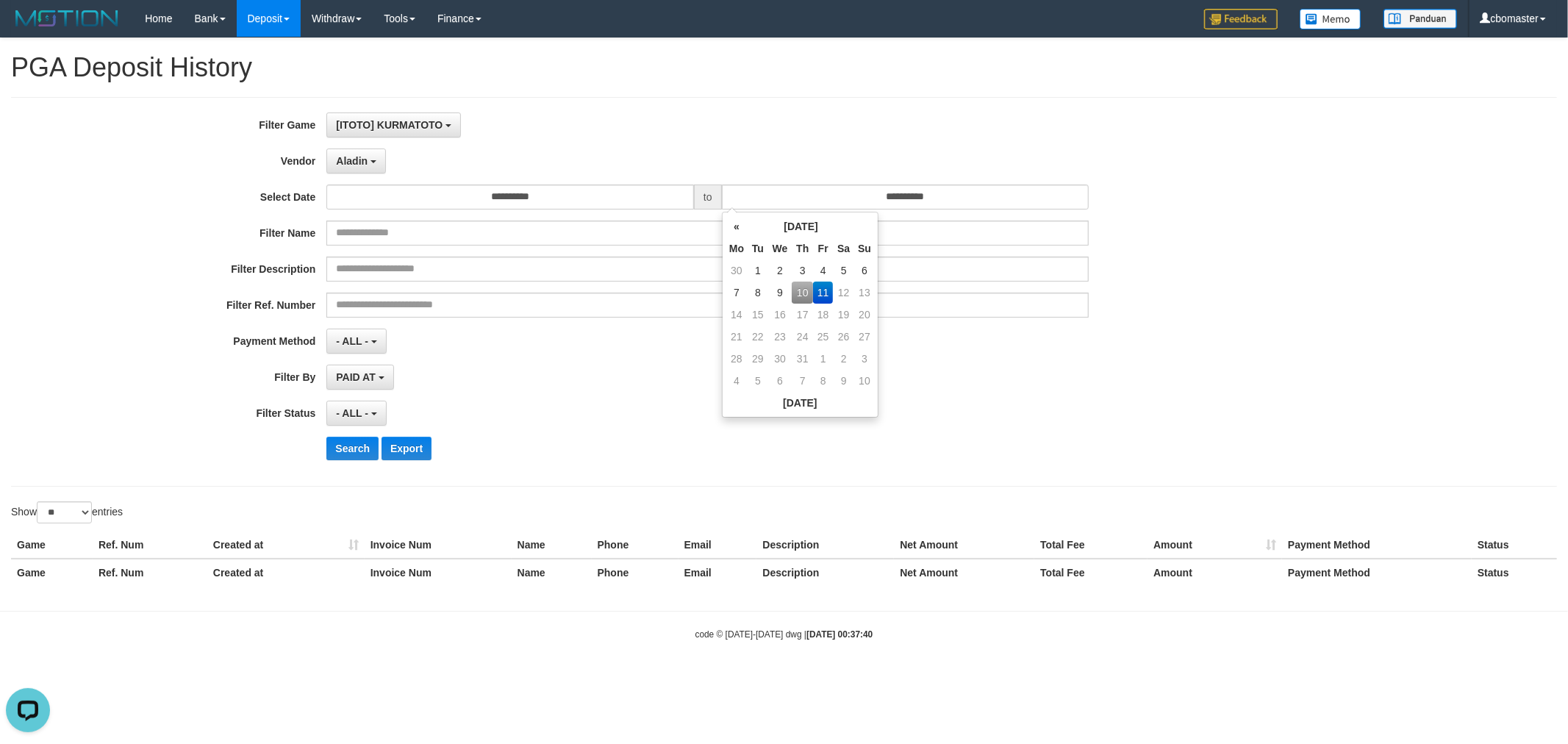 click on "10" at bounding box center [802, 293] 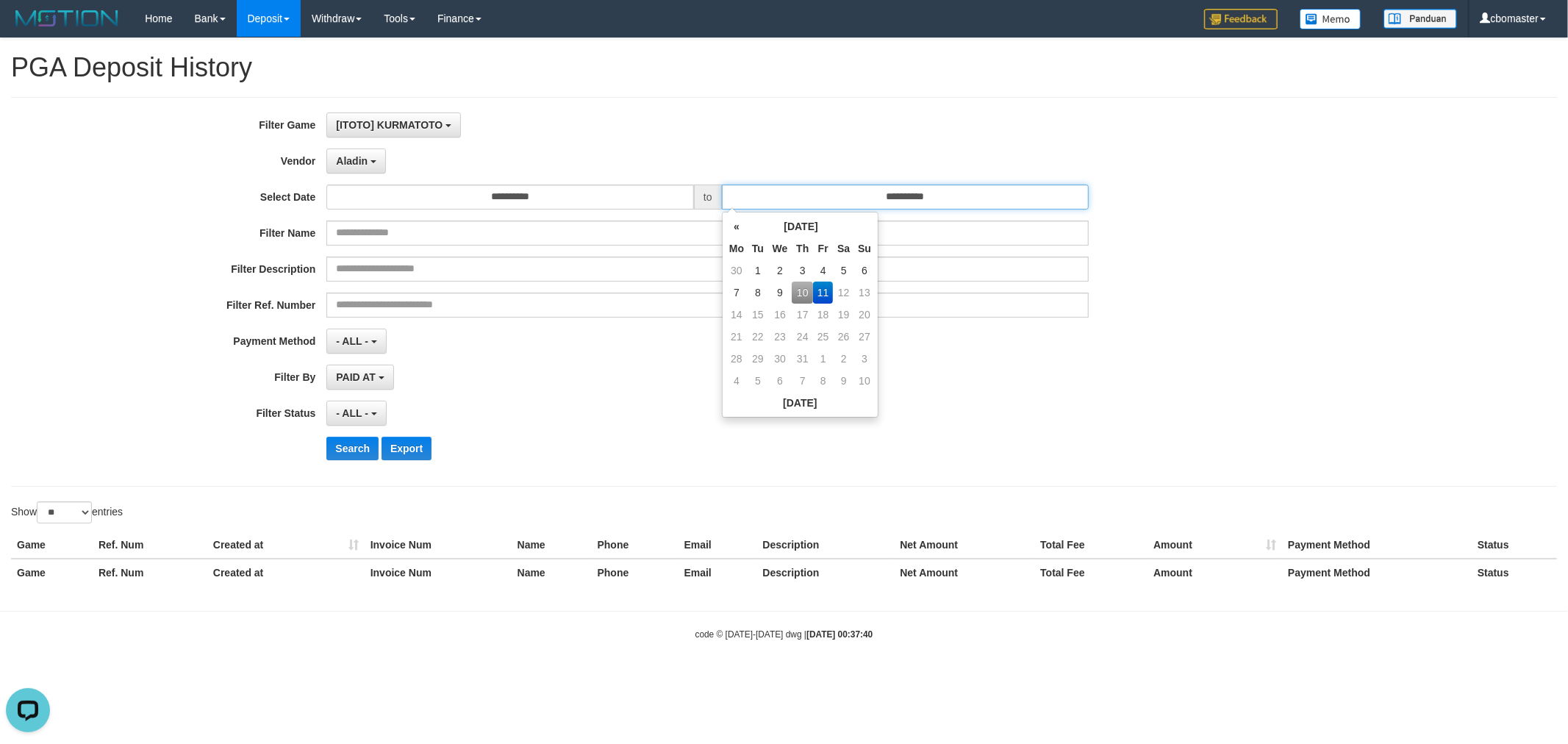 type on "**********" 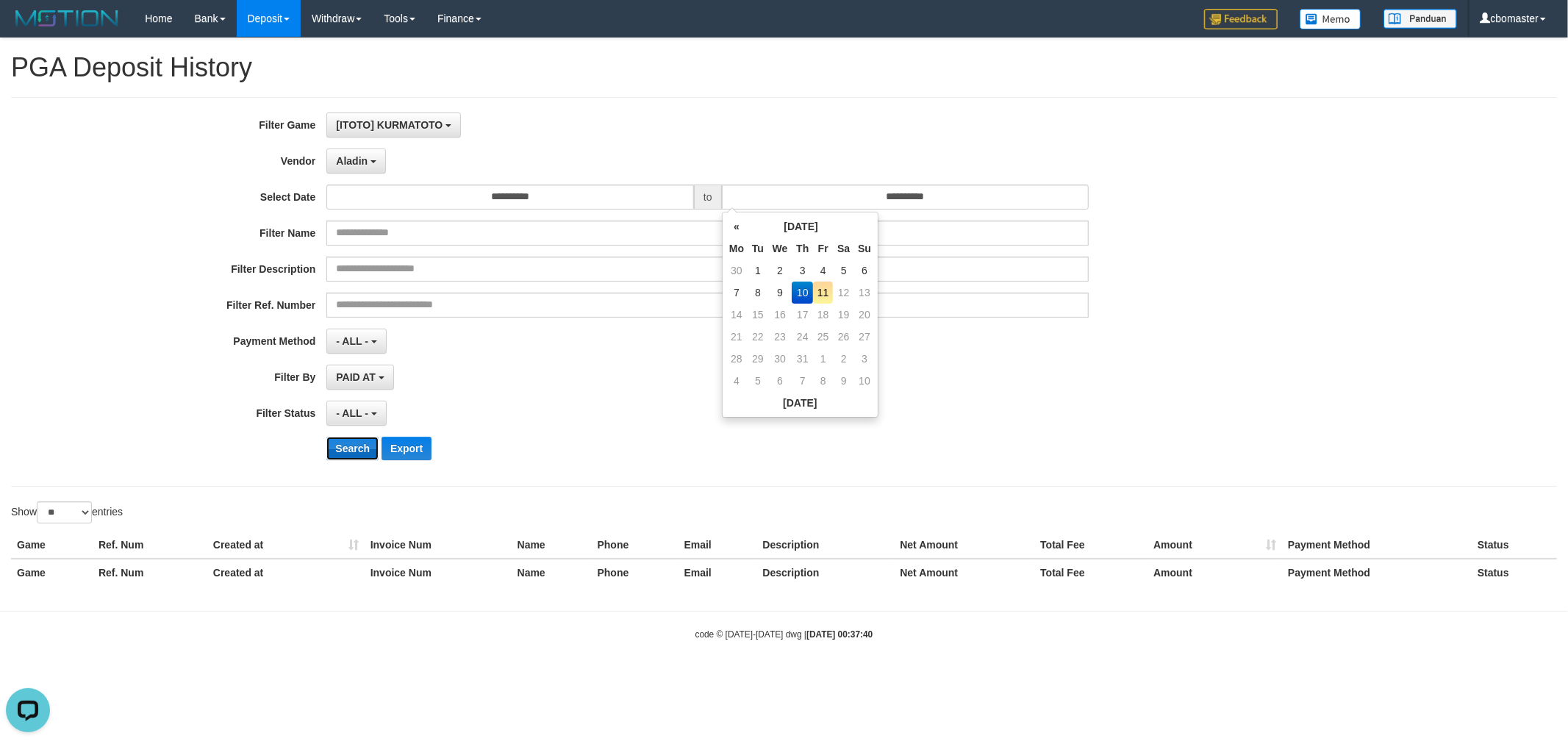 click on "Search" at bounding box center (352, 448) 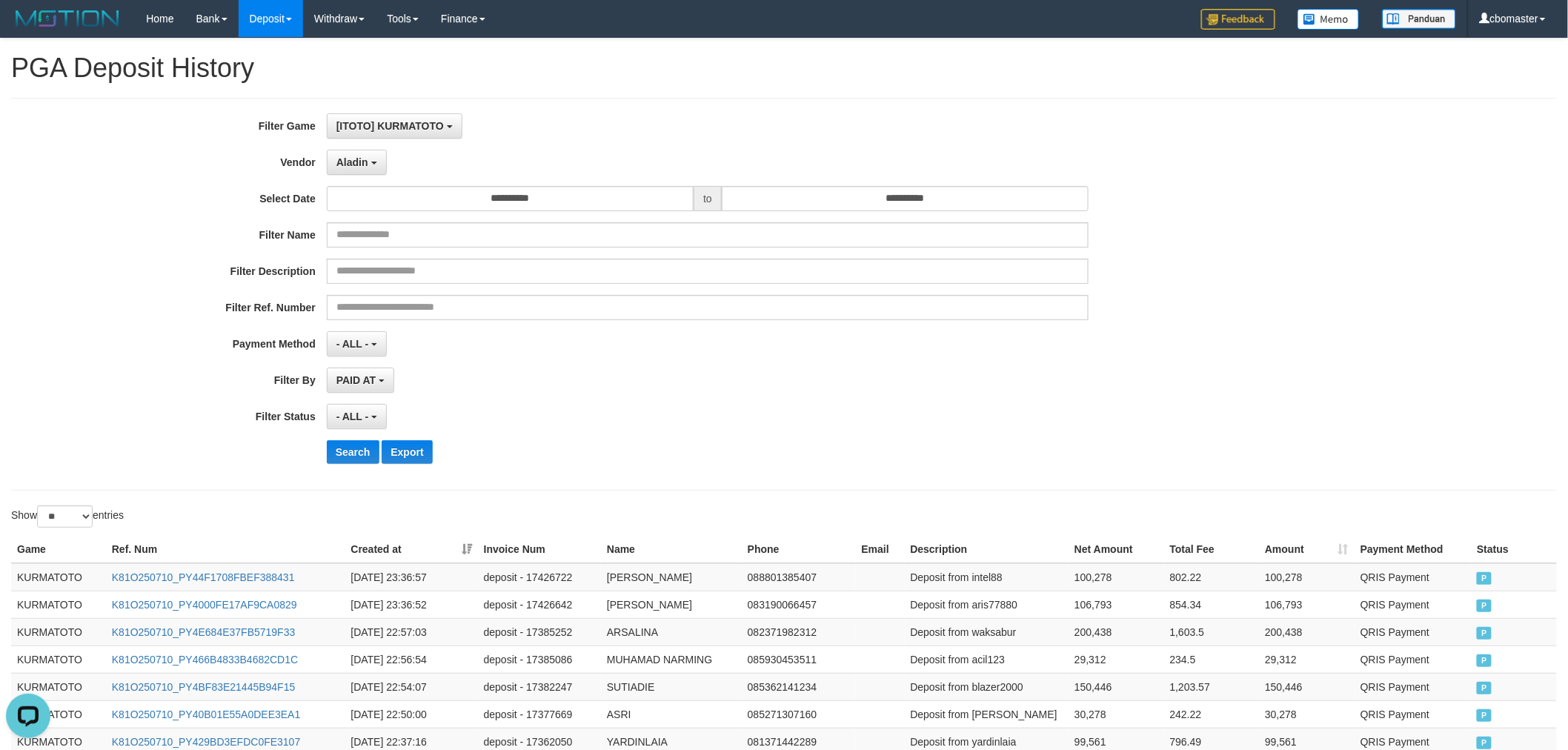 click on "PAID AT
PAID AT
CREATED AT" at bounding box center [708, 380] 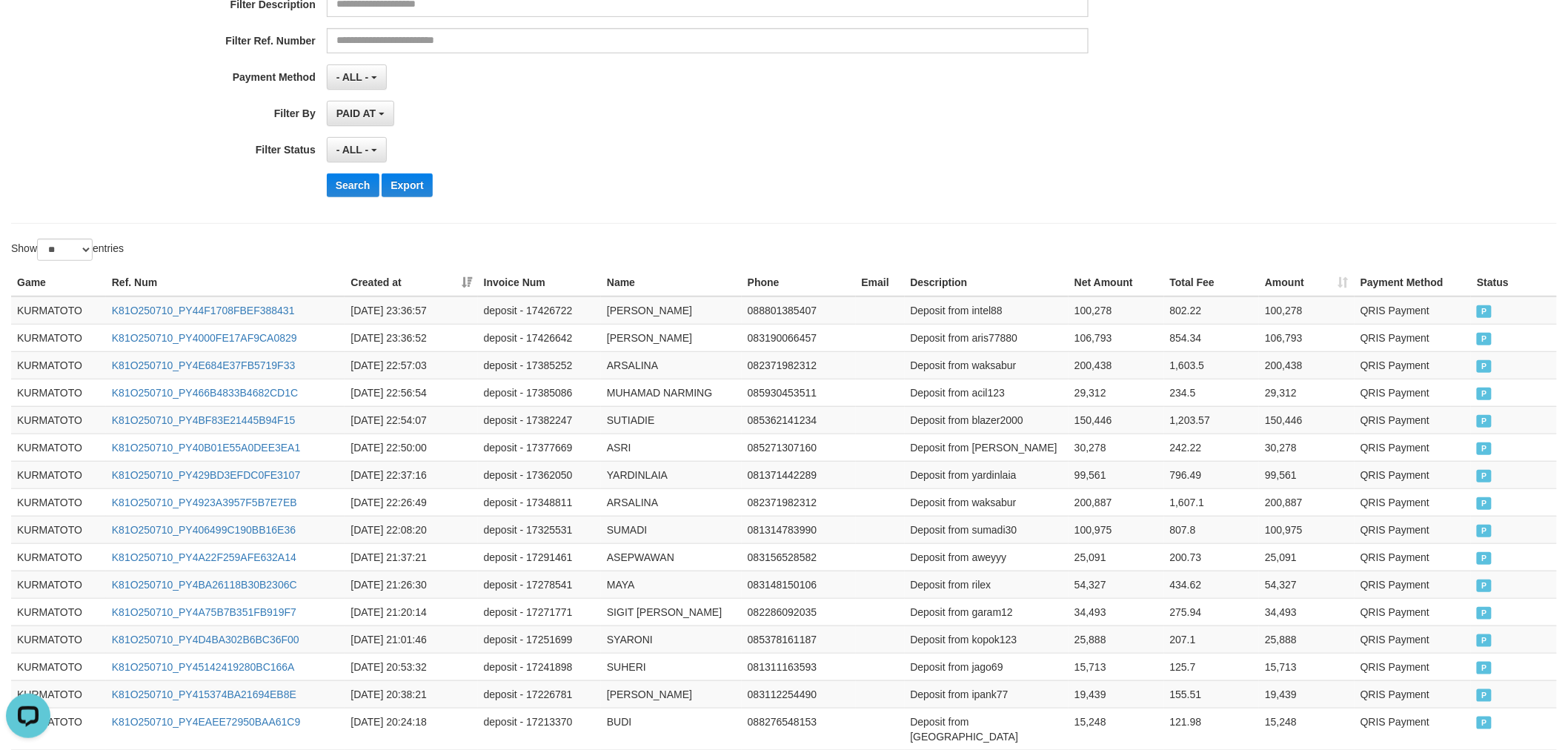 scroll, scrollTop: 0, scrollLeft: 0, axis: both 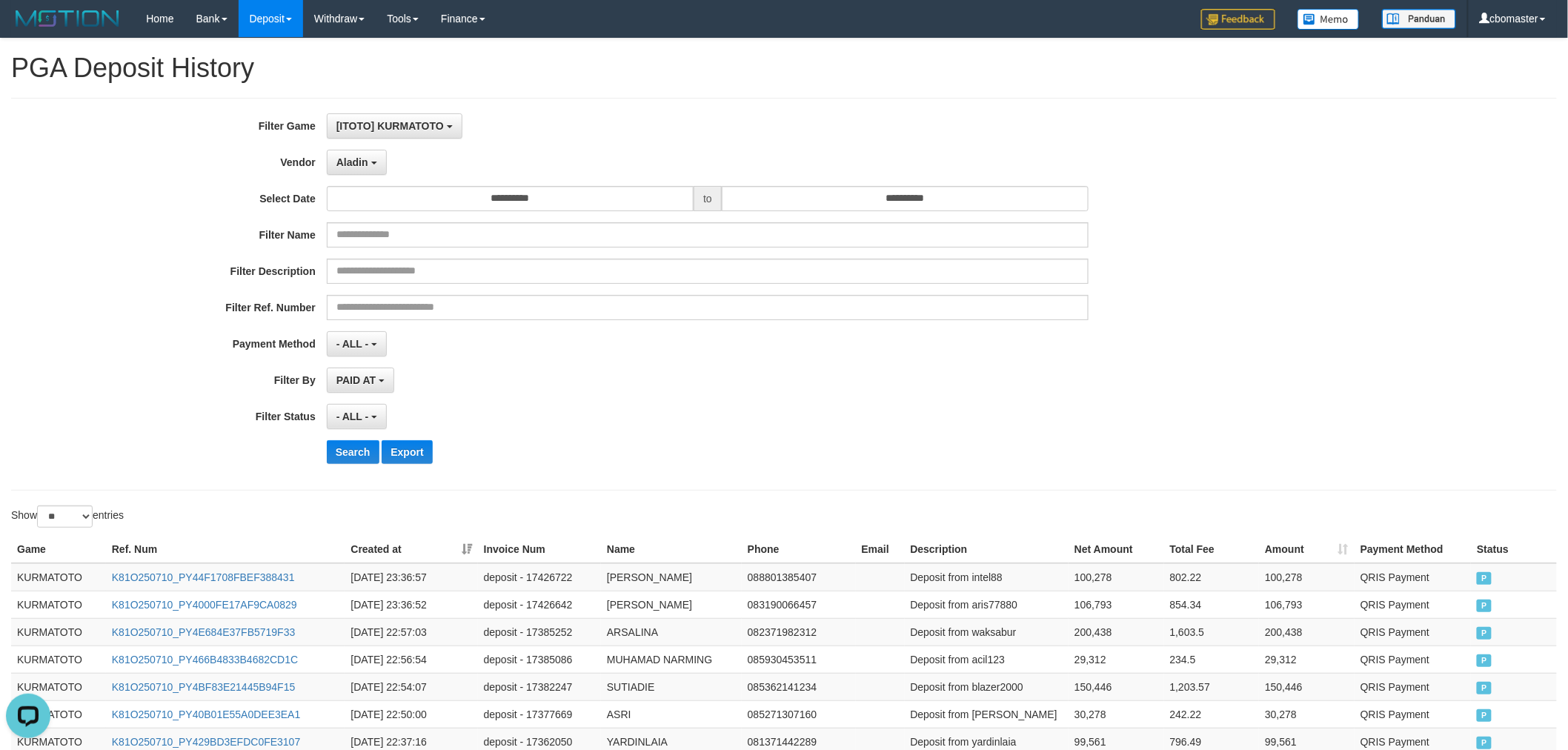 click on "**********" at bounding box center [653, 294] 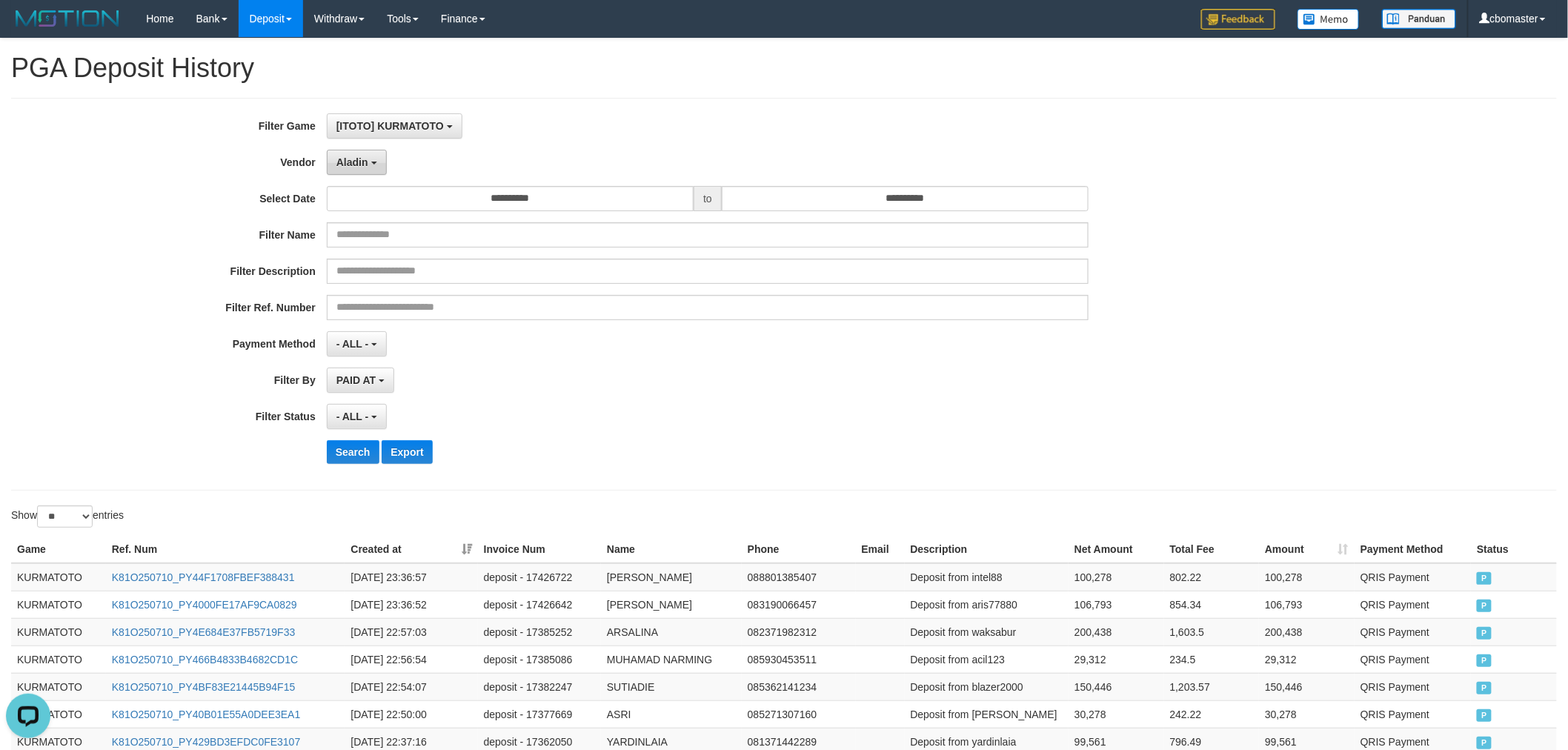 click on "Aladin" at bounding box center (352, 162) 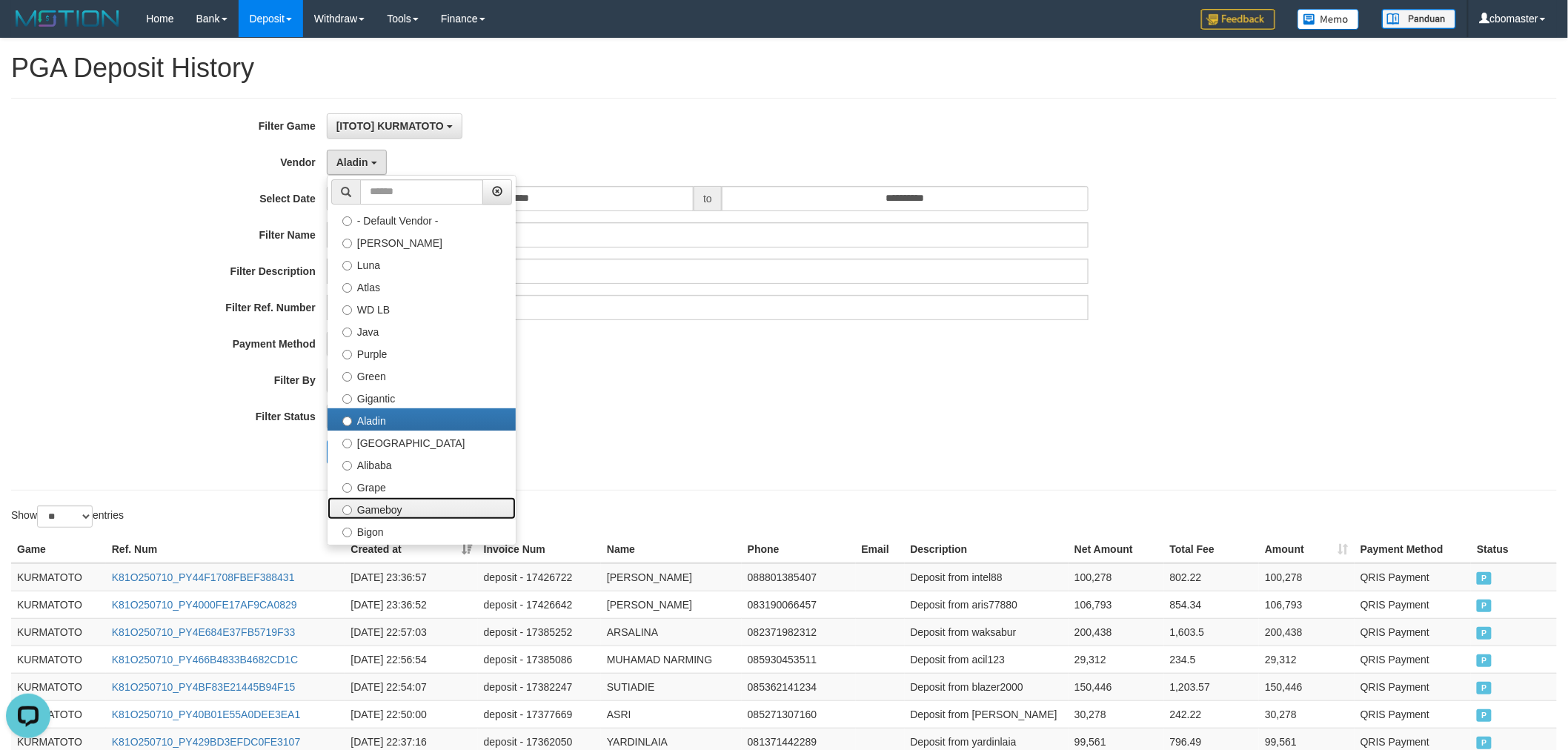 click on "Gameboy" at bounding box center (422, 508) 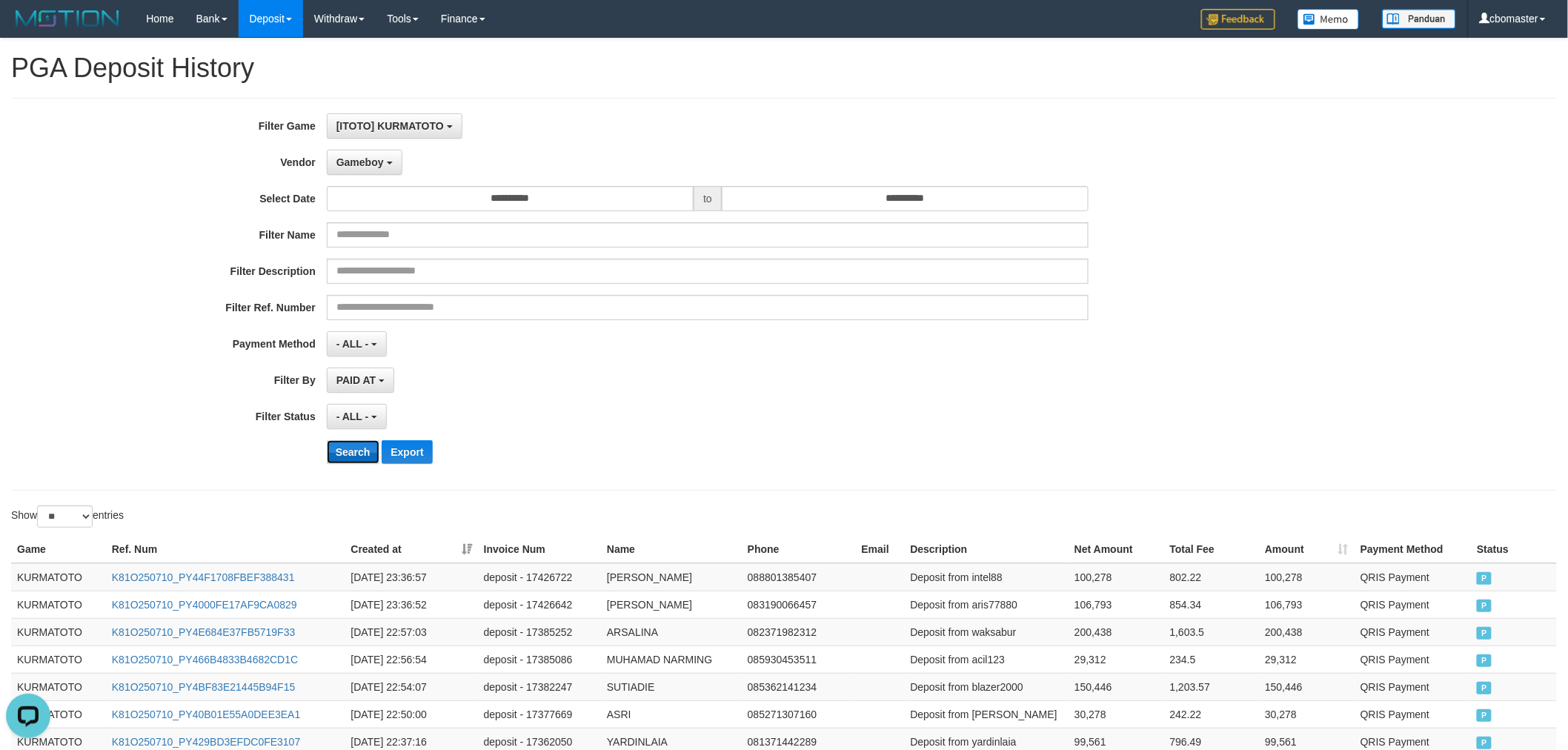 click on "Search" at bounding box center (353, 452) 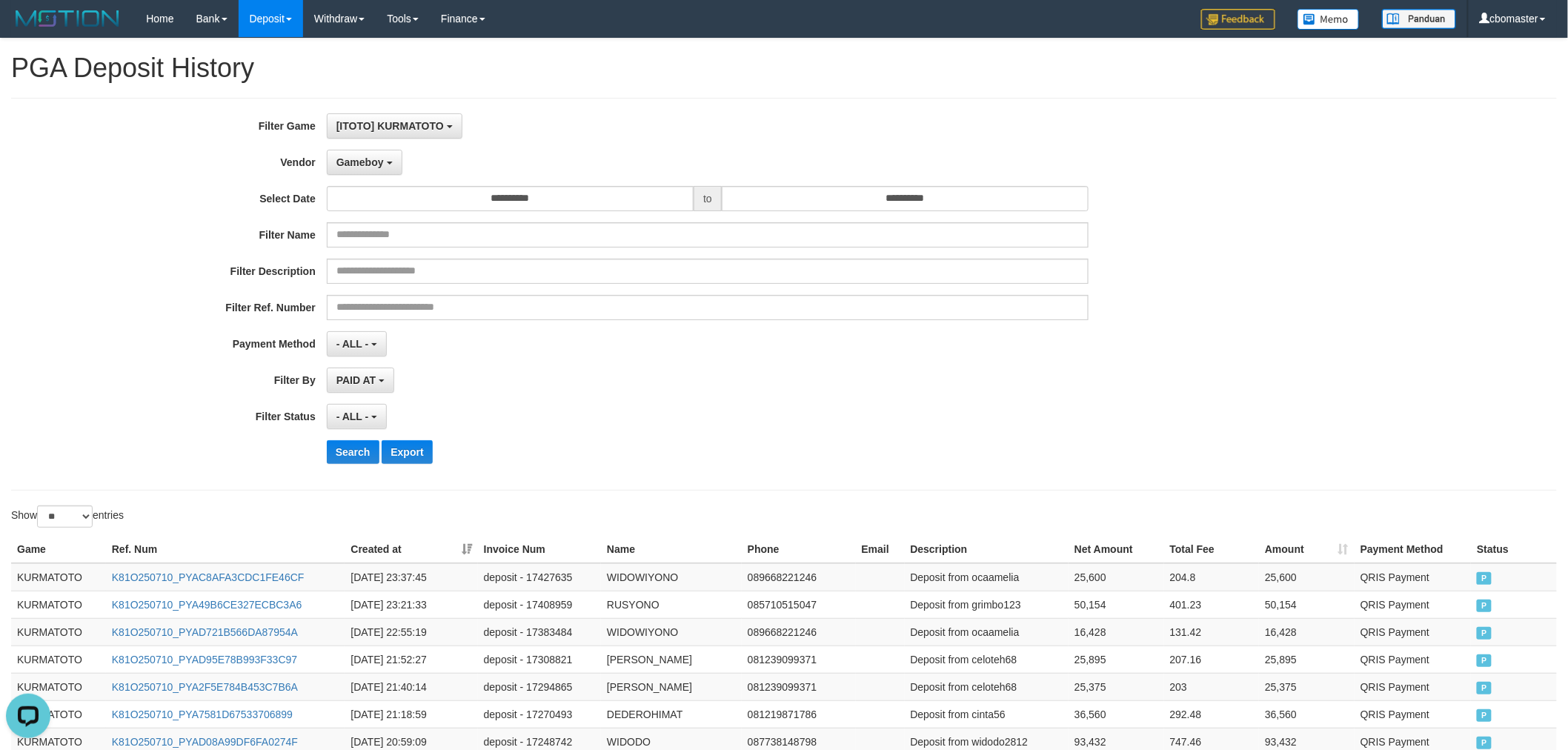 click on "Search
Export" at bounding box center (817, 452) 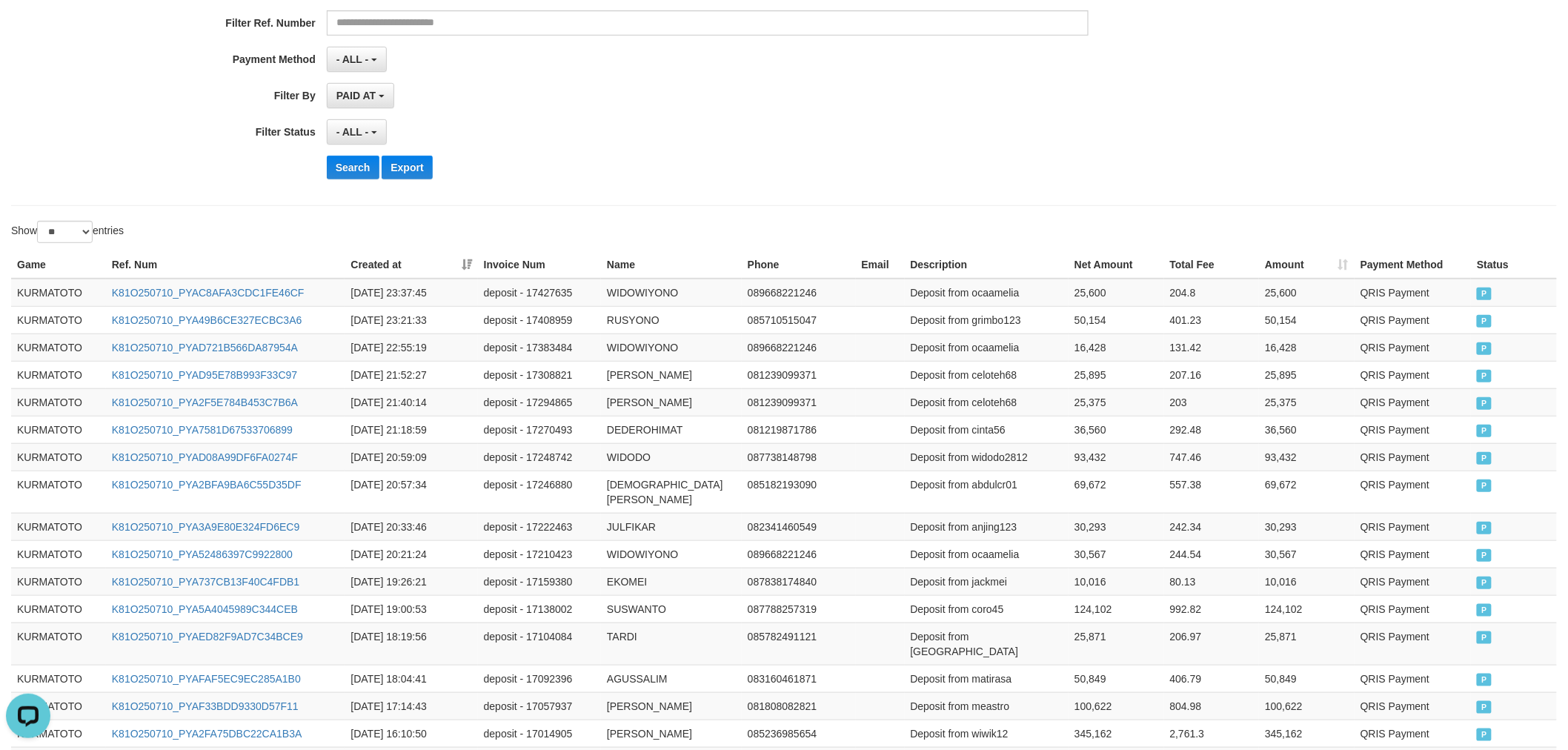 scroll, scrollTop: 0, scrollLeft: 0, axis: both 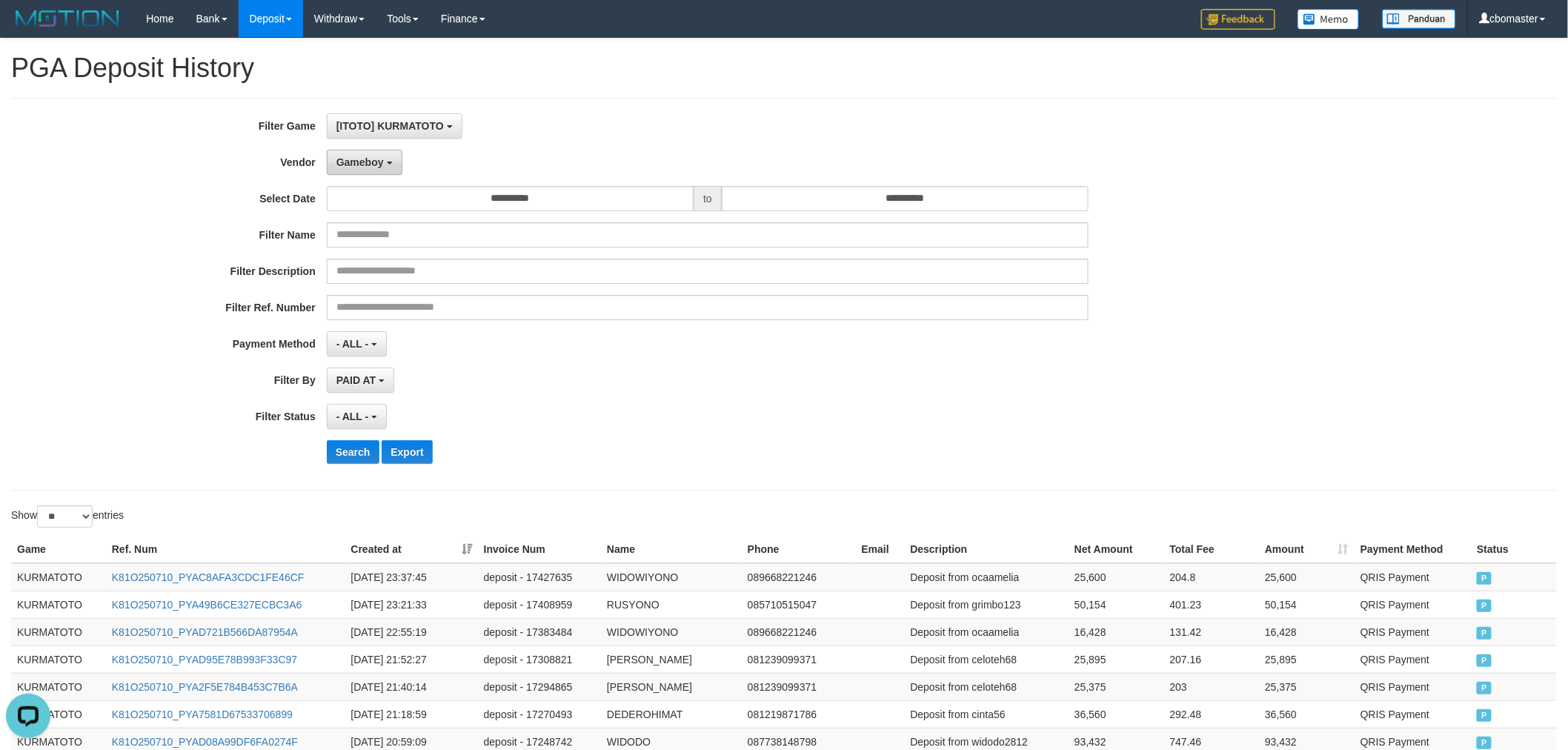 click on "Gameboy" at bounding box center (360, 162) 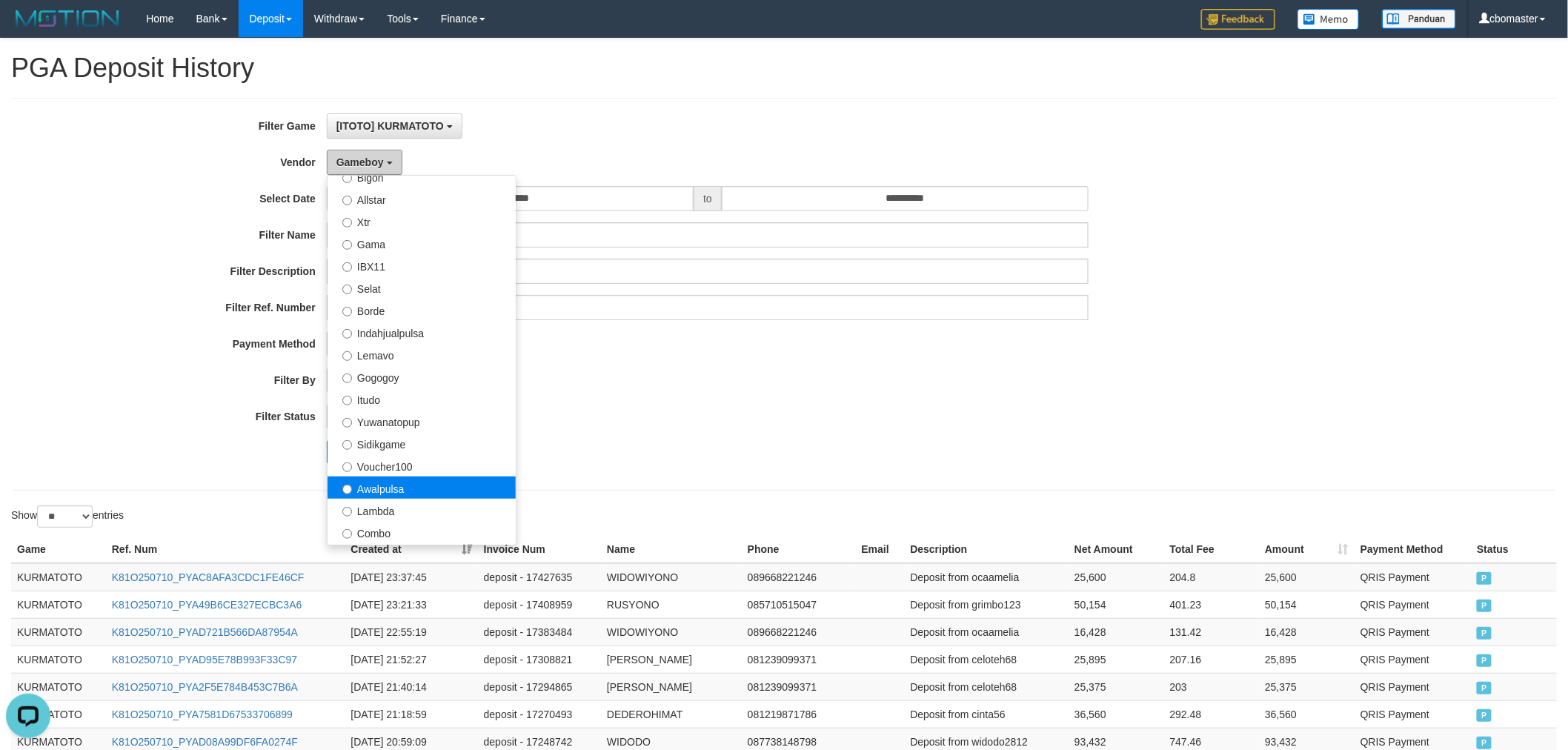scroll, scrollTop: 507, scrollLeft: 0, axis: vertical 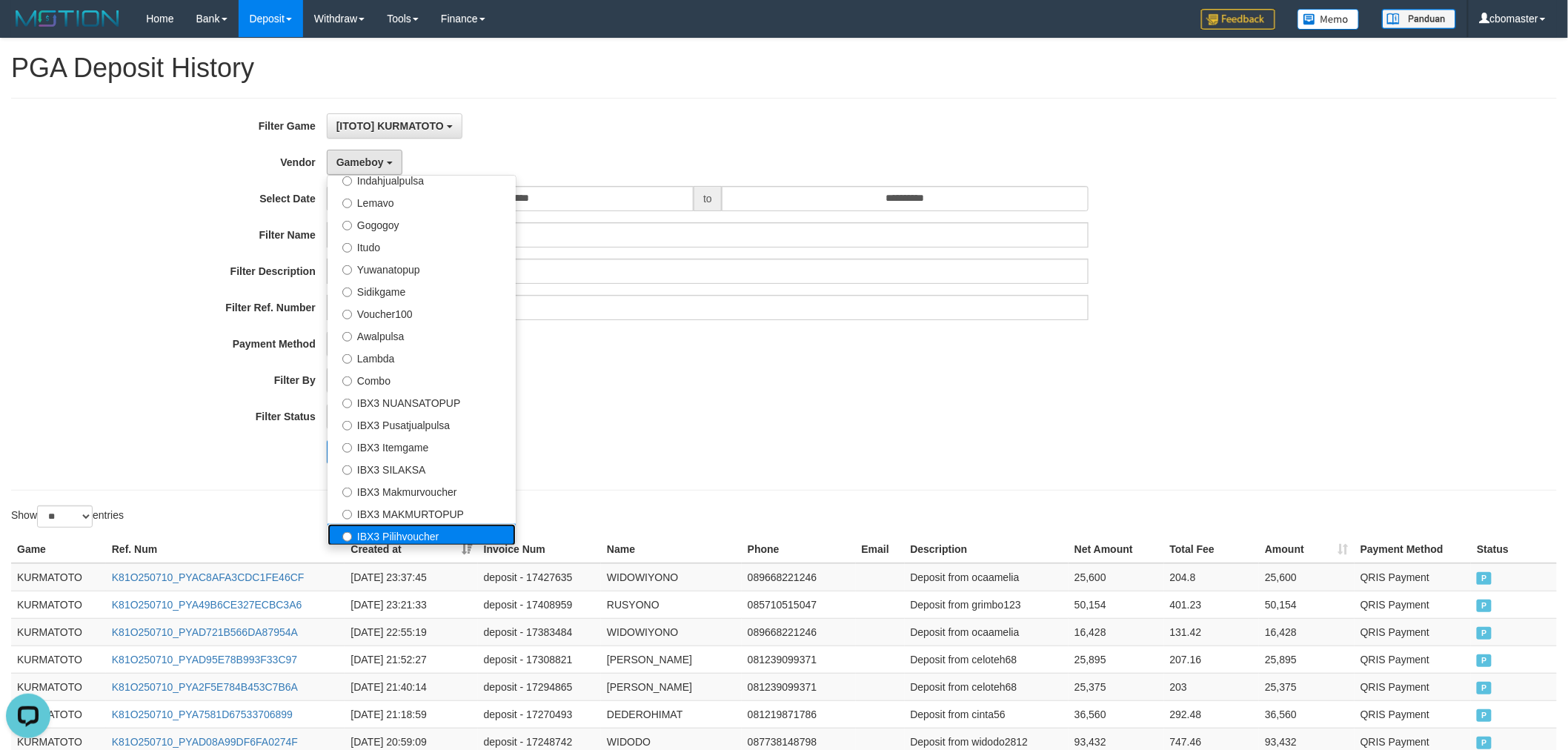 click on "IBX3 Pilihvoucher" at bounding box center [422, 535] 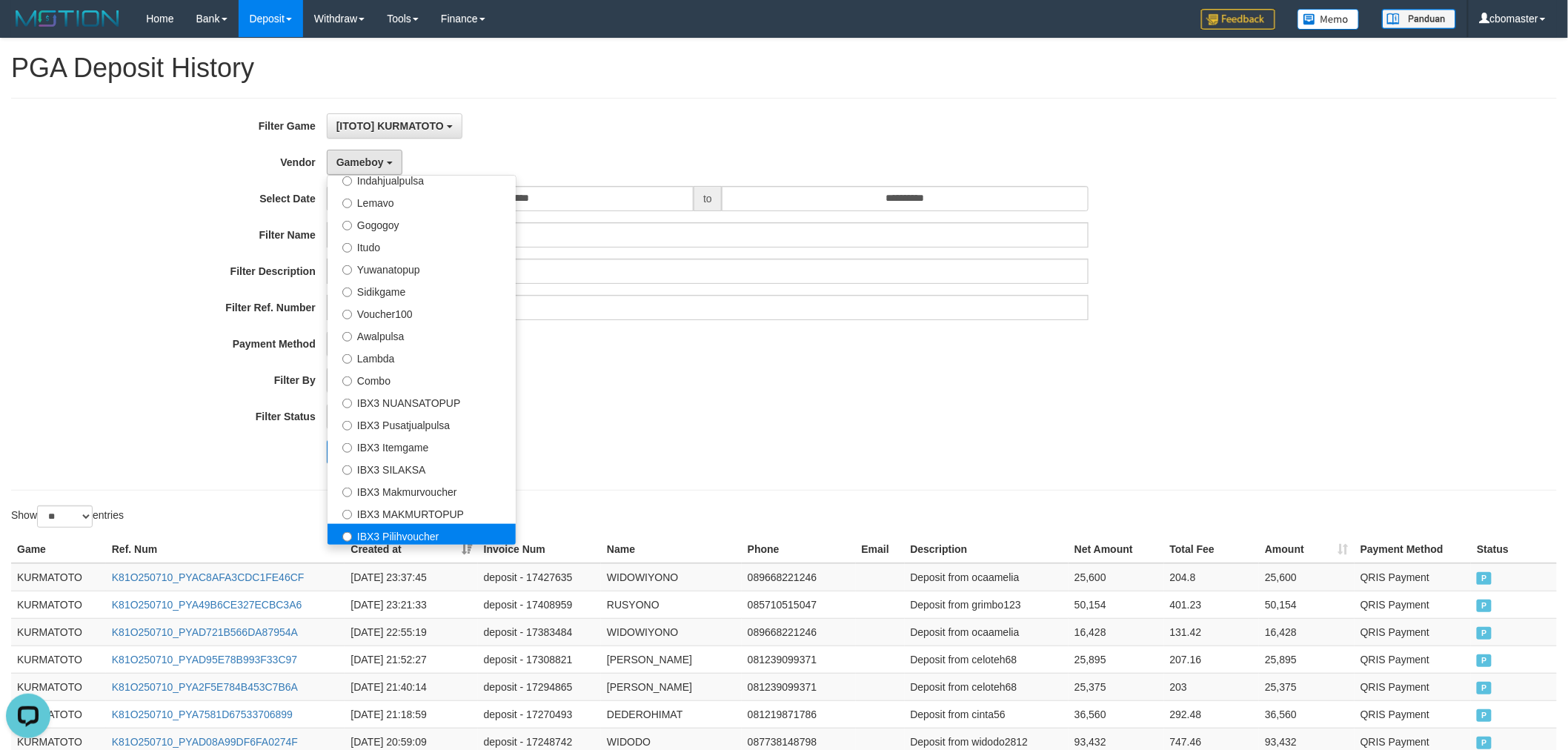 select on "**********" 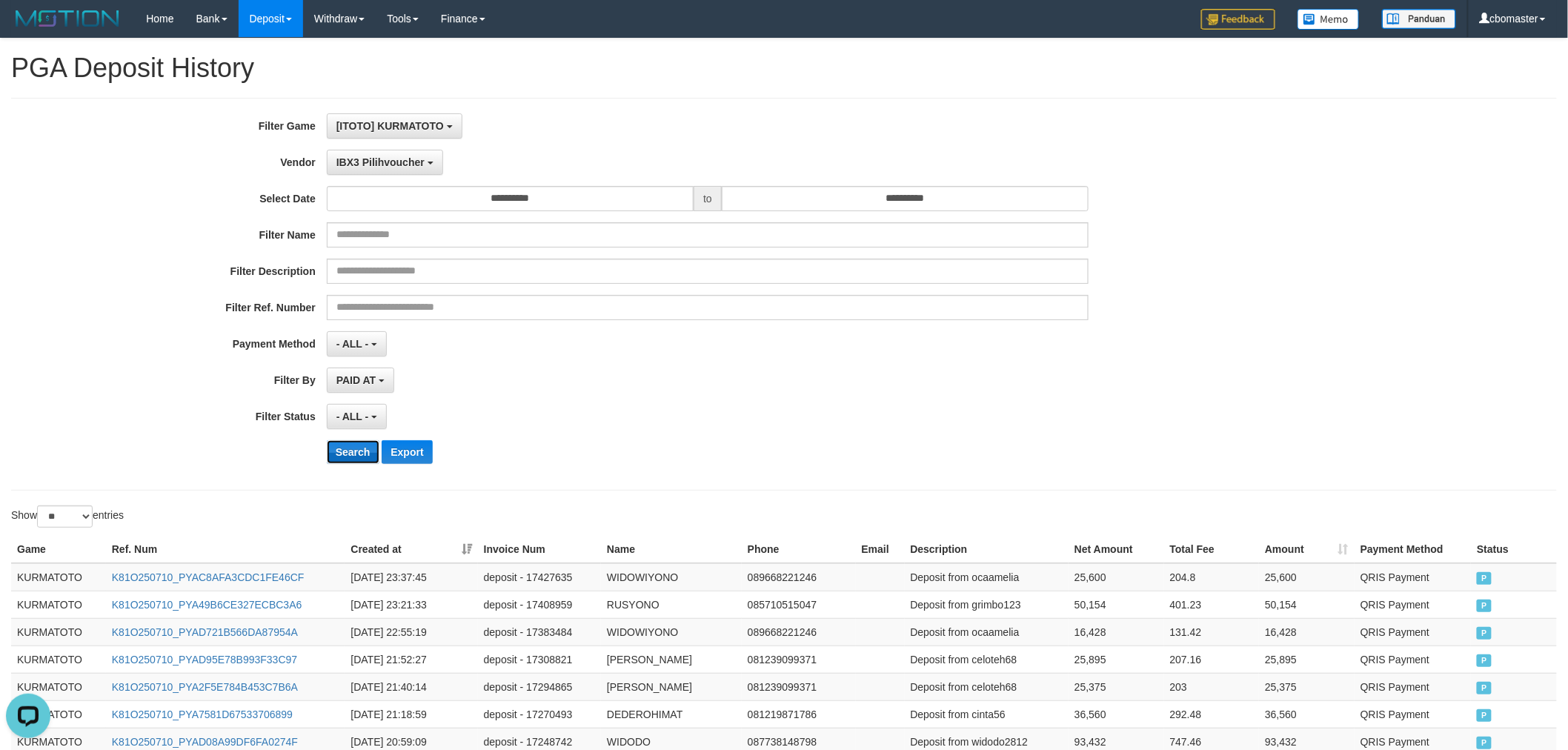 click on "Search" at bounding box center (353, 452) 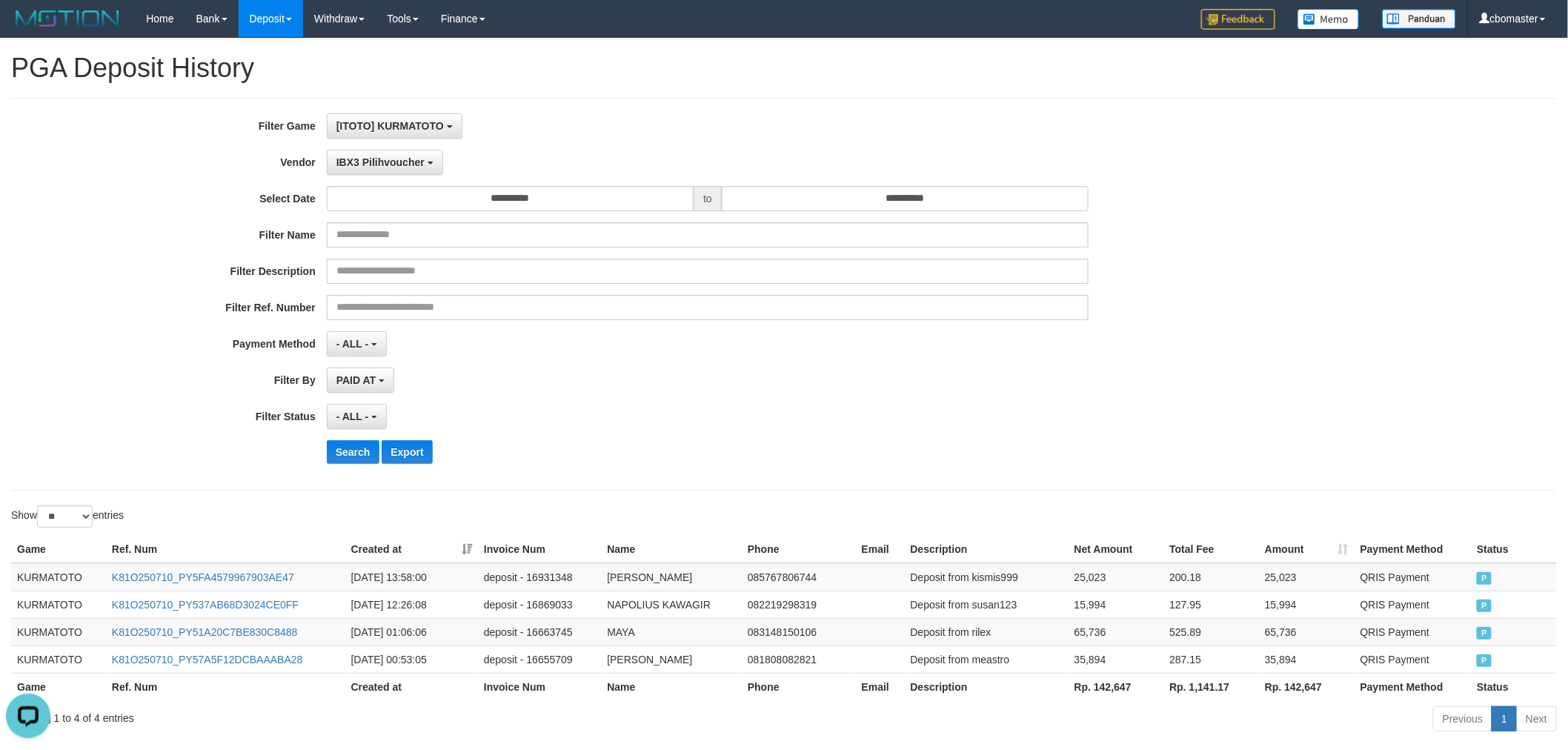 click on "- ALL -    SELECT ALL  - ALL -  SELECT STATUS
PENDING/UNPAID
PAID
CANCELED
EXPIRED" at bounding box center [708, 417] 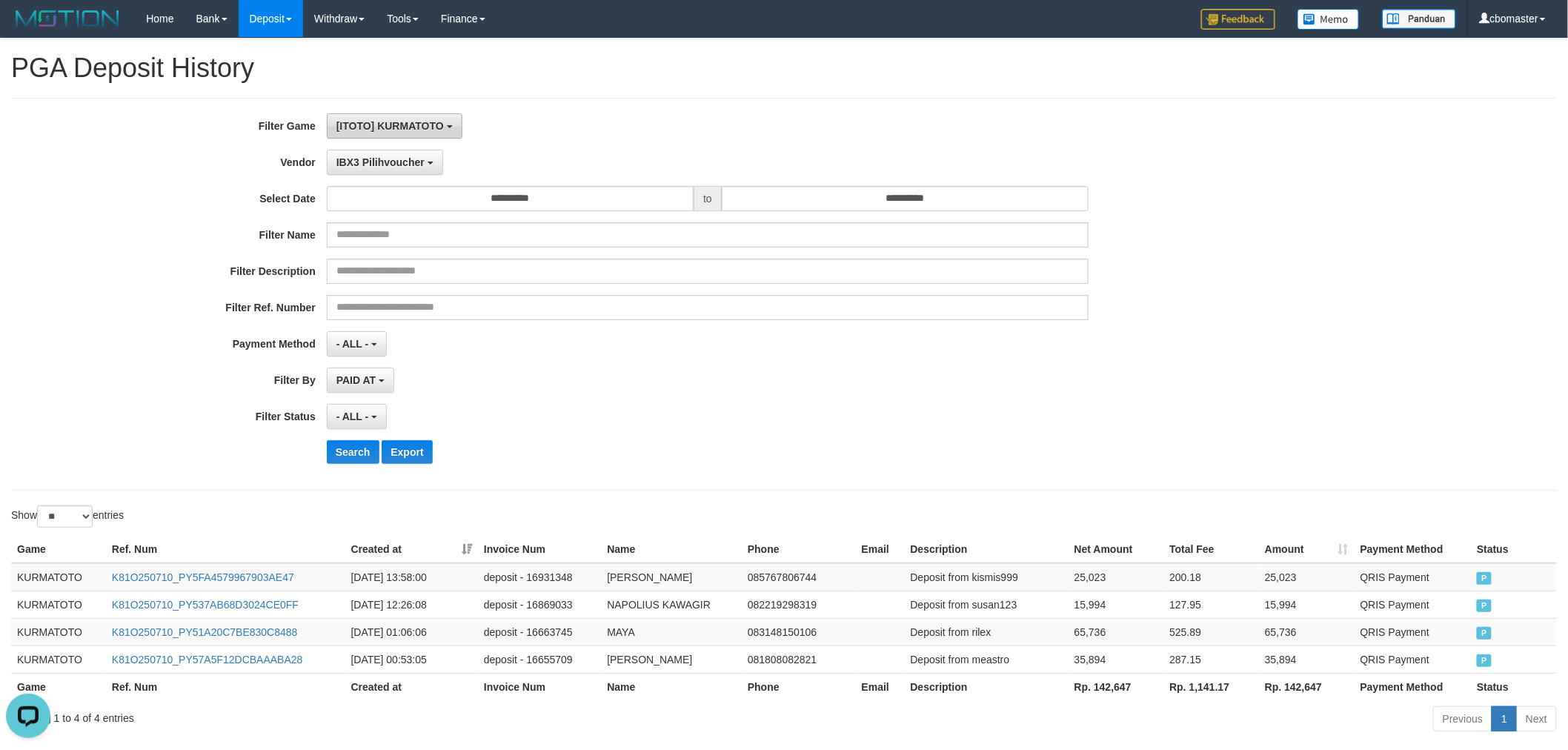 click on "[ITOTO] KURMATOTO" at bounding box center [390, 126] 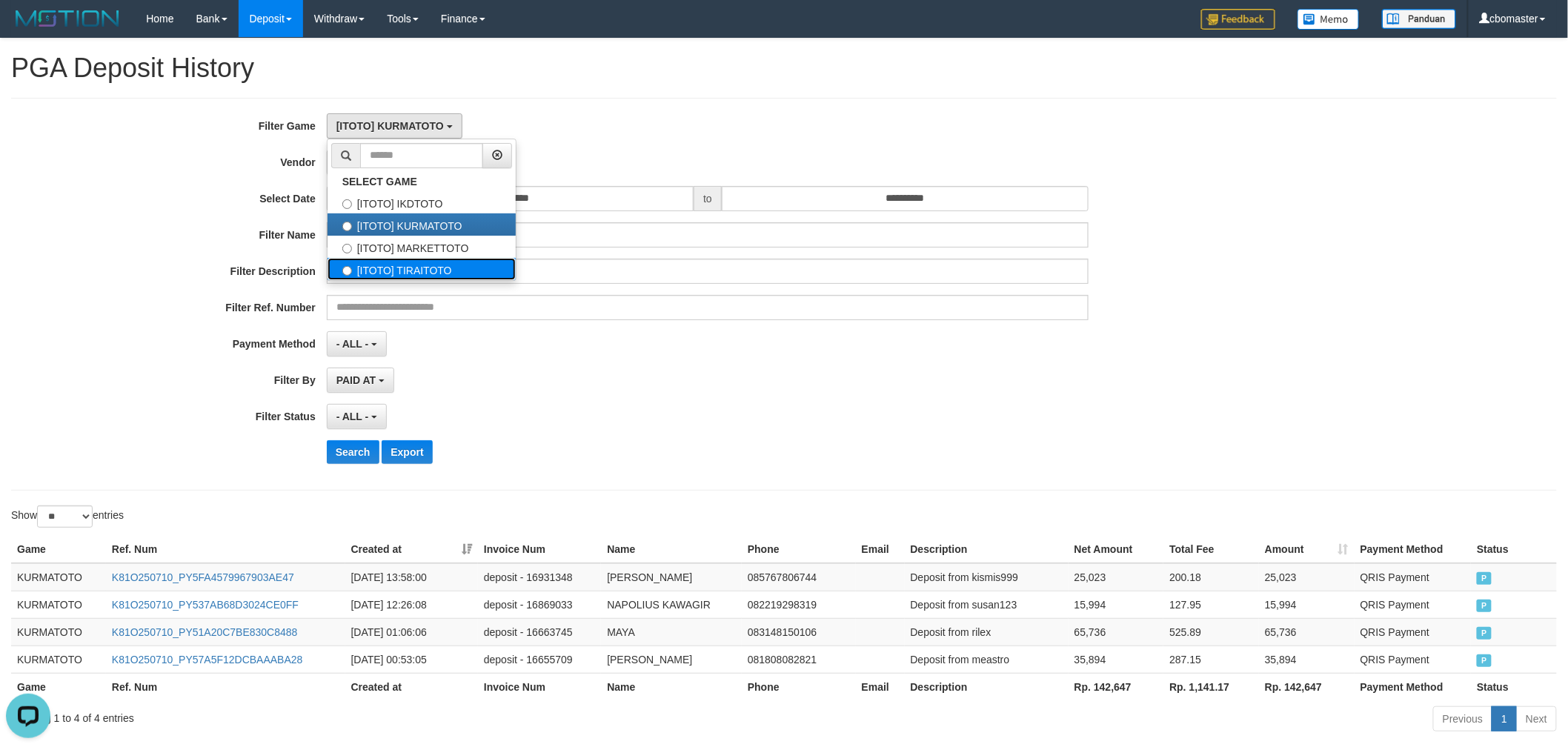 click on "[ITOTO] TIRAITOTO" at bounding box center [422, 269] 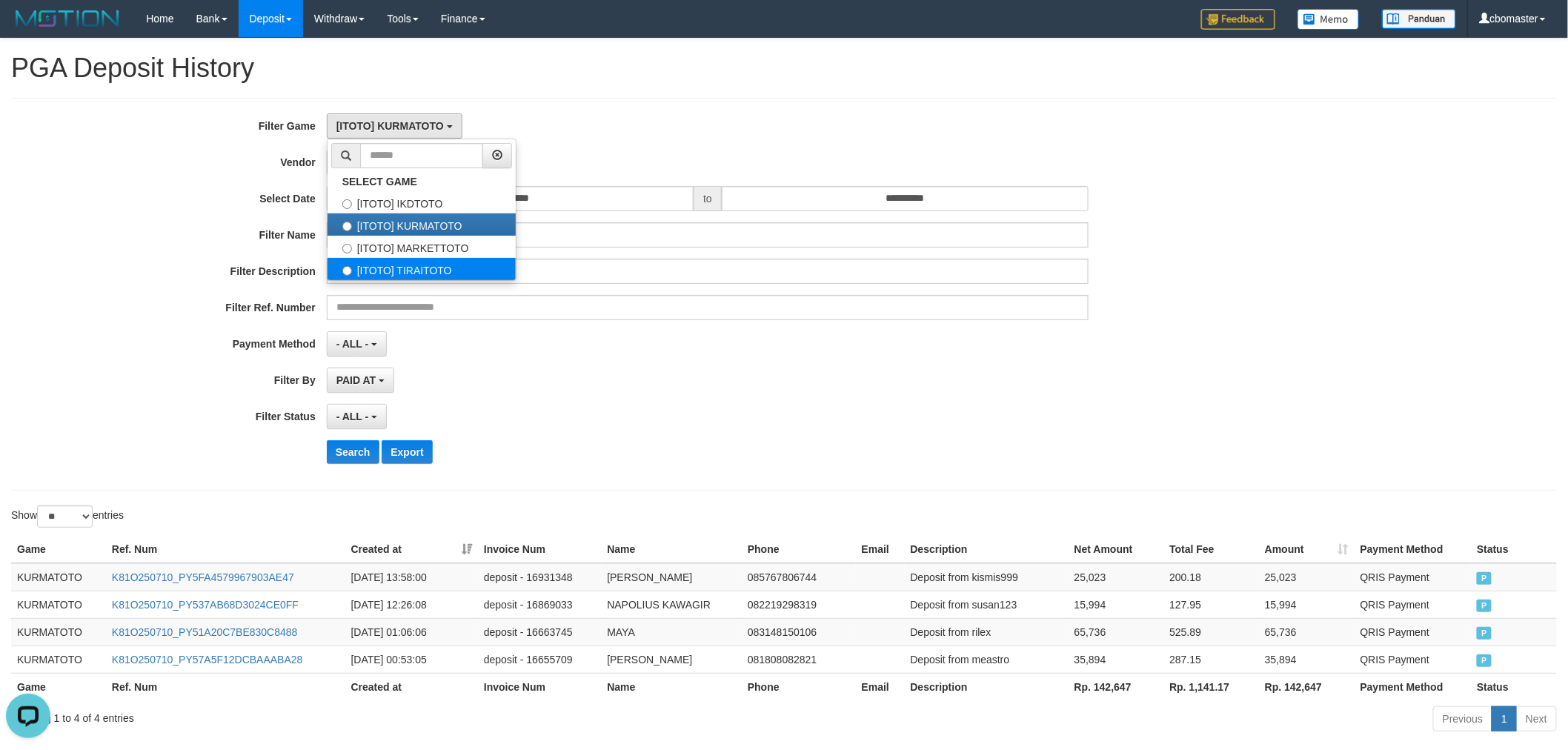 select on "****" 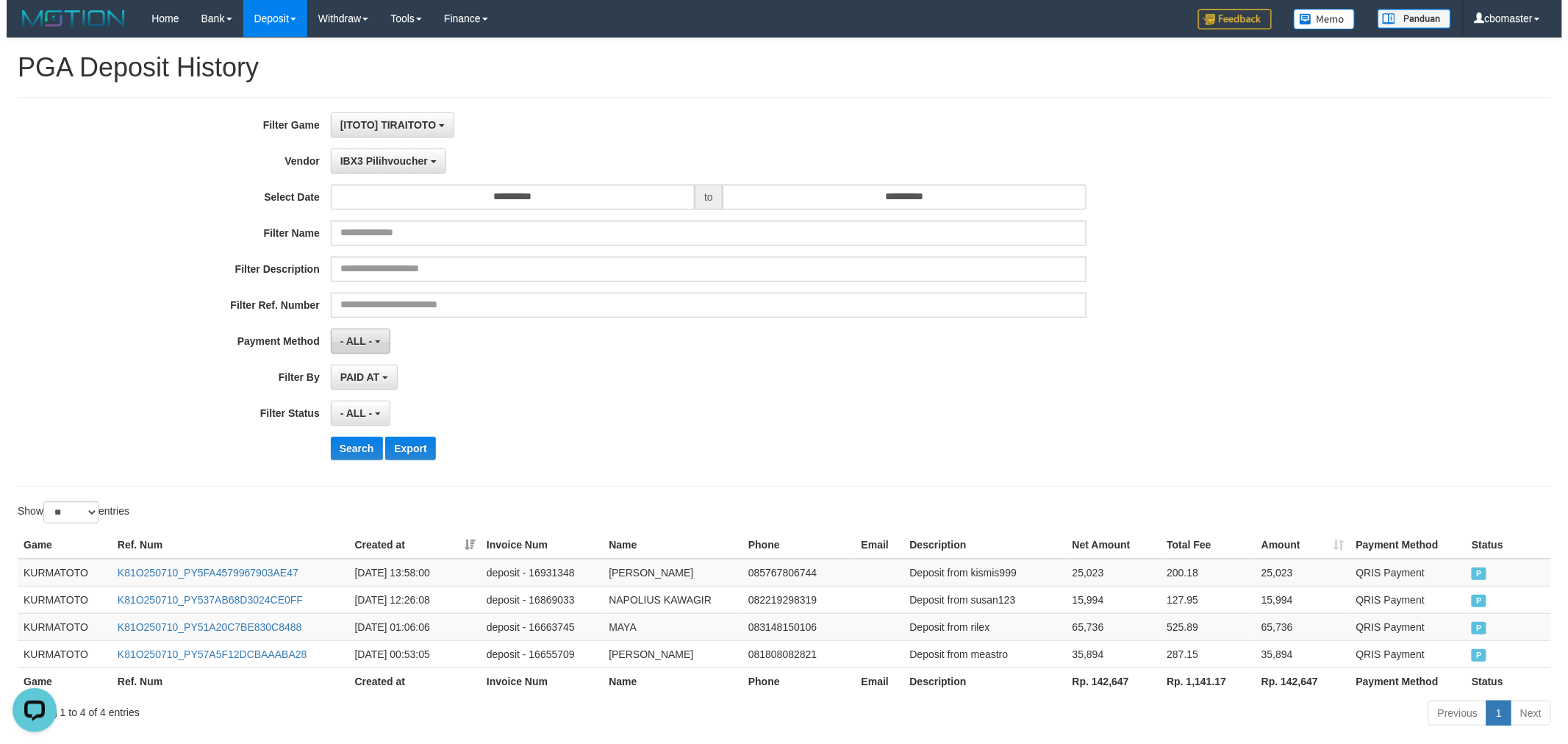 scroll, scrollTop: 49, scrollLeft: 0, axis: vertical 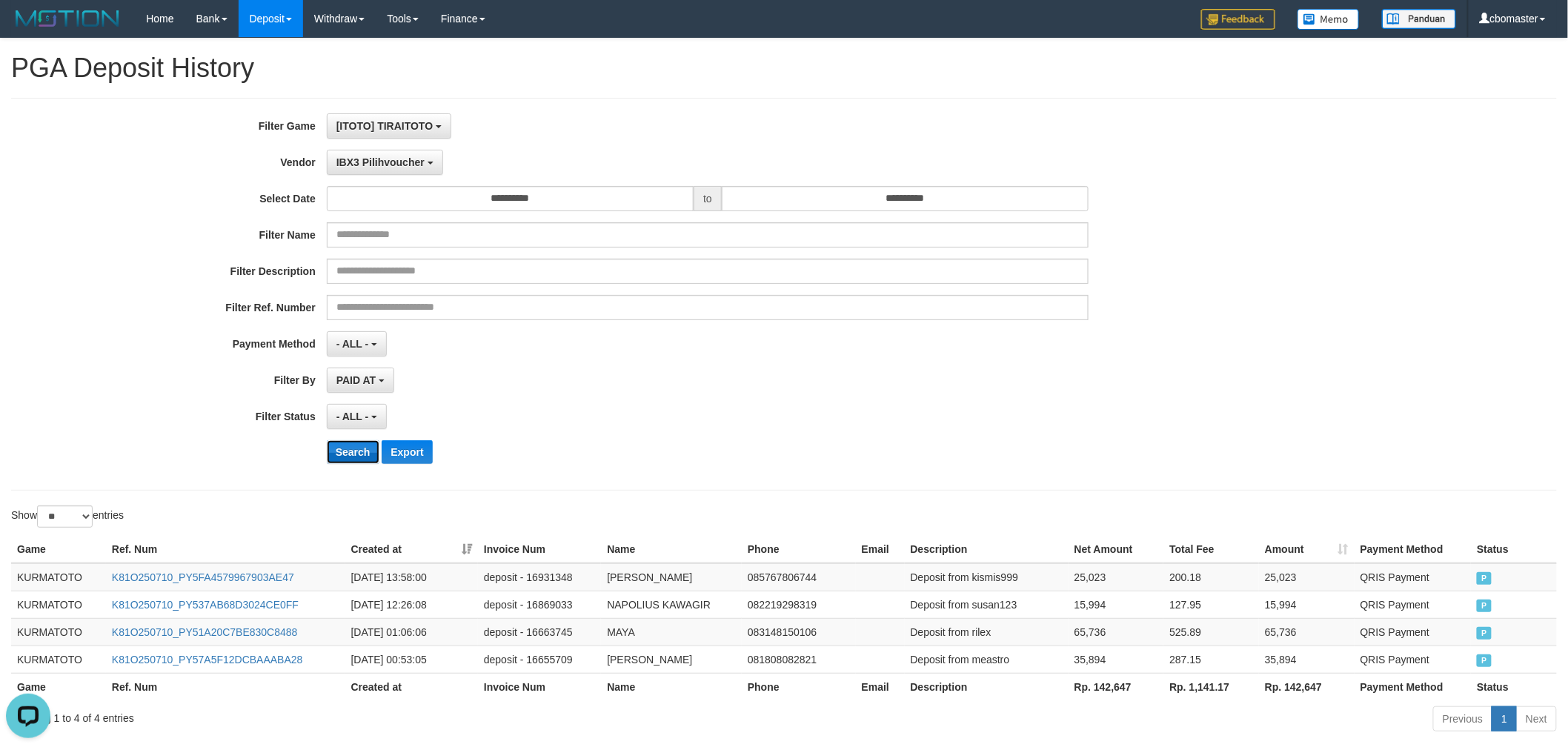 click on "Search" at bounding box center [353, 452] 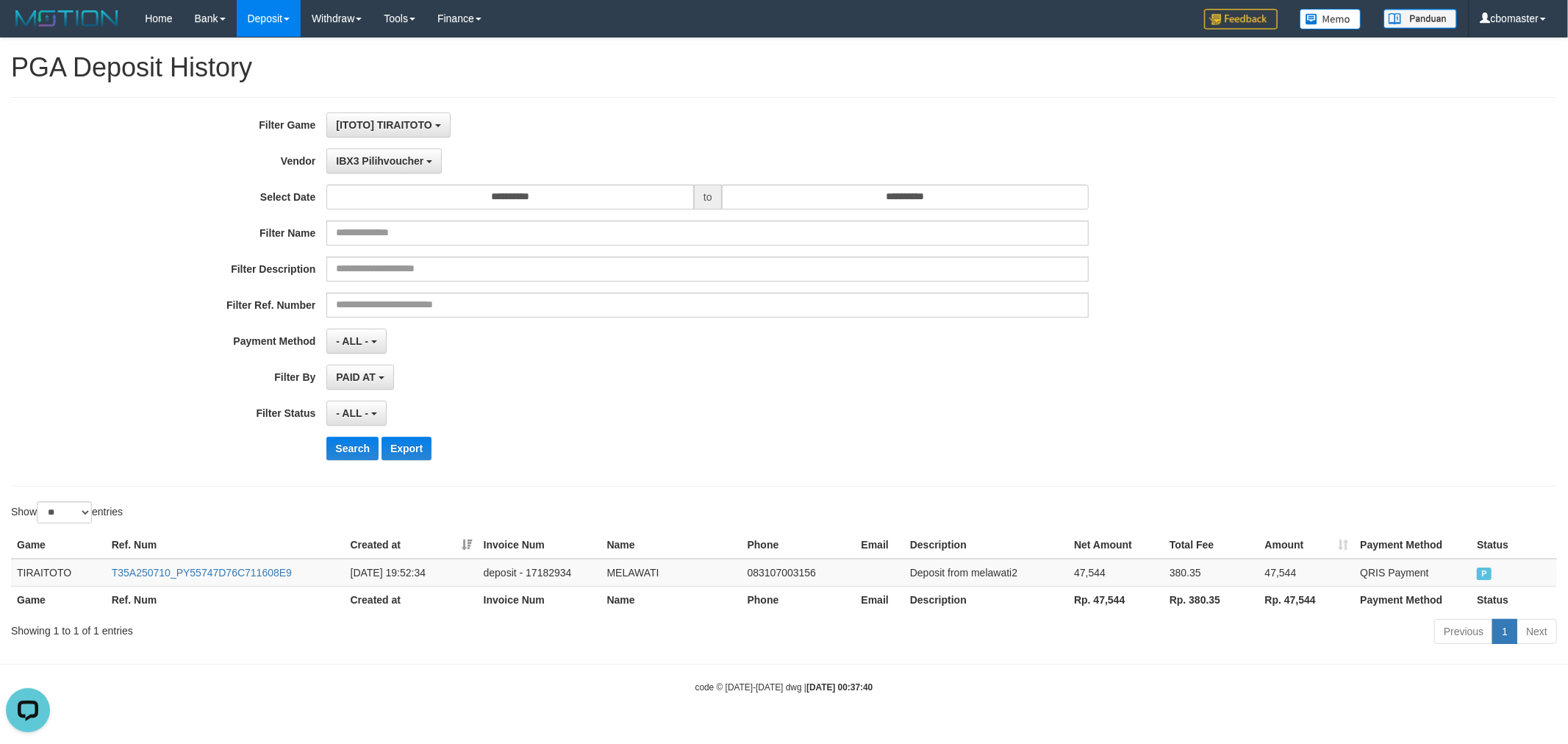 click on "- ALL -    SELECT ALL  - ALL -  SELECT STATUS
PENDING/UNPAID
PAID
CANCELED
EXPIRED" at bounding box center (707, 413) 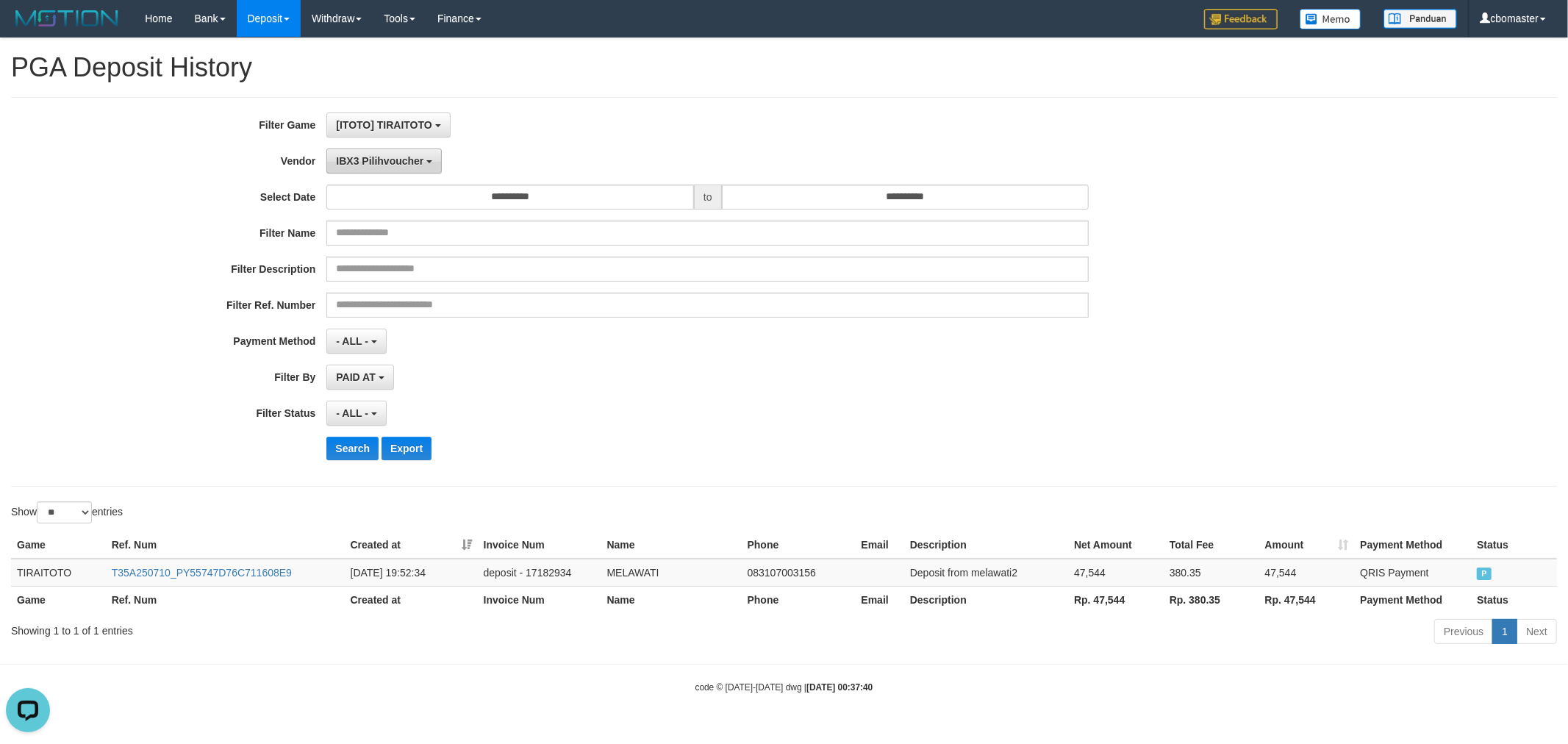 click on "IBX3 Pilihvoucher" at bounding box center [384, 161] 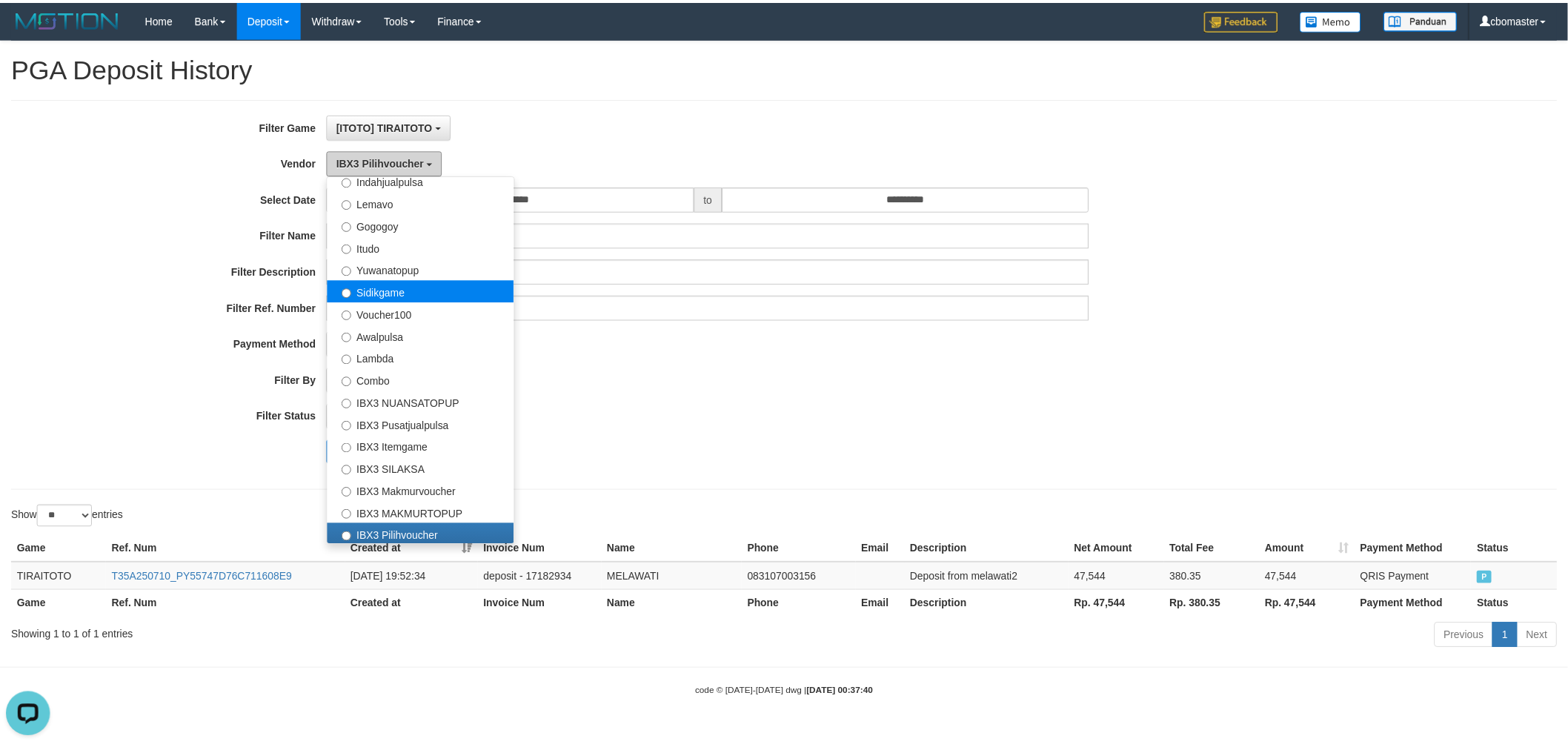 scroll, scrollTop: 0, scrollLeft: 0, axis: both 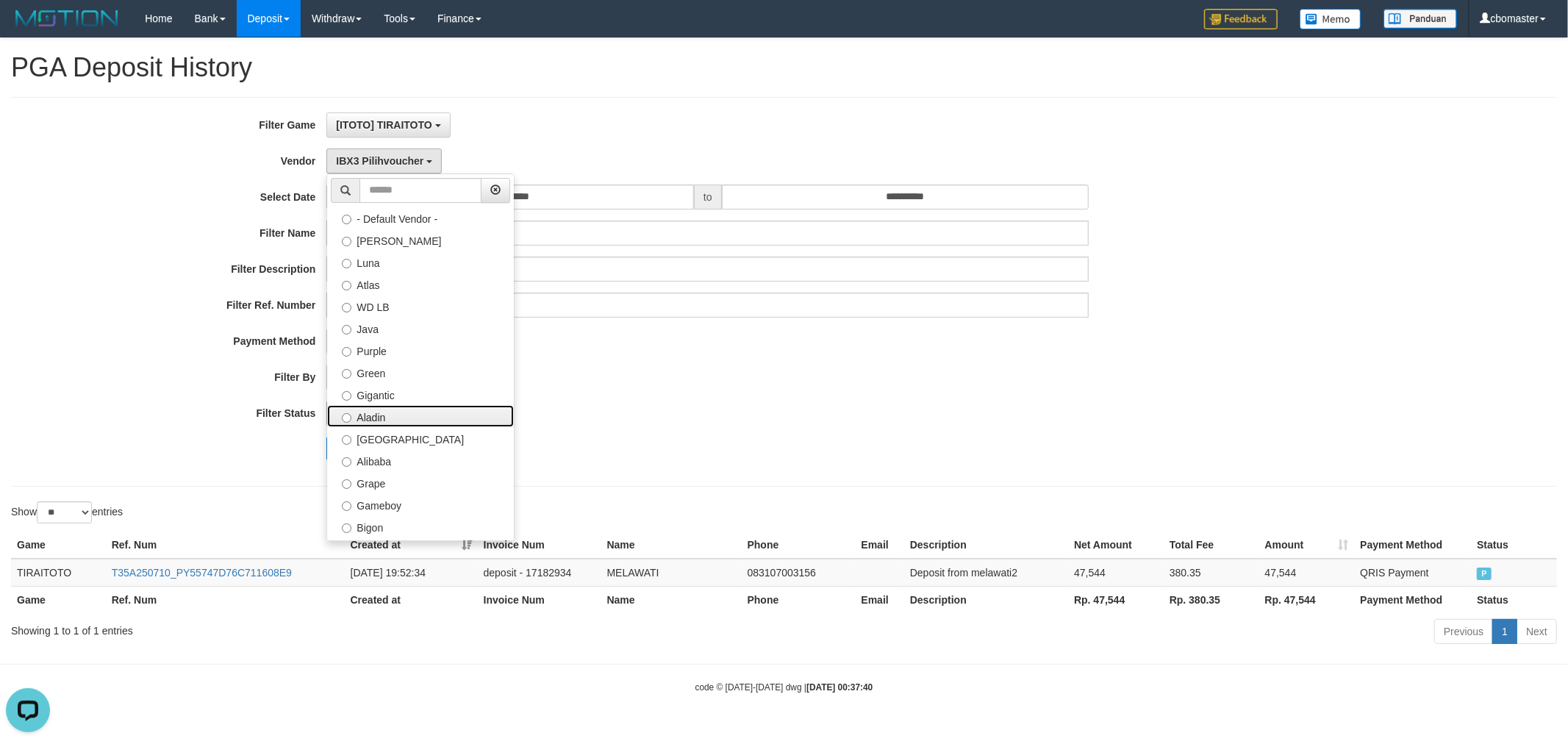 click on "Aladin" at bounding box center [420, 416] 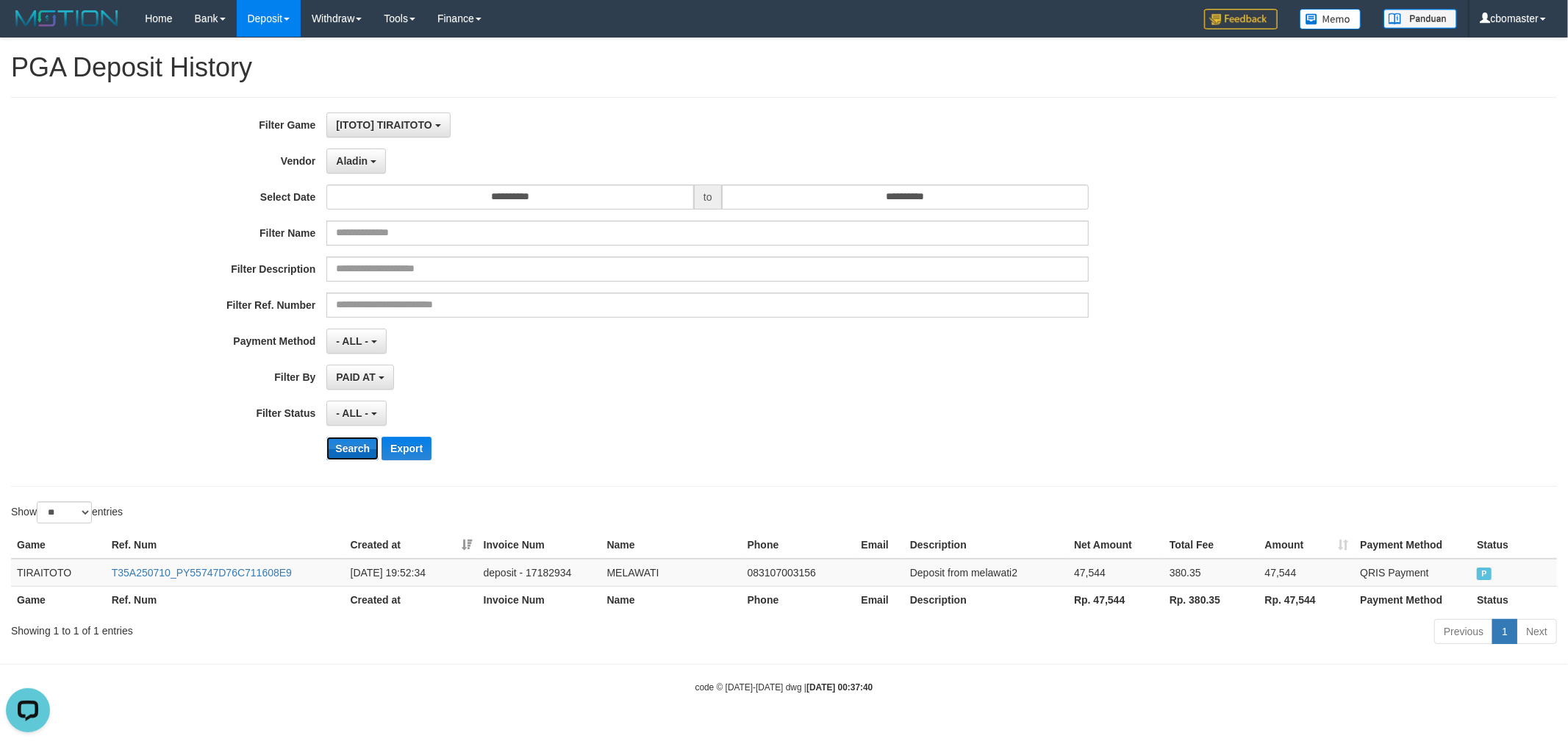click on "Search" at bounding box center [352, 448] 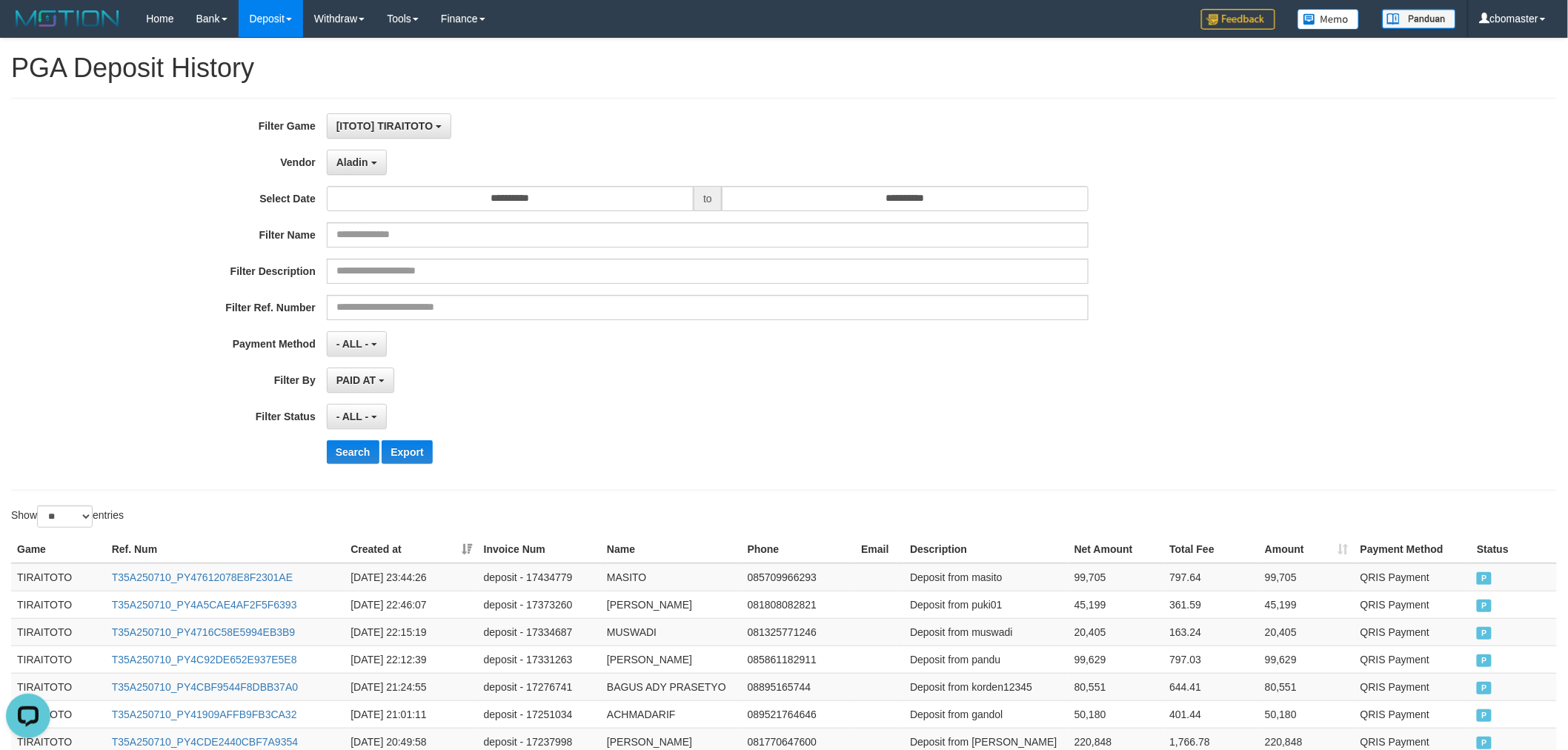 click on "Search
Export" at bounding box center [817, 452] 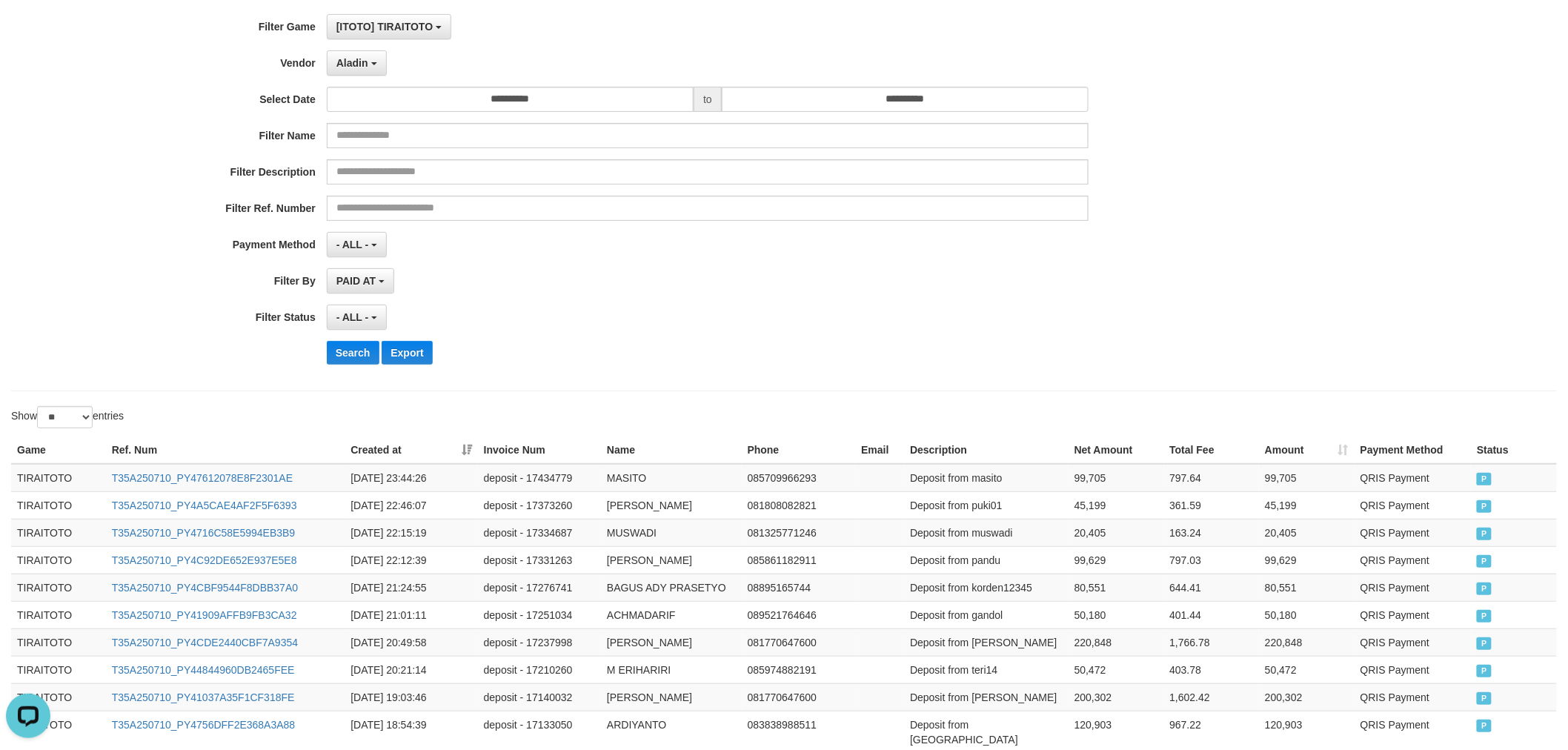scroll, scrollTop: 0, scrollLeft: 0, axis: both 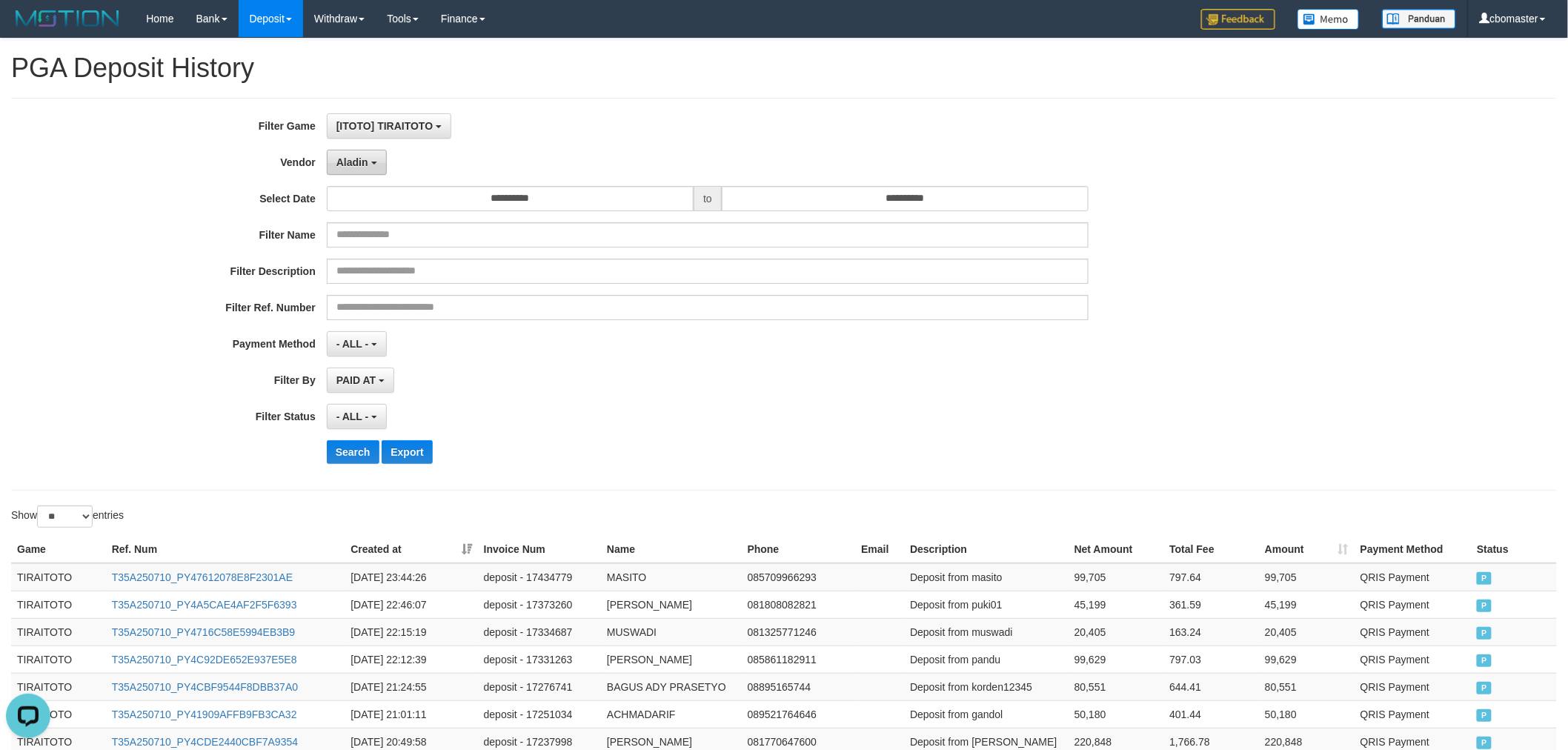 click on "Aladin" at bounding box center [352, 162] 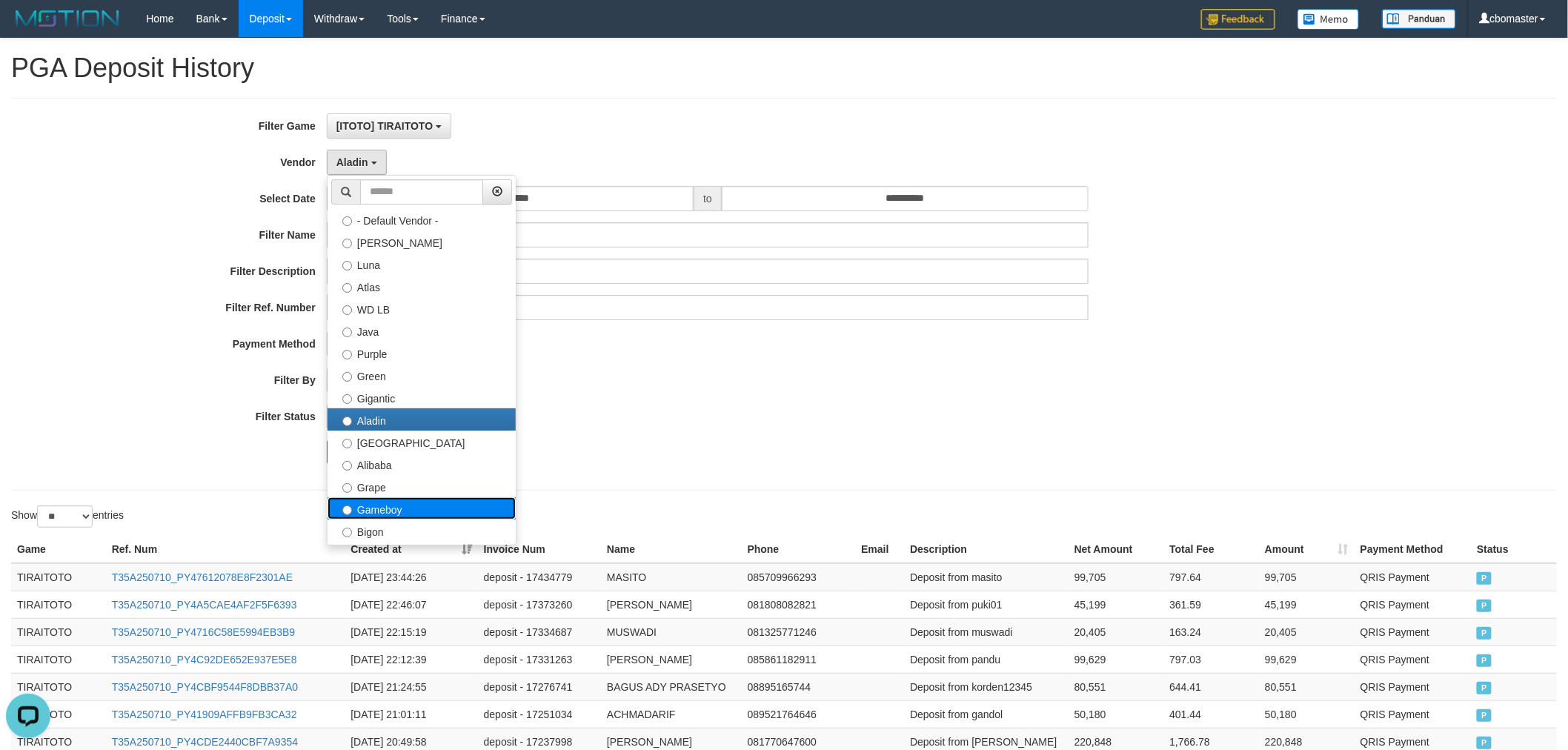 click on "Gameboy" at bounding box center [422, 508] 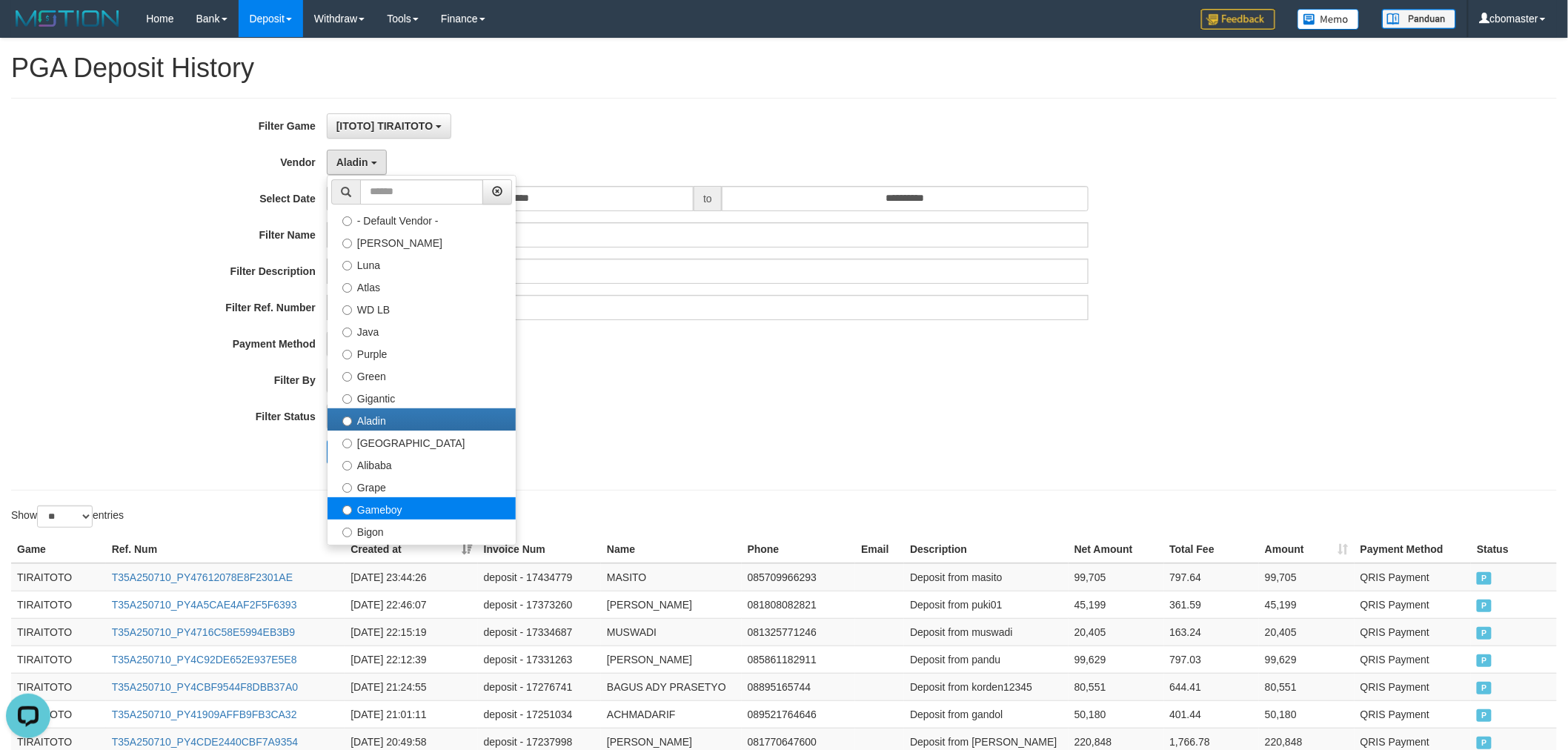 select on "**********" 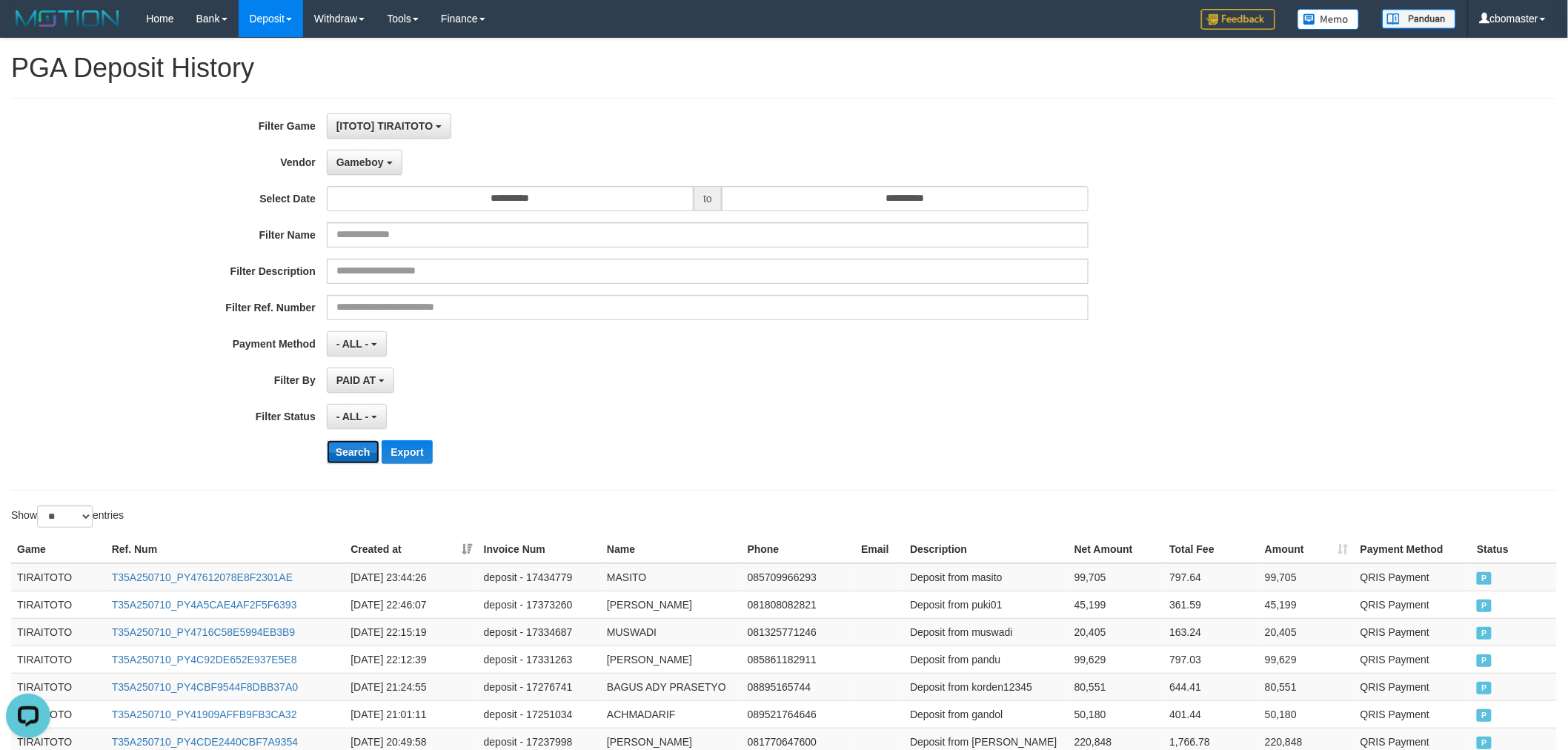 click on "Search" at bounding box center (353, 452) 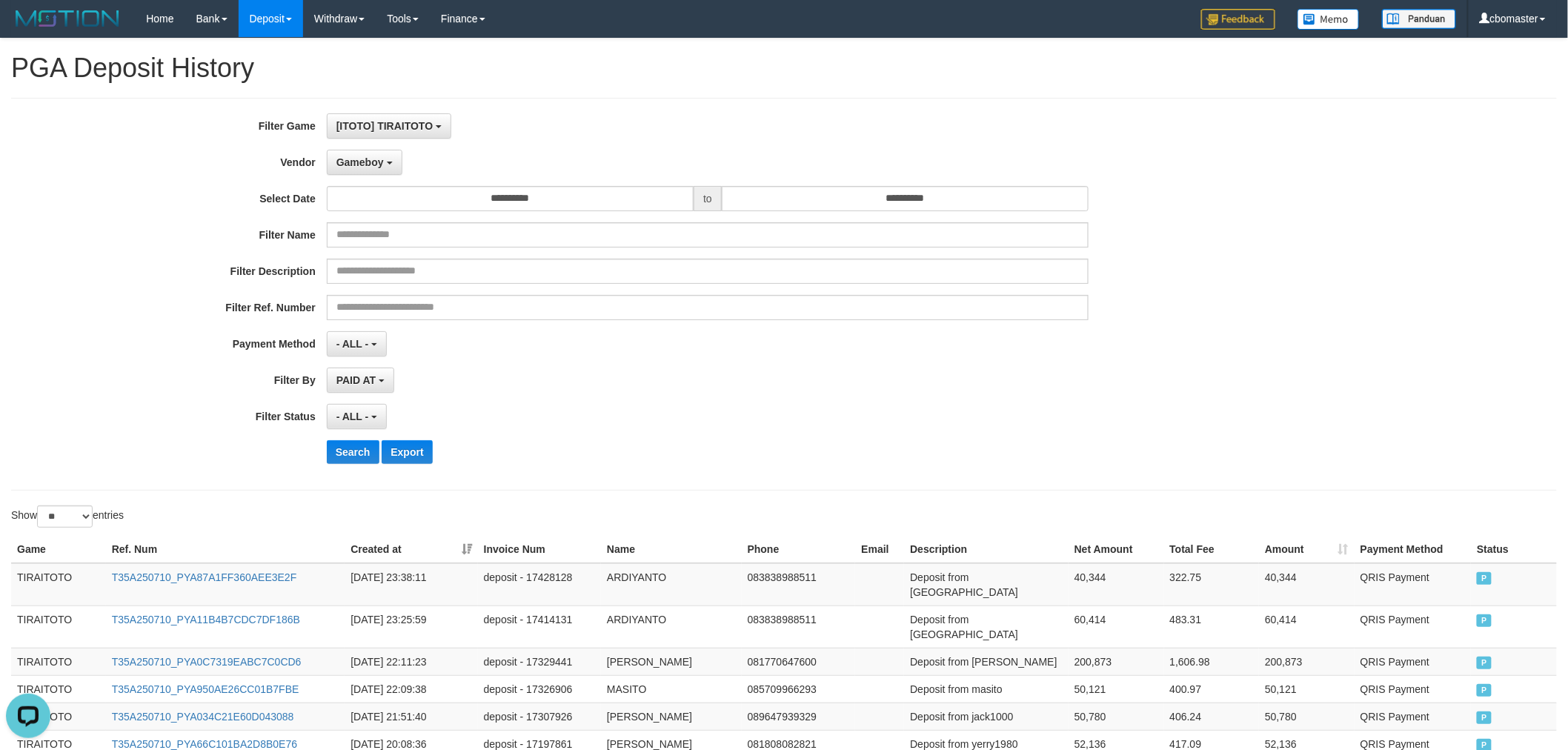 click on "PAID AT
PAID AT
CREATED AT" at bounding box center (708, 380) 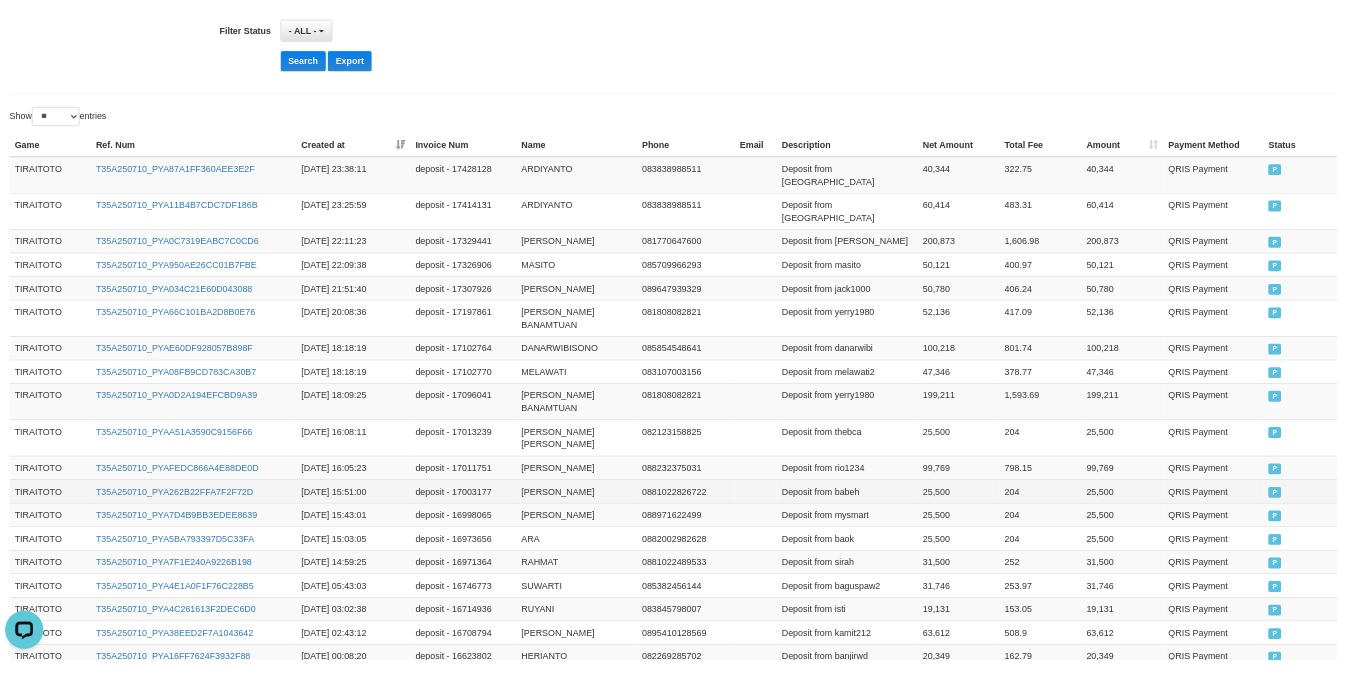 scroll, scrollTop: 651, scrollLeft: 0, axis: vertical 